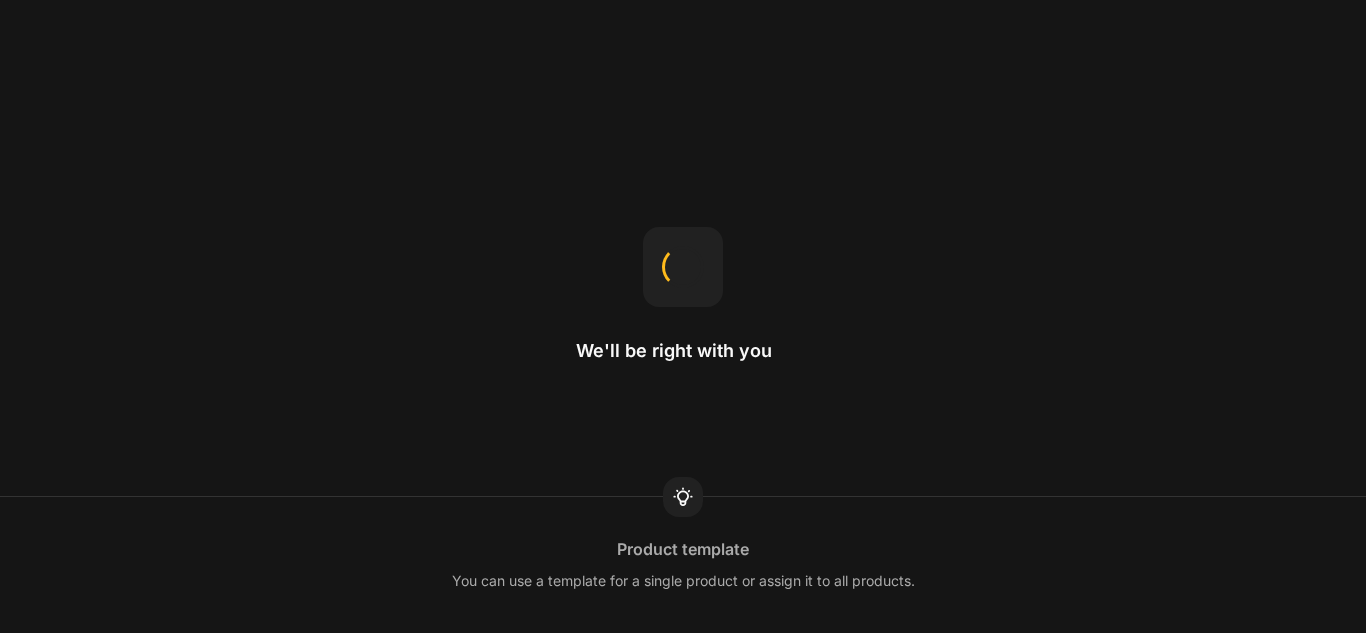 scroll, scrollTop: 0, scrollLeft: 0, axis: both 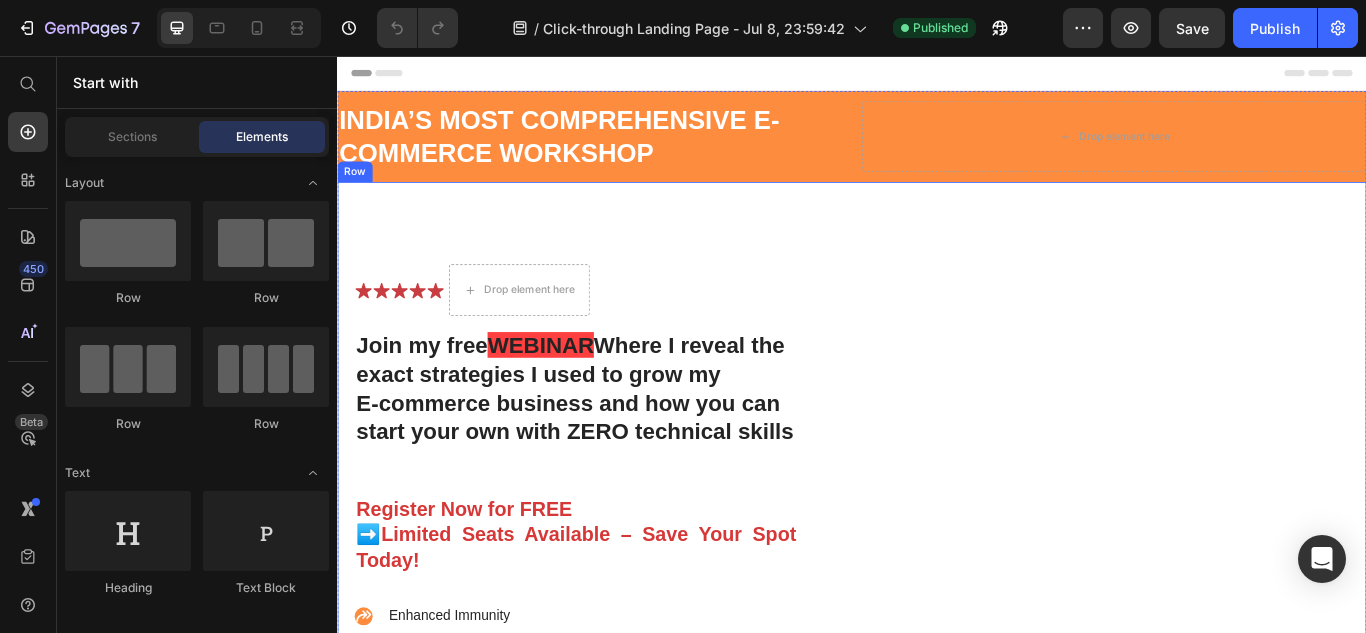 click on "Video" at bounding box center (1234, 626) 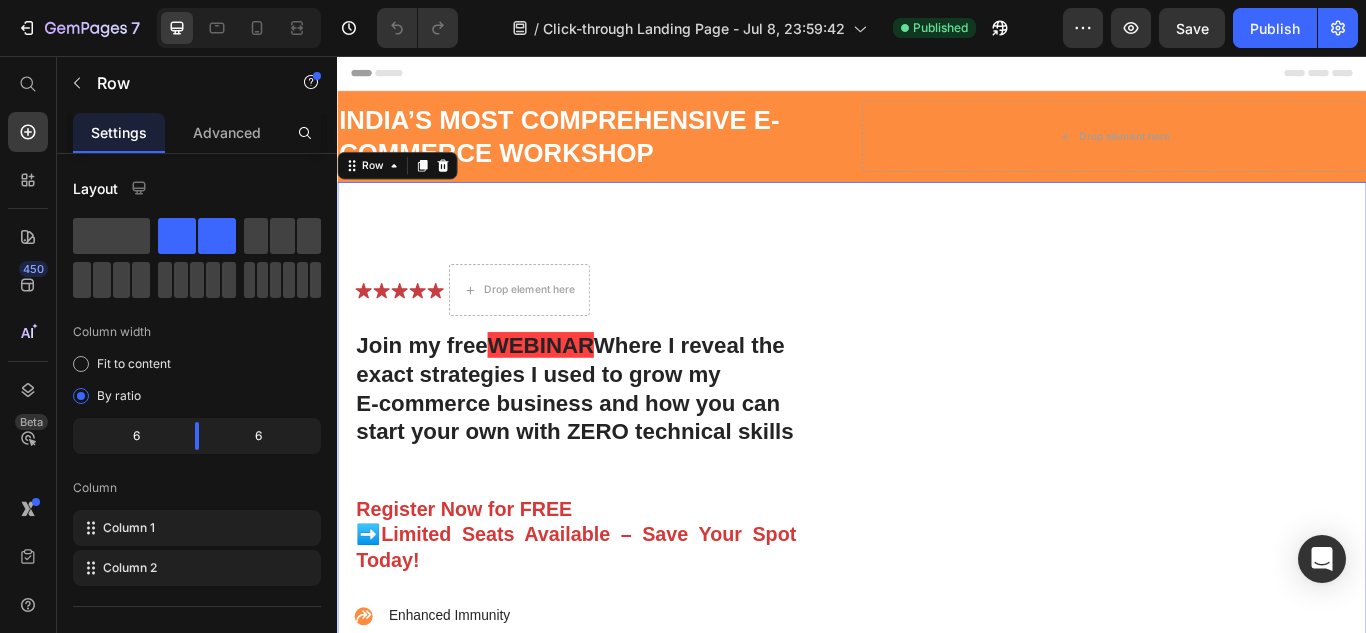 click on "Video" at bounding box center (1234, 626) 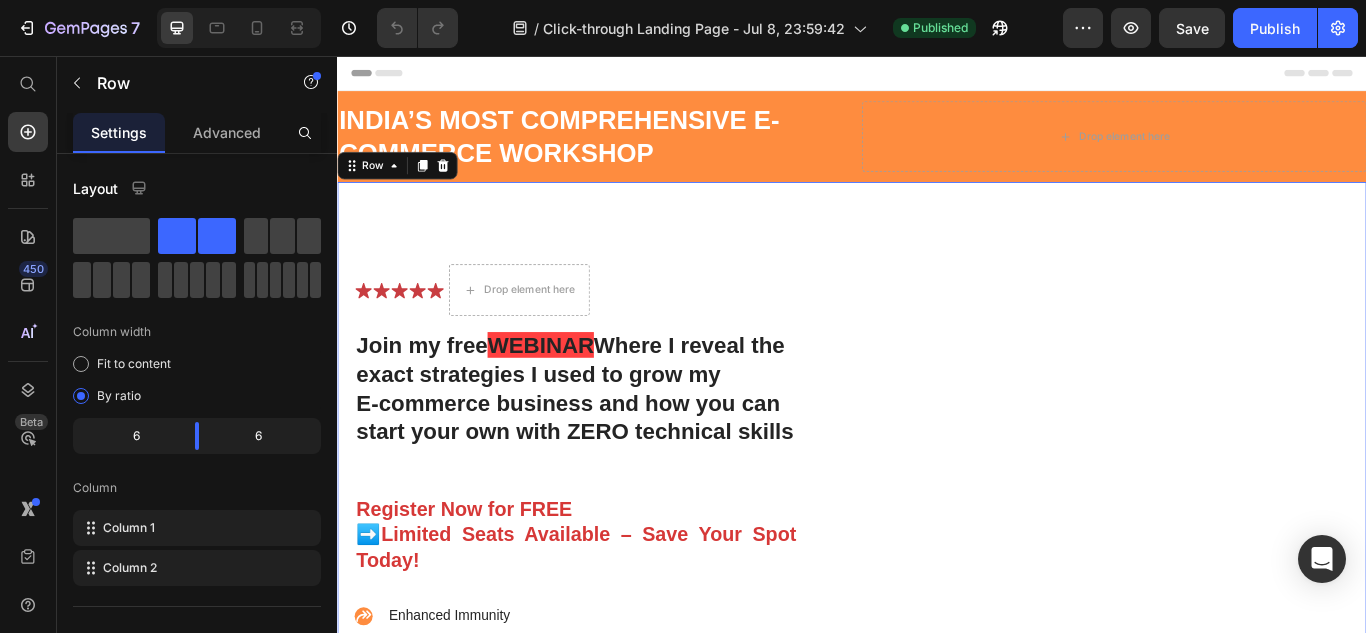 click on "Video" at bounding box center (1234, 626) 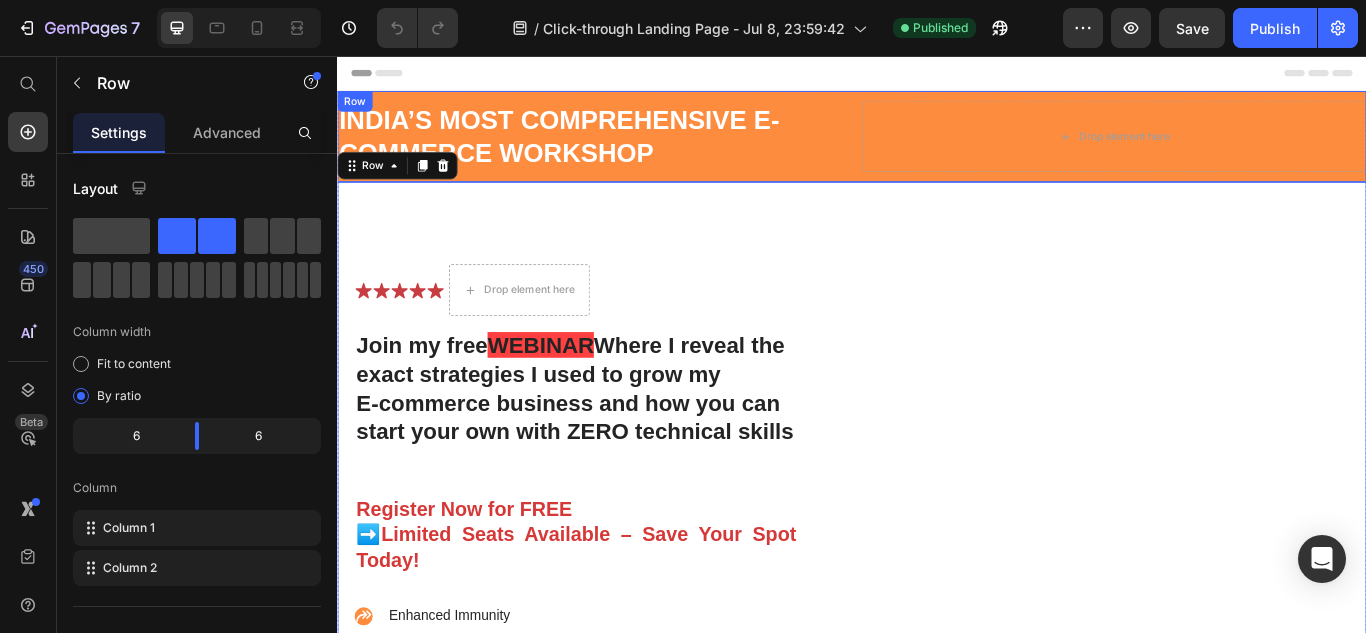 click on "INDIA’S MOST COMPREHENSIVE E-COMMERCE WORKSHOP" at bounding box center [595, 150] 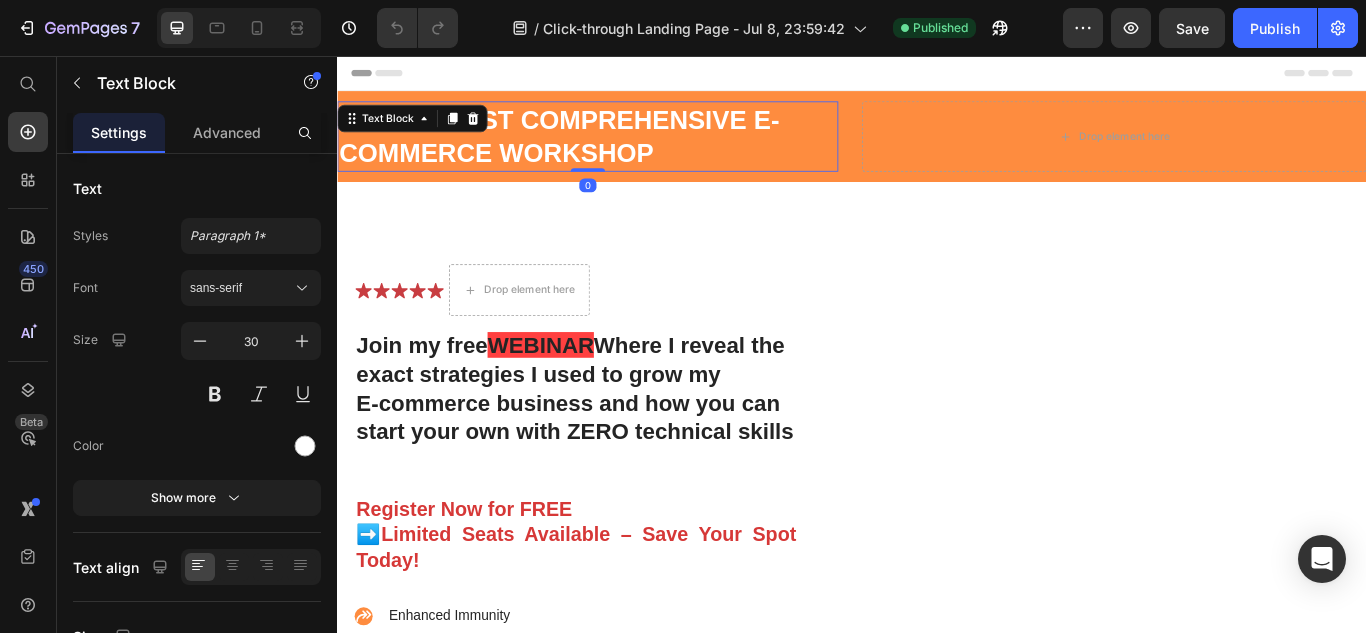 click on "INDIA’S MOST COMPREHENSIVE E-COMMERCE WORKSHOP" at bounding box center [595, 150] 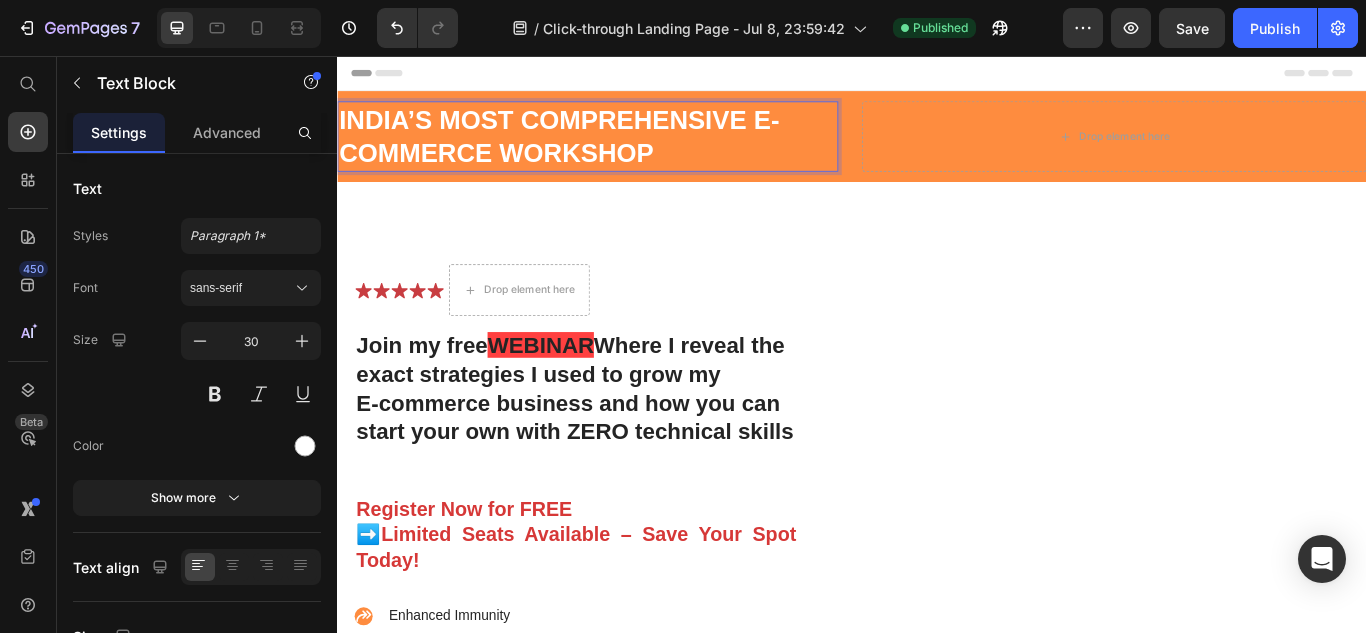 click on "INDIA’S MOST COMPREHENSIVE E-COMMERCE WORKSHOP" at bounding box center (595, 150) 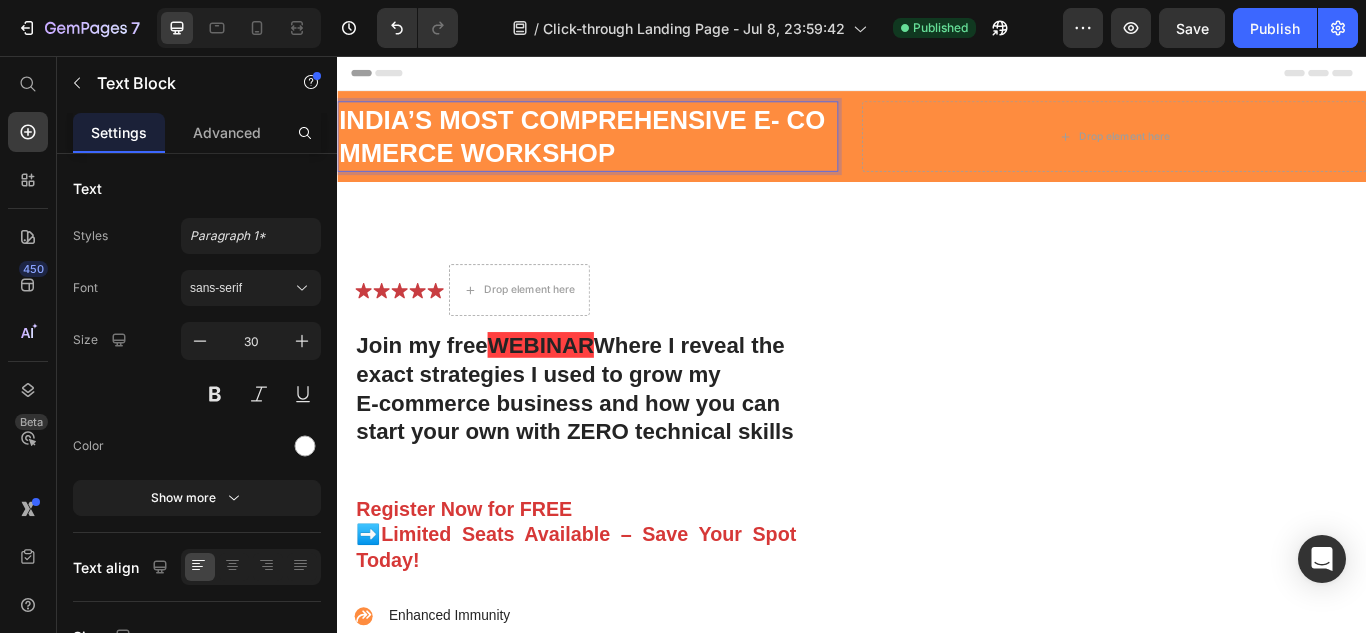 click on "INDIA’S MOST COMPREHENSIVE E- CO MMERCE WORKSHOP" at bounding box center [622, 150] 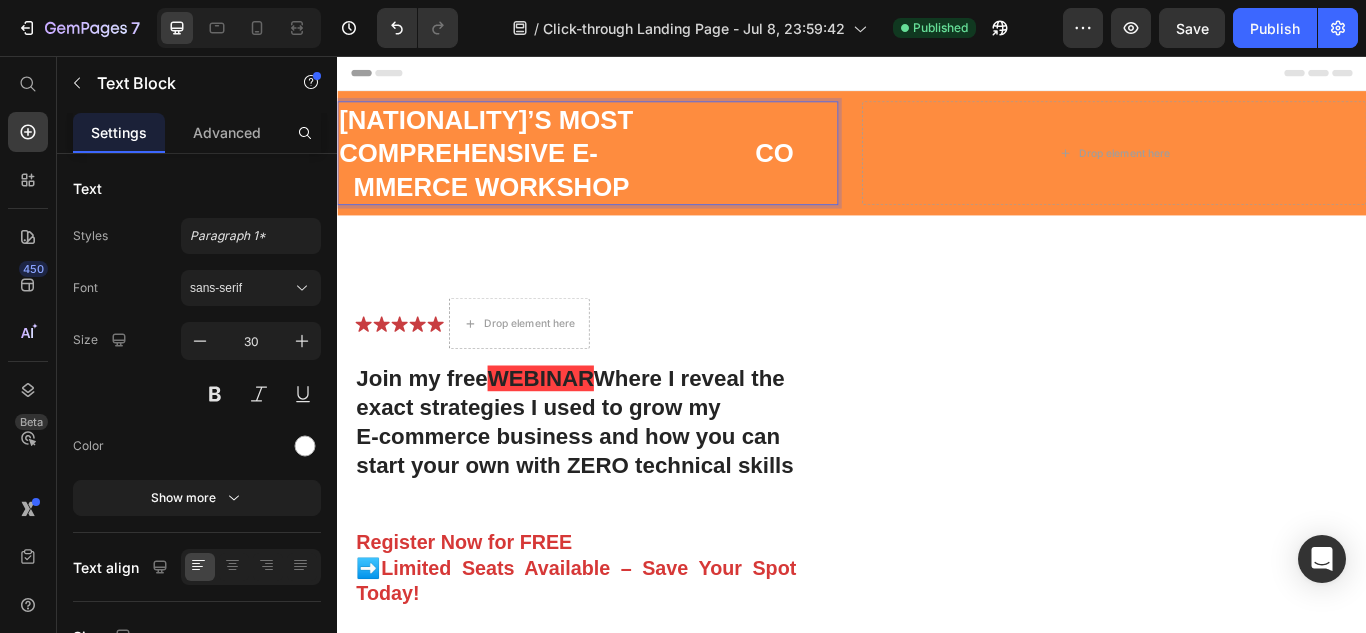 click on "[NATIONALITY]’S MOST COMPREHENSIVE E-                      CO       MMERCE WORKSHOP" at bounding box center [620, 169] 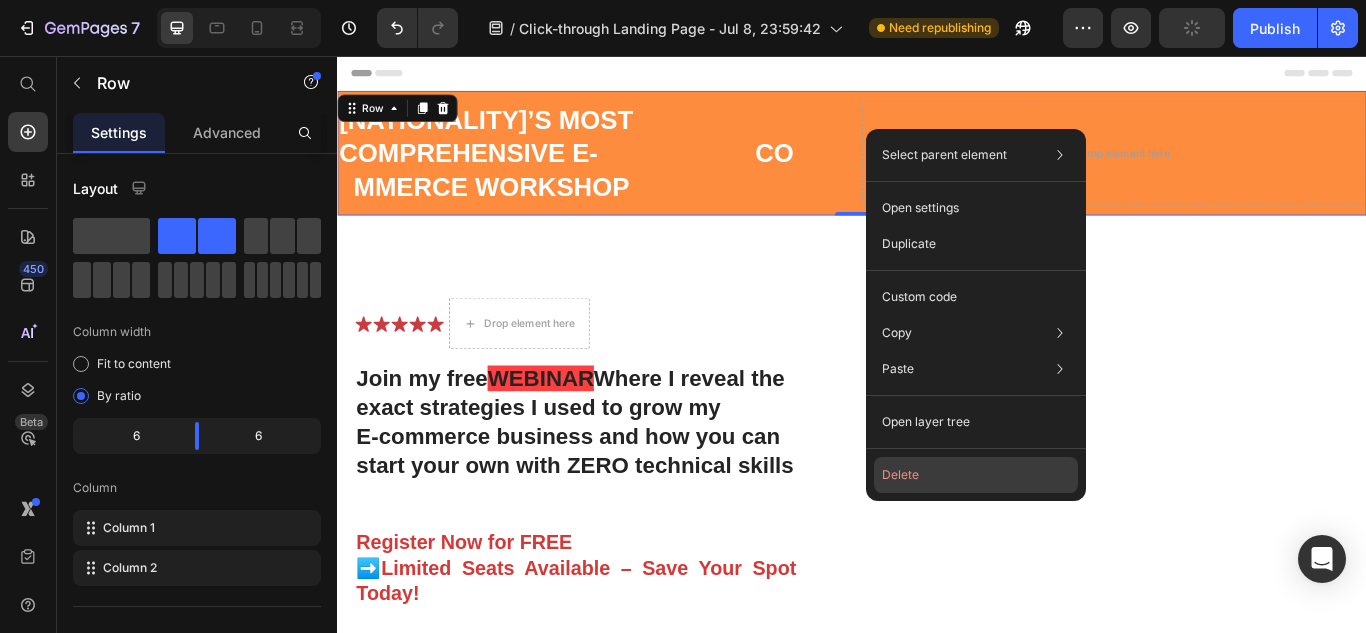 click on "Delete" 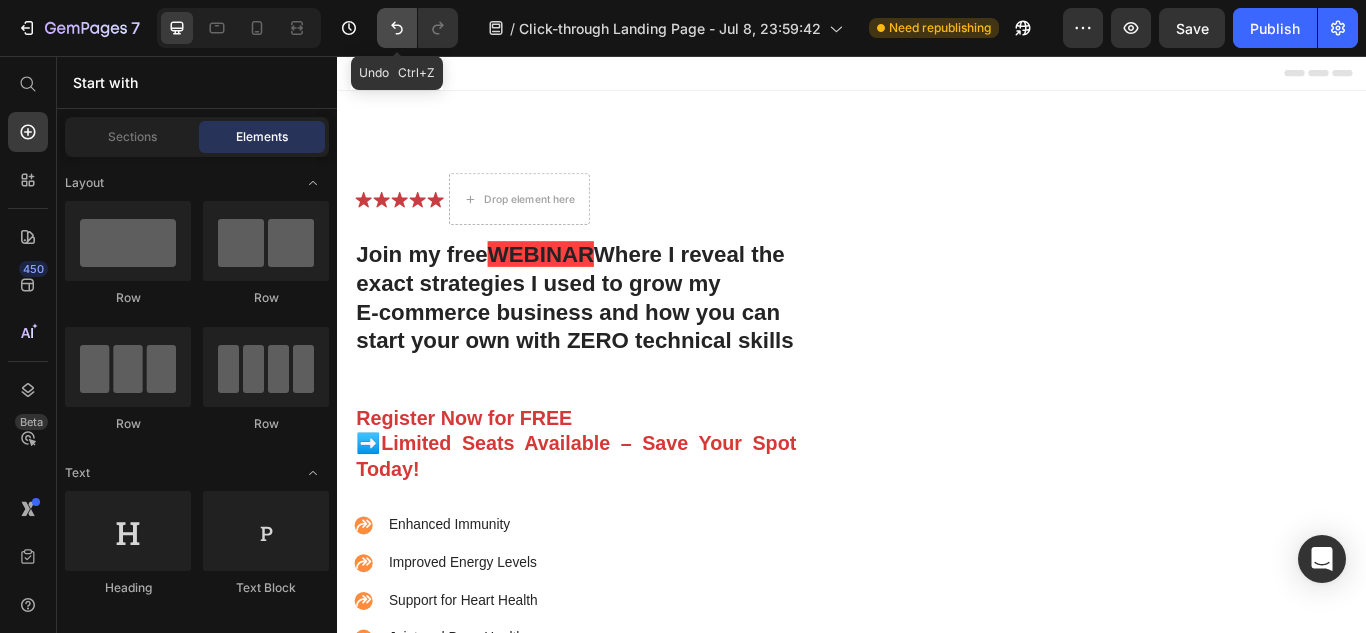 click 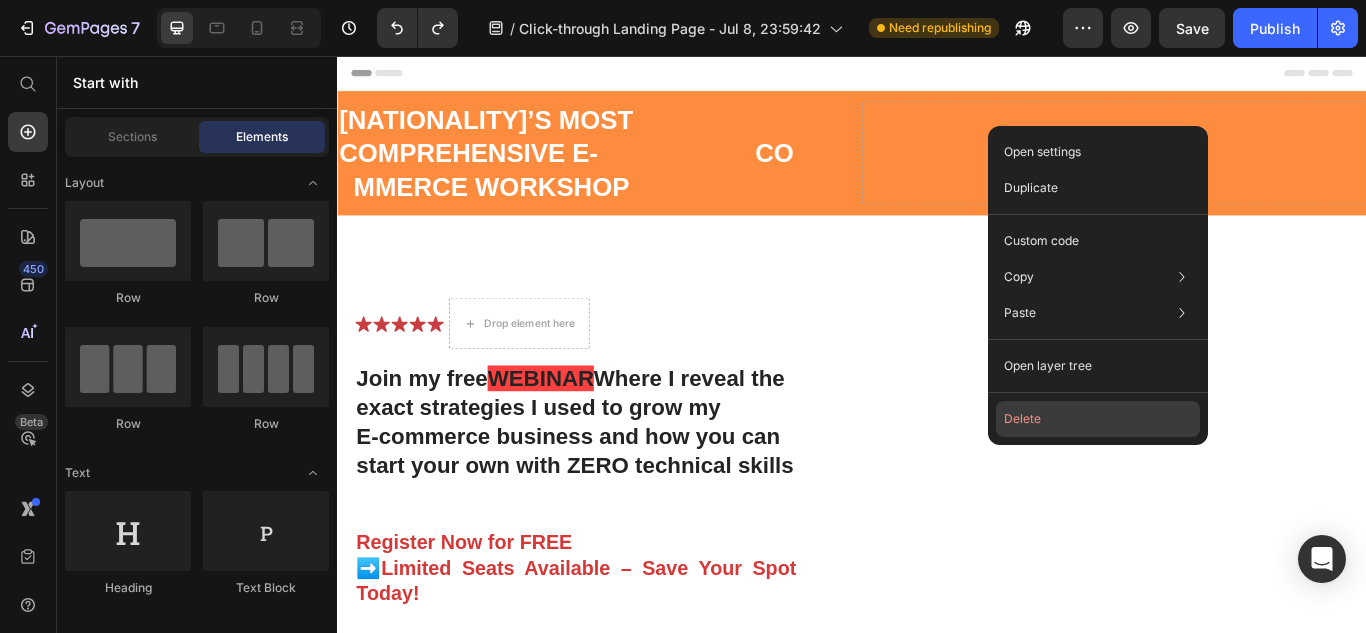 click on "Delete" 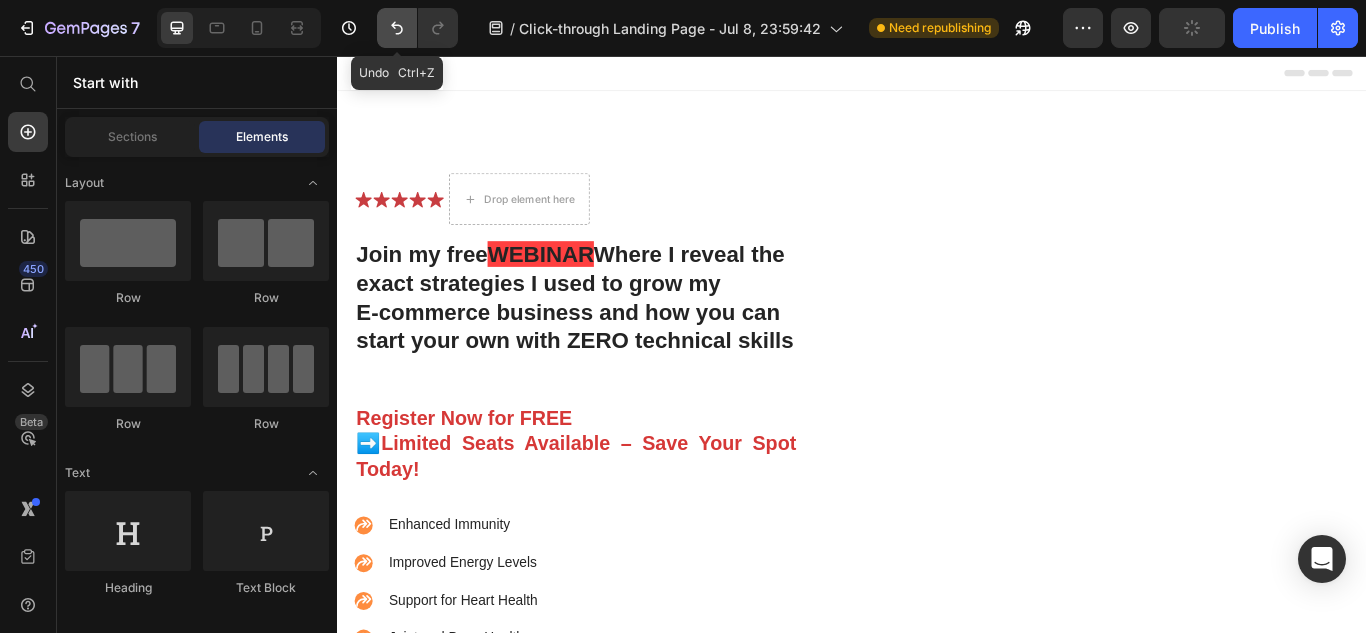 click 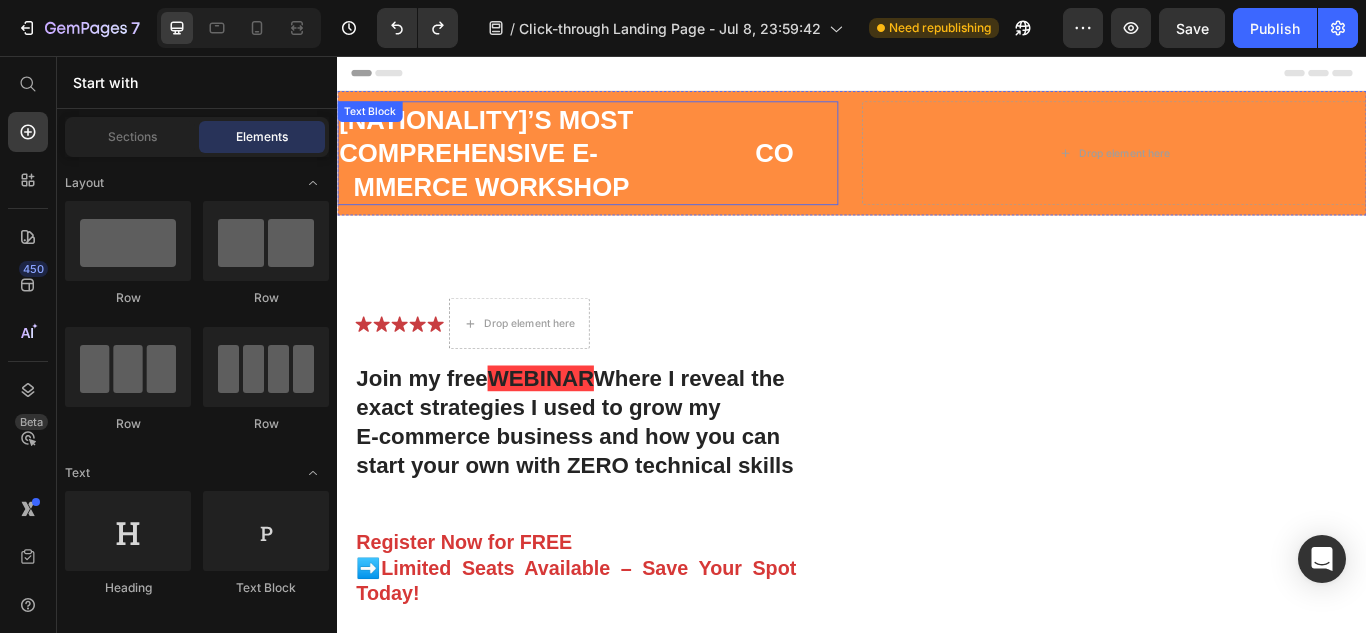 click on "[NATIONALITY]’S MOST COMPREHENSIVE E-                      CO       MMERCE WORKSHOP" at bounding box center [620, 169] 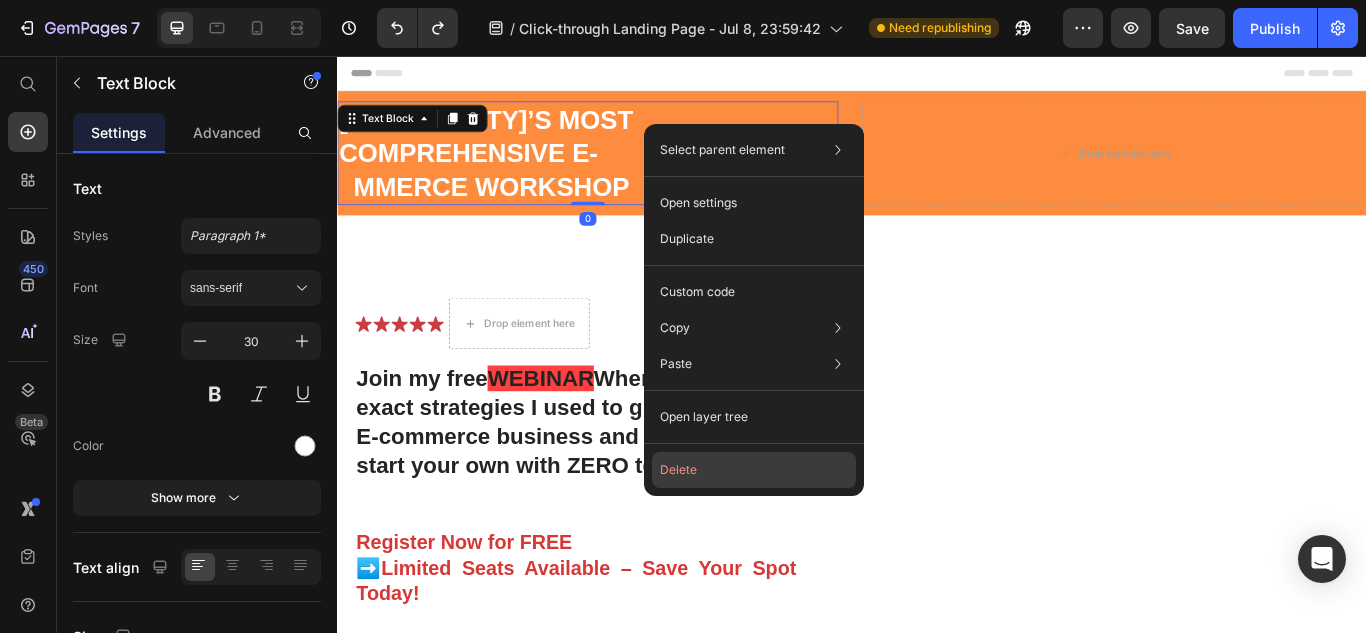 click on "Delete" 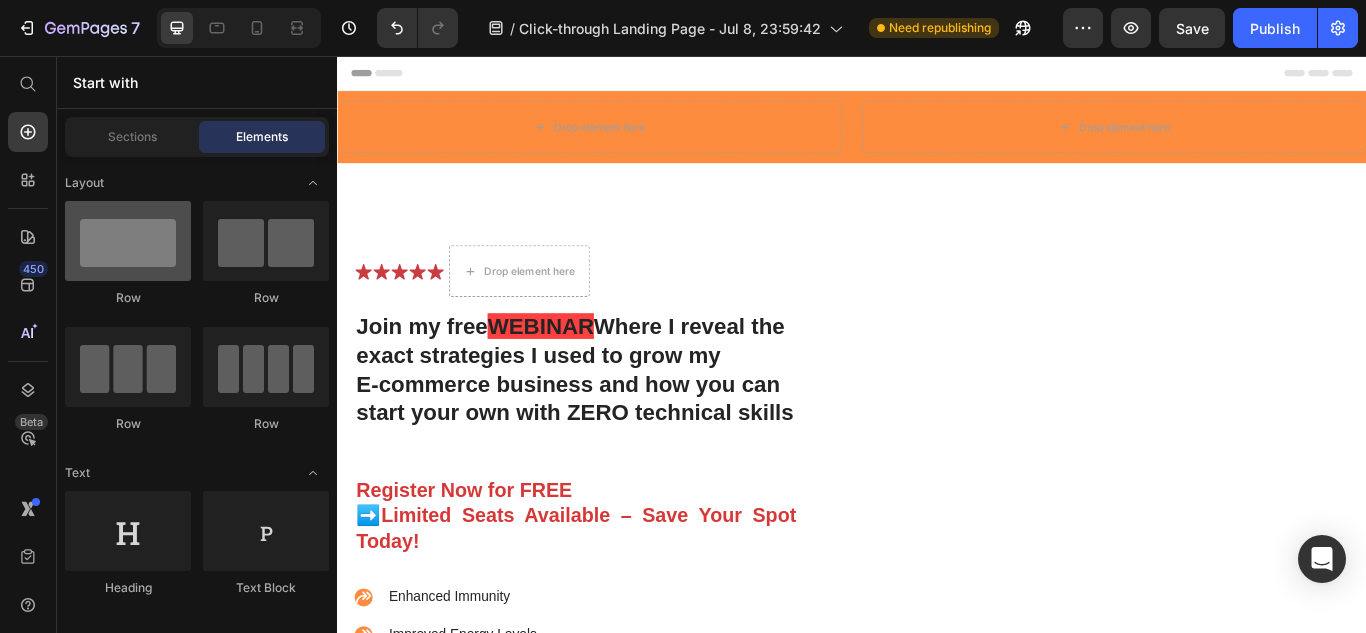 click at bounding box center [128, 241] 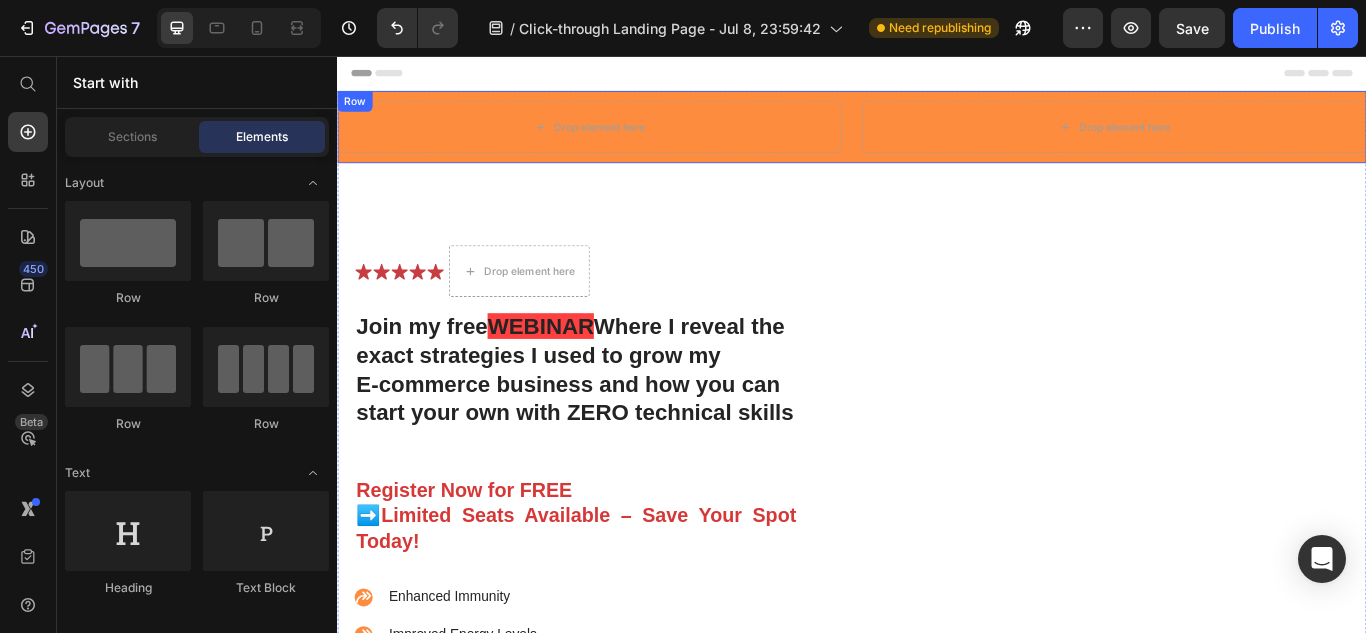 click on "Drop element here
Drop element here Row" at bounding box center (937, 139) 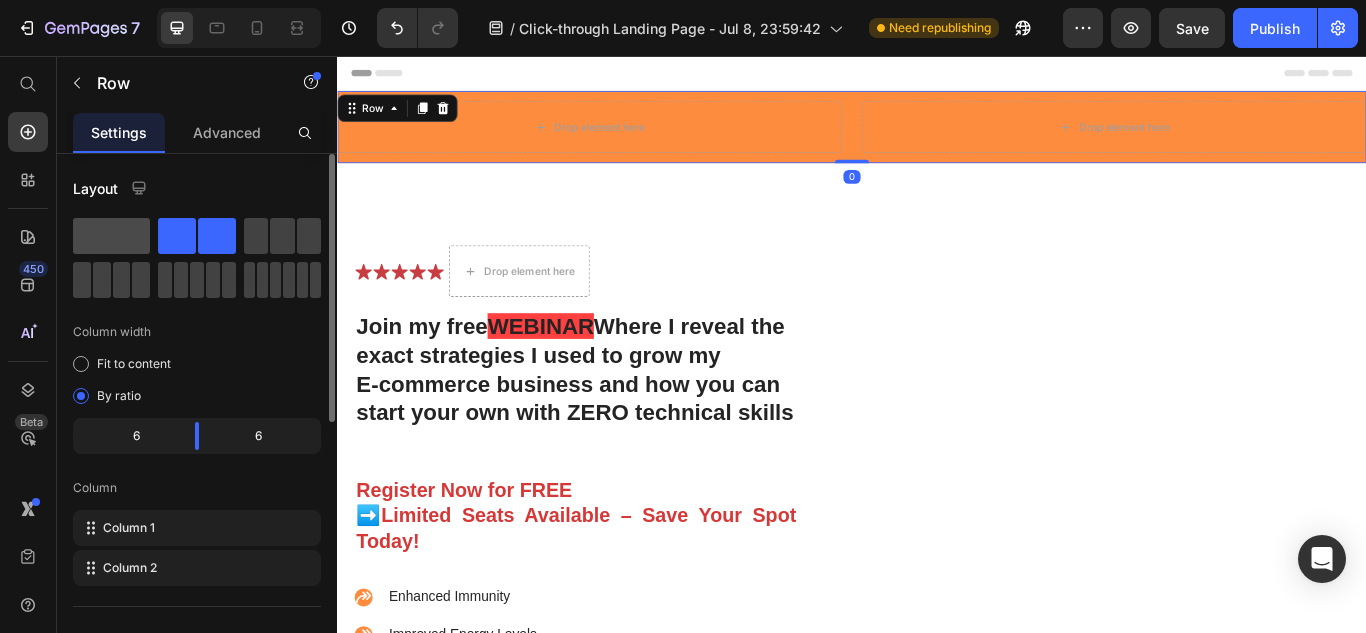 click 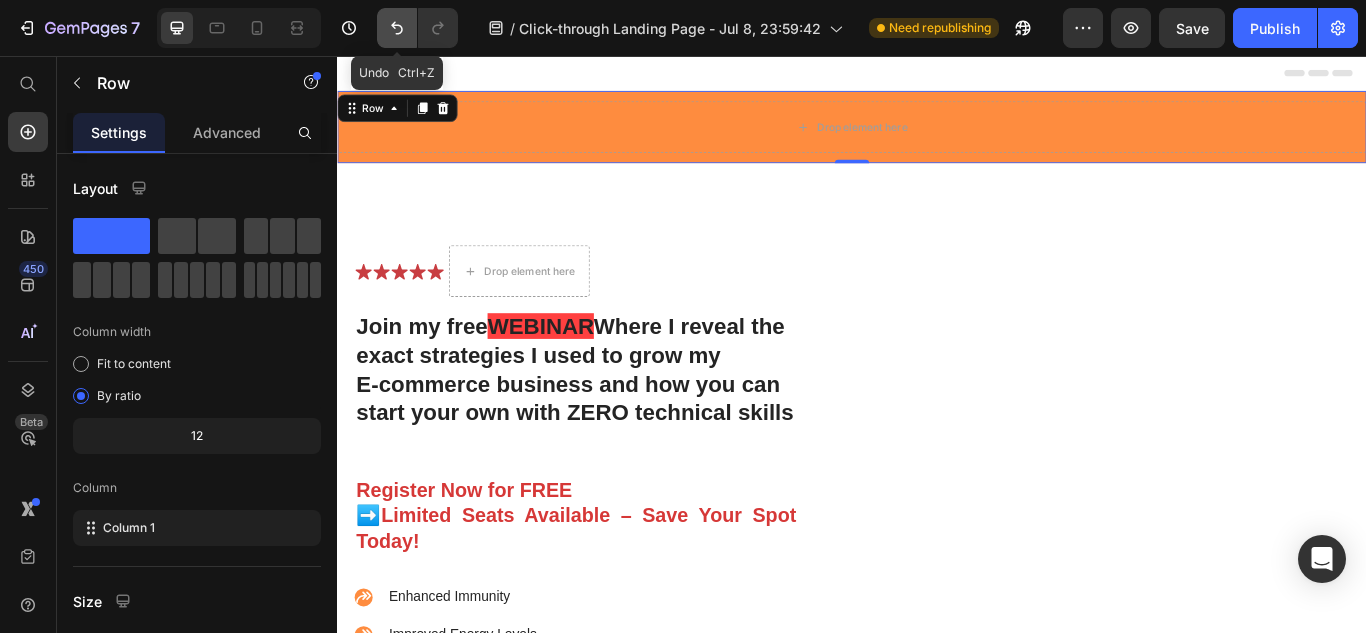 click 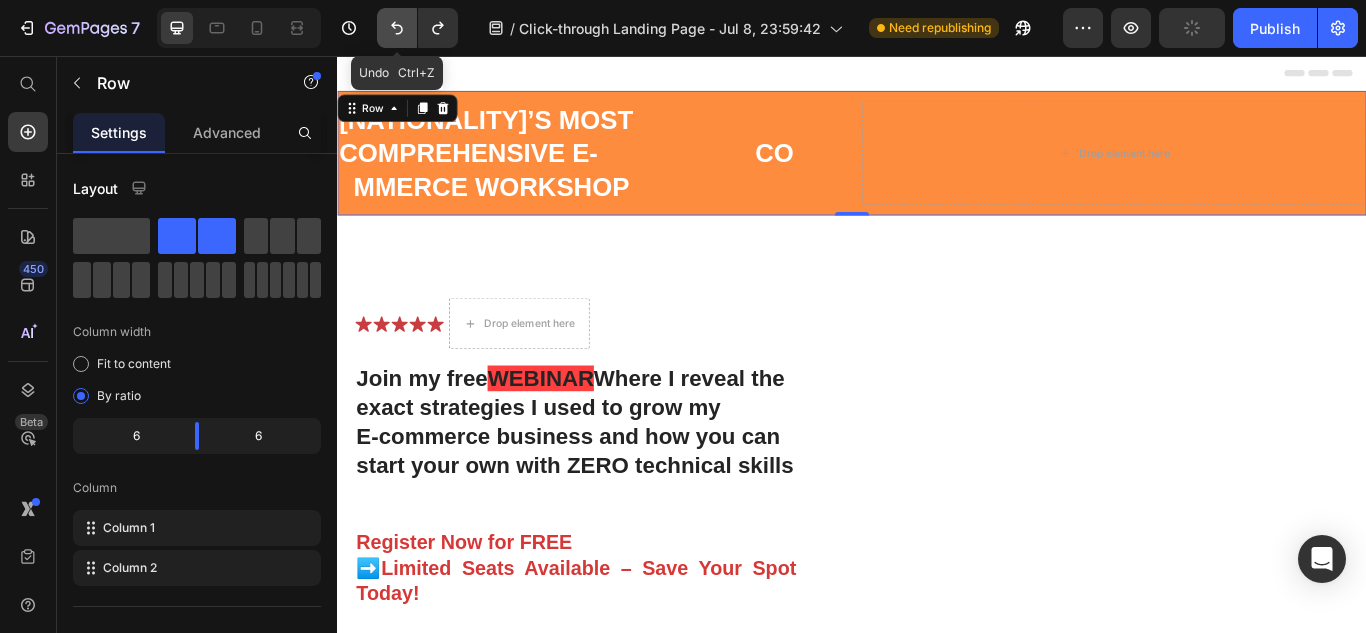 click 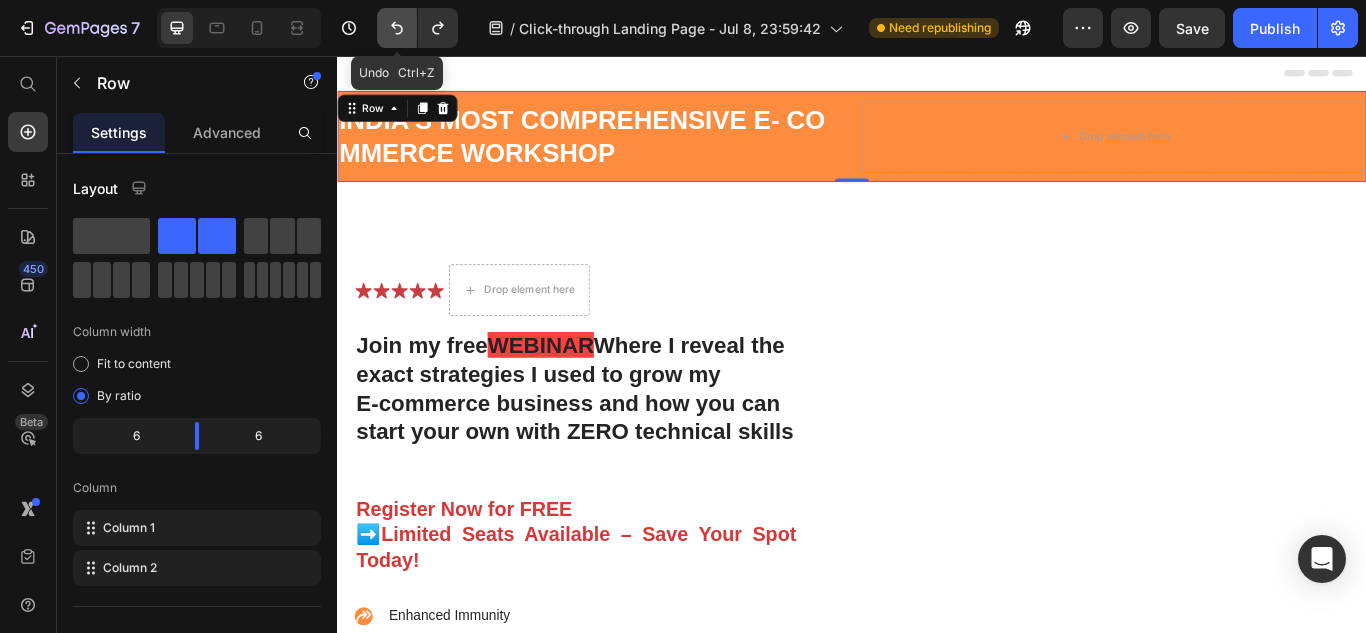 click 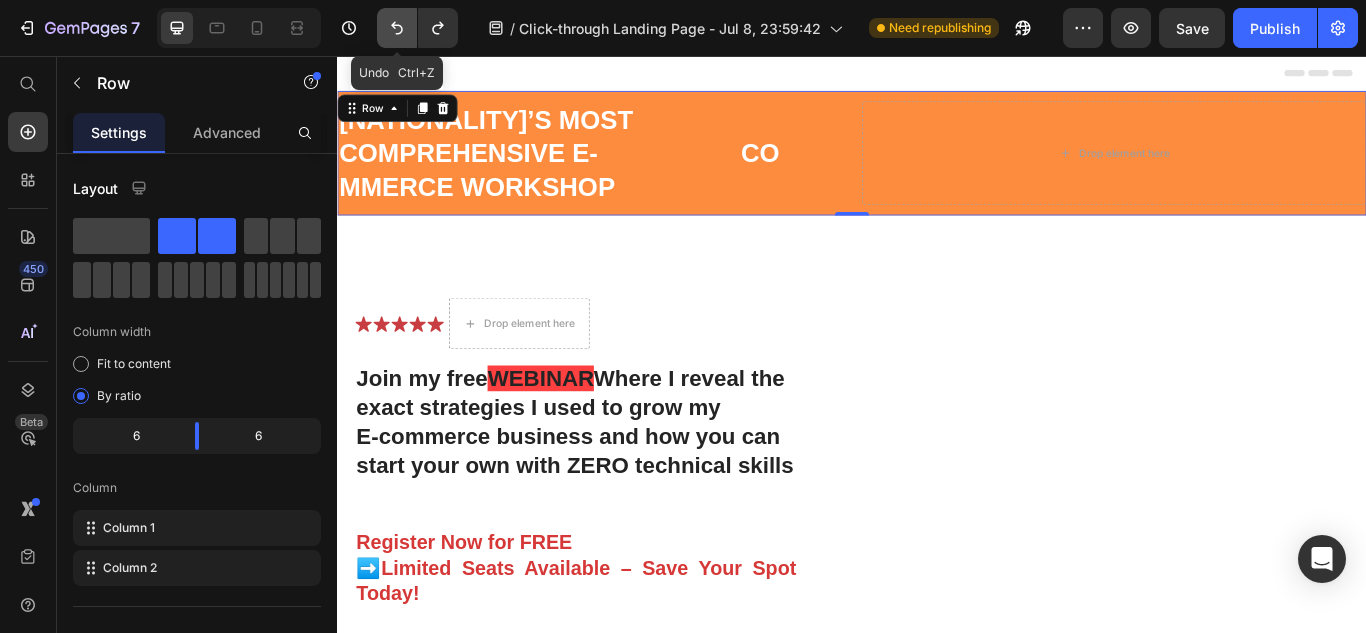 click 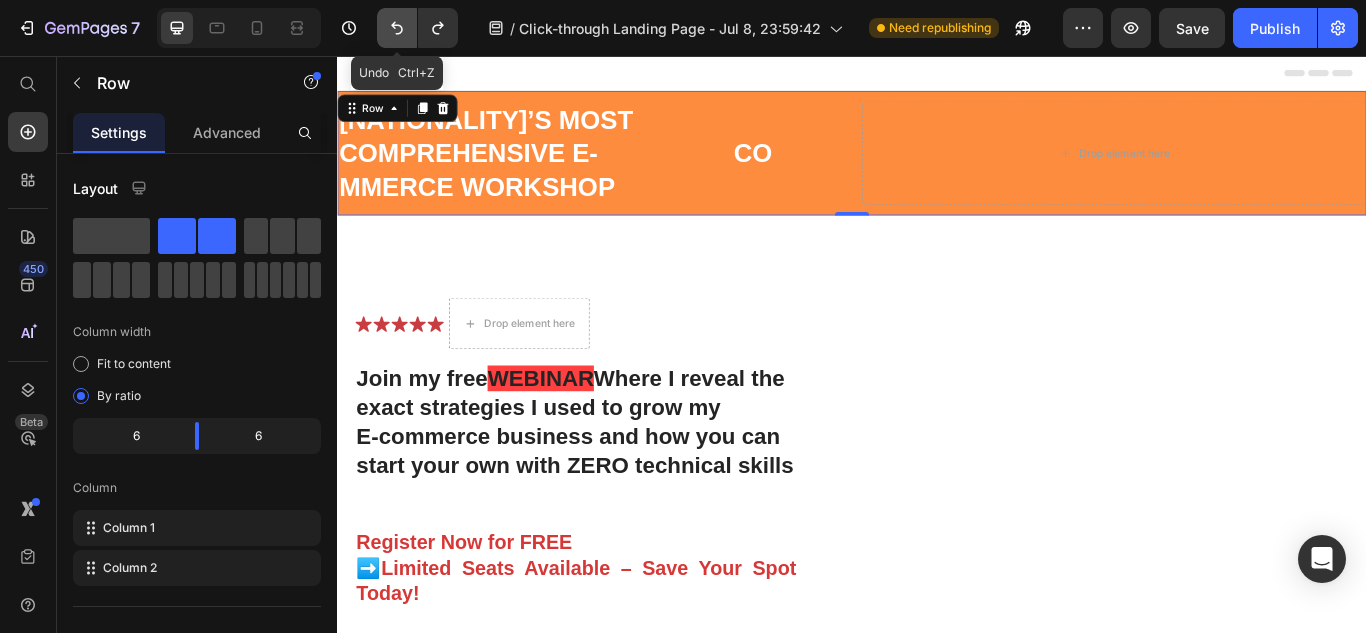 click 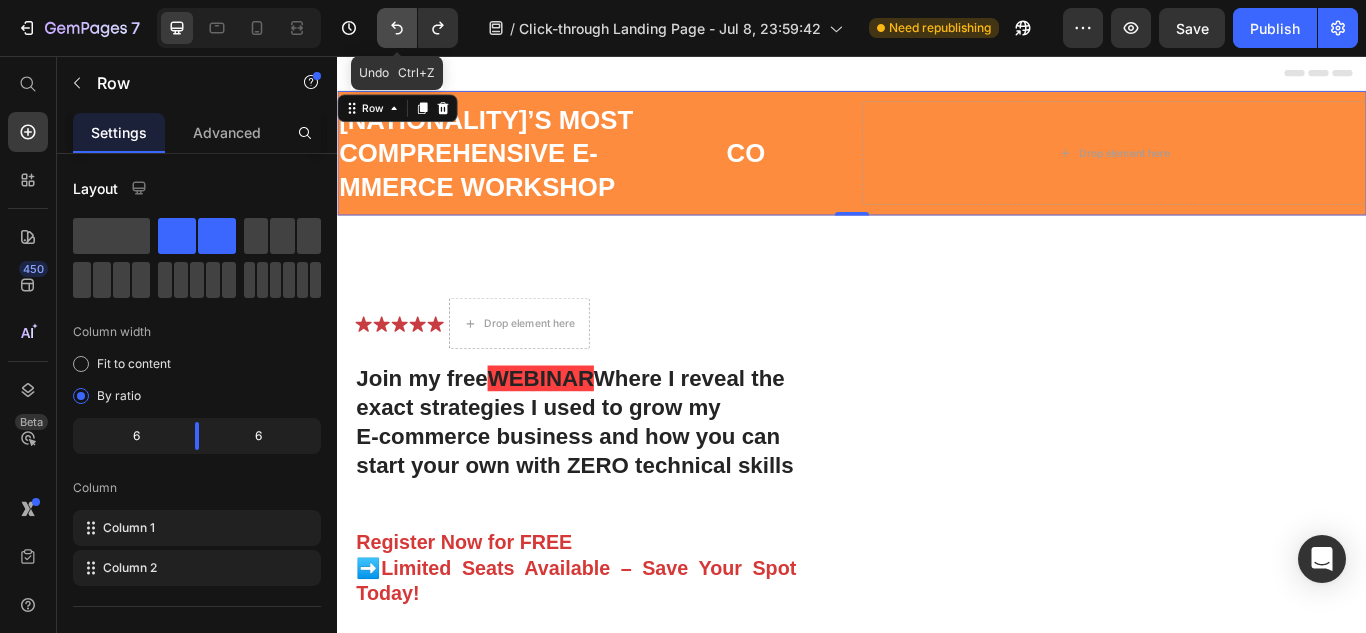 click 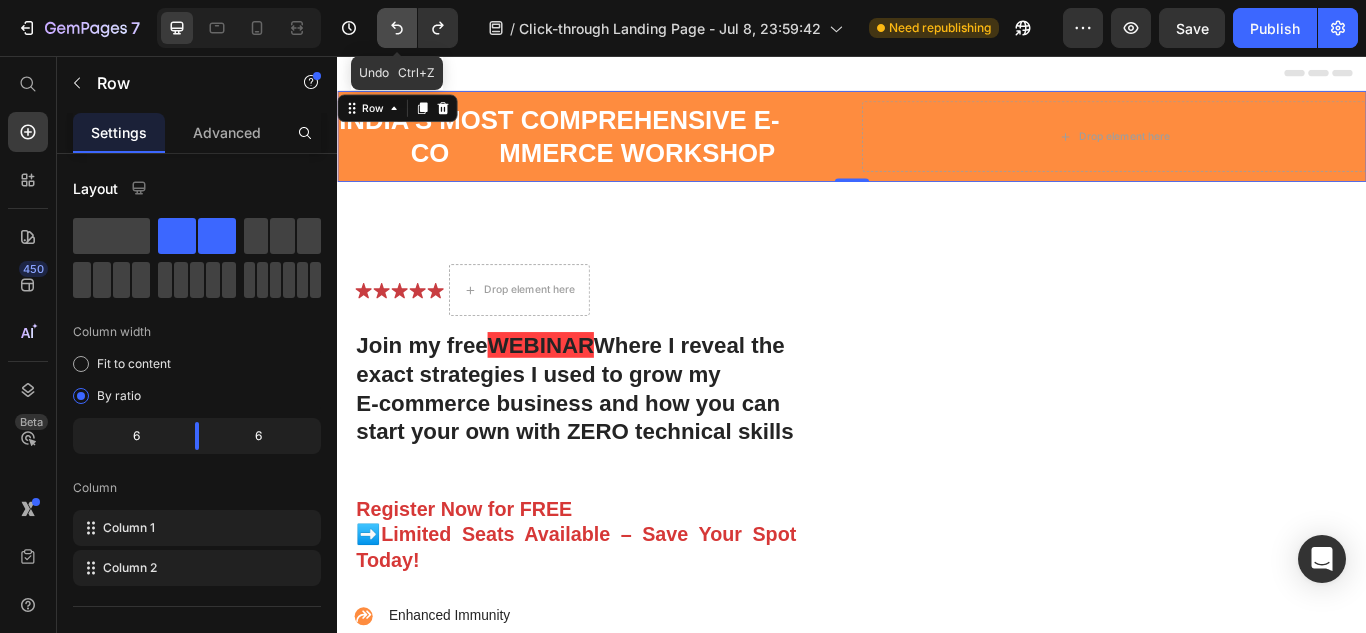 click 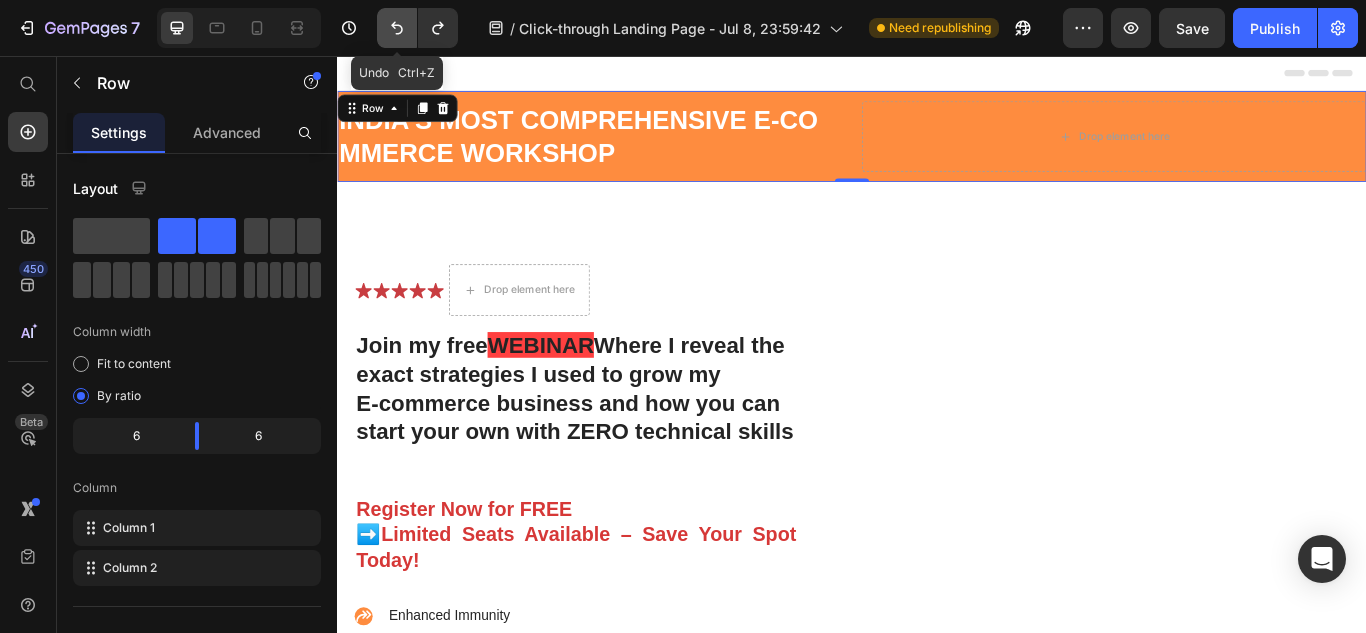 click 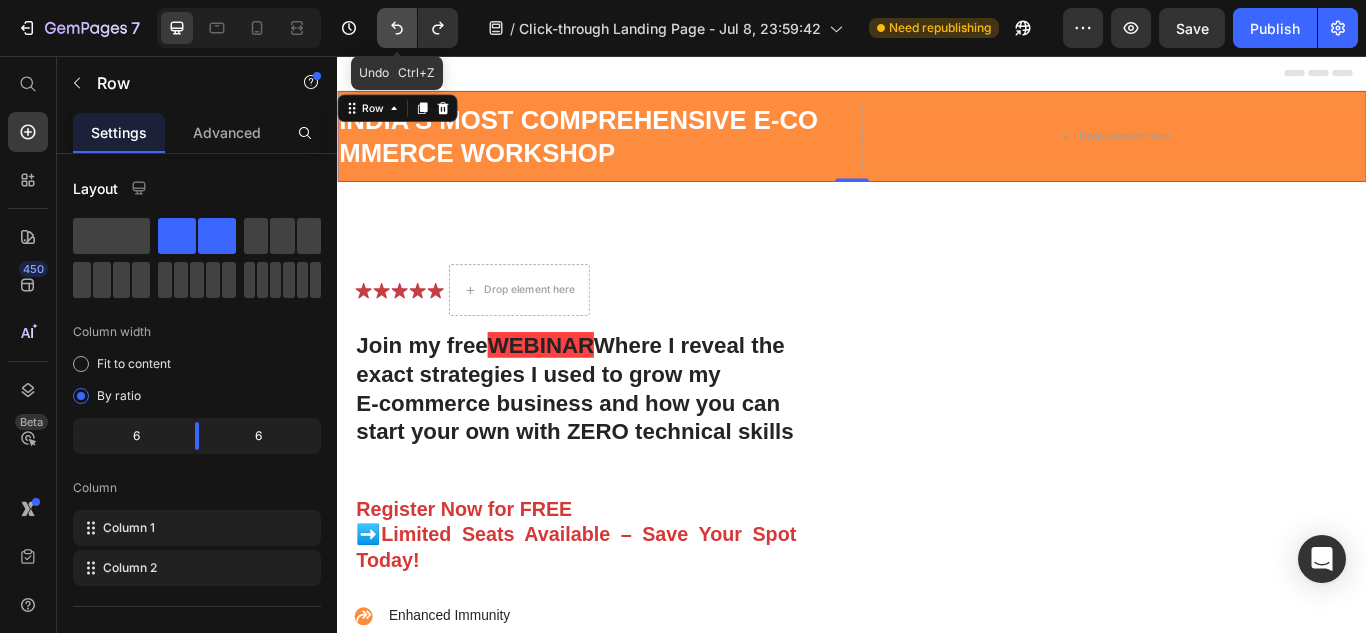 click 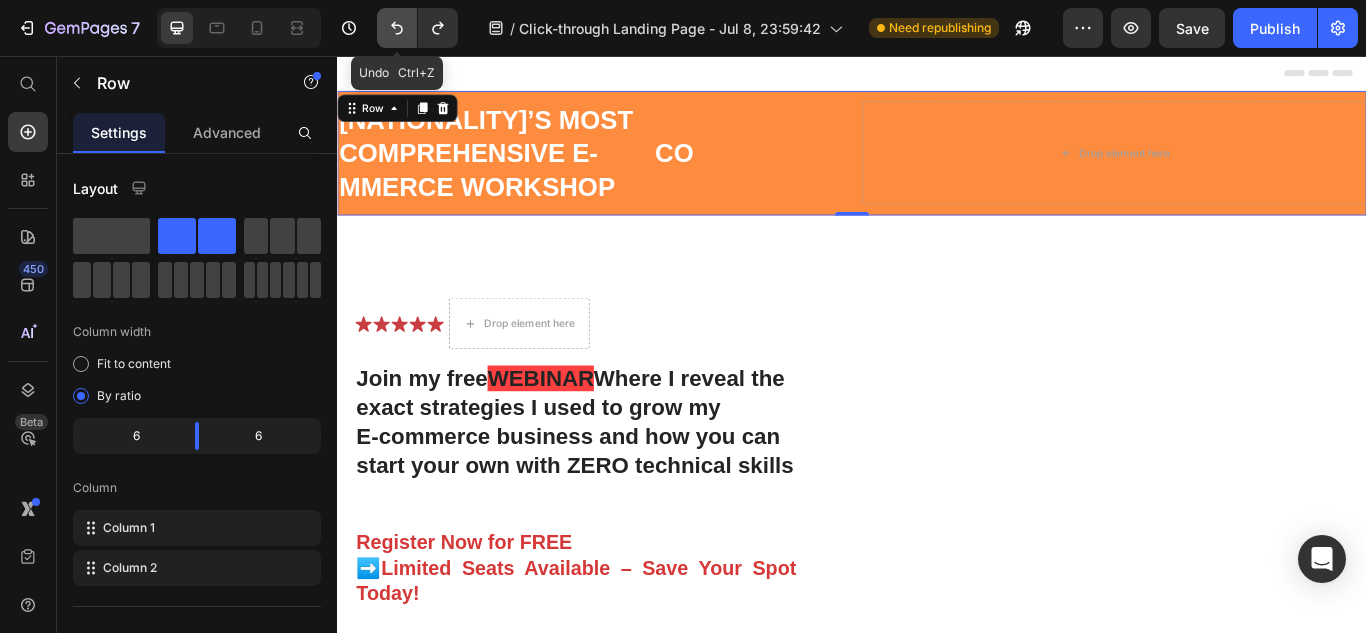 click 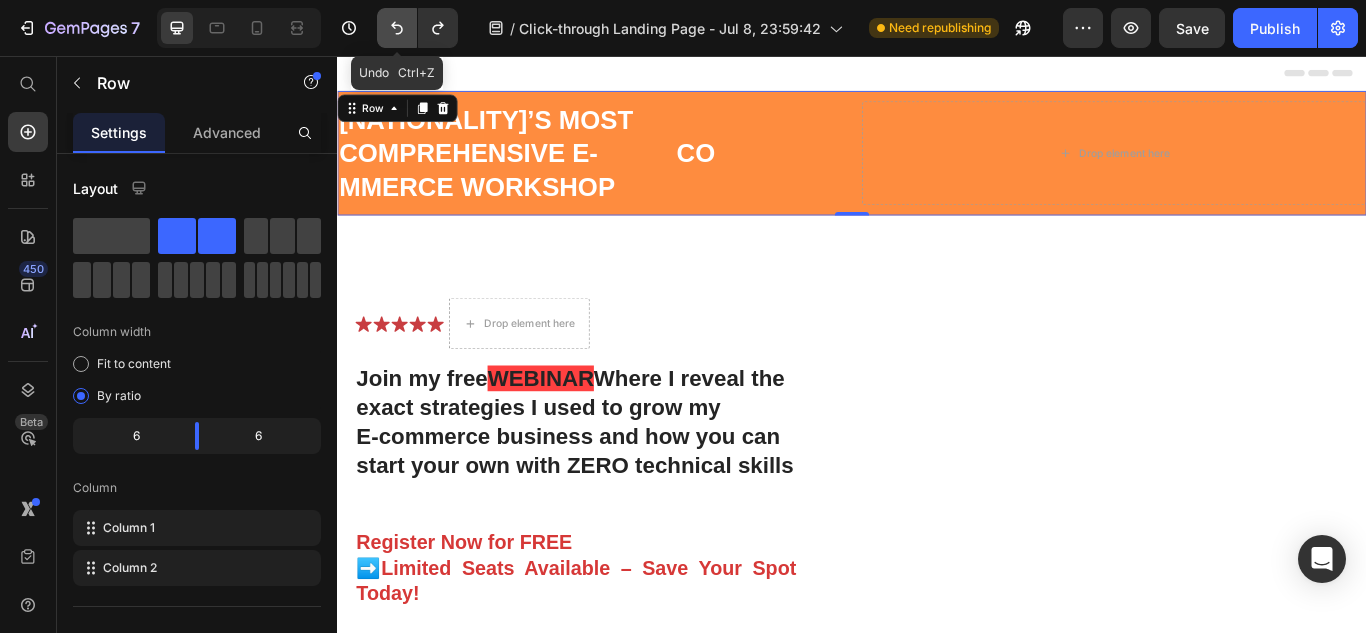 click 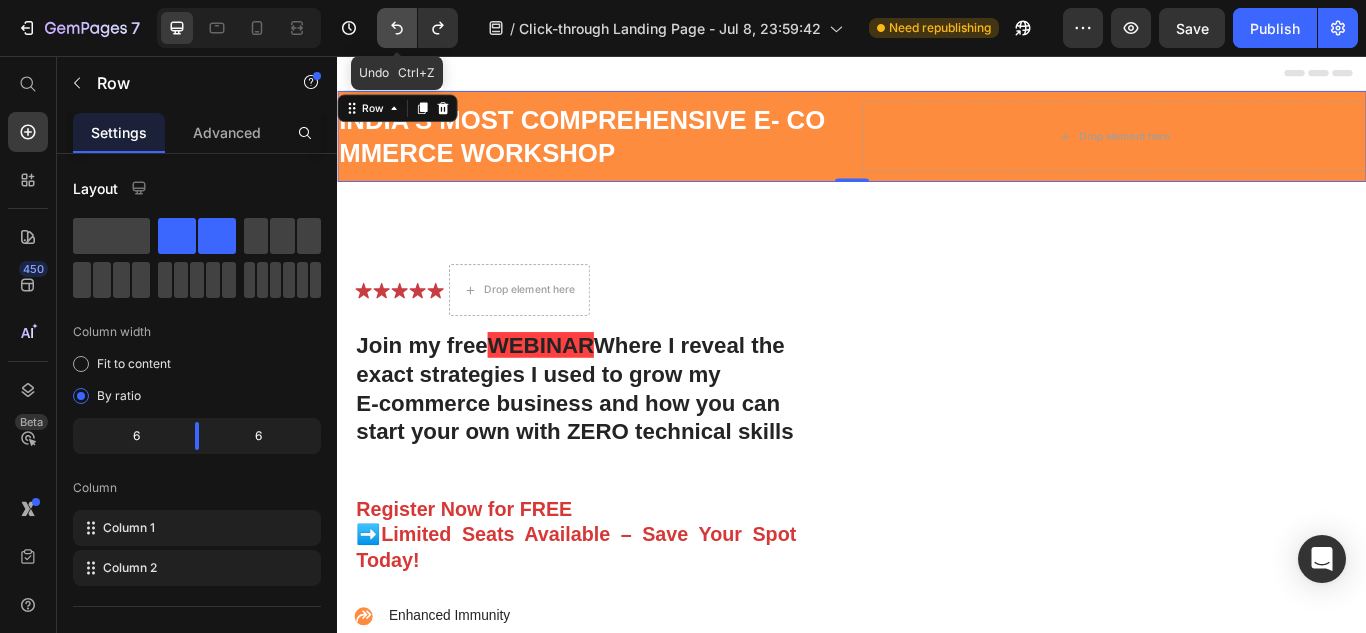 click 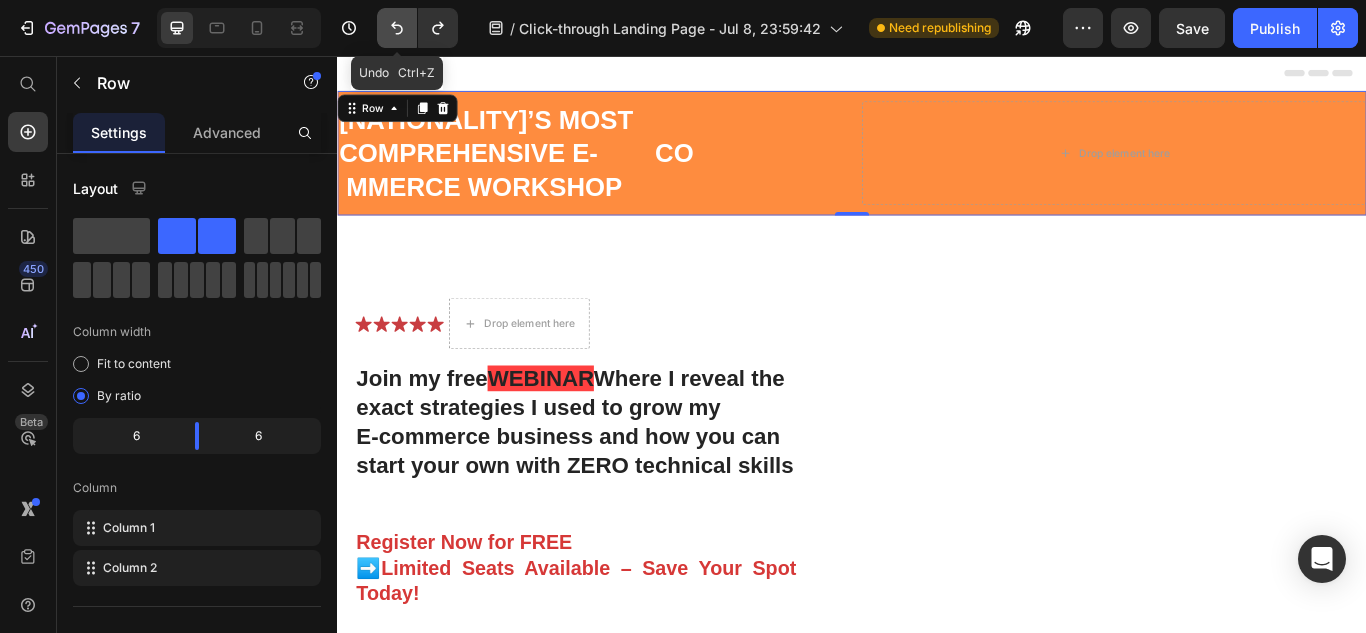 click 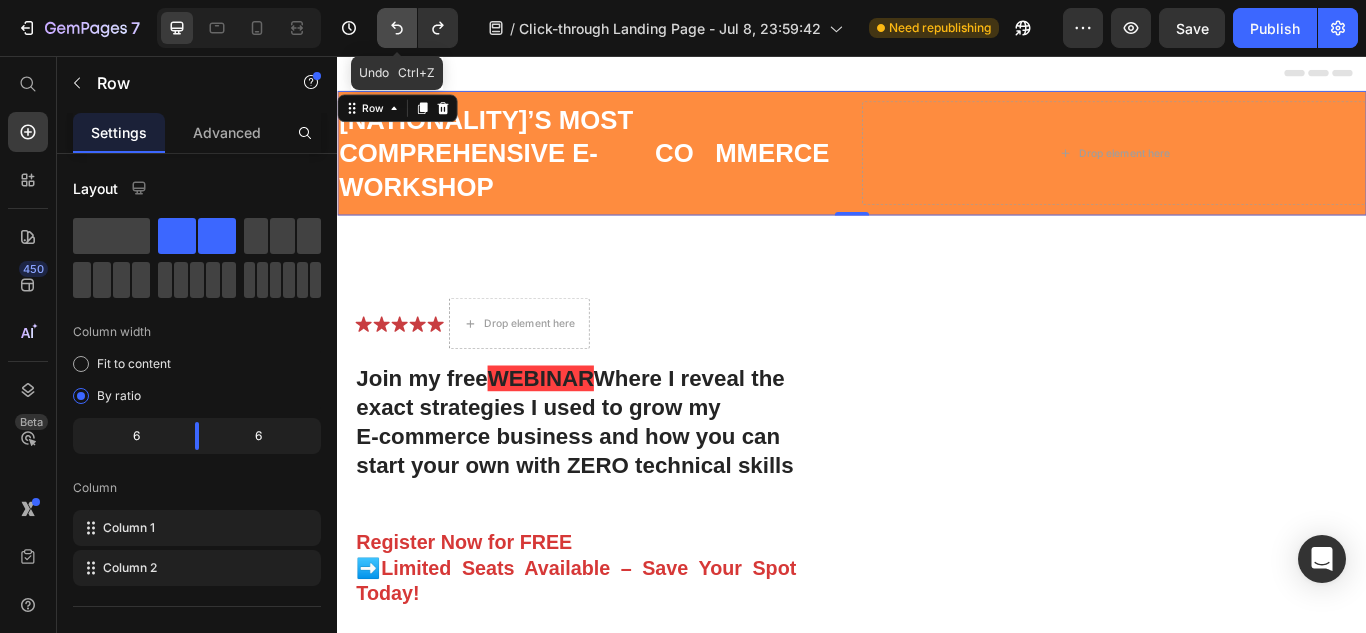 click 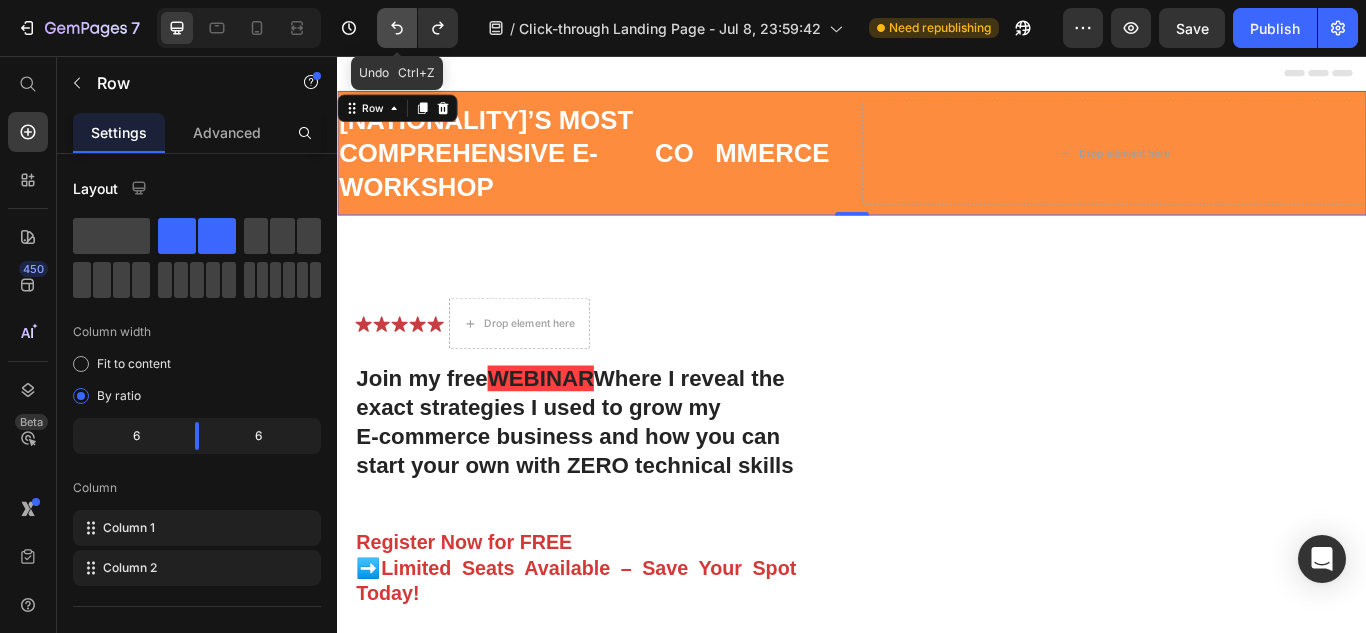 click 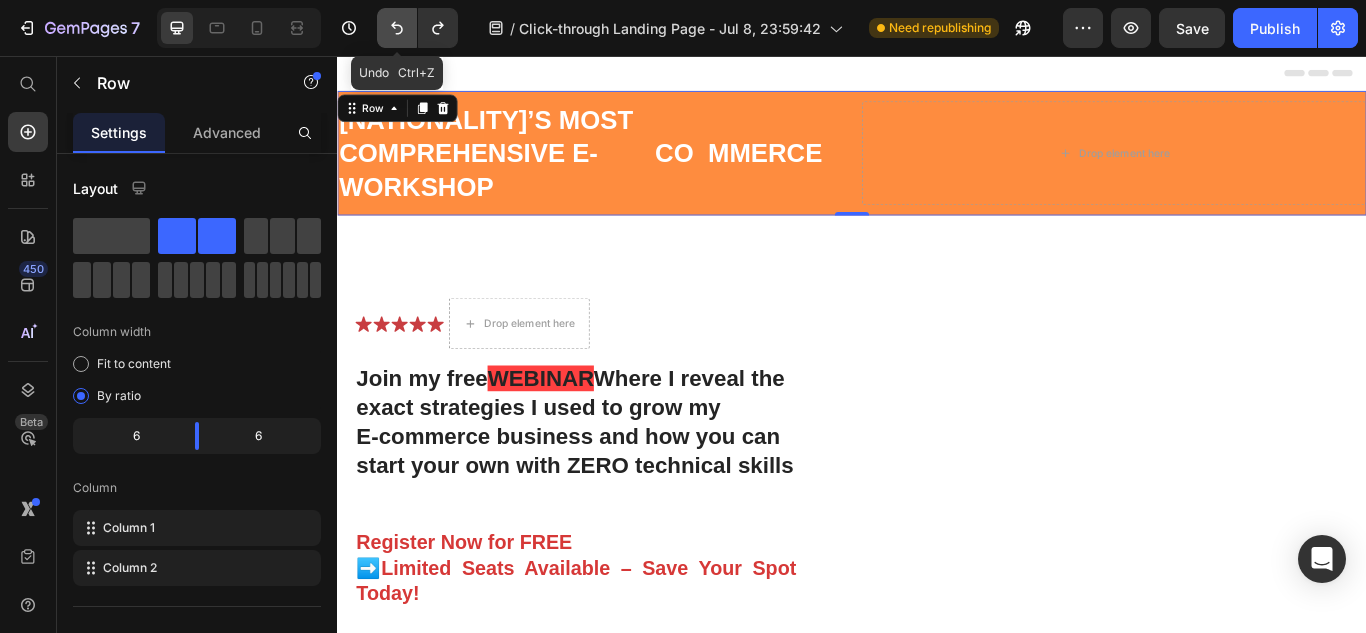click 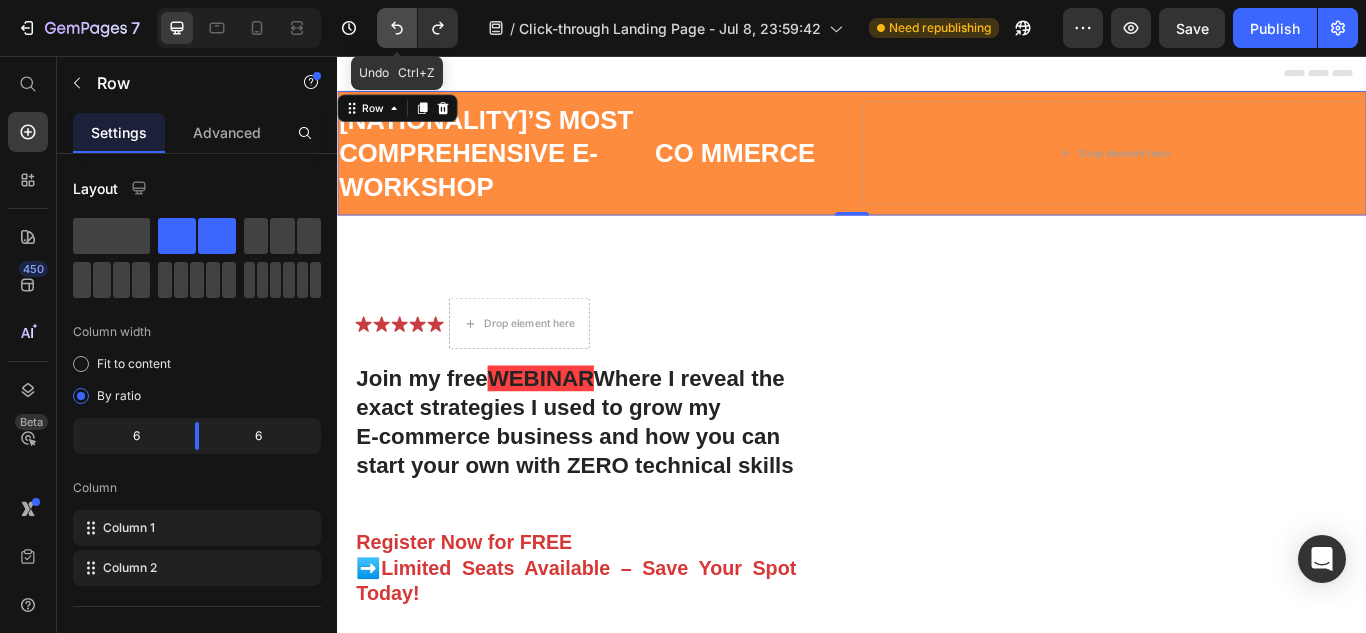 click 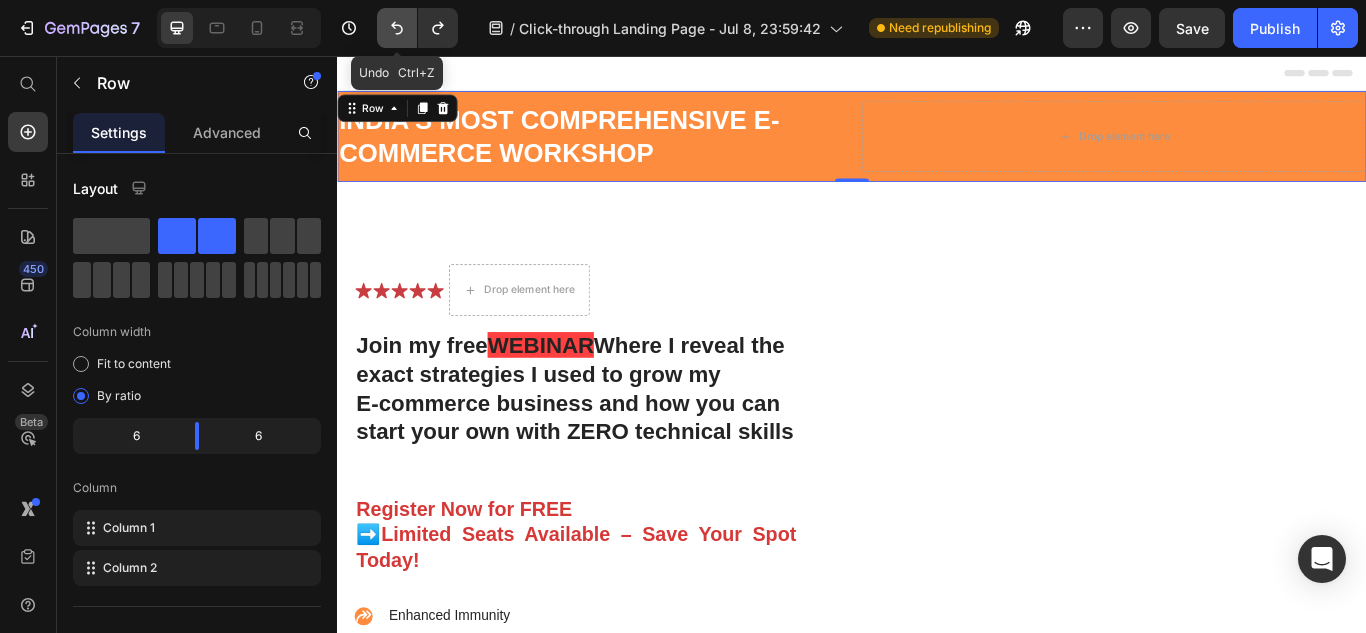 click 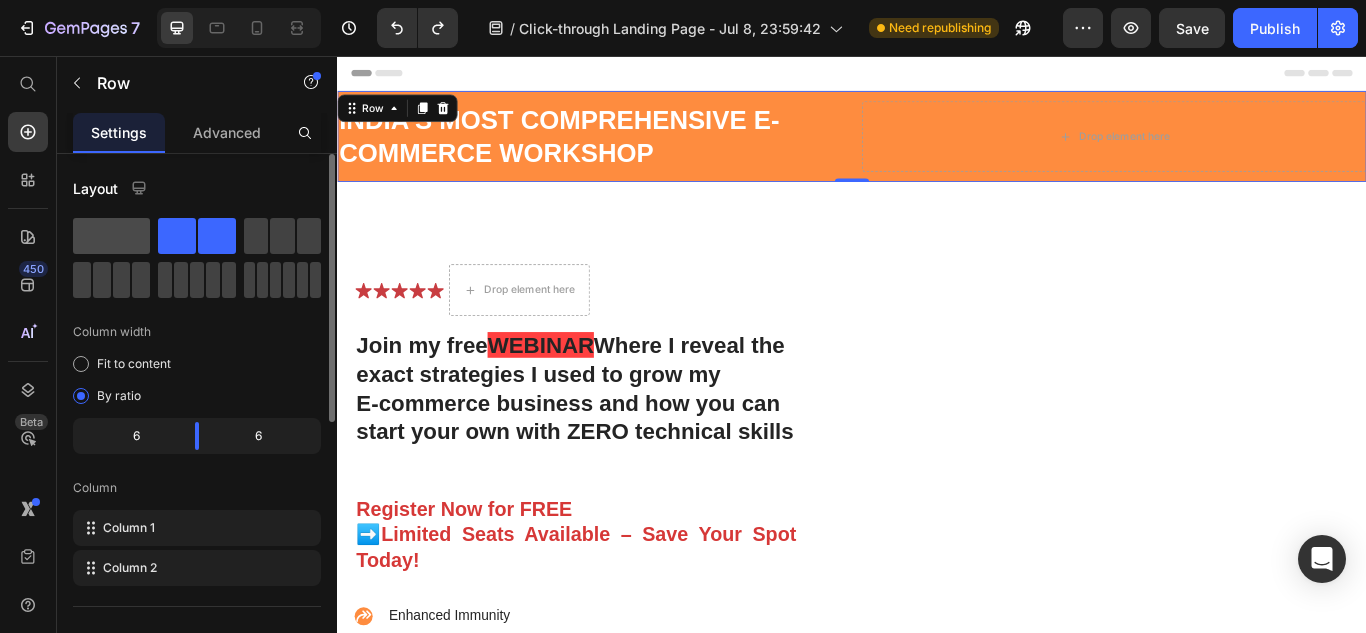 click 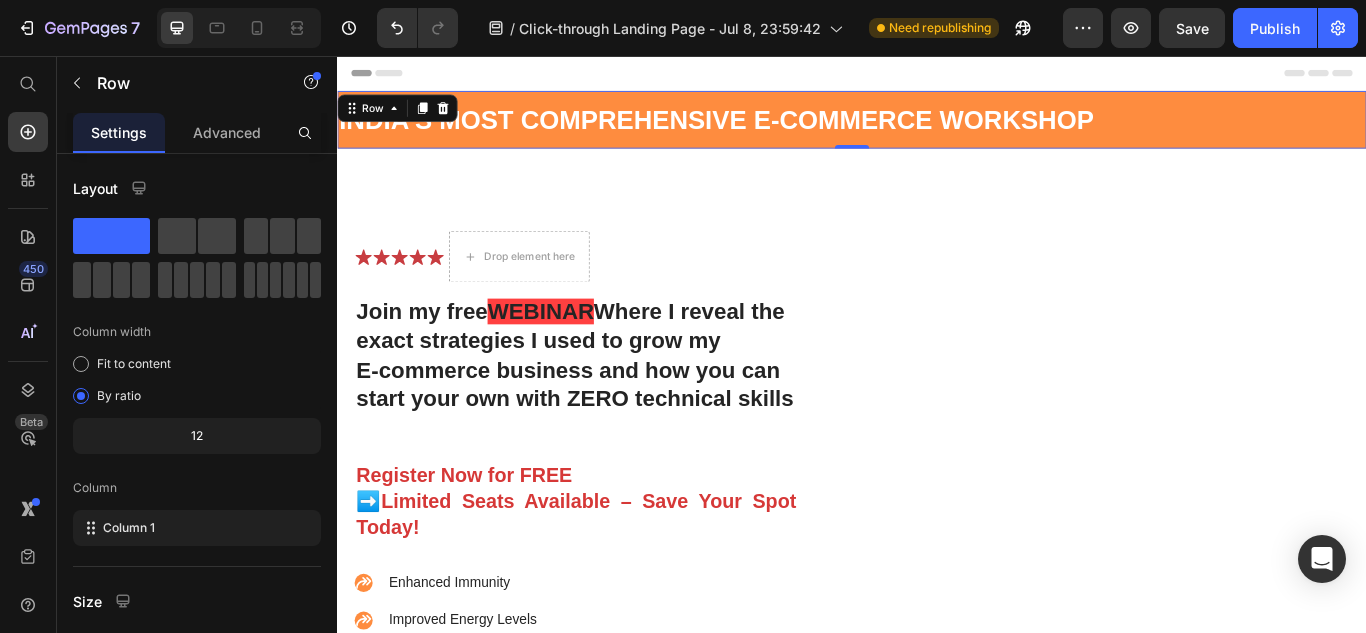 click on "Icon
Icon
Icon
Icon
Icon Icon List
Drop element here Row Join my free   WEBINAR    Where I reveal the exact strategies I used to grow my  E-commerce business and how you can start your own with ZERO technical skills Heading Register Now for FREE ➡️Limited Seats Available – Save Your Spot Today! Text Block
Enhanced Immunity
Improved Energy Levels
Support for Heart Health
Joint and Bone Health Item List Instant Health Boost Button
Icon Try it & love it for  30 days or your money back Text Block Row" at bounding box center [615, 587] 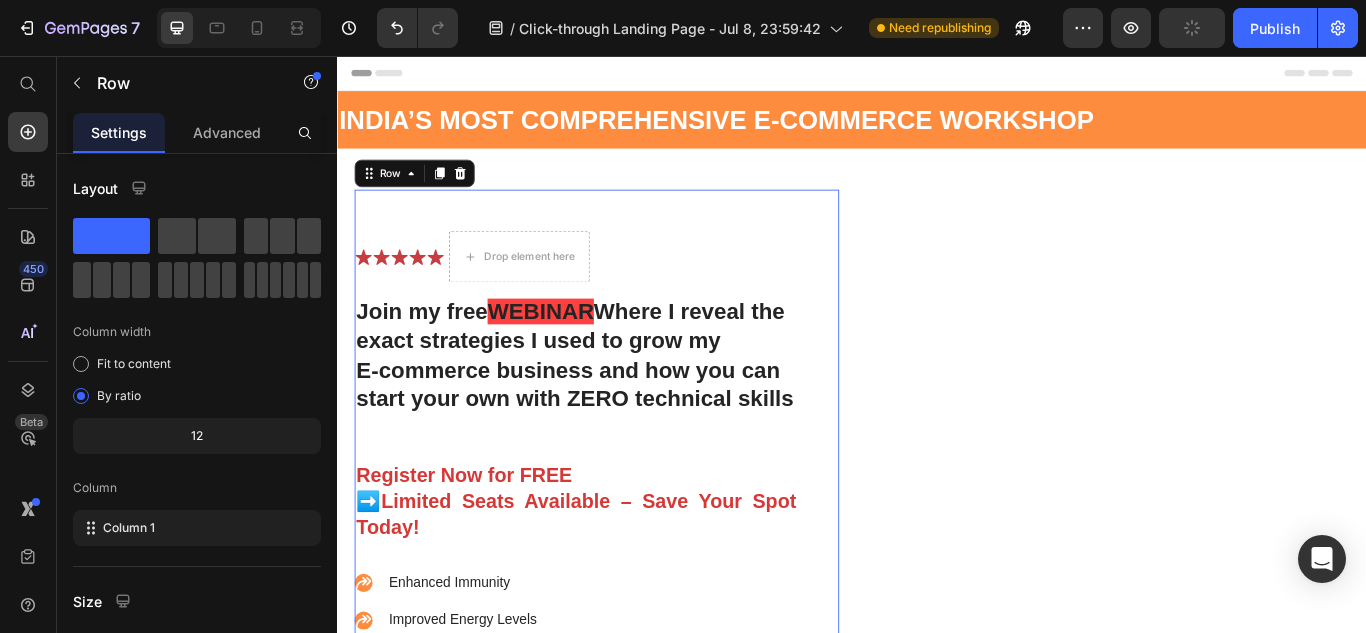 click on "INDIA’S MOST COMPREHENSIVE E-COMMERCE WORKSHOP" at bounding box center (779, 130) 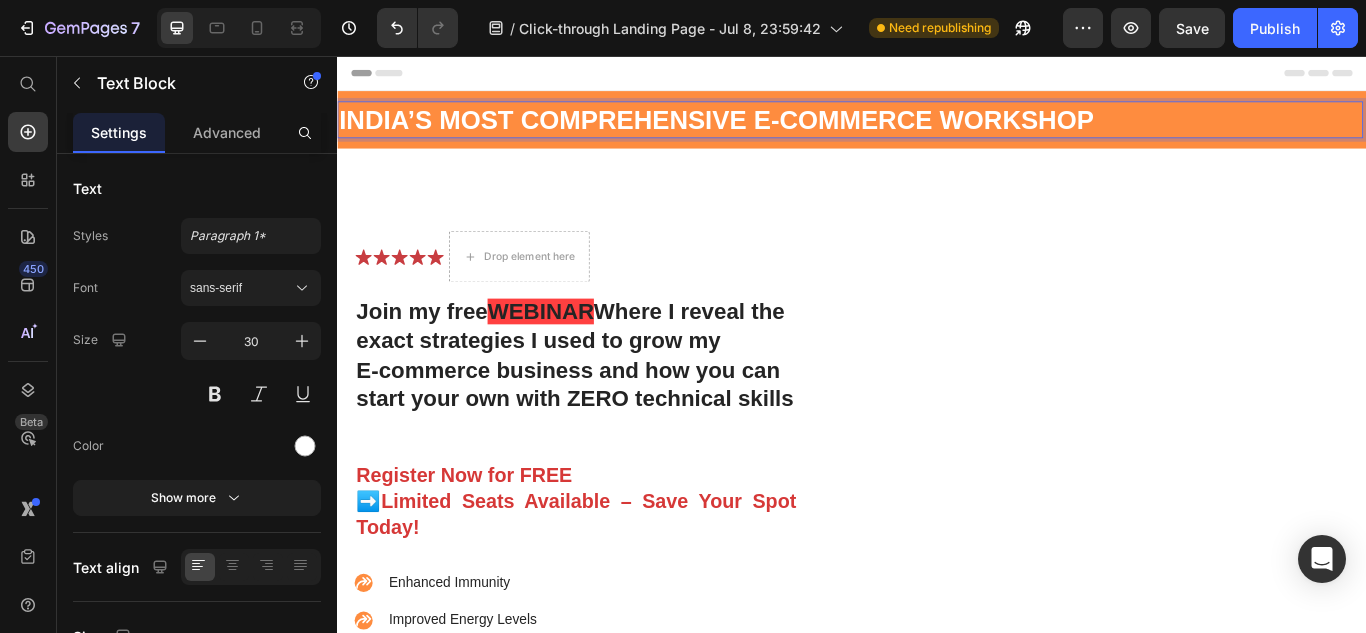 click on "INDIA’S MOST COMPREHENSIVE E-COMMERCE WORKSHOP" at bounding box center (779, 130) 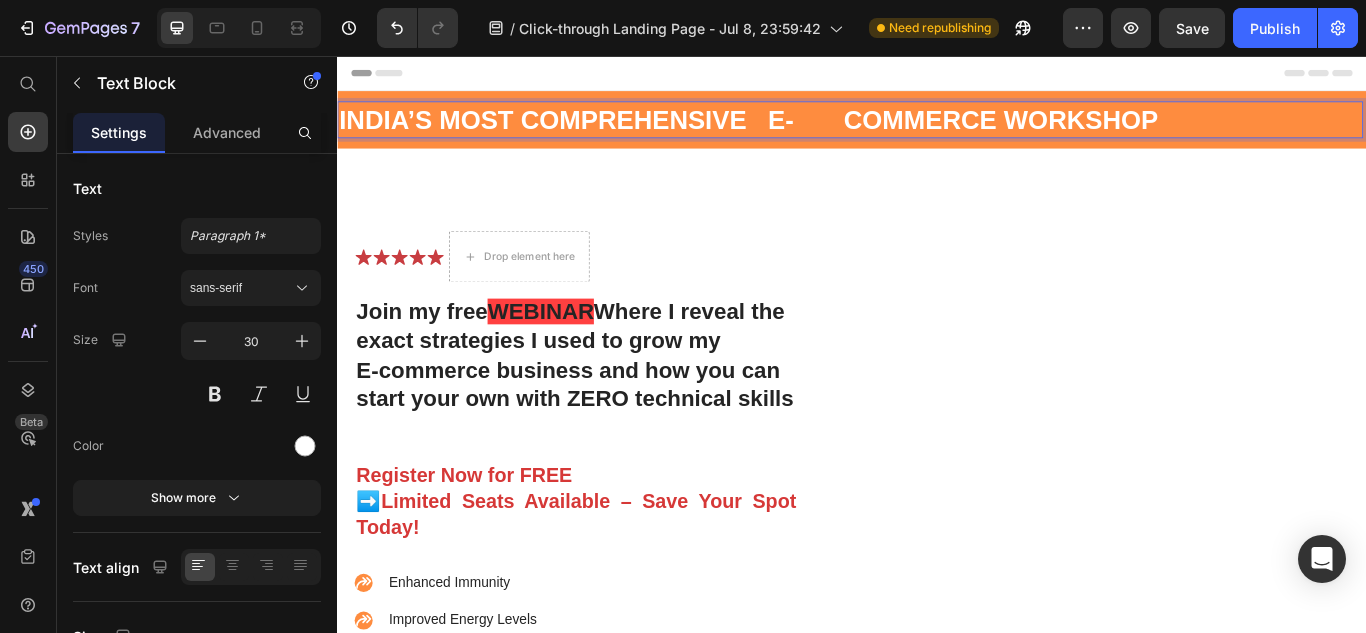 click on "INDIA’S MOST COMPREHENSIVE   E-       COMMERCE WORKSHOP" at bounding box center (816, 130) 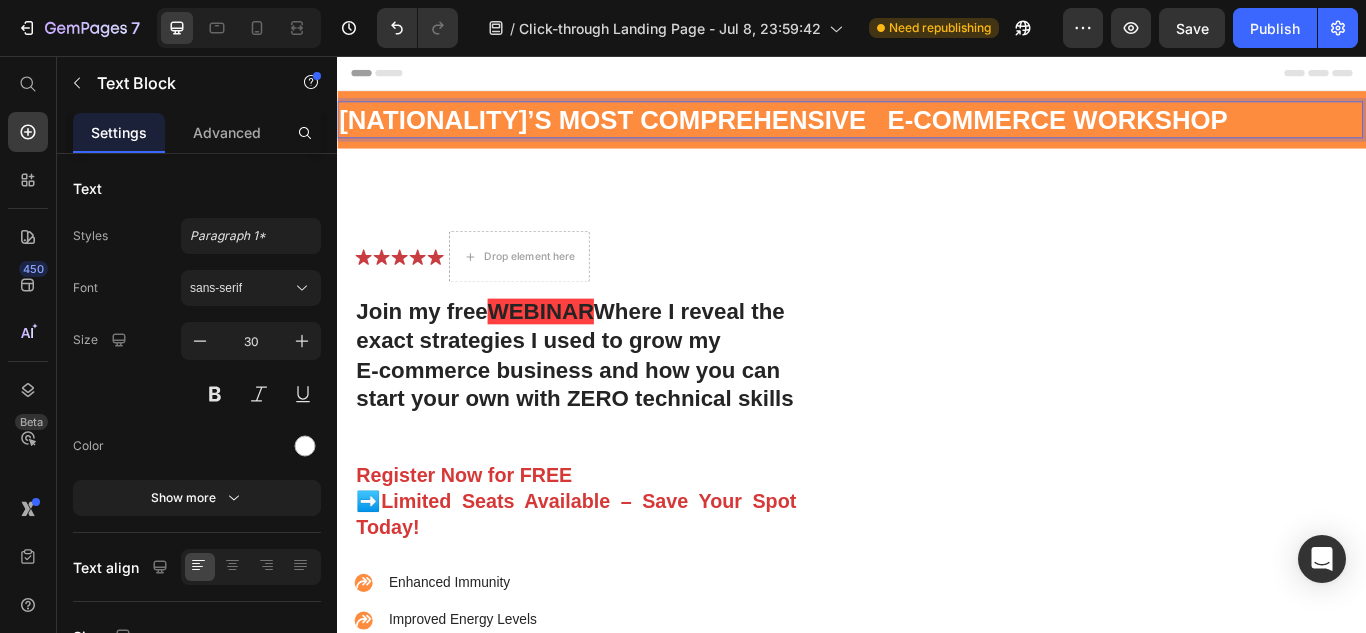 click on "[NATIONALITY]’S MOST COMPREHENSIVE   E-COMMERCE WORKSHOP" at bounding box center [857, 130] 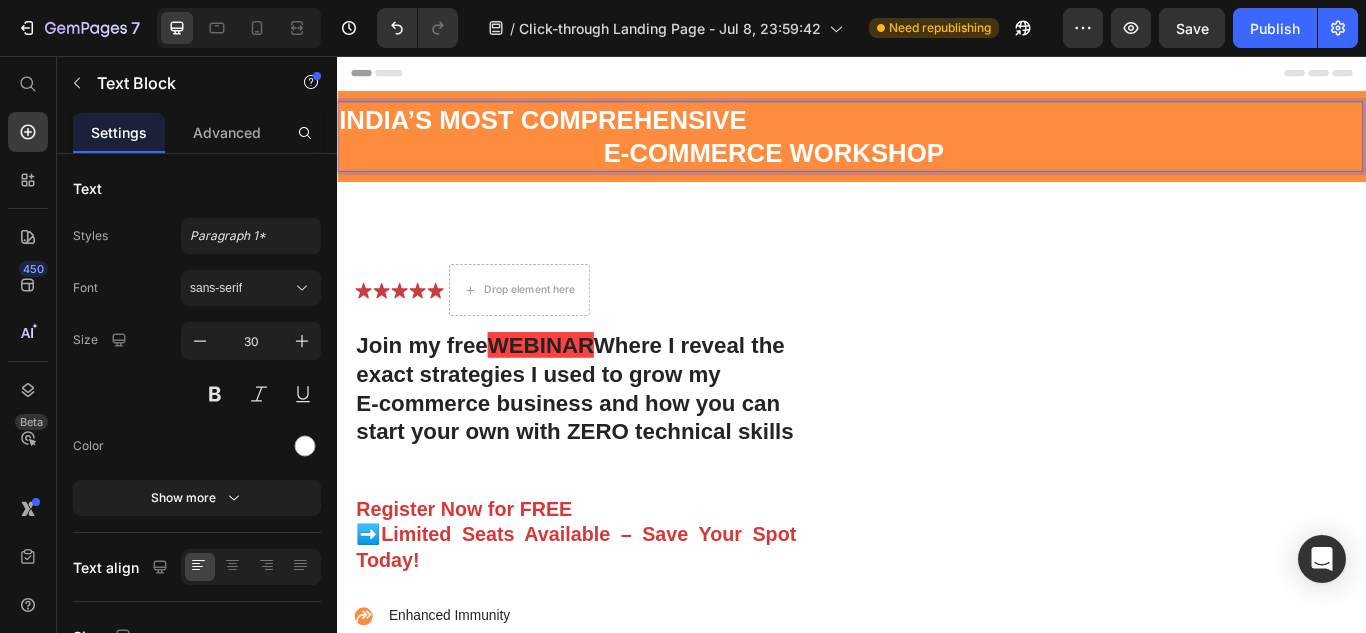 click on "INDIA’S MOST COMPREHENSIVE                                                                                                                            E-COMMERCE WORKSHOP" at bounding box center (935, 150) 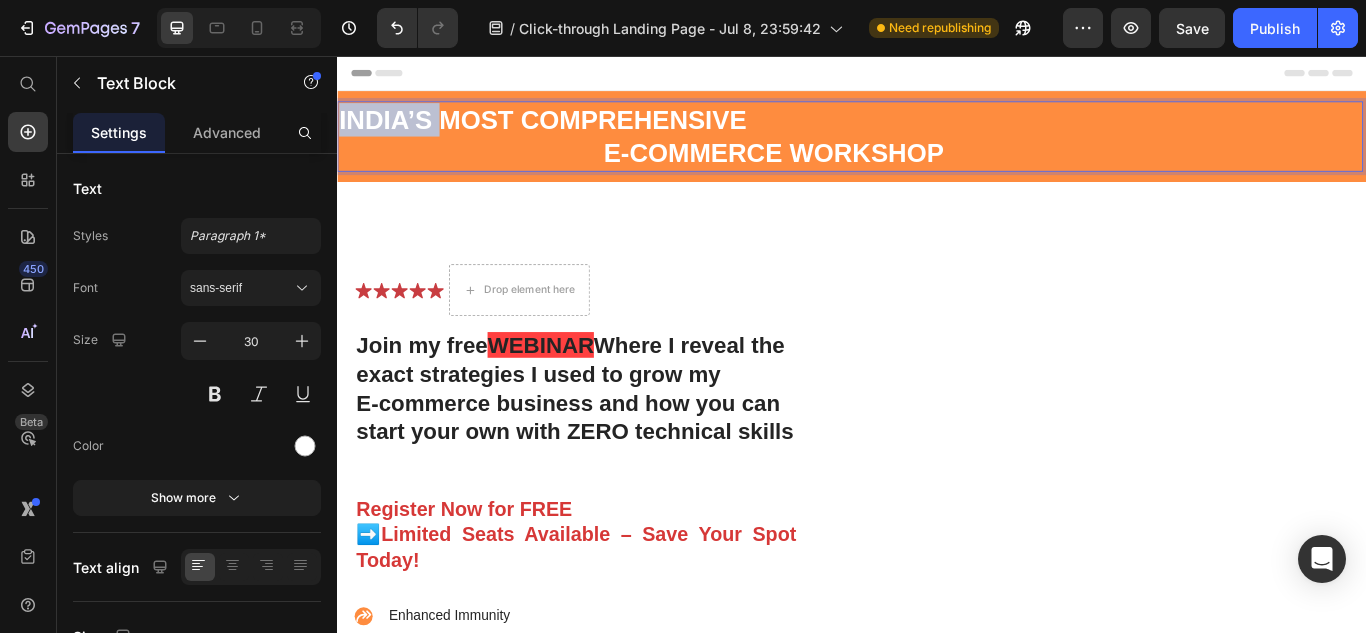click on "INDIA’S MOST COMPREHENSIVE                                                                                                                            E-COMMERCE WORKSHOP" at bounding box center (935, 150) 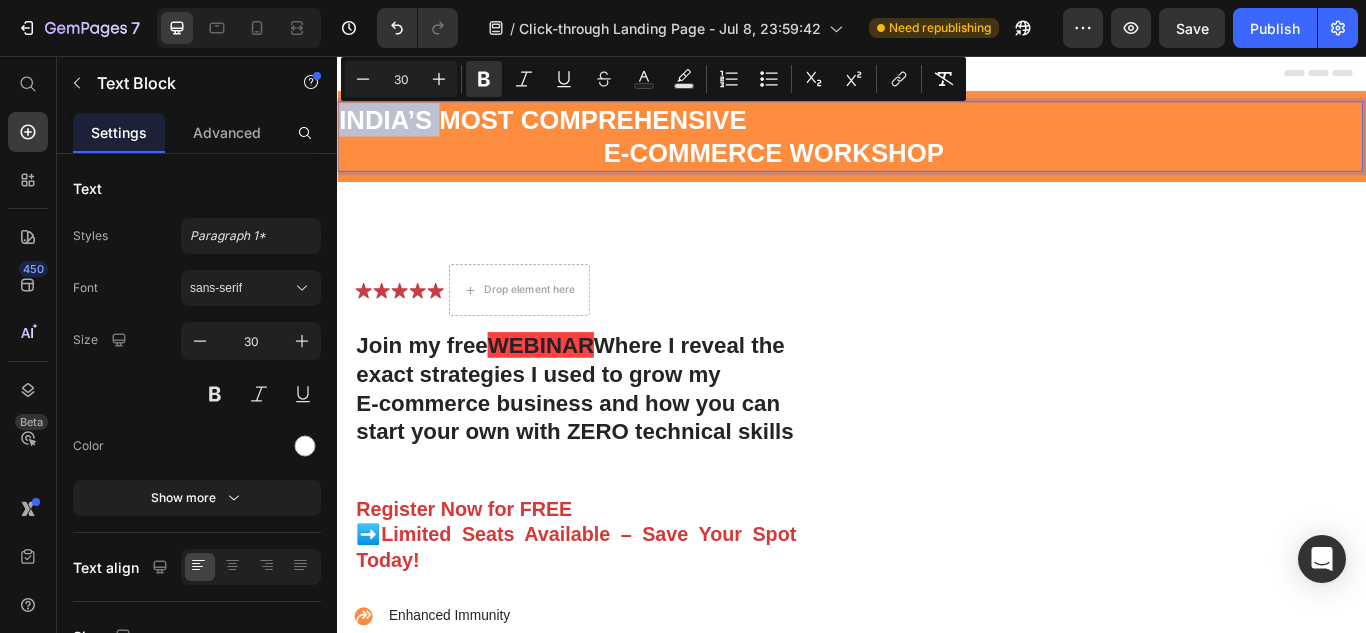 click on "INDIA’S MOST COMPREHENSIVE                                                                                                                            E-COMMERCE WORKSHOP" at bounding box center (935, 150) 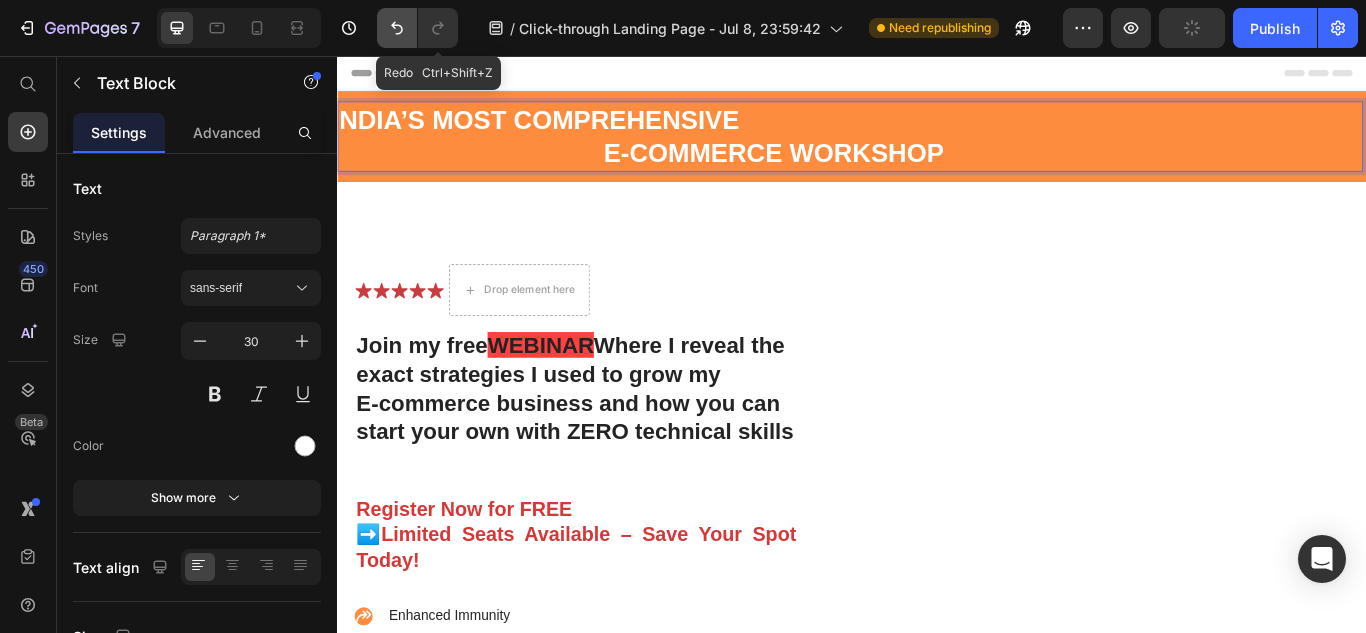 click 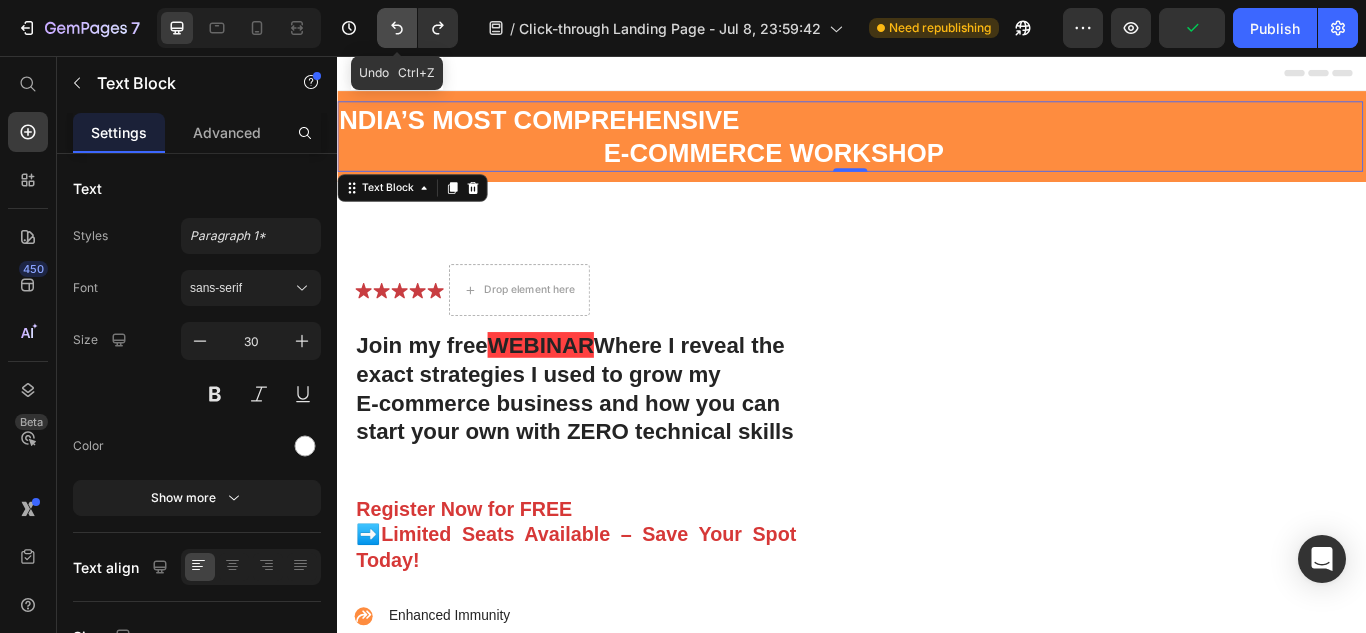 click 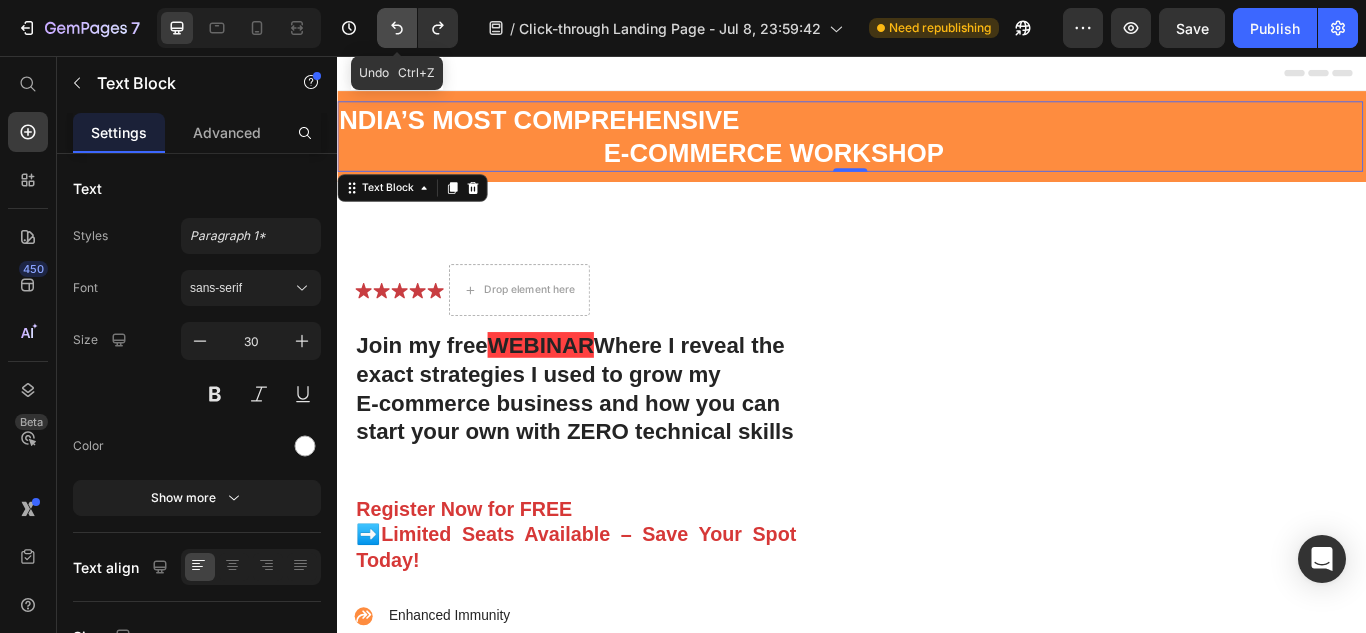 click 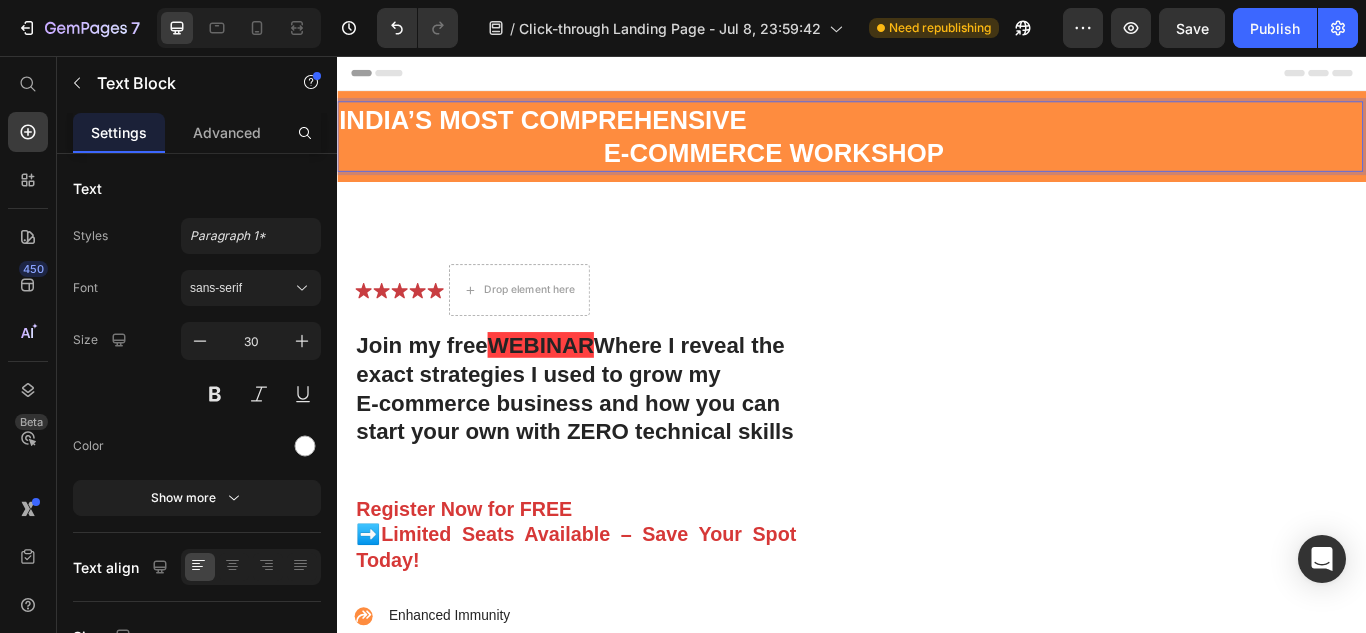 click on "INDIA’S MOST COMPREHENSIVE                                                                                                                            E-COMMERCE WORKSHOP" at bounding box center [935, 150] 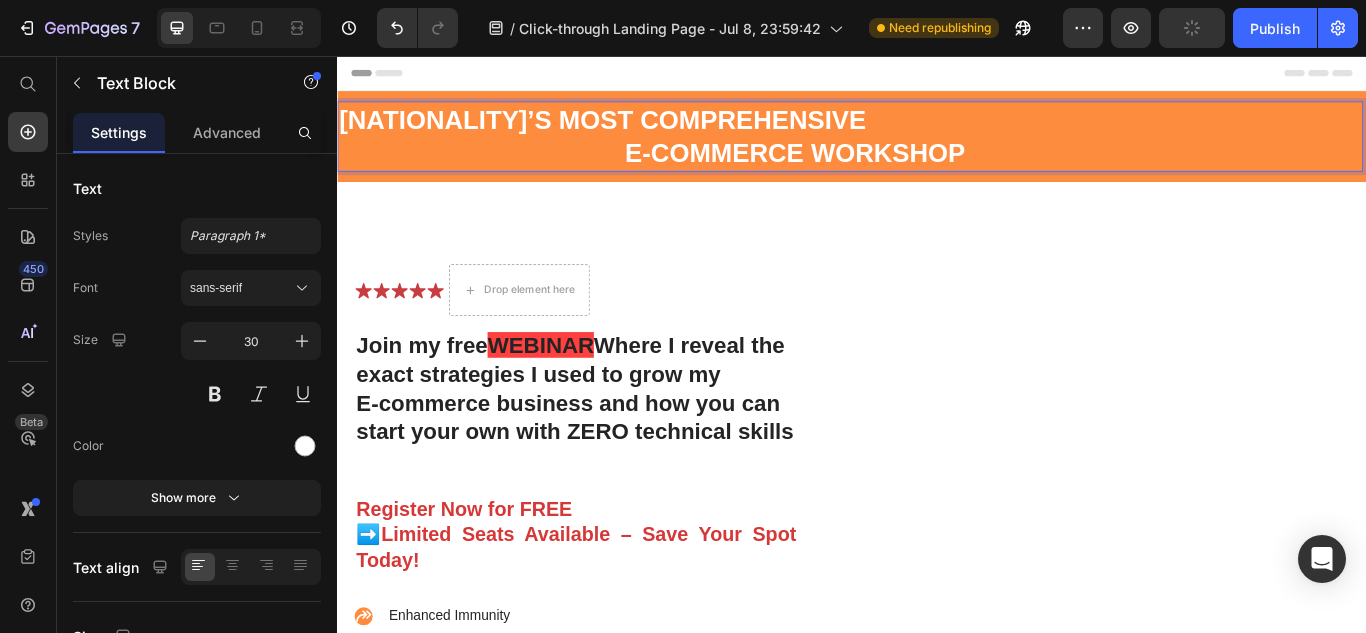click on "[NATIONALITY]’S MOST COMPREHENSIVE                                                                                                             E-COMMERCE WORKSHOP" at bounding box center [929, 150] 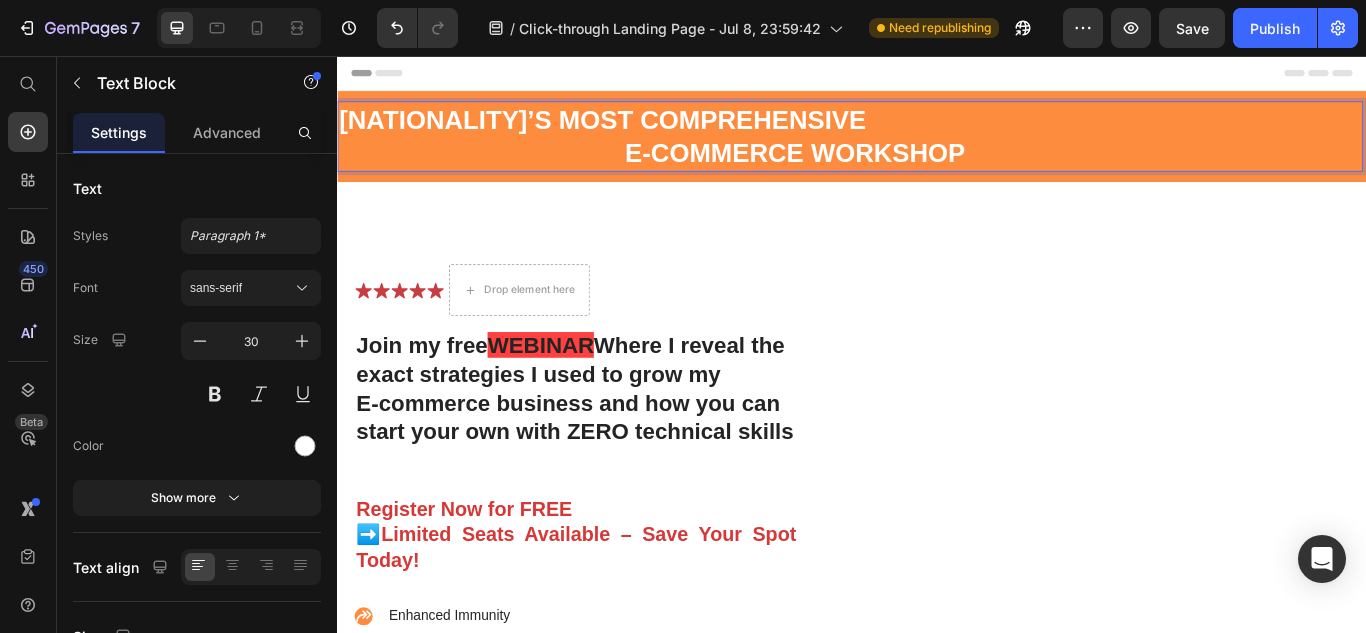 click on "[NATIONALITY]’S MOST COMPREHENSIVE                                                                                                             E-COMMERCE WORKSHOP" at bounding box center (929, 150) 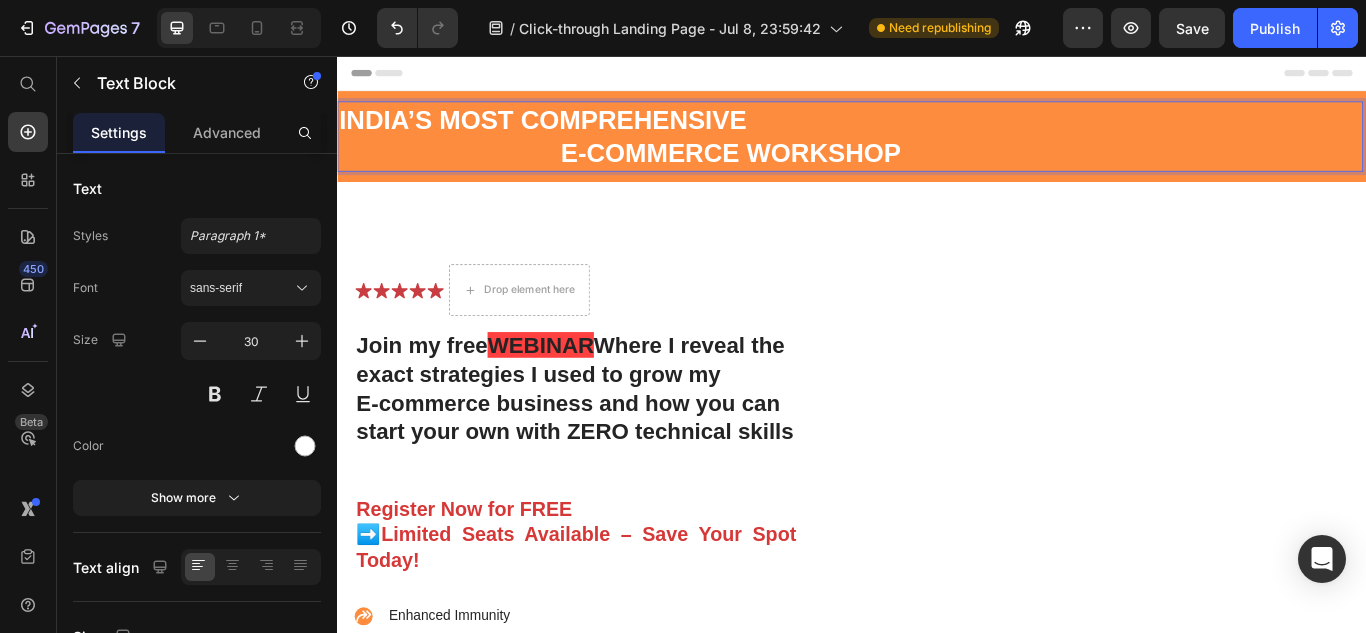 click on "INDIA’S MOST COMPREHENSIVE                                                                                                                      E-COMMERCE WORKSHOP" at bounding box center (935, 150) 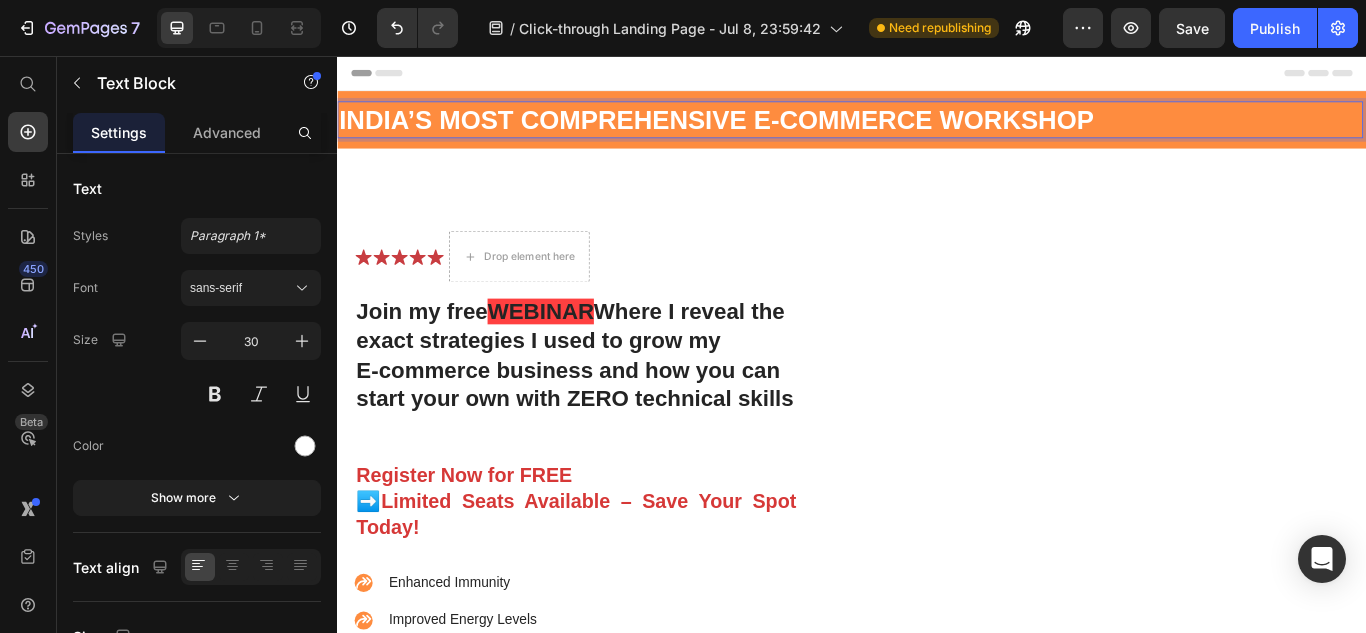 click on "INDIA’S MOST COMPREHENSIVE E-COMMERCE WORKSHOP" at bounding box center [779, 130] 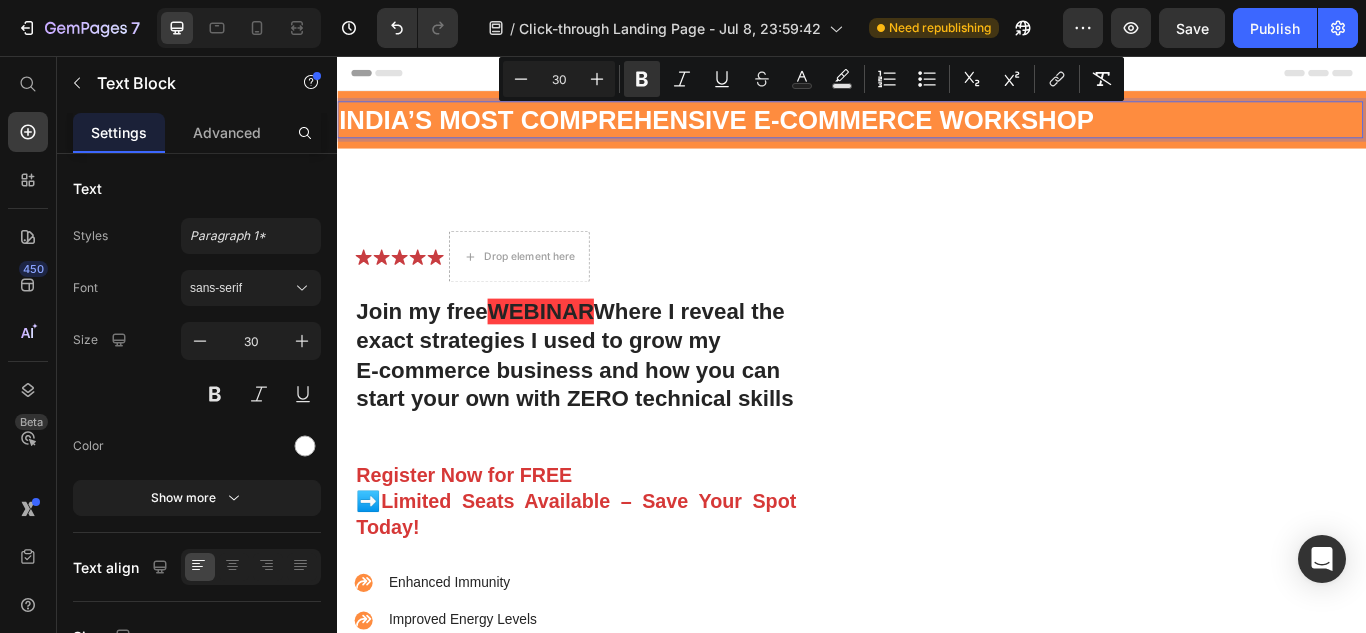 drag, startPoint x: 590, startPoint y: 116, endPoint x: 1104, endPoint y: 139, distance: 514.51434 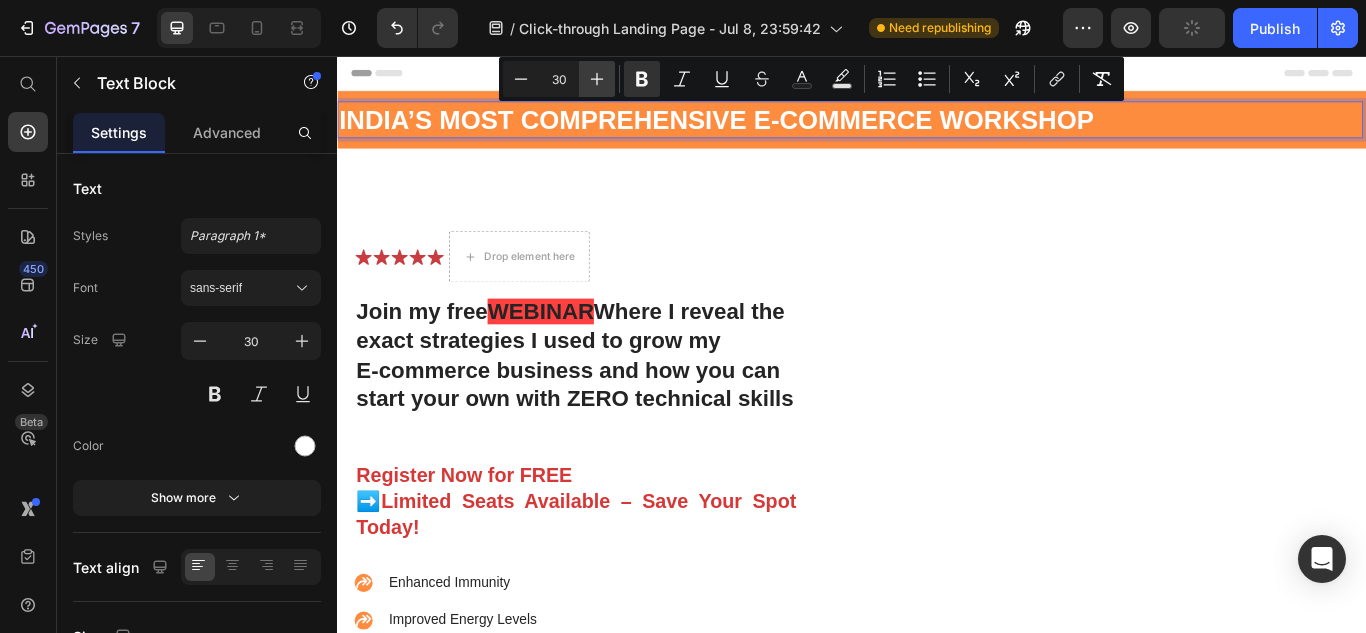 drag, startPoint x: 604, startPoint y: 76, endPoint x: 766, endPoint y: 83, distance: 162.15117 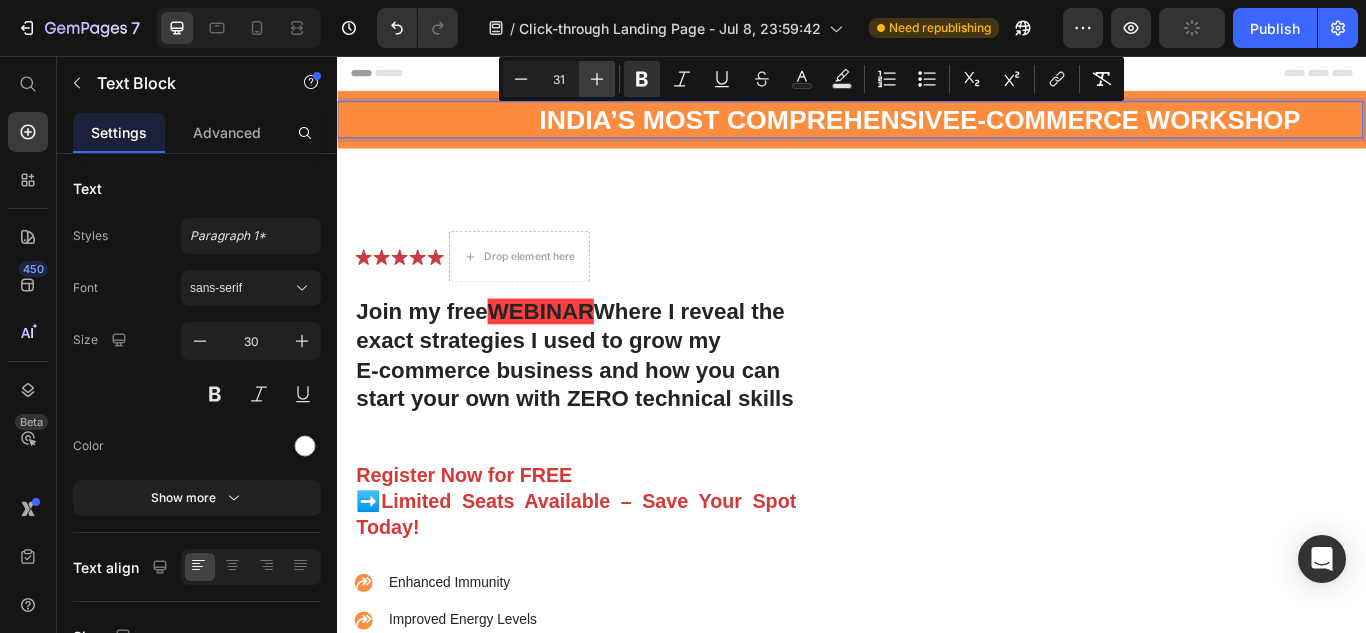 click 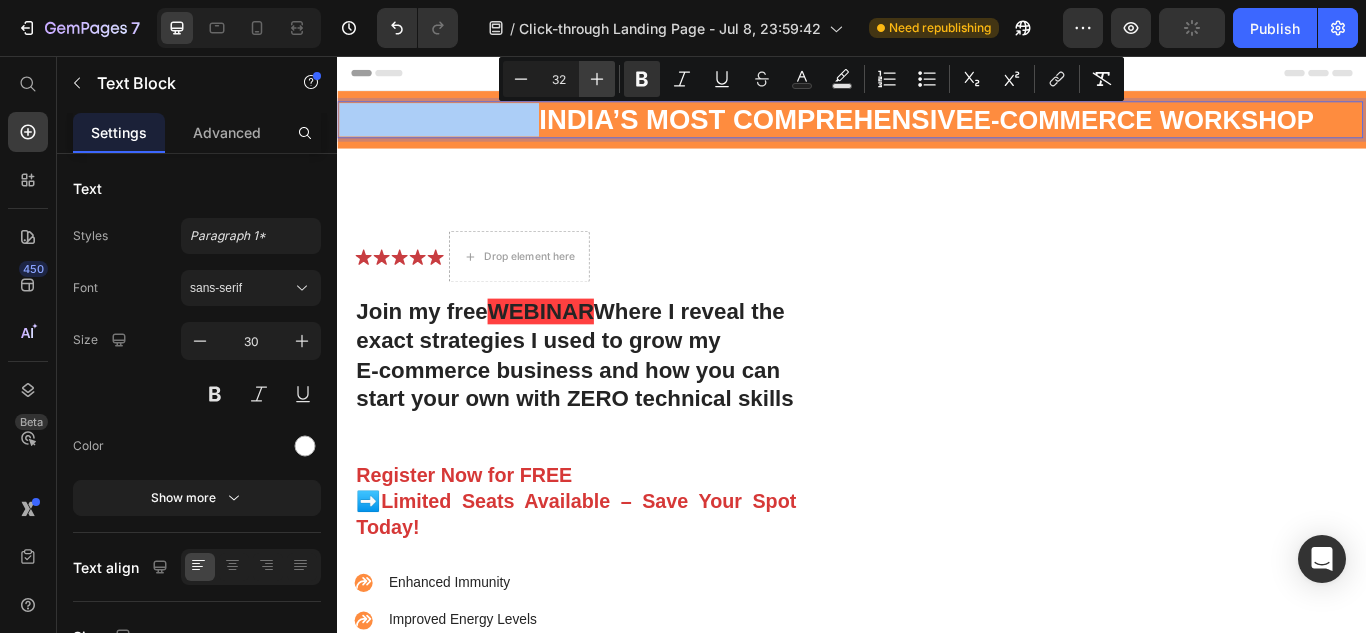 click 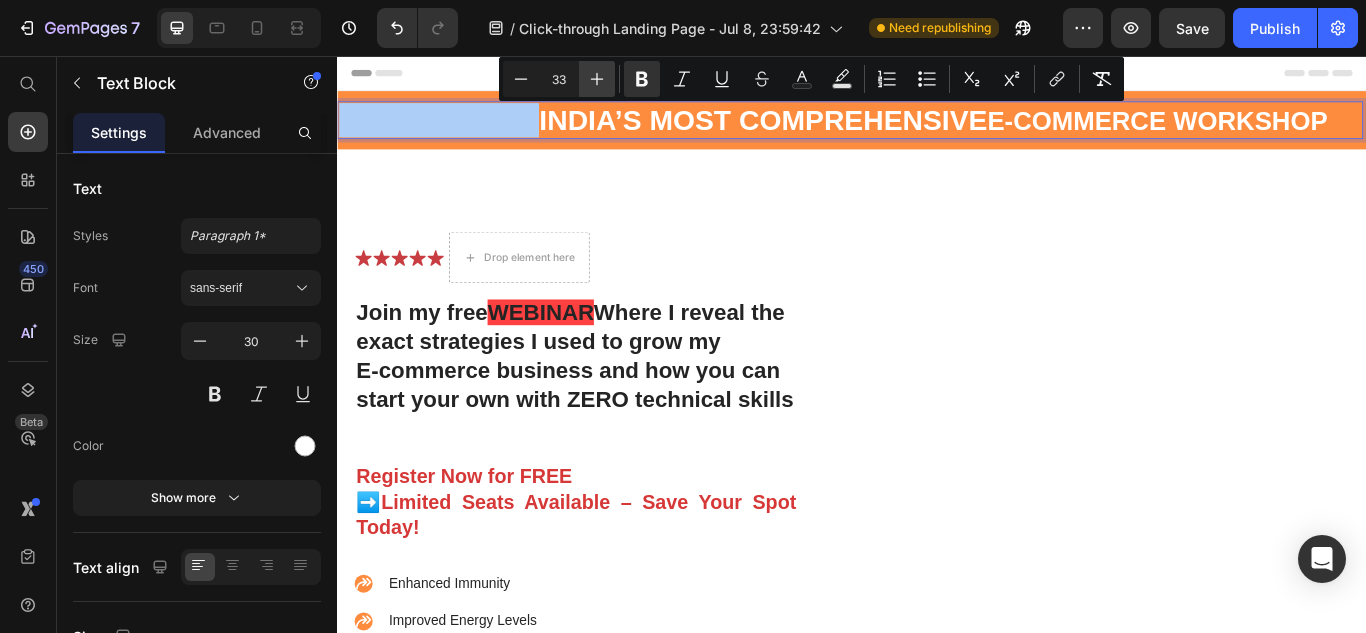 click 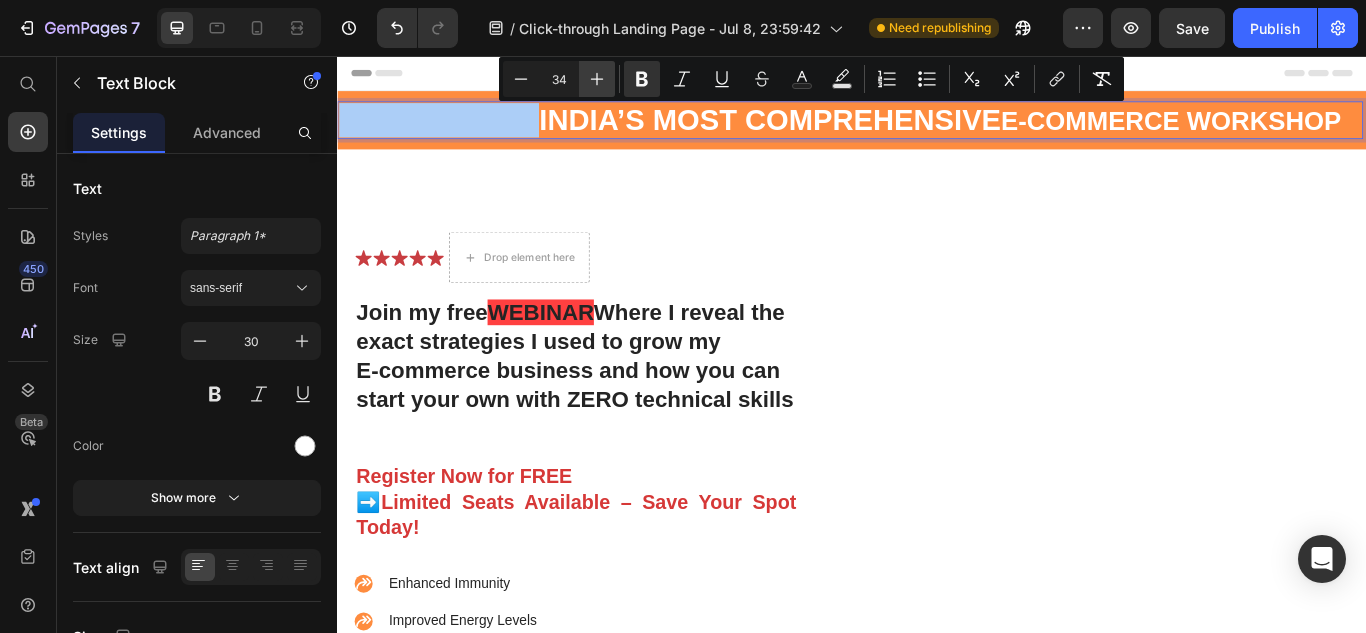 click 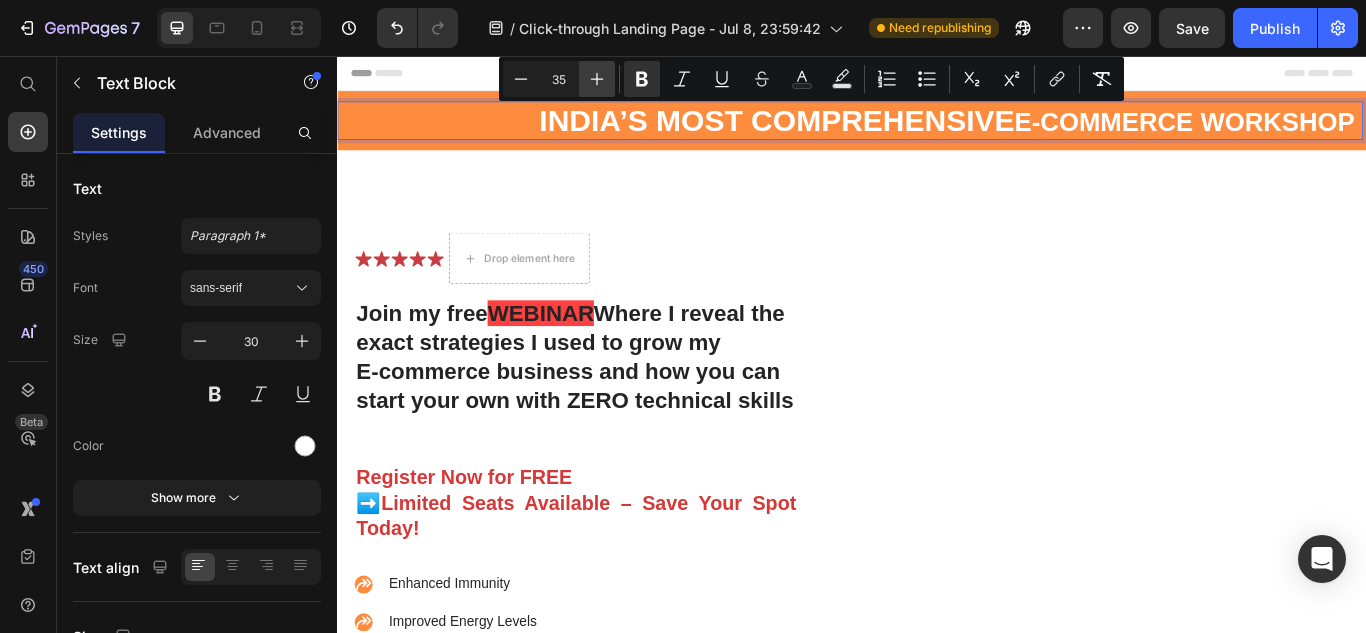 click 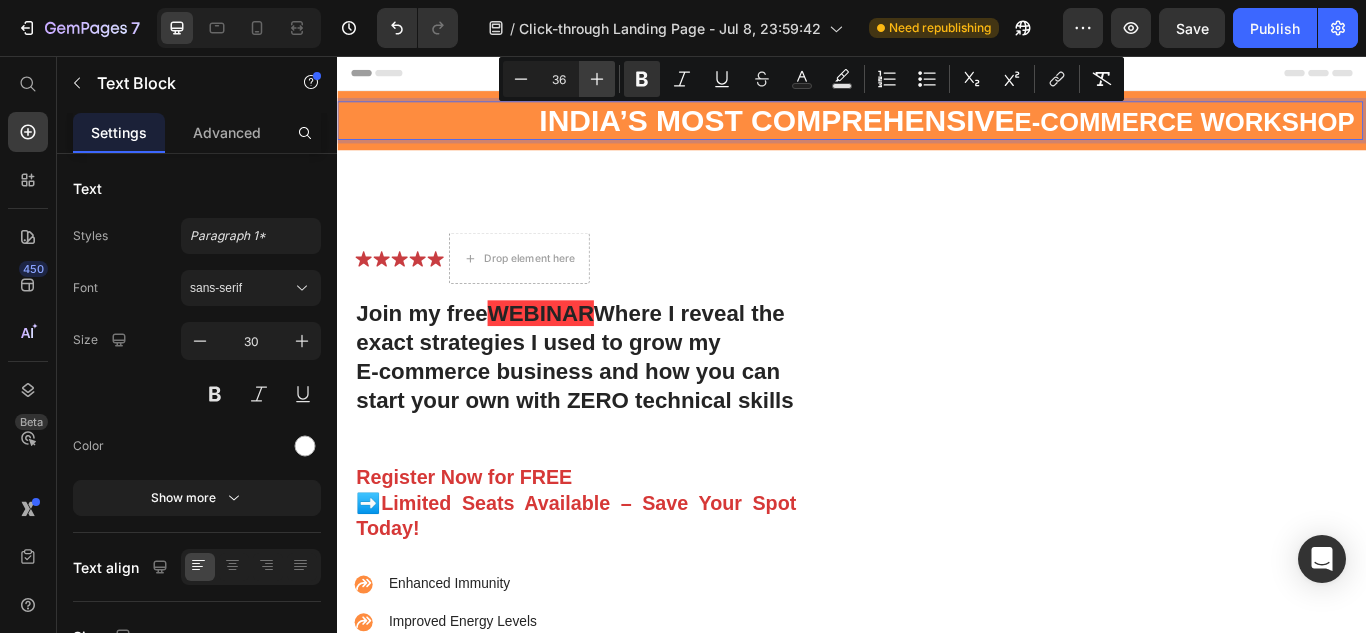 click 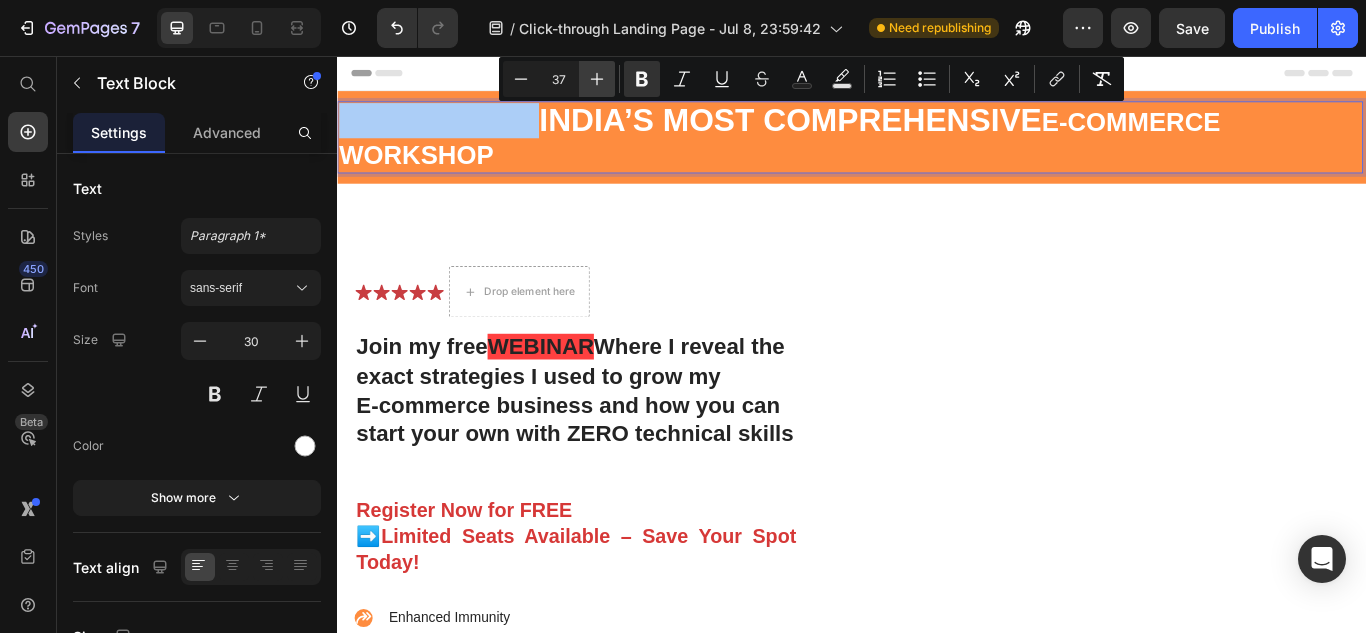 click 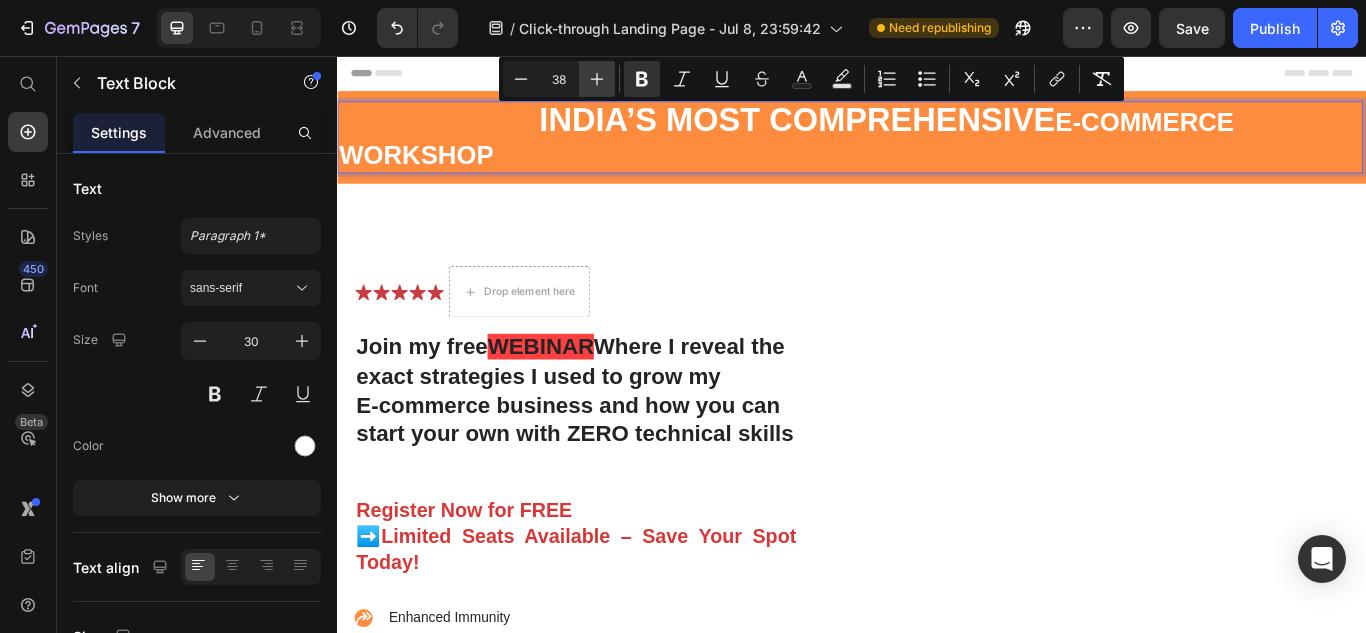 click 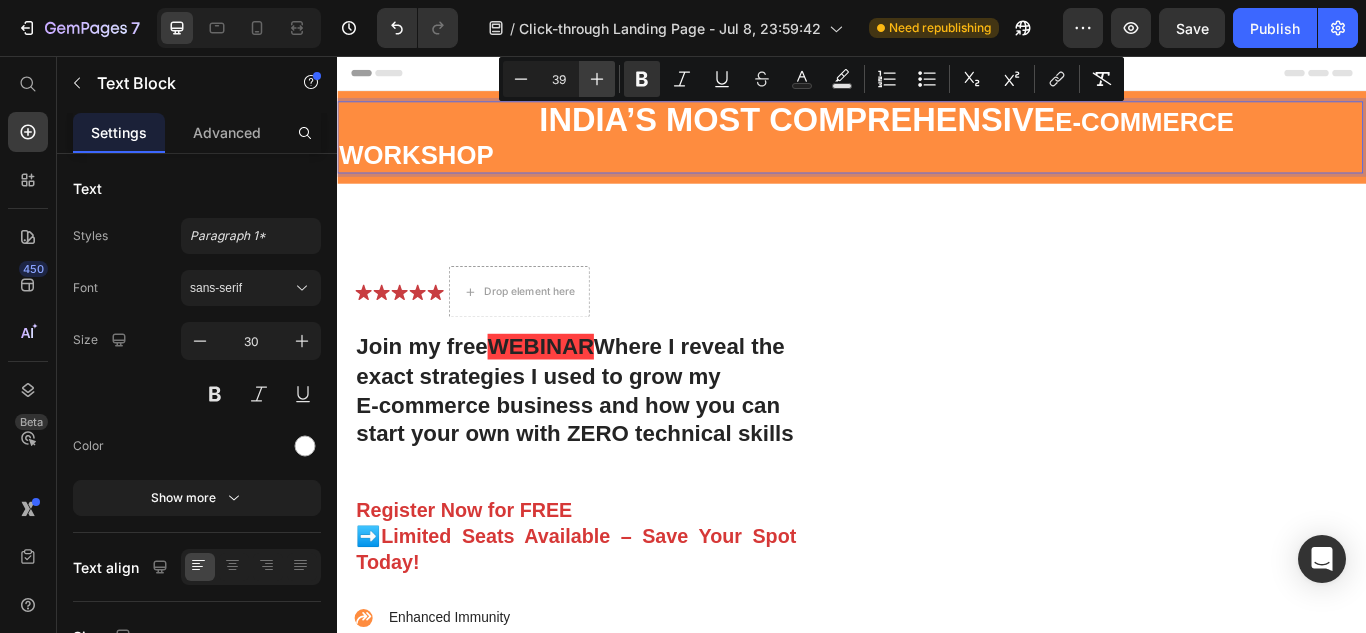 click 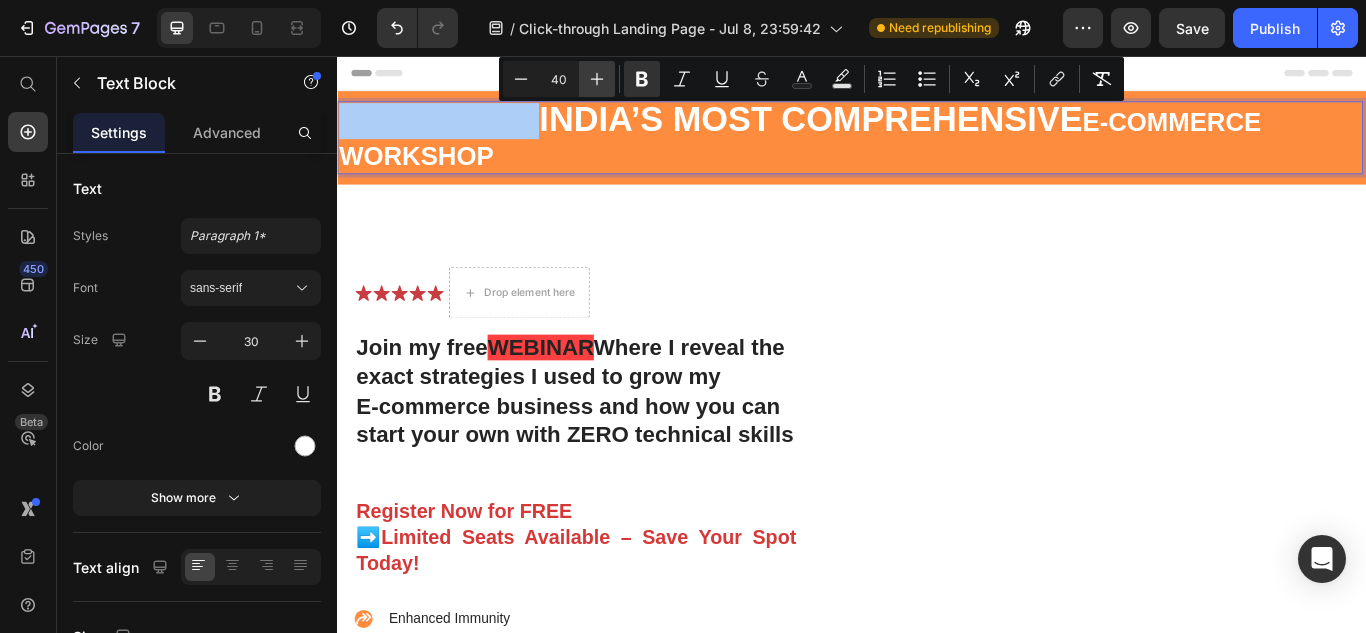 click 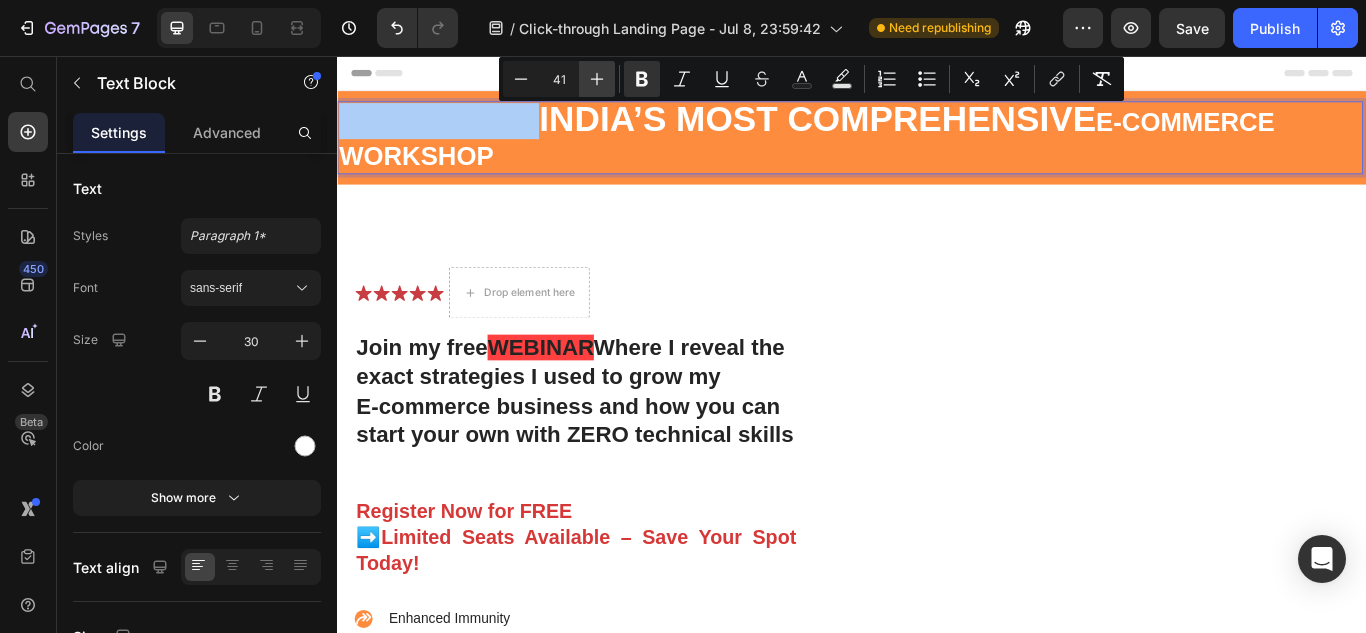 click 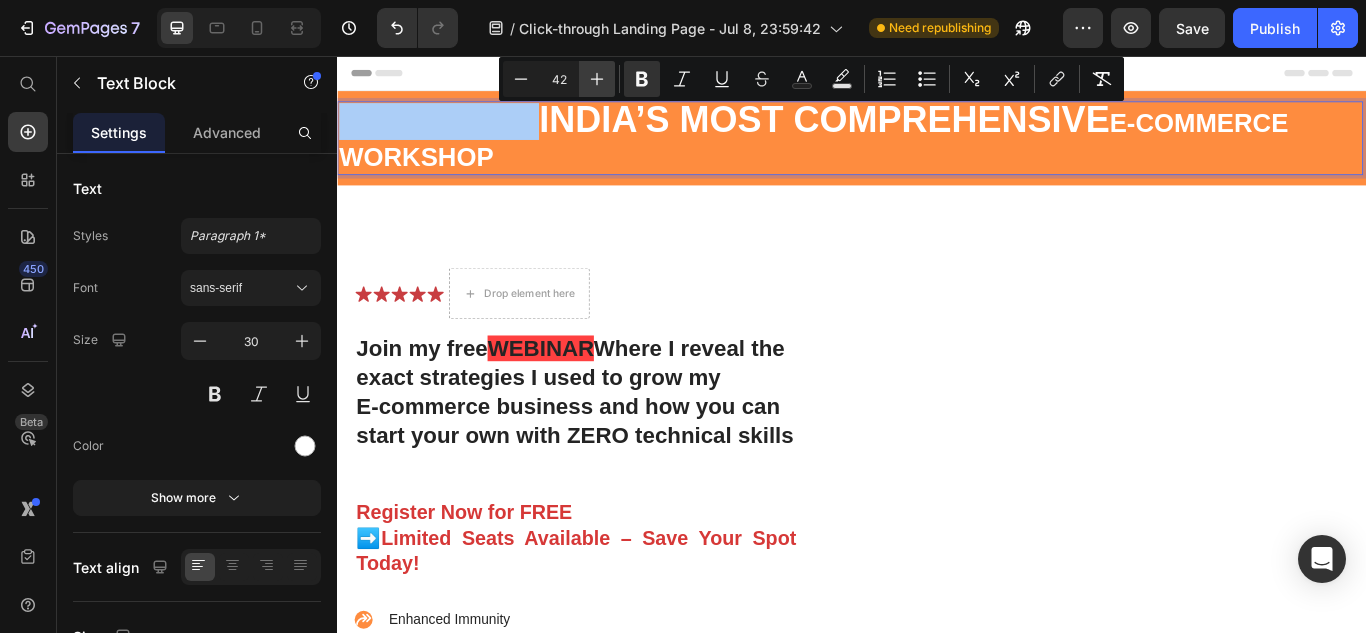 click 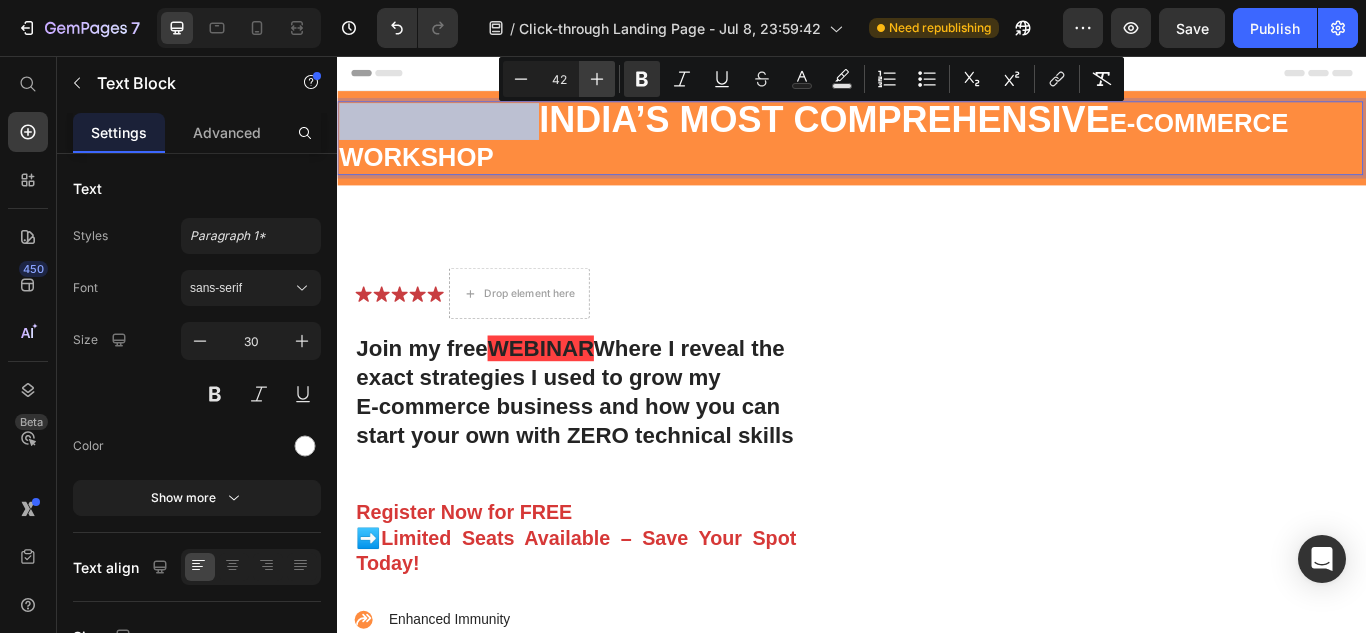 type on "43" 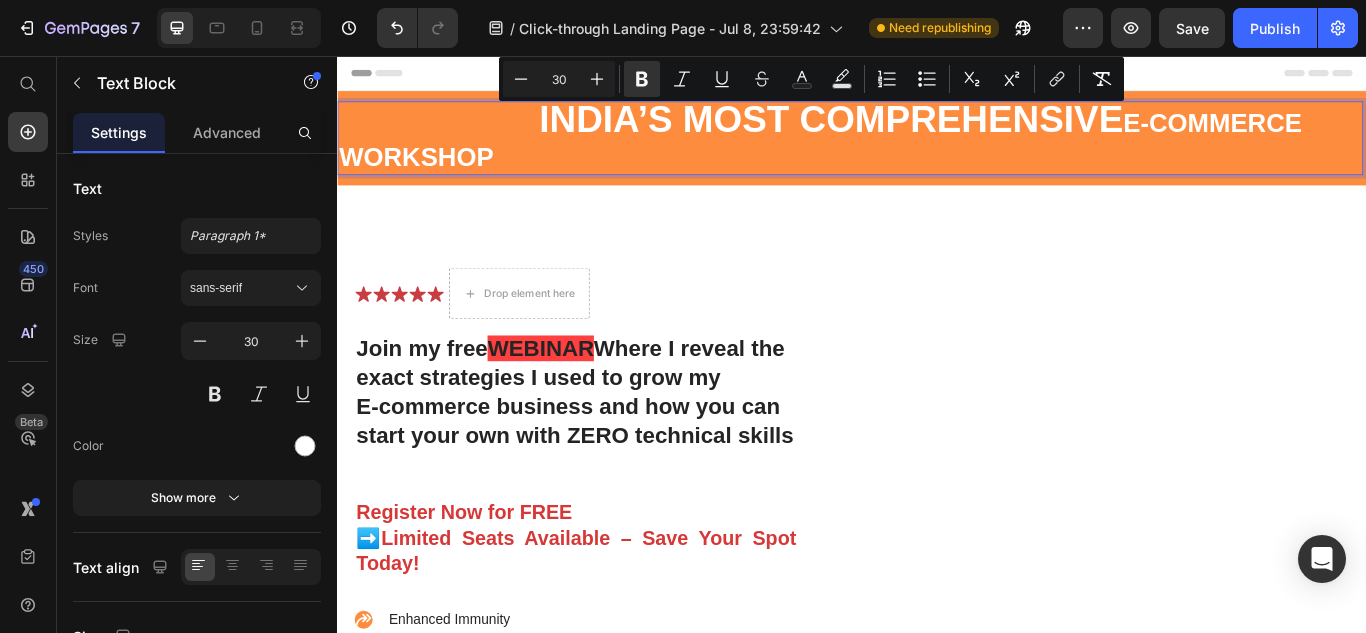 click on "E-COMMERCE WORKSHOP" at bounding box center (900, 154) 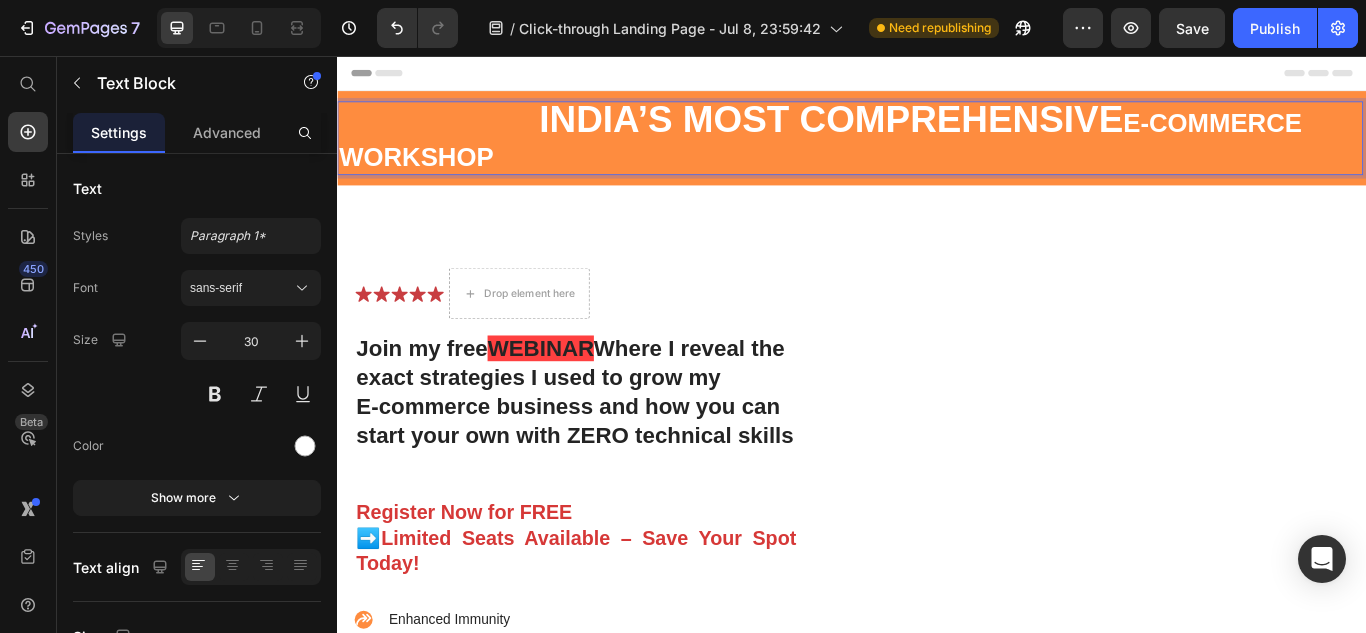 click on "INDIA’S MOST COMPREHENSIVE" at bounding box center [912, 130] 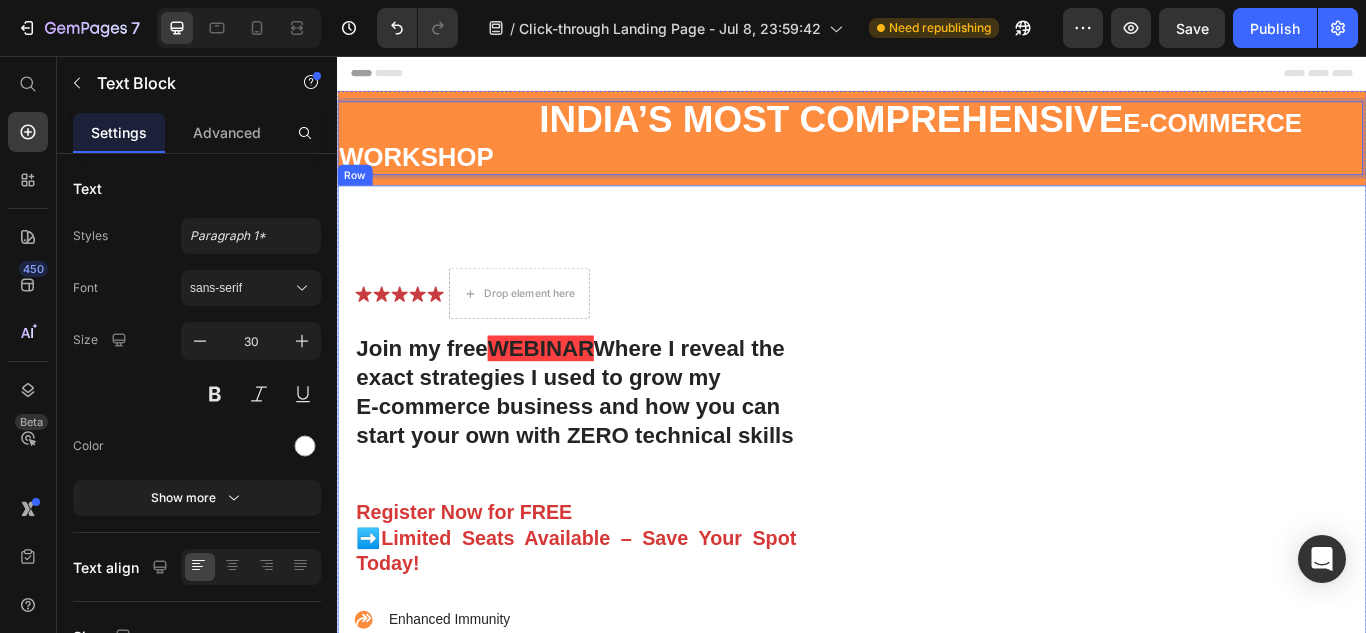 click on "Icon
Icon
Icon
Icon
Icon Icon List
Drop element here Row Join my free   WEBINAR    Where I reveal the exact strategies I used to grow my  E-commerce business and how you can start your own with ZERO technical skills Heading Register Now for FREE ➡️Limited Seats Available – Save Your Spot Today! Text Block
Enhanced Immunity
Improved Energy Levels
Support for Heart Health
Joint and Bone Health Item List Instant Health Boost Button
Icon Try it & love it for  30 days or your money back Text Block Row Row Video Row" at bounding box center (937, 606) 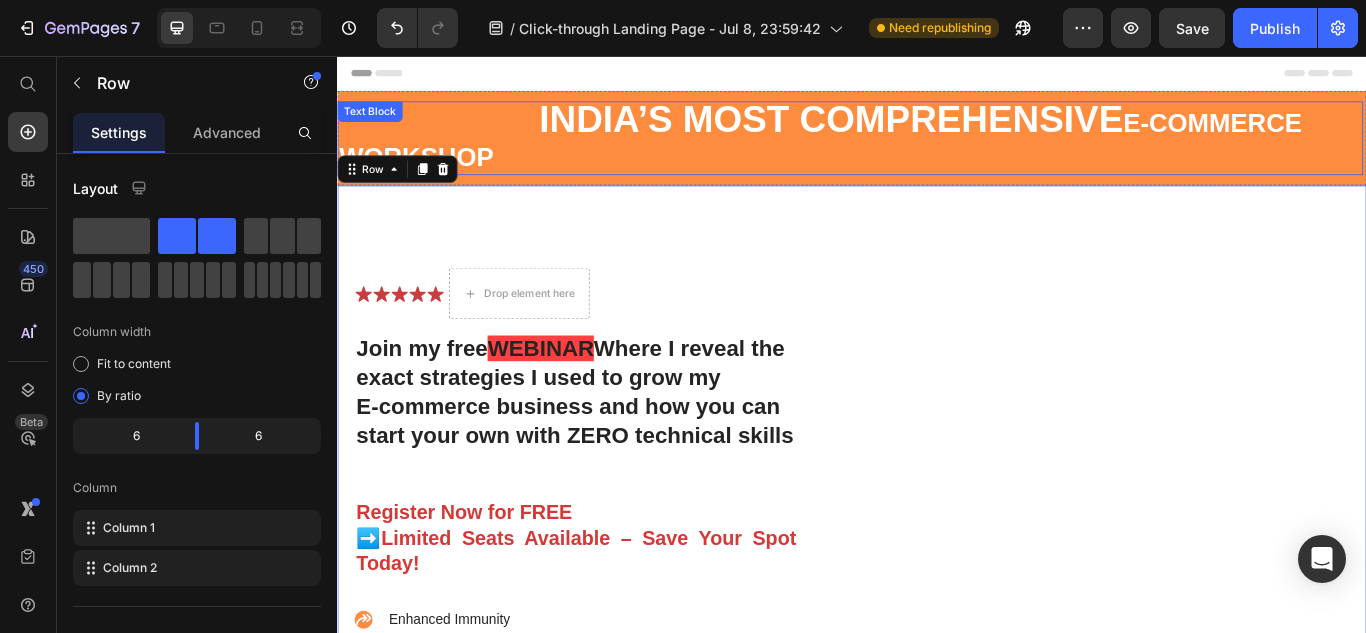 click on "E-COMMERCE WORKSHOP" at bounding box center (900, 154) 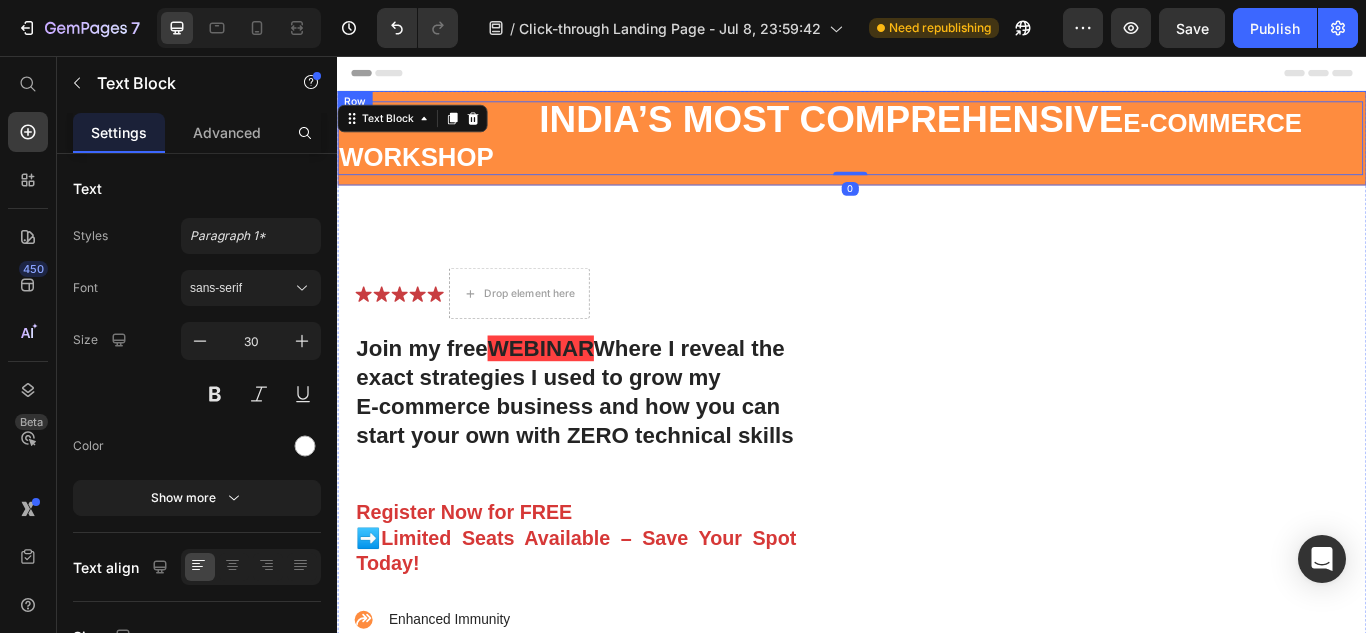 click on "[NATIONALITY]’S MOST COMPREHENSIVE                                                                              E-COMMERCE WORKSHOP Text Block   0 Row" at bounding box center (937, 152) 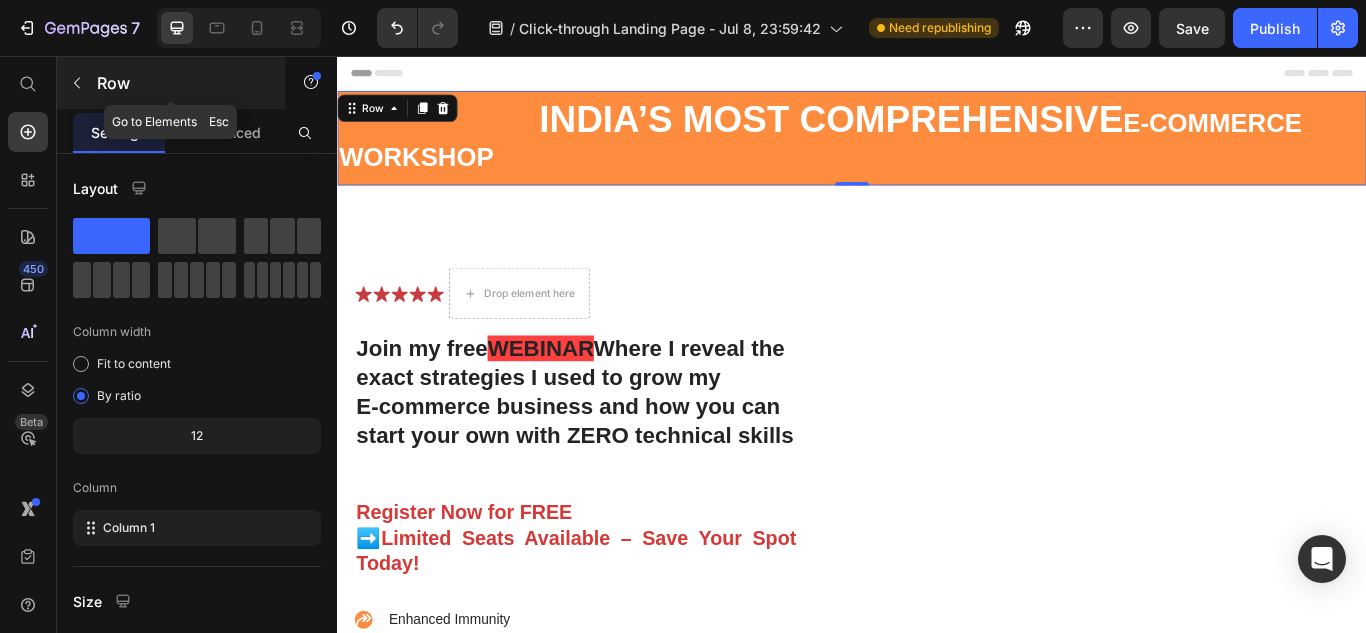 click 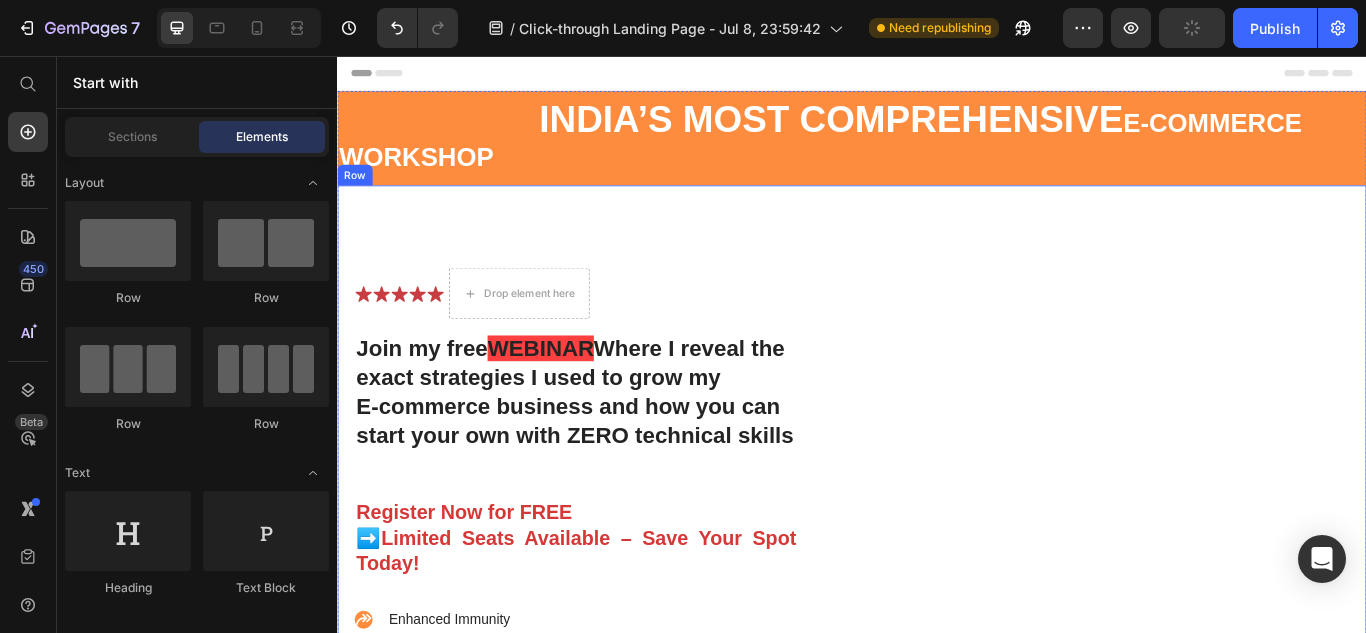 click on "Video" at bounding box center (1234, 630) 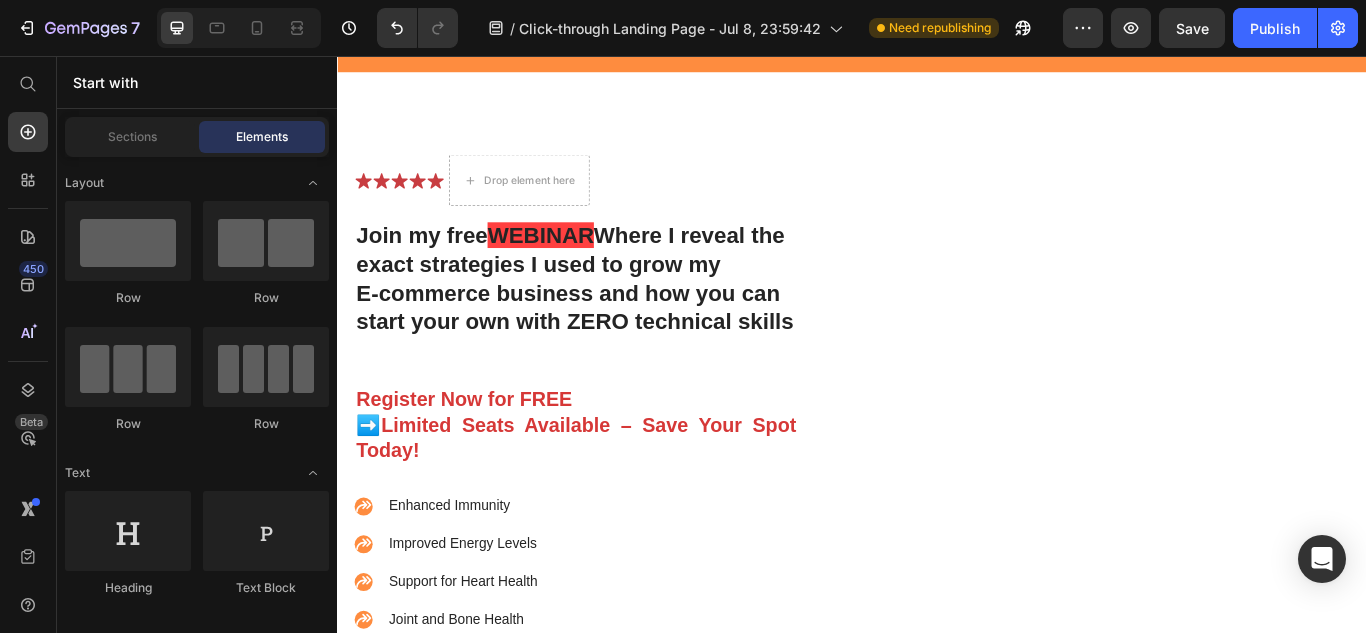 scroll, scrollTop: 0, scrollLeft: 0, axis: both 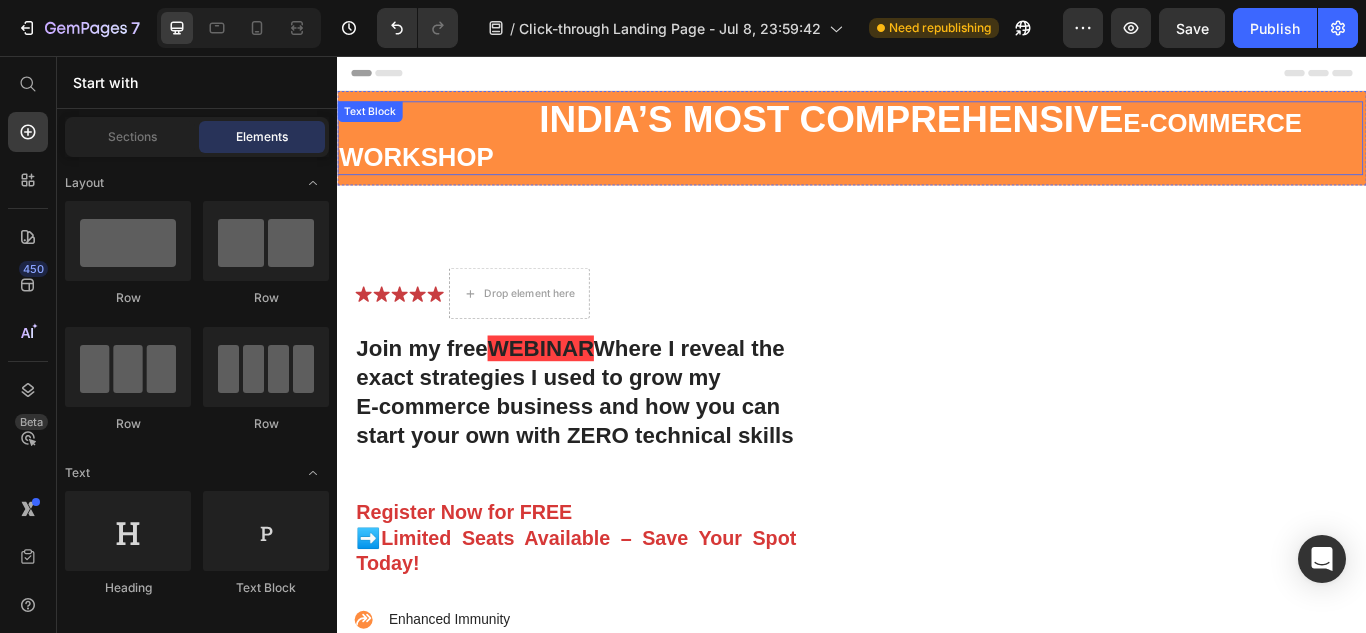 click on "INDIA’S MOST COMPREHENSIVE" at bounding box center (912, 130) 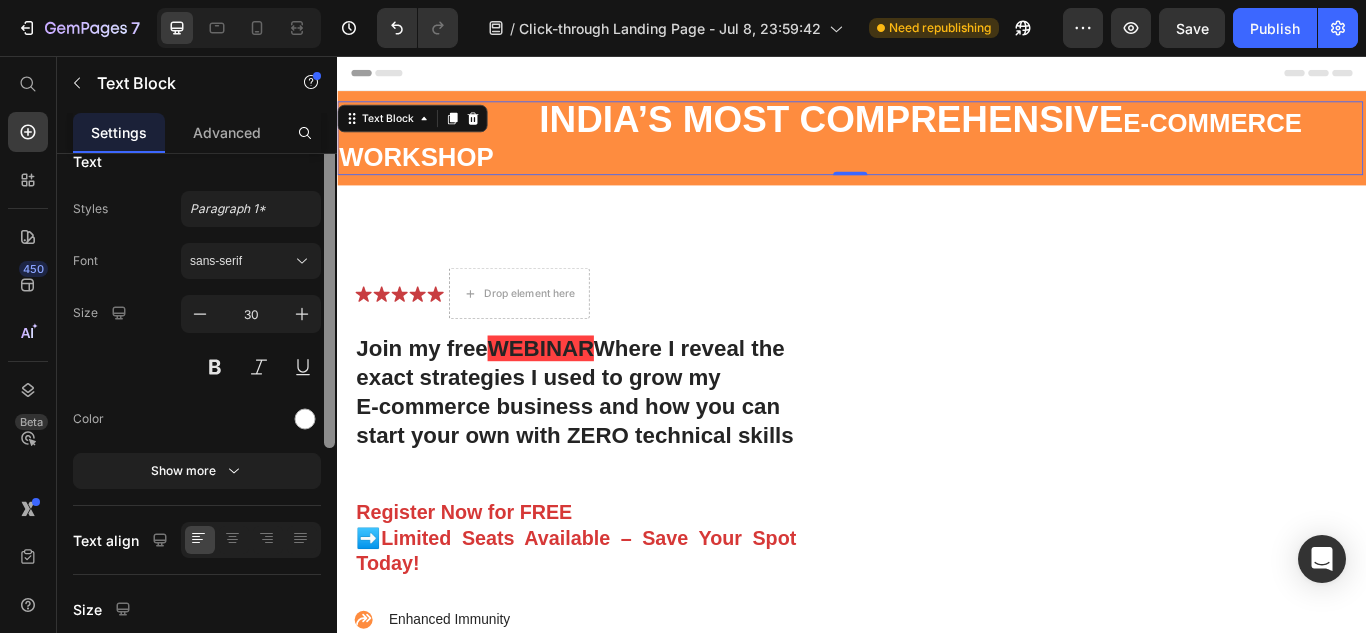 scroll, scrollTop: 0, scrollLeft: 0, axis: both 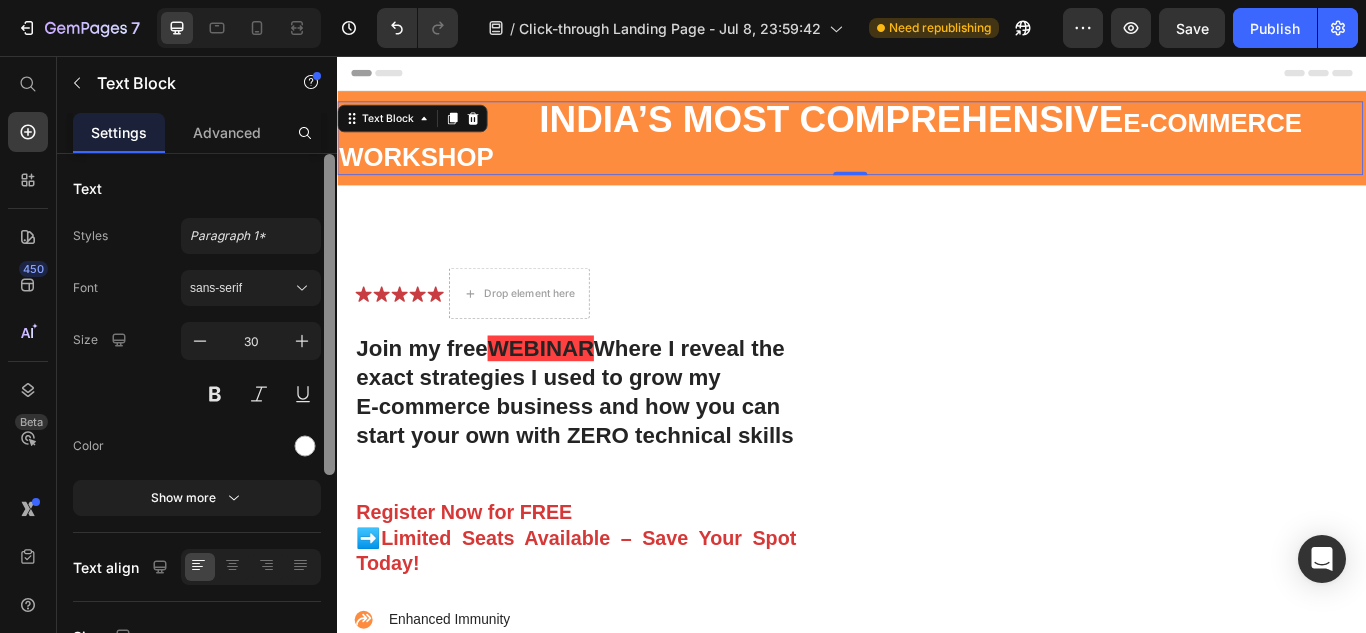 drag, startPoint x: 330, startPoint y: 385, endPoint x: 337, endPoint y: 254, distance: 131.18689 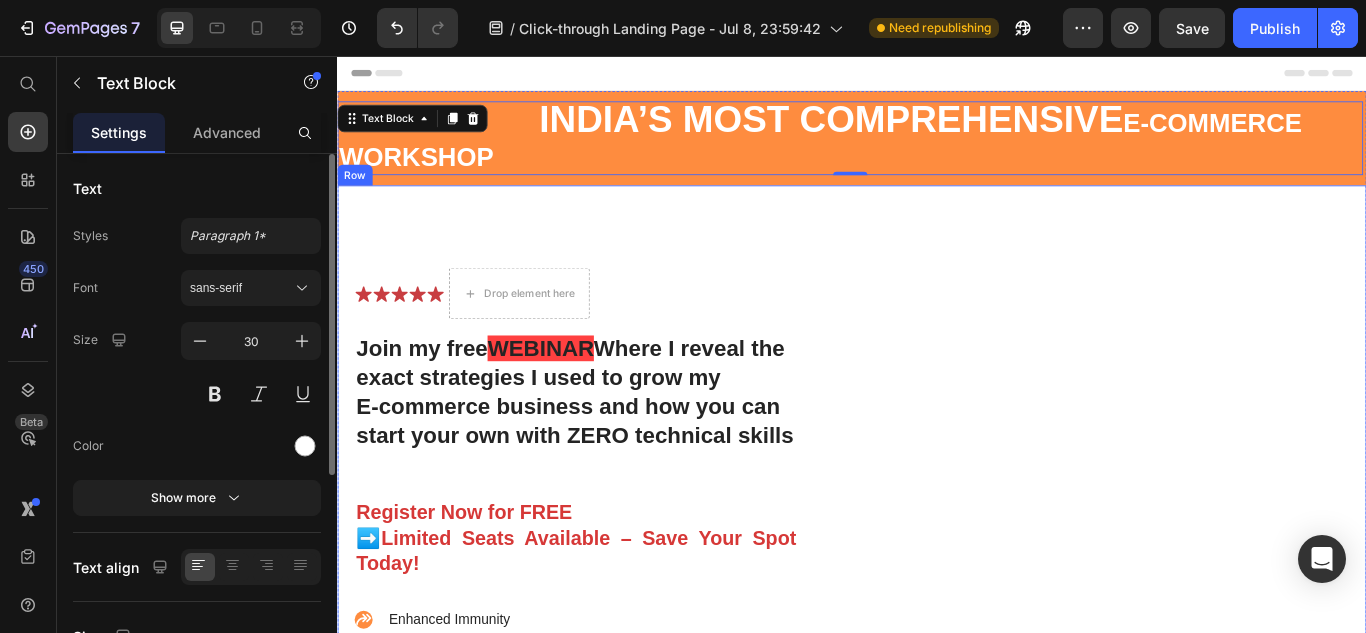 click on "[NATIONALITY]’S MOST COMPREHENSIVE                                                                              E-COMMERCE WORKSHOP Text Block   0 Row" at bounding box center (937, 152) 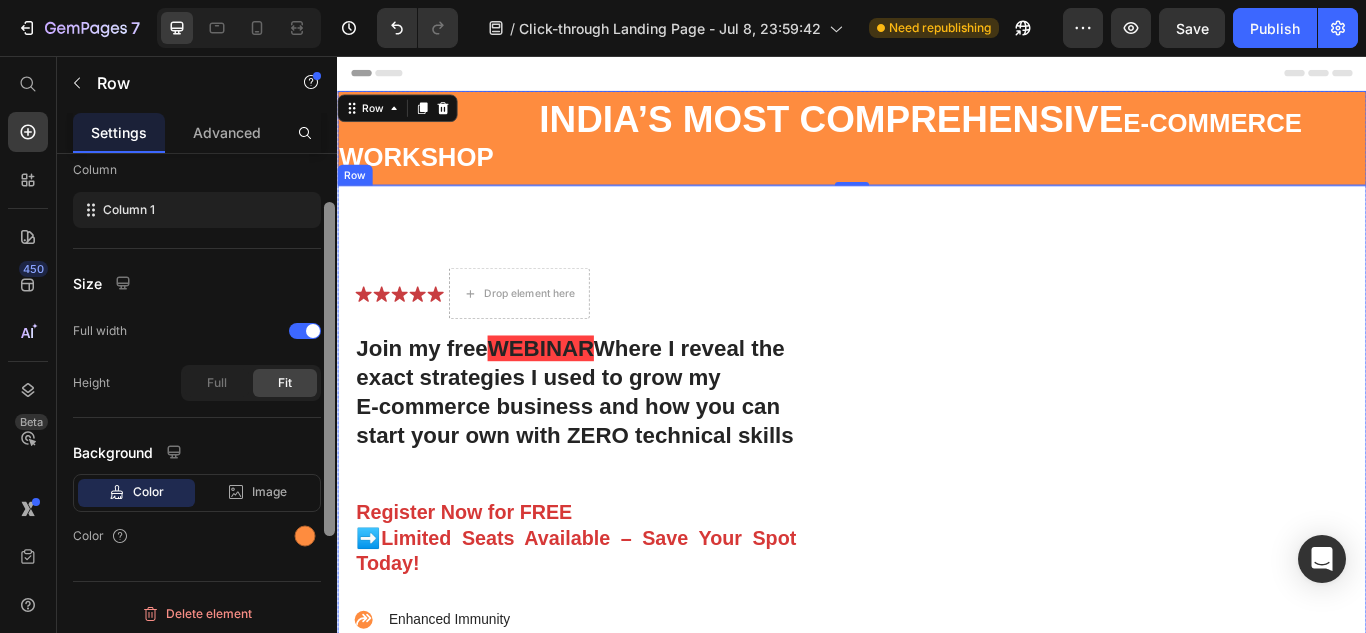 scroll, scrollTop: 324, scrollLeft: 0, axis: vertical 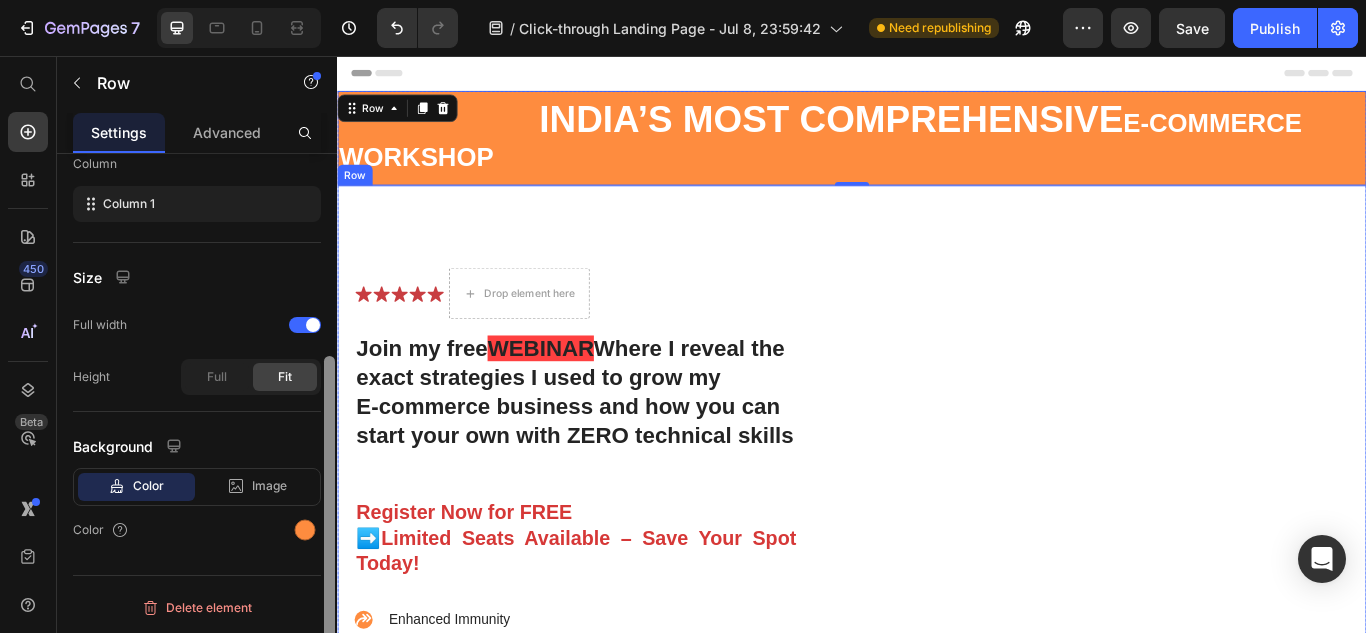 drag, startPoint x: 328, startPoint y: 171, endPoint x: 294, endPoint y: 443, distance: 274.11676 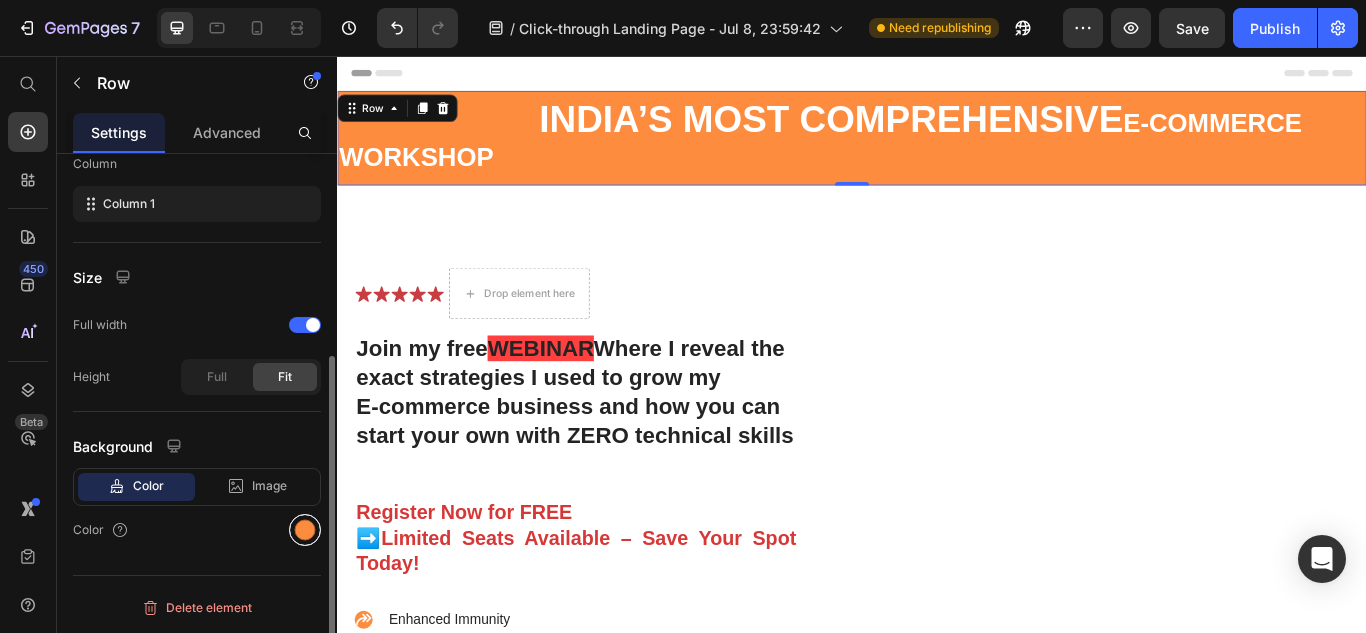 click at bounding box center [305, 530] 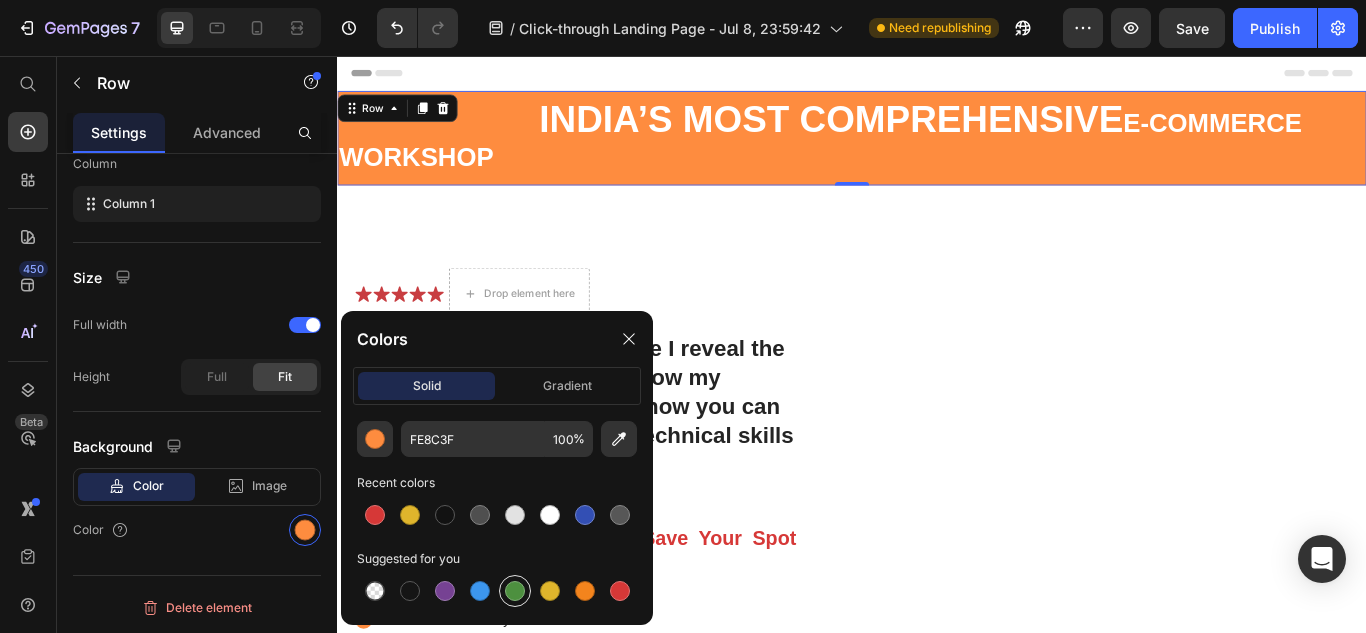 click at bounding box center (515, 591) 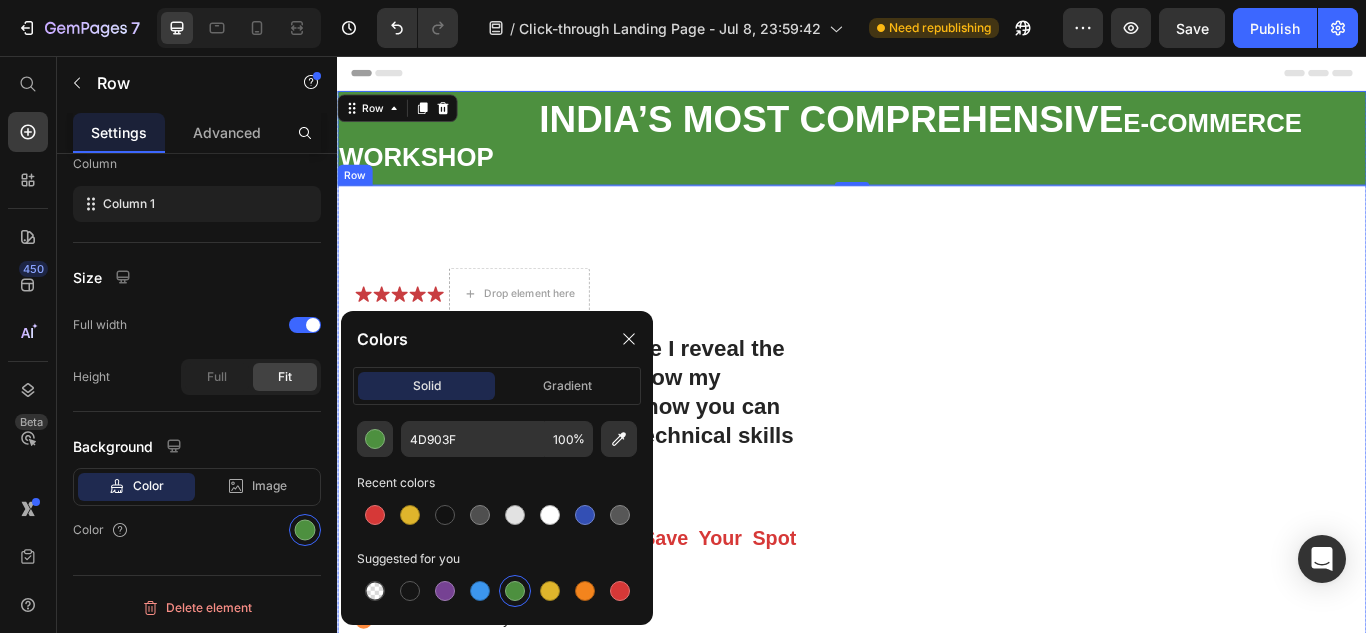click on "Video" at bounding box center (1234, 630) 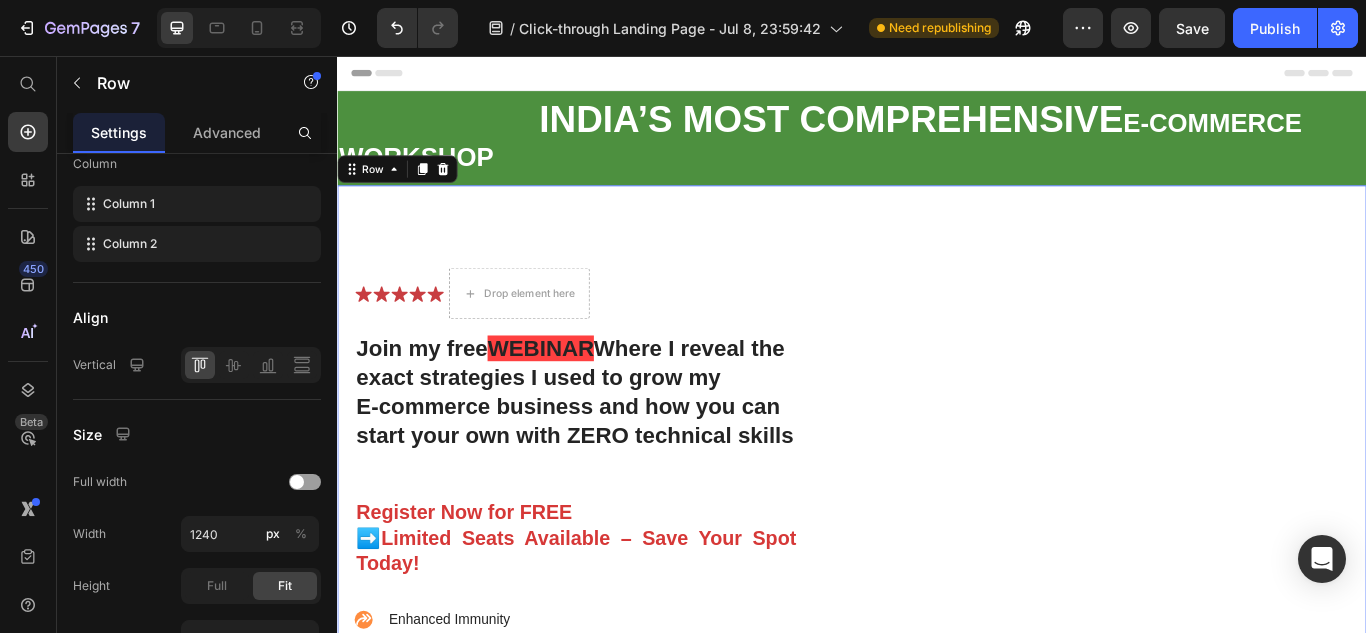 click on "Video" at bounding box center (1234, 630) 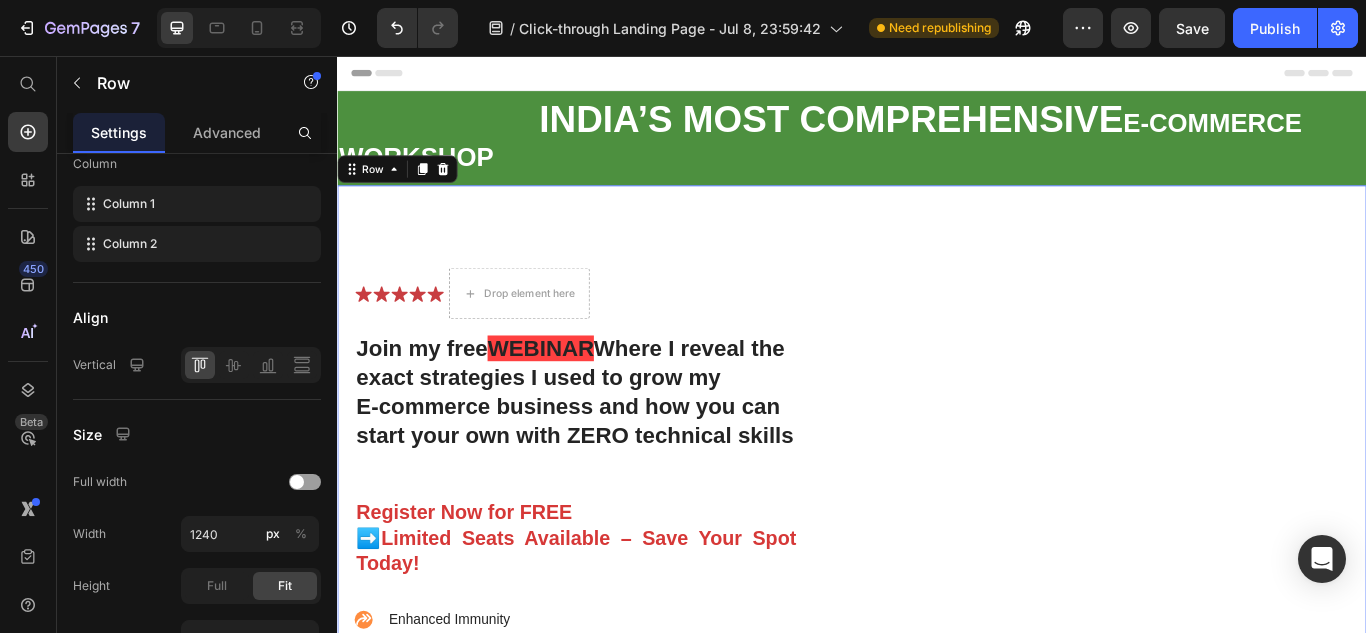 click on "Icon
Icon
Icon
Icon
Icon Icon List
Drop element here Row Join my free   WEBINAR    Where I reveal the exact strategies I used to grow my  E-commerce business and how you can start your own with ZERO technical skills Heading Register Now for FREE ➡️Limited Seats Available – Save Your Spot Today! Text Block
Enhanced Immunity
Improved Energy Levels
Support for Heart Health
Joint and Bone Health Item List Instant Health Boost Button
Icon Try it & love it for  30 days or your money back Text Block Row" at bounding box center [615, 630] 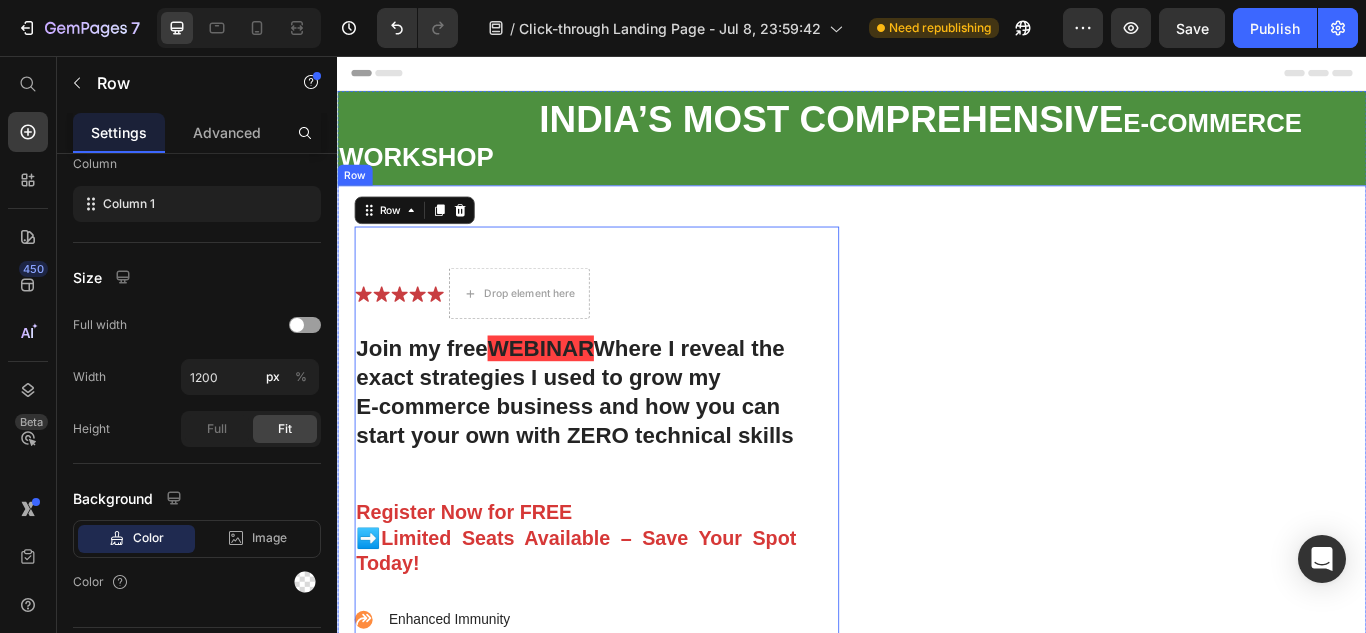 click on "Icon
Icon
Icon
Icon
Icon Icon List
Drop element here Row Join my free   WEBINAR    Where I reveal the exact strategies I used to grow my  E-commerce business and how you can start your own with ZERO technical skills Heading Register Now for FREE ➡️Limited Seats Available – Save Your Spot Today! Text Block
Enhanced Immunity
Improved Energy Levels
Support for Heart Health
Joint and Bone Health Item List Instant Health Boost Button
Icon Try it & love it for  30 days or your money back Text Block Row Row   0 Video Row" at bounding box center [937, 606] 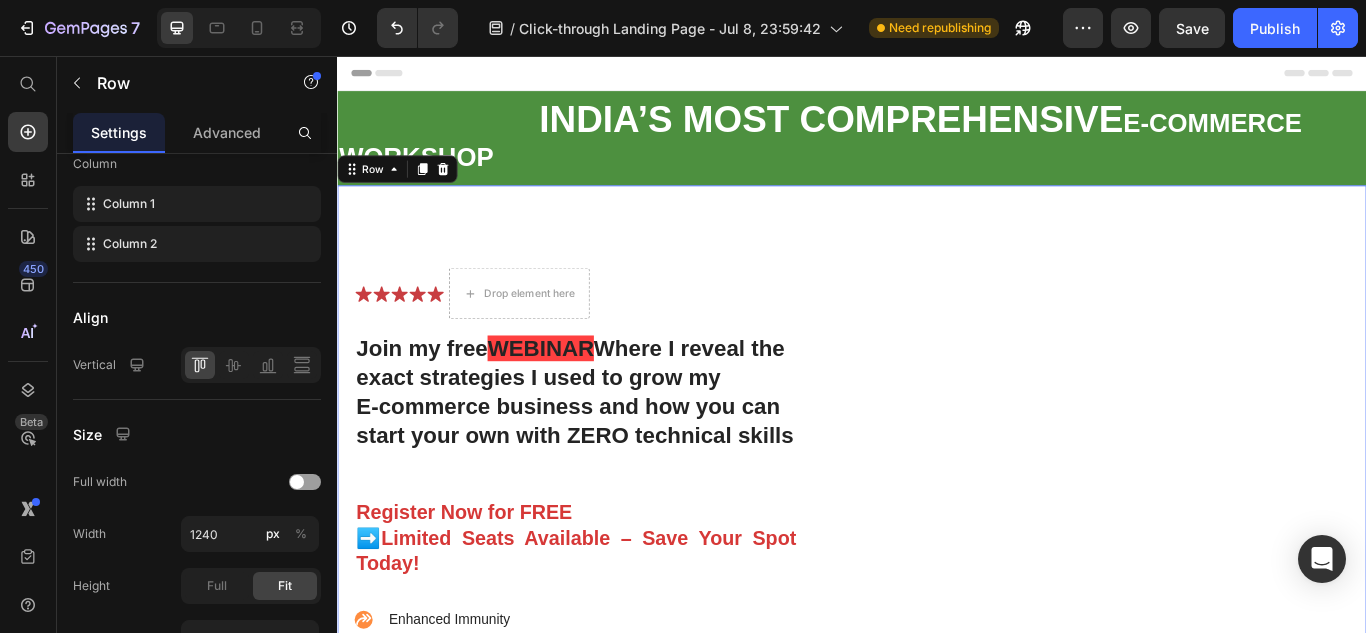 click on "Icon
Icon
Icon
Icon
Icon Icon List
Drop element here Row Join my free   WEBINAR    Where I reveal the exact strategies I used to grow my  E-commerce business and how you can start your own with ZERO technical skills Heading Register Now for FREE ➡️Limited Seats Available – Save Your Spot Today! Text Block
Enhanced Immunity
Improved Energy Levels
Support for Heart Health
Joint and Bone Health Item List Instant Health Boost Button
Icon Try it & love it for  30 days or your money back Text Block Row Row Video Row   0" at bounding box center (937, 606) 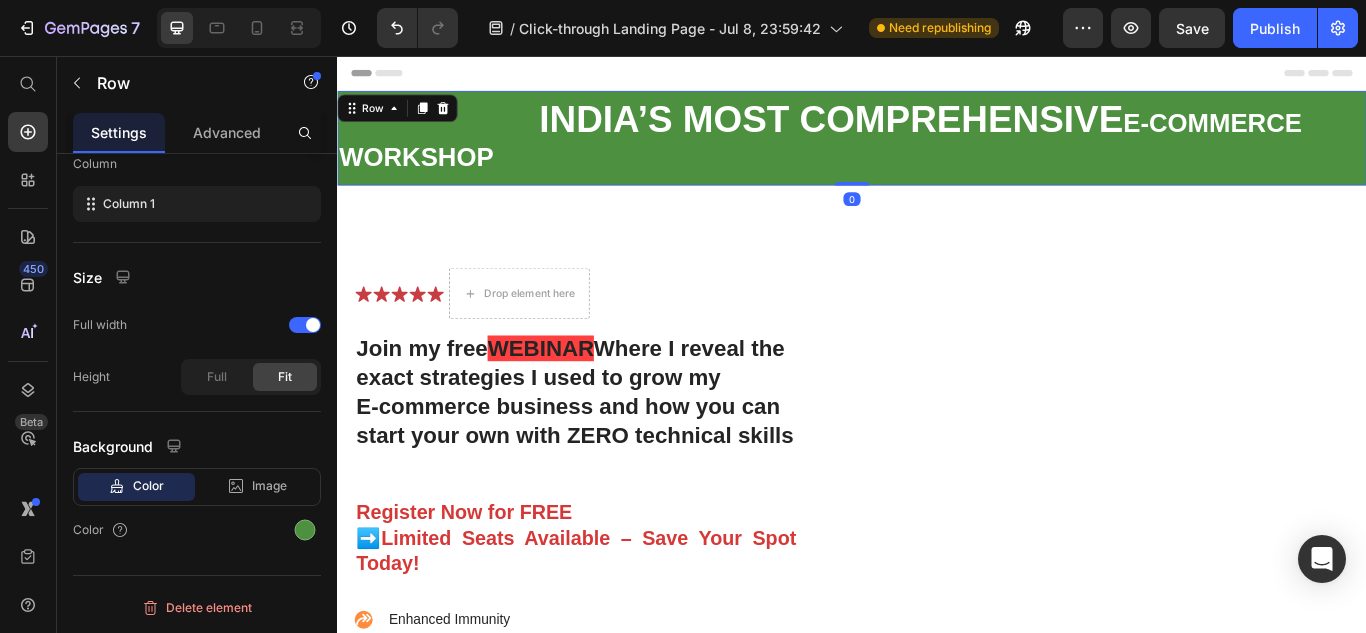 click on "0" at bounding box center [937, 223] 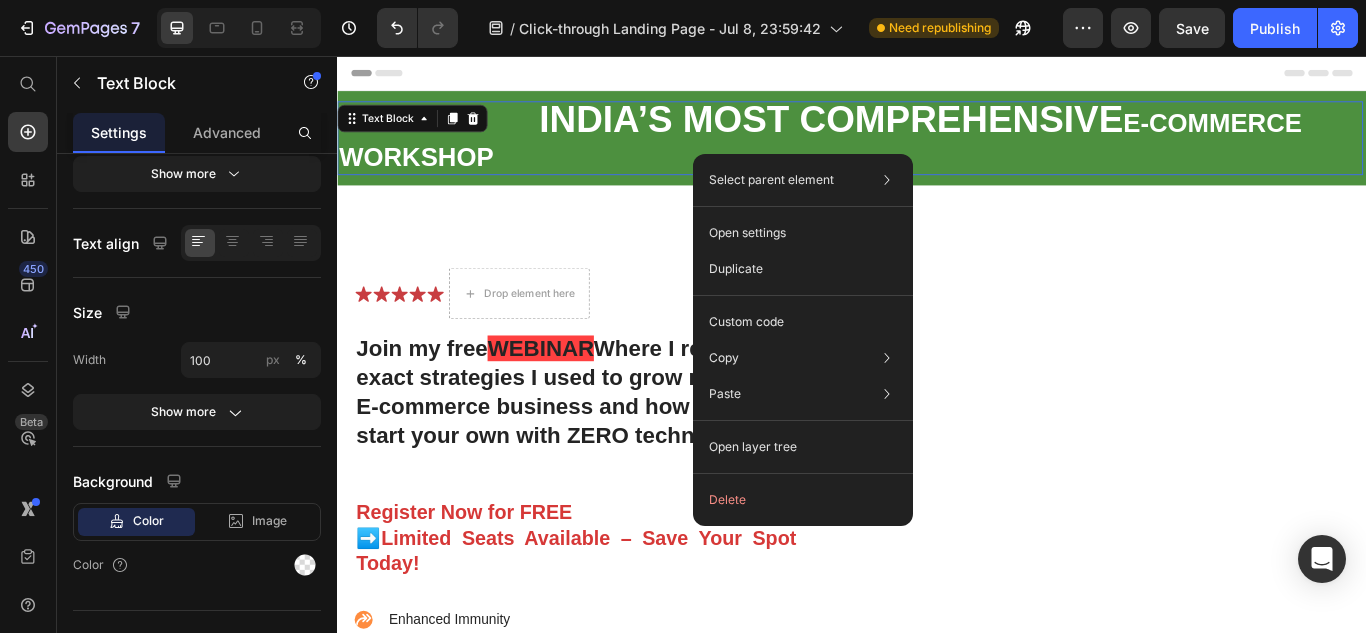 scroll, scrollTop: 0, scrollLeft: 0, axis: both 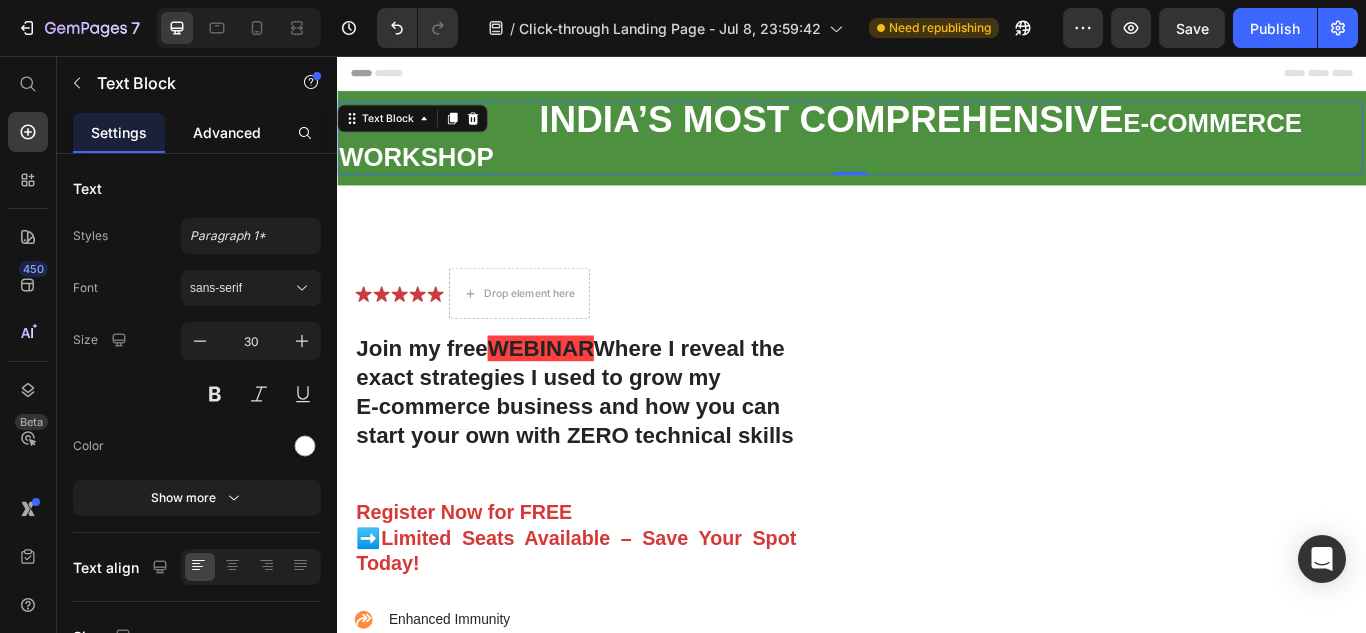 click on "Advanced" 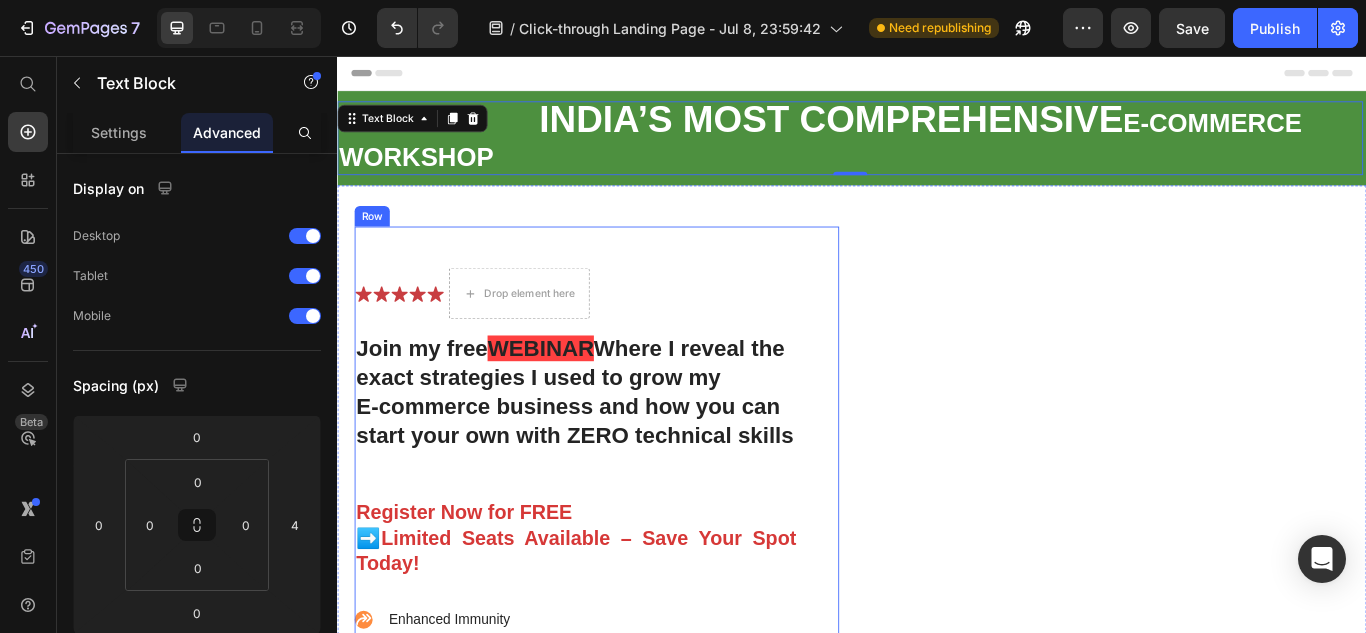 click on "Icon
Icon
Icon
Icon
Icon Icon List
Drop element here Row Join my free   WEBINAR    Where I reveal the exact strategies I used to grow my  E-commerce business and how you can start your own with ZERO technical skills Heading Register Now for FREE ➡️Limited Seats Available – Save Your Spot Today! Text Block
Enhanced Immunity
Improved Energy Levels
Support for Heart Health
Joint and Bone Health Item List Instant Health Boost Button
Icon Try it & love it for  30 days or your money back Text Block Row" at bounding box center (615, 630) 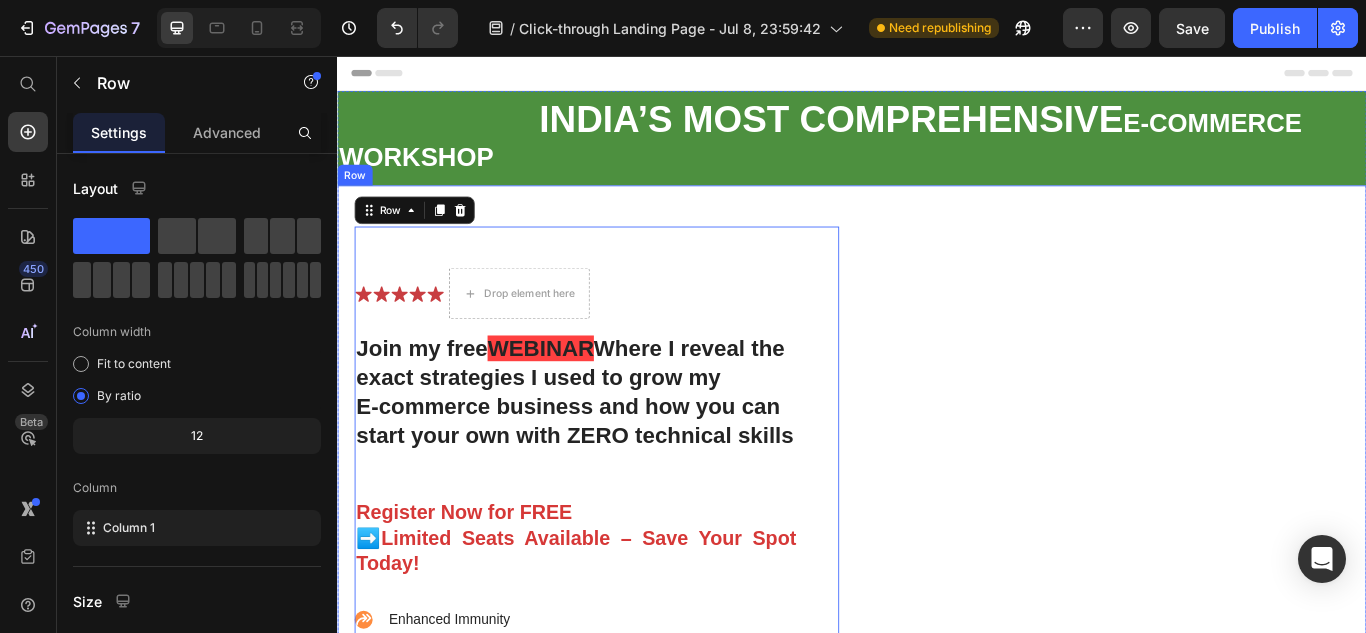 drag, startPoint x: 1157, startPoint y: 334, endPoint x: 1147, endPoint y: 338, distance: 10.770329 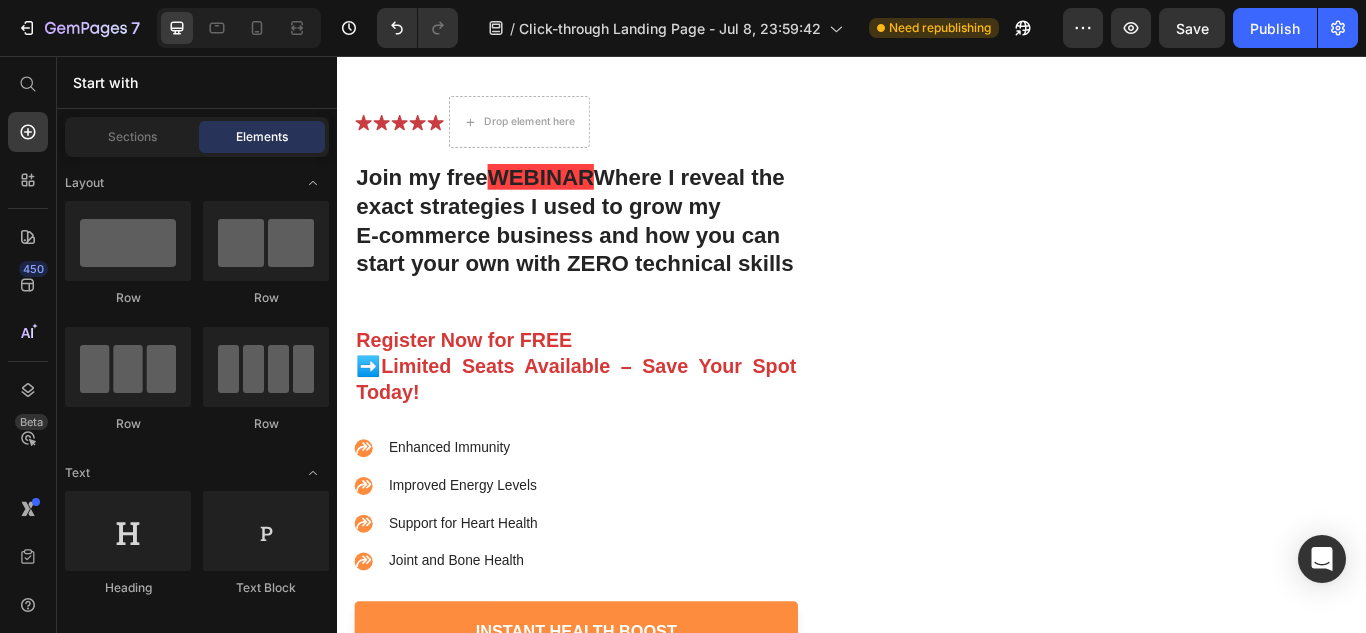 scroll, scrollTop: 0, scrollLeft: 0, axis: both 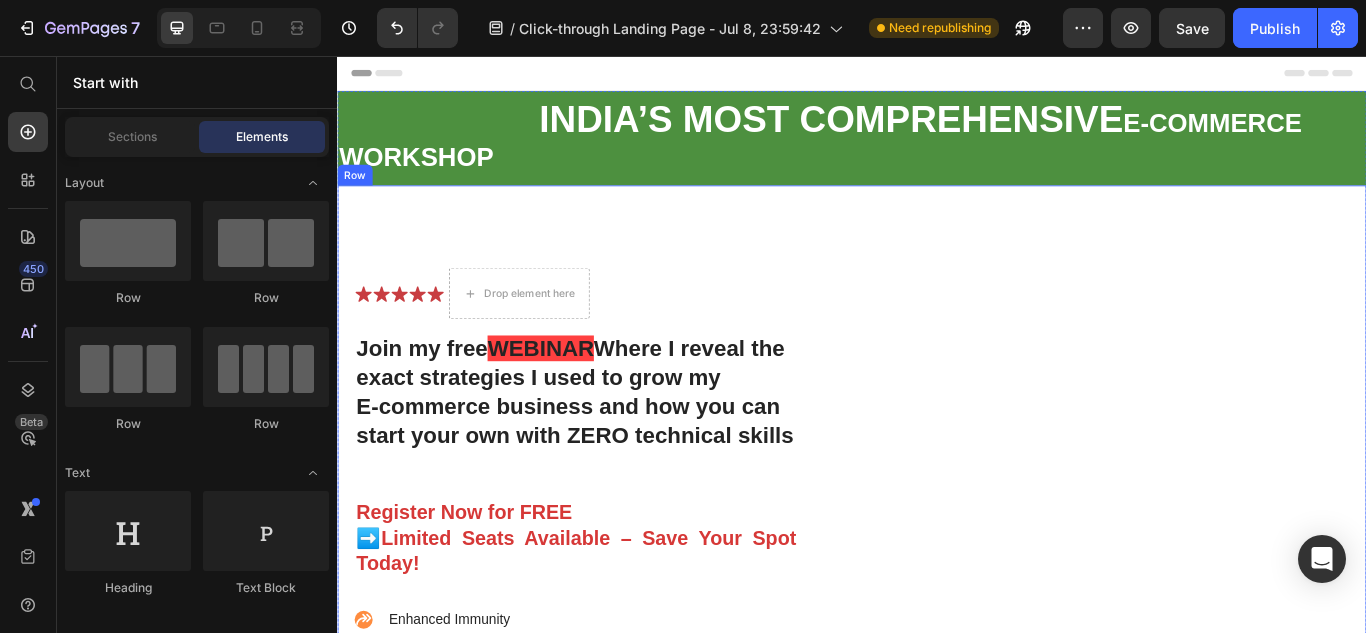 click on "Icon
Icon
Icon
Icon
Icon Icon List
Drop element here Row Join my free   WEBINAR    Where I reveal the exact strategies I used to grow my  E-commerce business and how you can start your own with ZERO technical skills Heading Register Now for FREE ➡️Limited Seats Available – Save Your Spot Today! Text Block
Enhanced Immunity
Improved Energy Levels
Support for Heart Health
Joint and Bone Health Item List Instant Health Boost Button
Icon Try it & love it for  30 days or your money back Text Block Row Row Video Row" at bounding box center [937, 606] 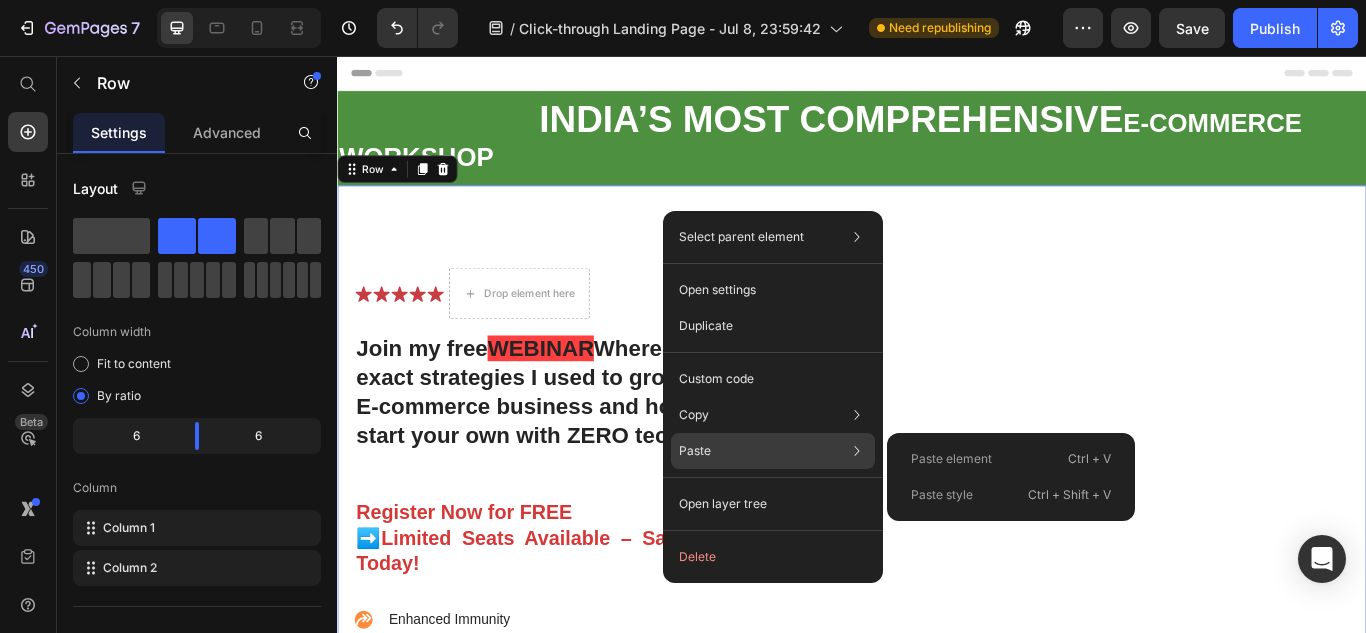 click on "Paste Paste element  Ctrl + V Paste style  Ctrl + Shift + V" 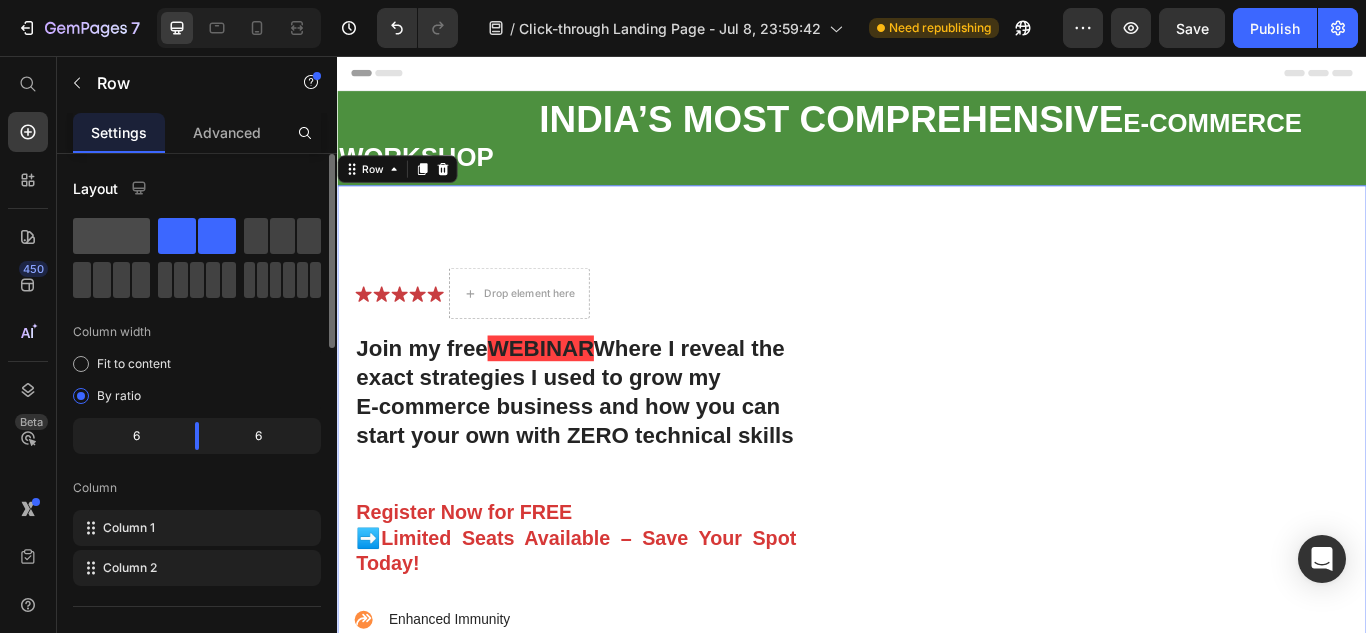 click 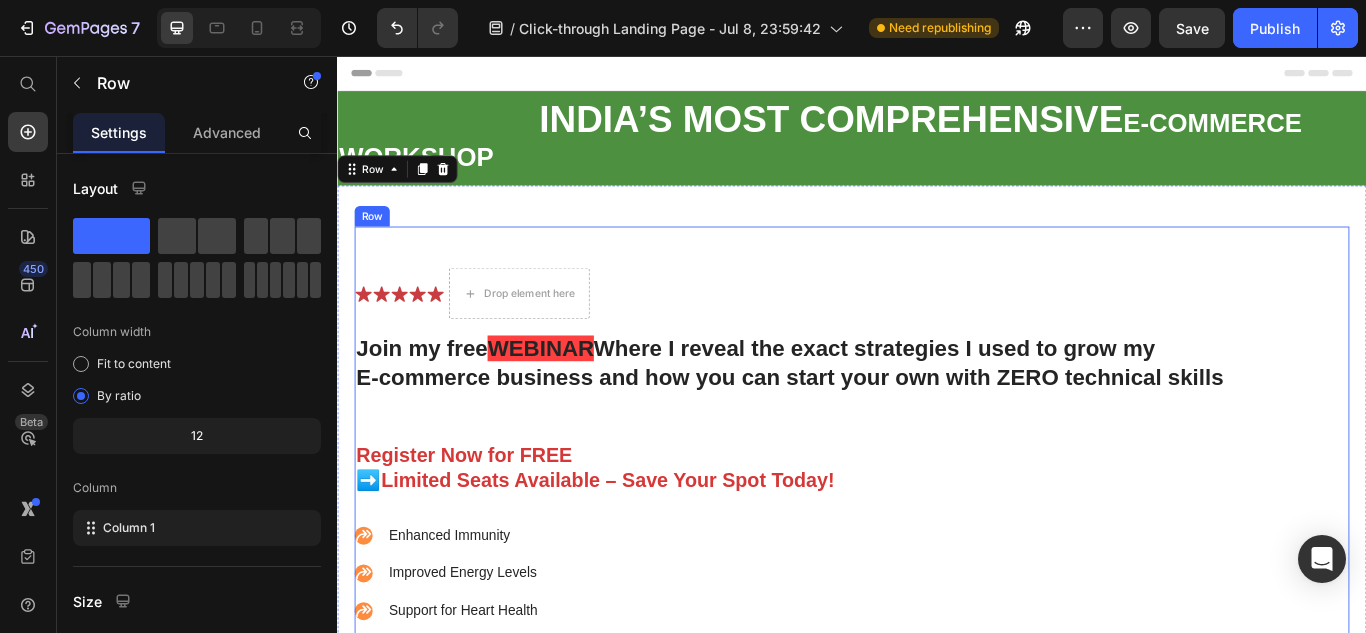 click on "Icon
Icon
Icon
Icon
Icon Icon List
Drop element here Row Join my free   WEBINAR    Where I reveal the exact strategies I used to grow my  E-commerce business and how you can start your own with ZERO technical skills Heading Register Now for FREE ➡️Limited Seats Available – Save Your Spot Today! Text Block
Enhanced Immunity
Improved Energy Levels
Support for Heart Health
Joint and Bone Health Item List Instant Health Boost Button
Icon Try it & love it for  30 days or your money back Text Block Row" at bounding box center (913, 581) 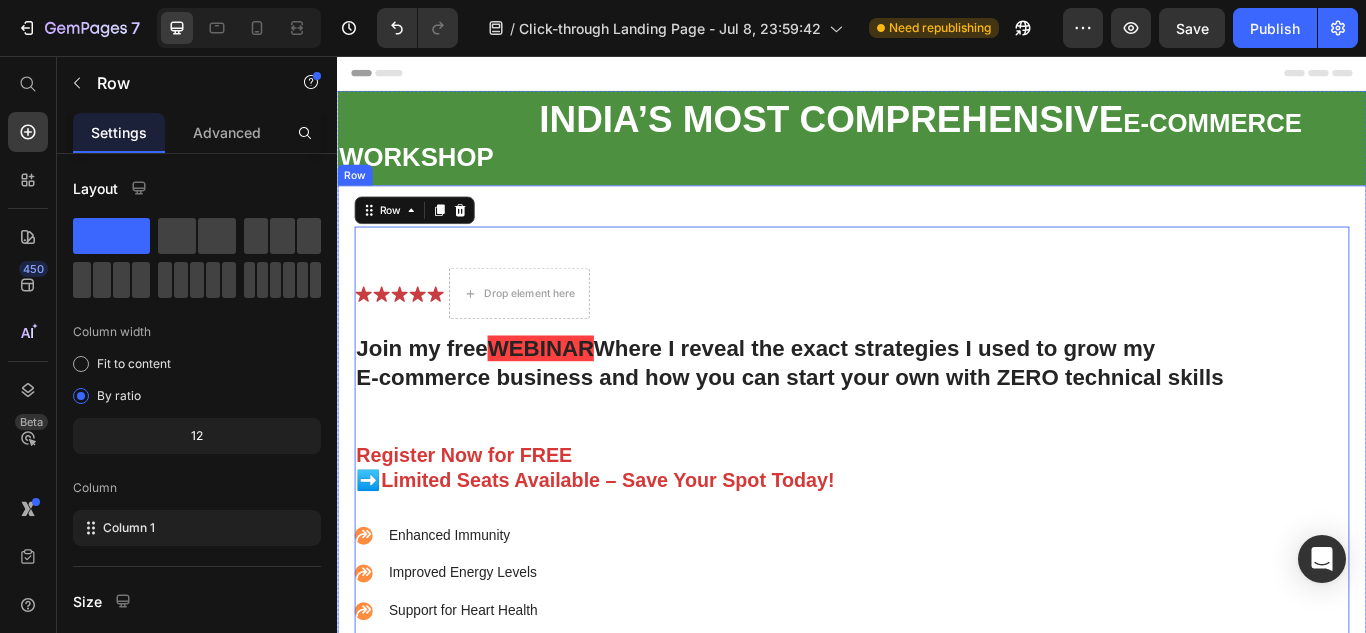 click on "Icon
Icon
Icon
Icon
Icon Icon List
Drop element here Row Join my free   WEBINAR    Where I reveal the exact strategies I used to grow my  E-commerce business and how you can start your own with ZERO technical skills Heading Register Now for FREE ➡️Limited Seats Available – Save Your Spot Today! Text Block
Enhanced Immunity
Improved Energy Levels
Support for Heart Health
Joint and Bone Health Item List Instant Health Boost Button
Icon Try it & love it for  30 days or your money back Text Block Row Row   0 Video Row" at bounding box center (937, 557) 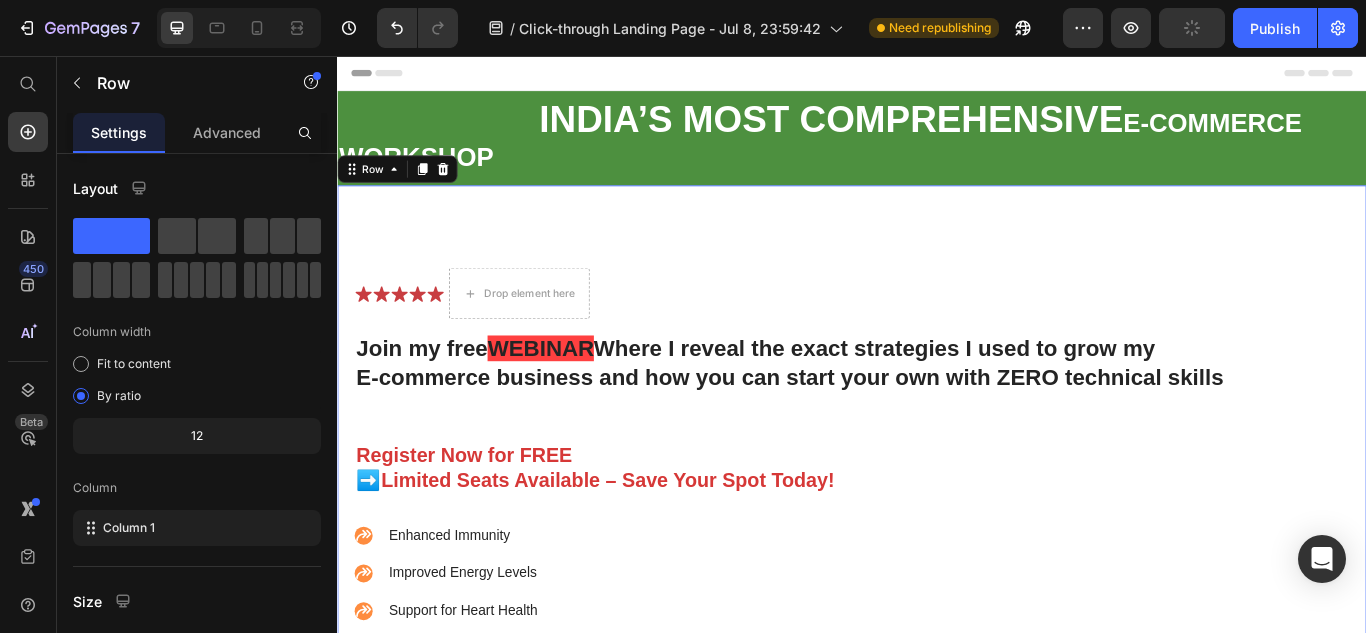 click on "Icon
Icon
Icon
Icon
Icon Icon List
Drop element here Row Join my free   WEBINAR    Where I reveal the exact strategies I used to grow my  E-commerce business and how you can start your own with ZERO technical skills Heading Register Now for FREE ➡️Limited Seats Available – Save Your Spot Today! Text Block
Enhanced Immunity
Improved Energy Levels
Support for Heart Health
Joint and Bone Health Item List Instant Health Boost Button
Icon Try it & love it for  30 days or your money back Text Block Row Row Video Row   0" at bounding box center [937, 557] 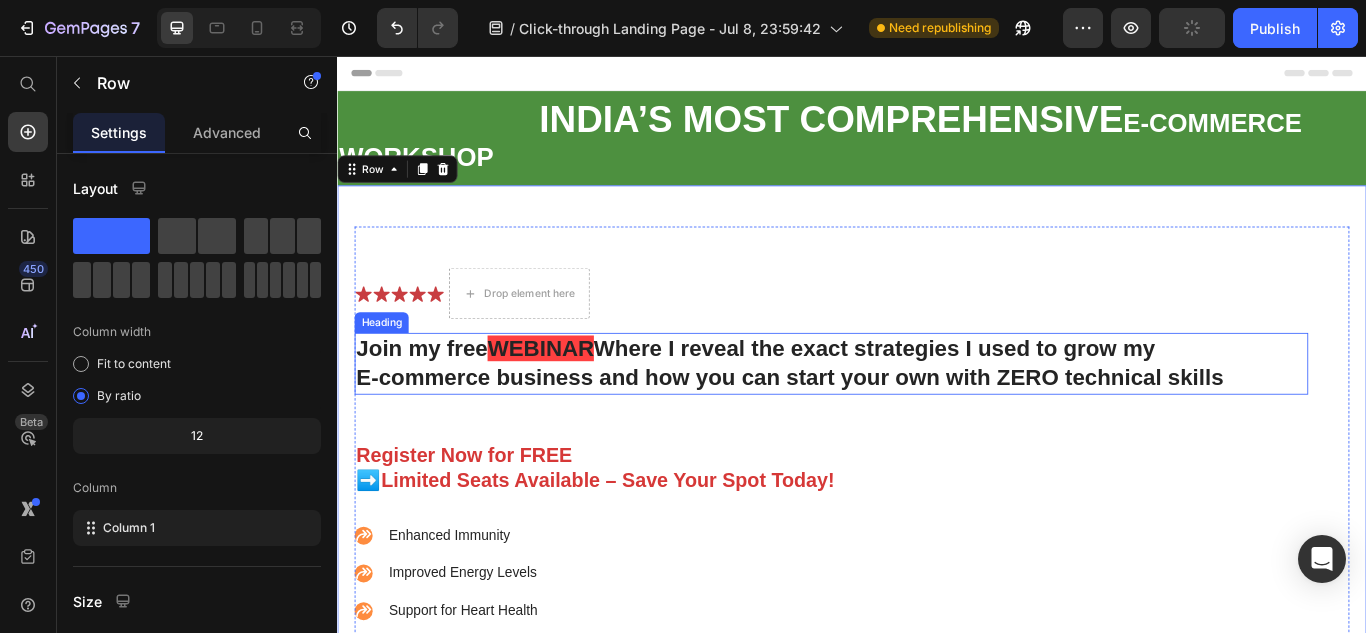 click on "Join my free   WEBINAR    Where I reveal the exact strategies I used to grow my  E-commerce business and how you can start your own with ZERO technical skills" at bounding box center [913, 415] 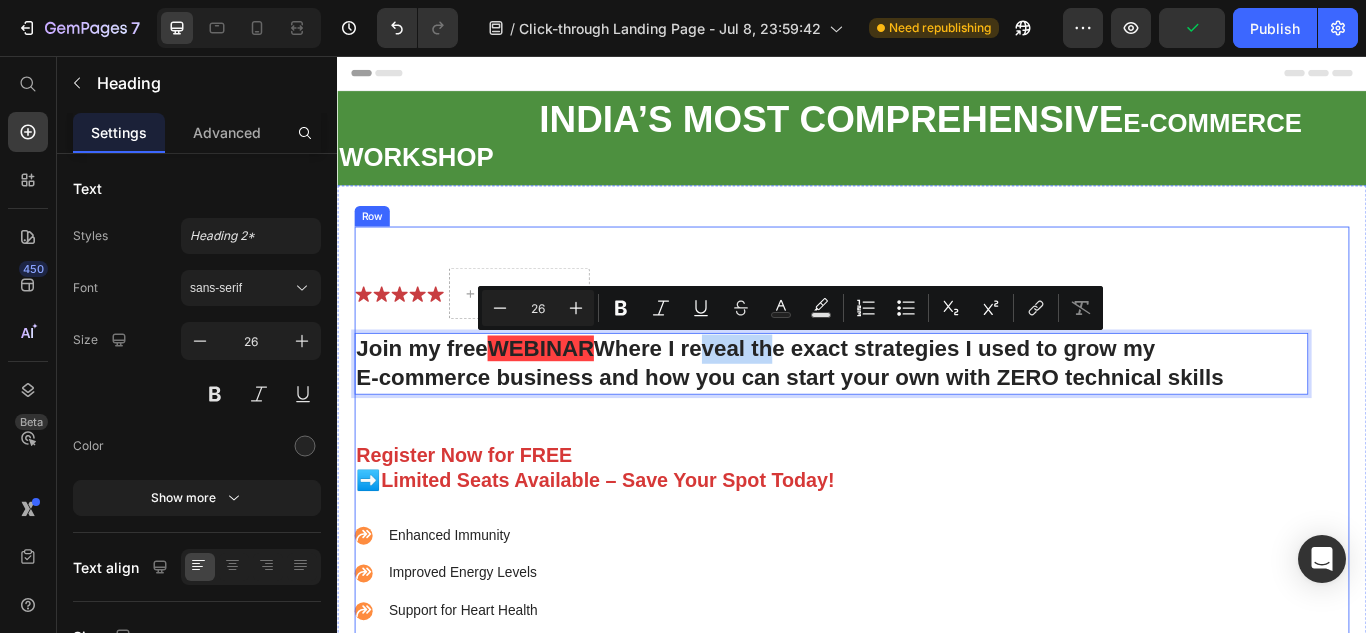 click on "Icon
Icon
Icon
Icon
Icon Icon List
Drop element here Row Join my free   WEBINAR    Where I reveal the exact strategies I used to grow my  E-commerce business and how you can start your own with ZERO technical skills Heading   54 Register Now for FREE ➡️Limited Seats Available – Save Your Spot Today! Text Block
Enhanced Immunity
Improved Energy Levels
Support for Heart Health
Joint and Bone Health Item List Instant Health Boost Button
Icon Try it & love it for  30 days or your money back Text Block Row" at bounding box center [913, 581] 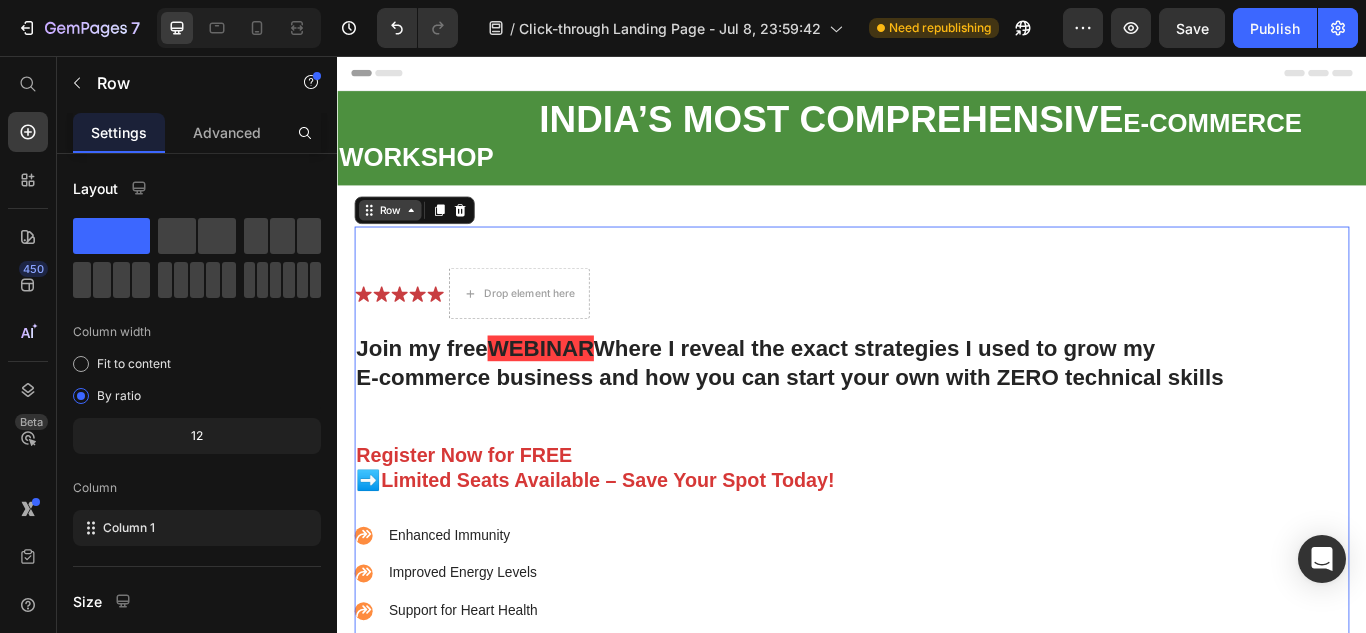 click 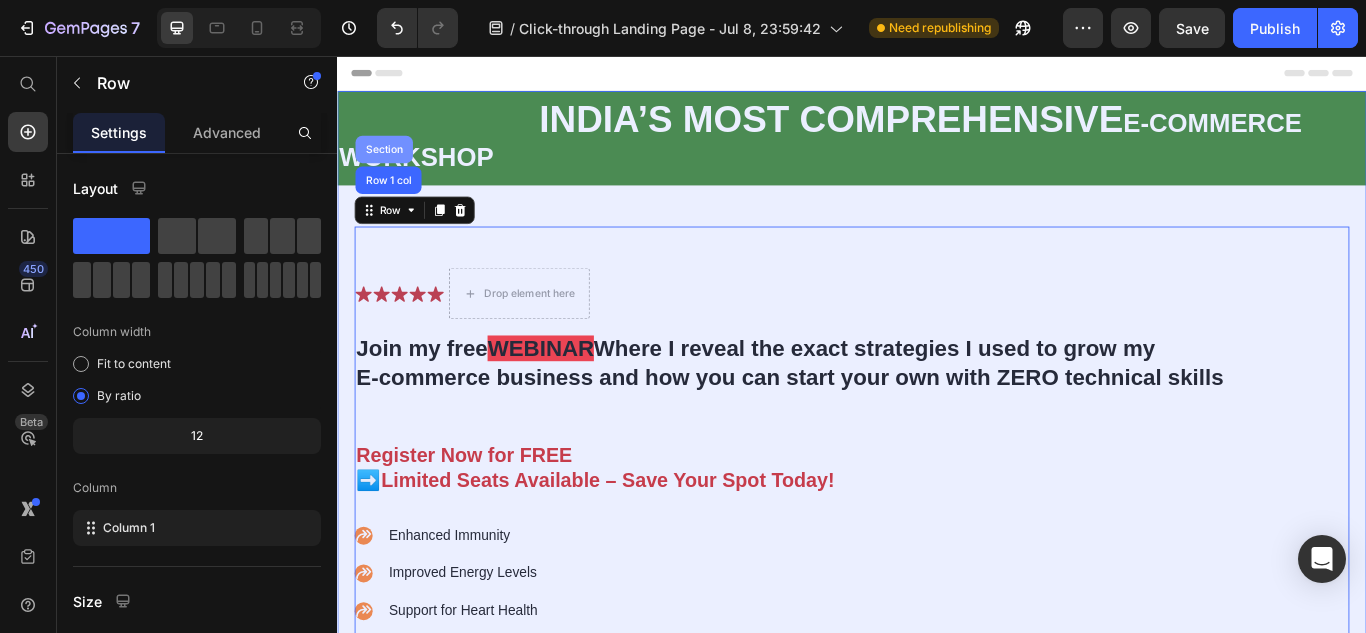 click on "Section" at bounding box center (391, 165) 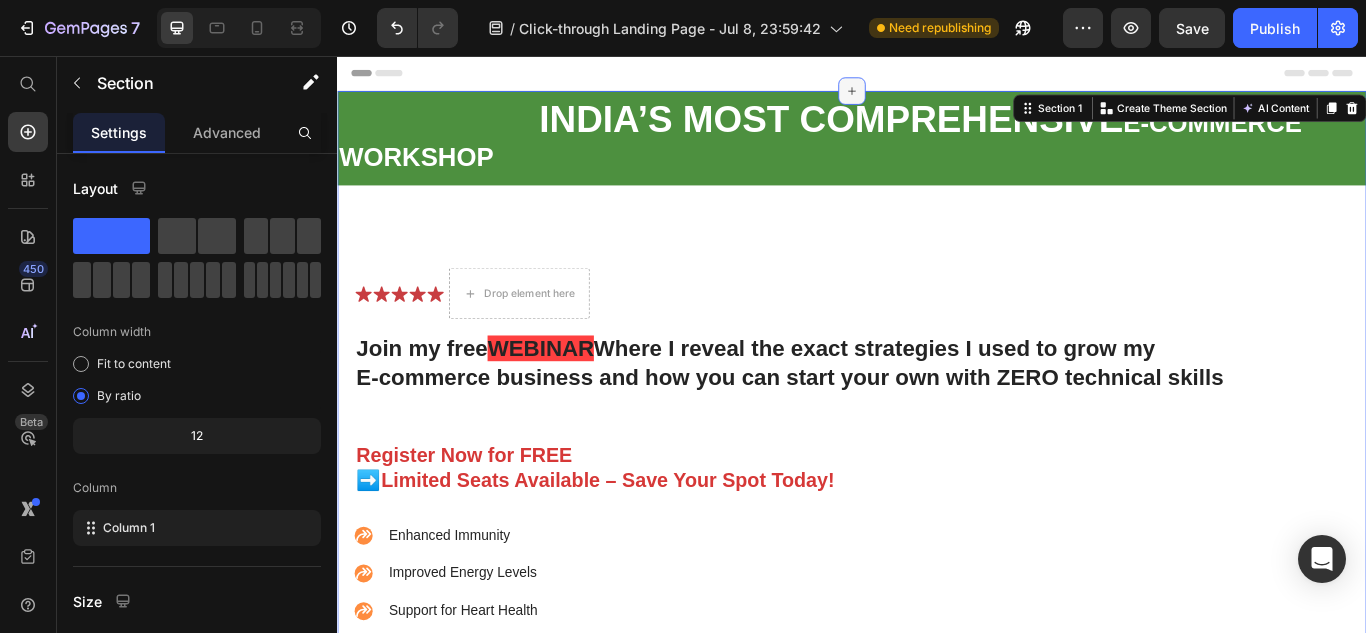 click 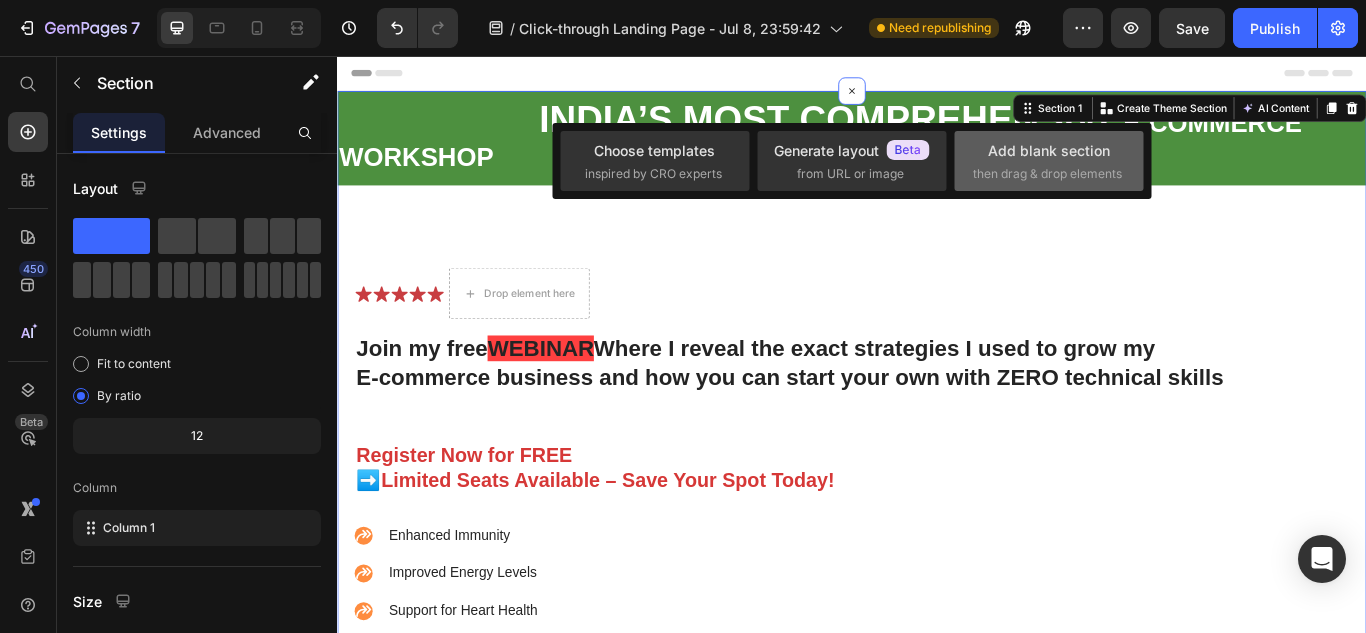 click on "then drag & drop elements" at bounding box center (1047, 174) 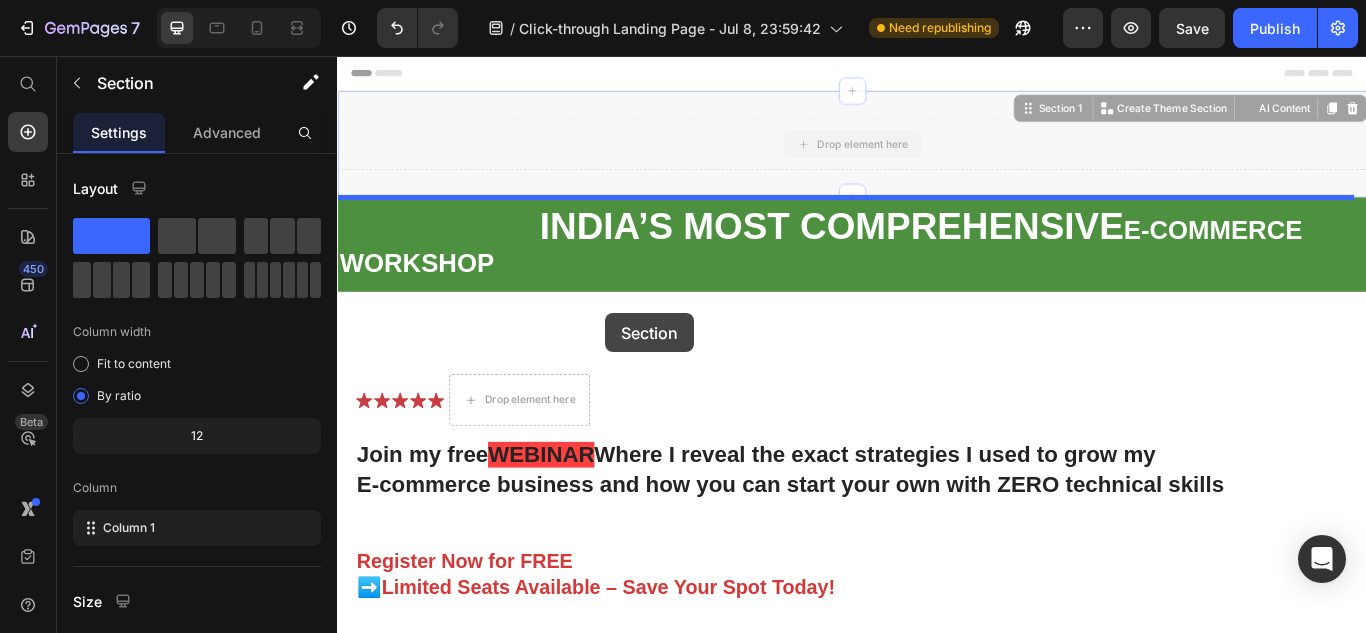 drag, startPoint x: 635, startPoint y: 142, endPoint x: 649, endPoint y: 356, distance: 214.45746 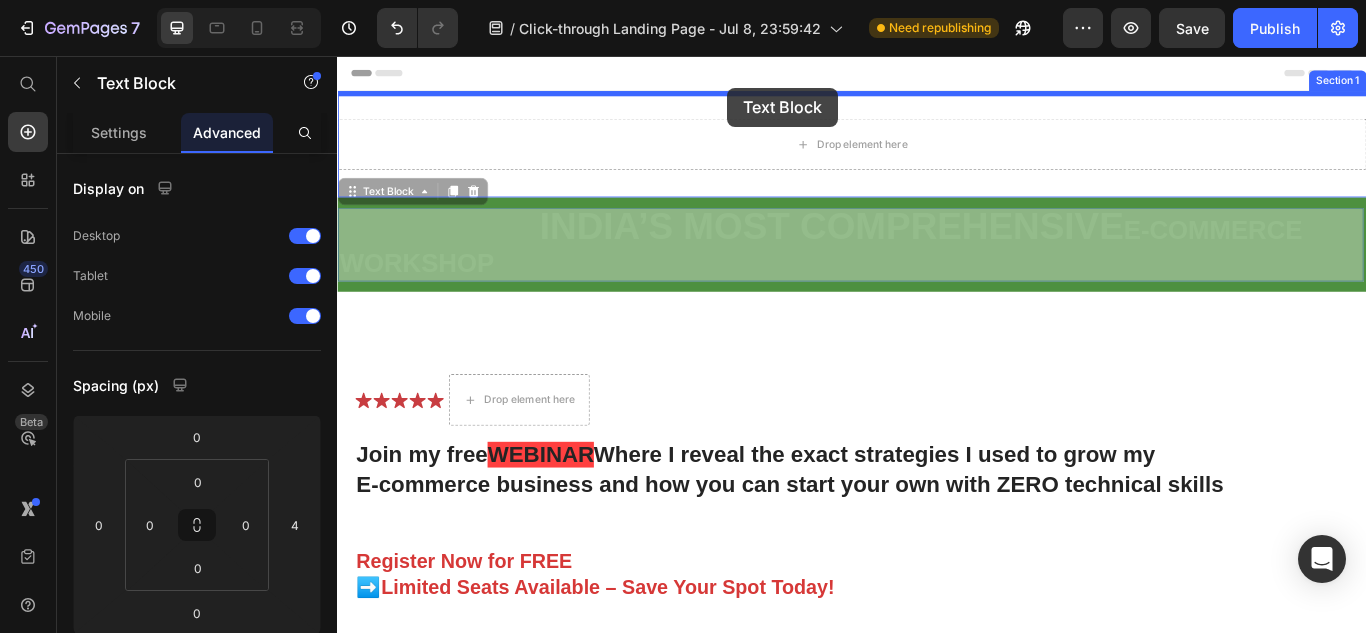drag, startPoint x: 792, startPoint y: 290, endPoint x: 792, endPoint y: 93, distance: 197 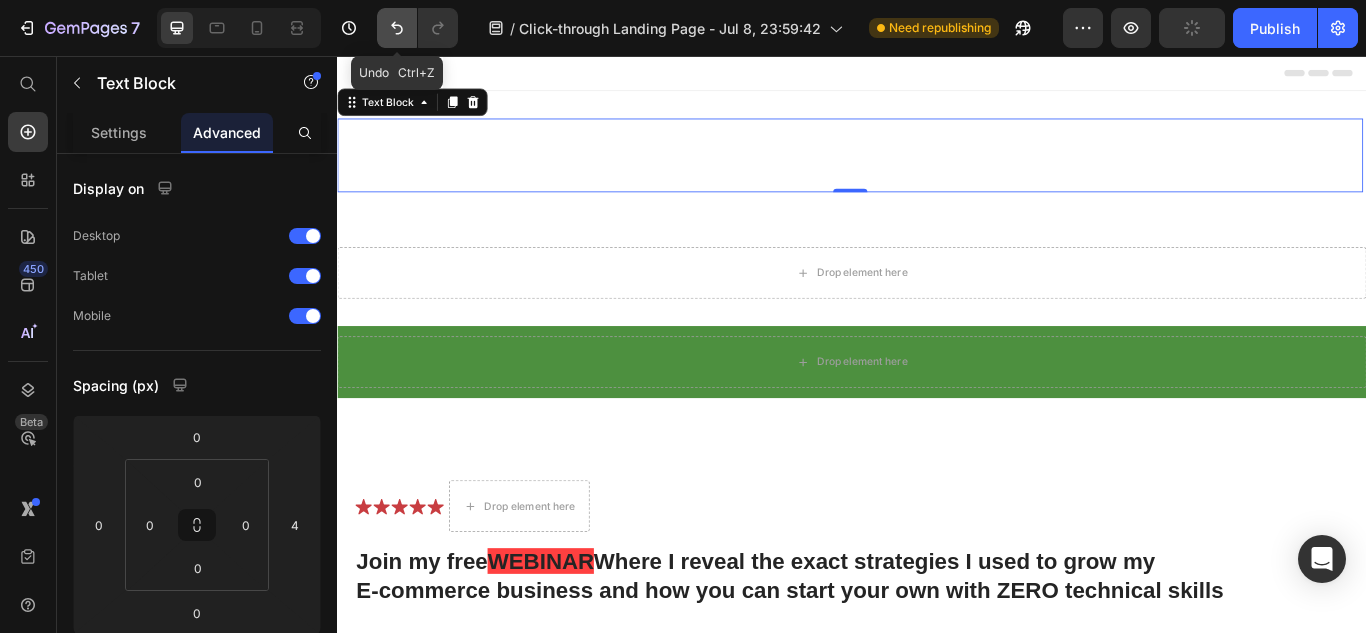 click 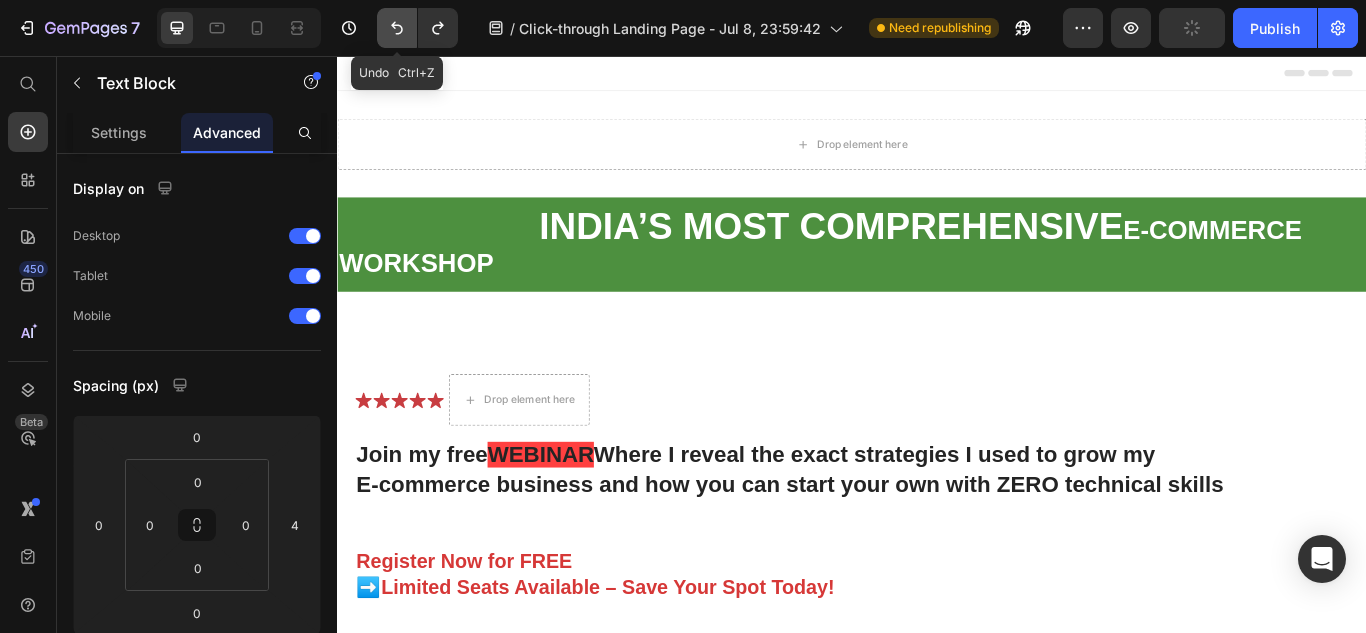 click 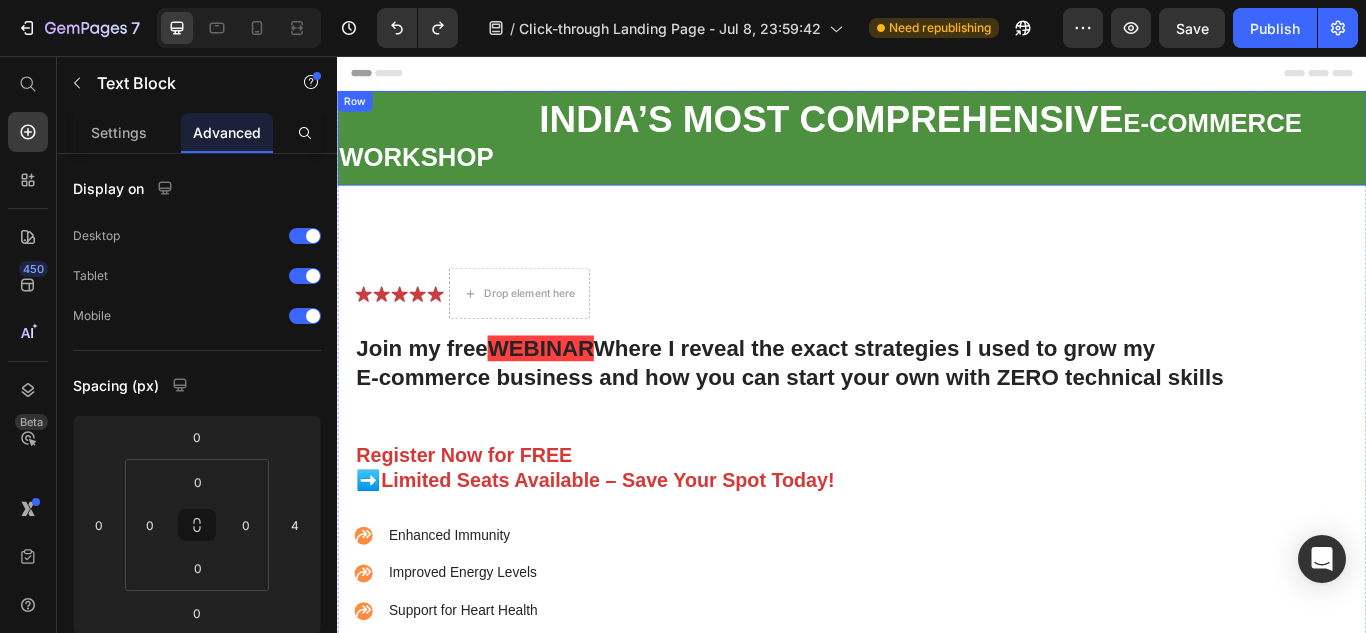 click on "[NATIONALITY]’S MOST COMPREHENSIVE                                                                              E-COMMERCE WORKSHOP Text Block Row" at bounding box center (937, 152) 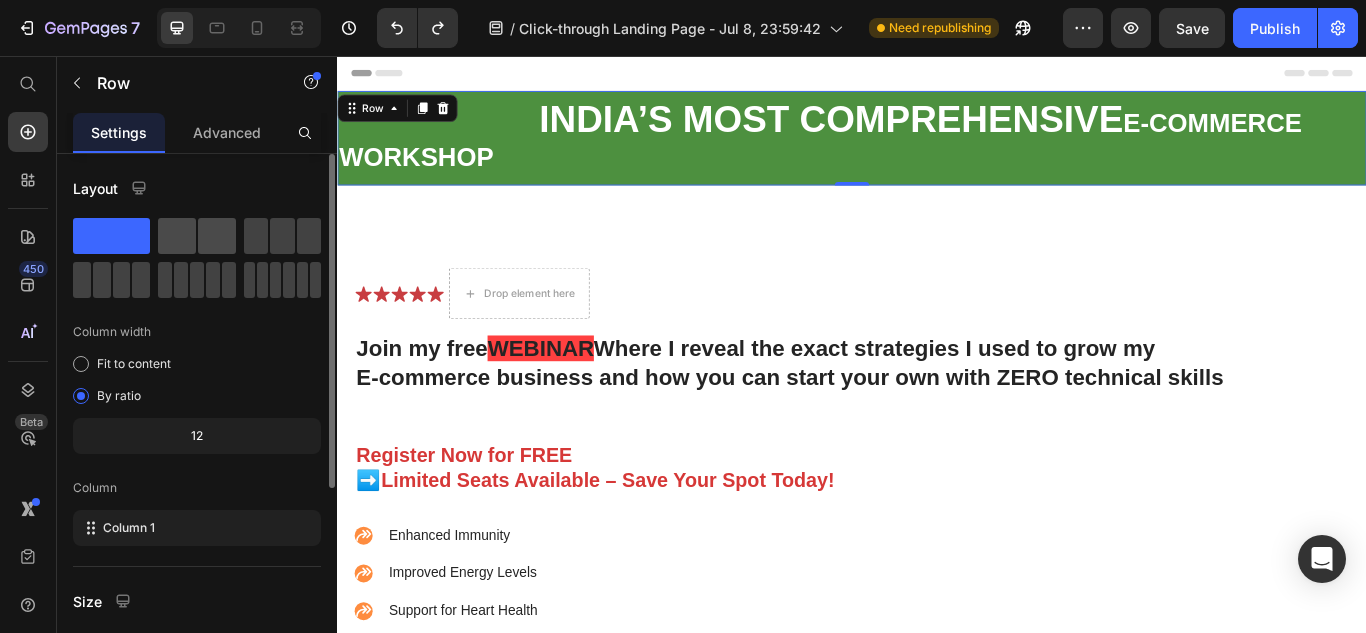 click 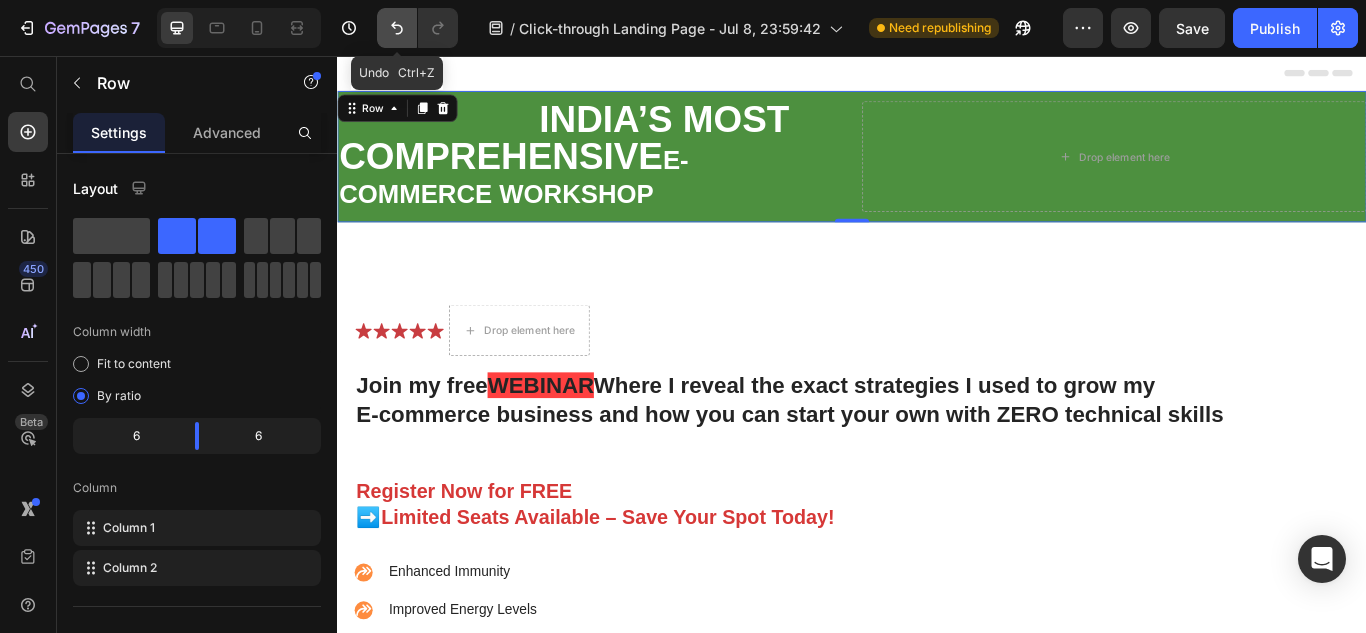 click 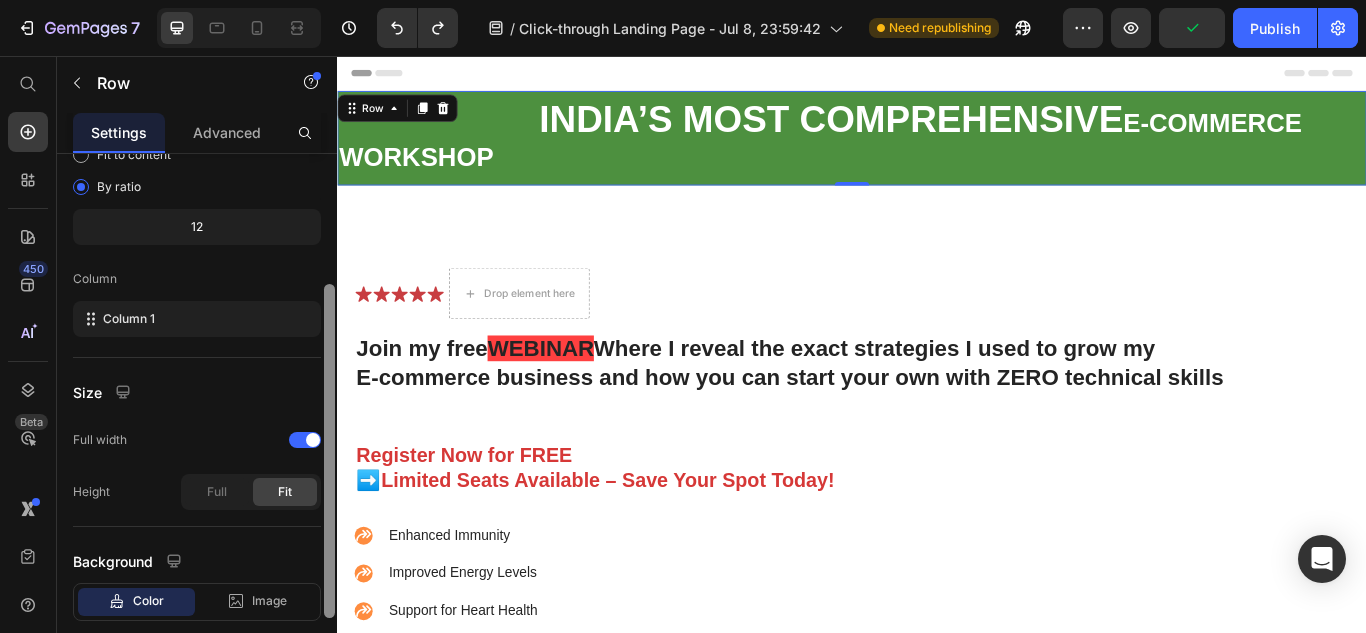 drag, startPoint x: 330, startPoint y: 347, endPoint x: 329, endPoint y: 474, distance: 127.00394 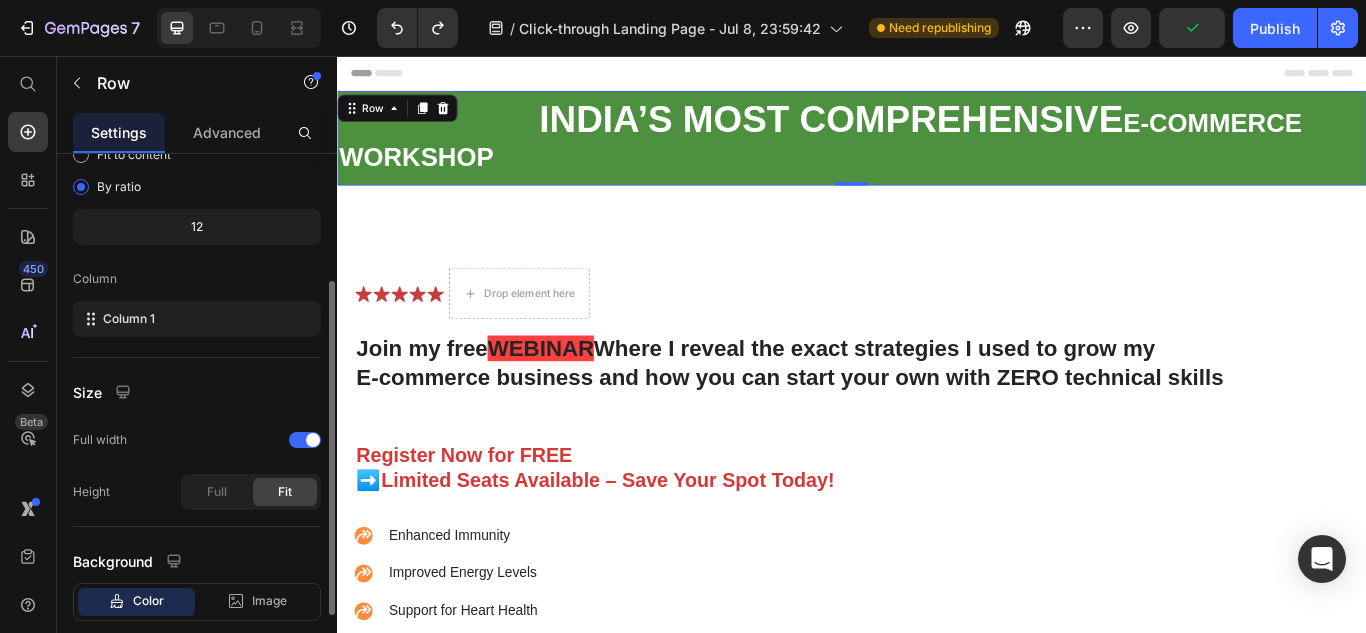 scroll, scrollTop: 207, scrollLeft: 0, axis: vertical 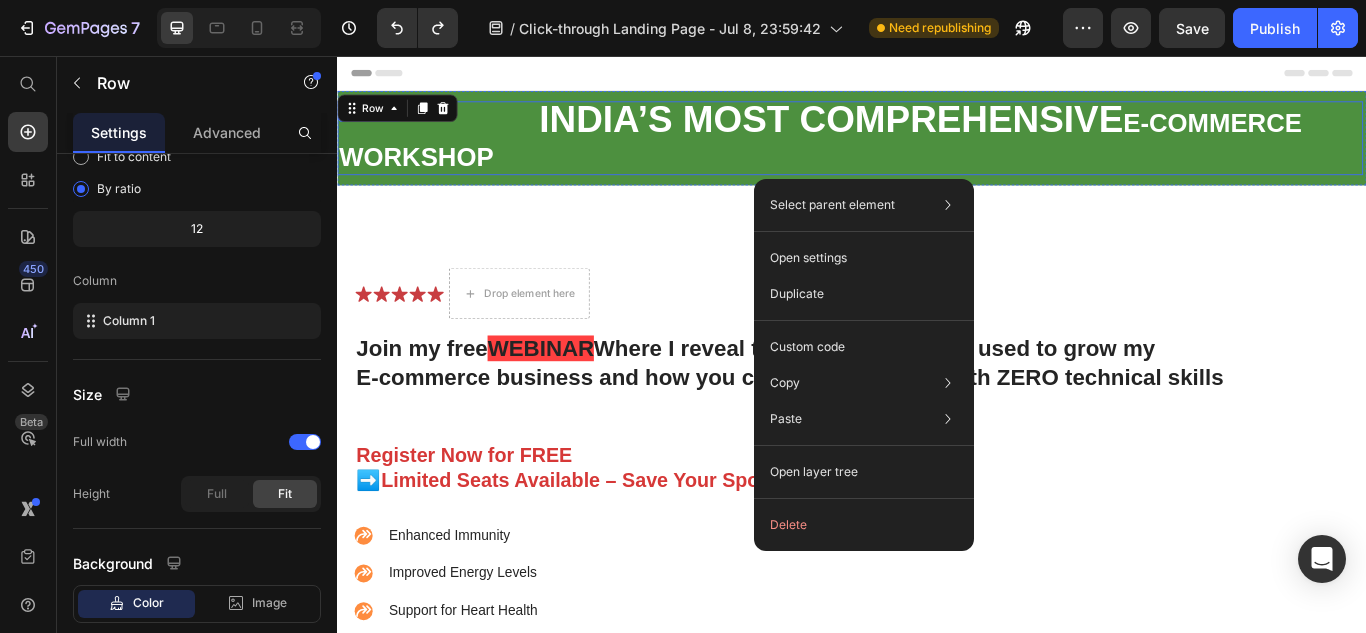 click at bounding box center (455, 134) 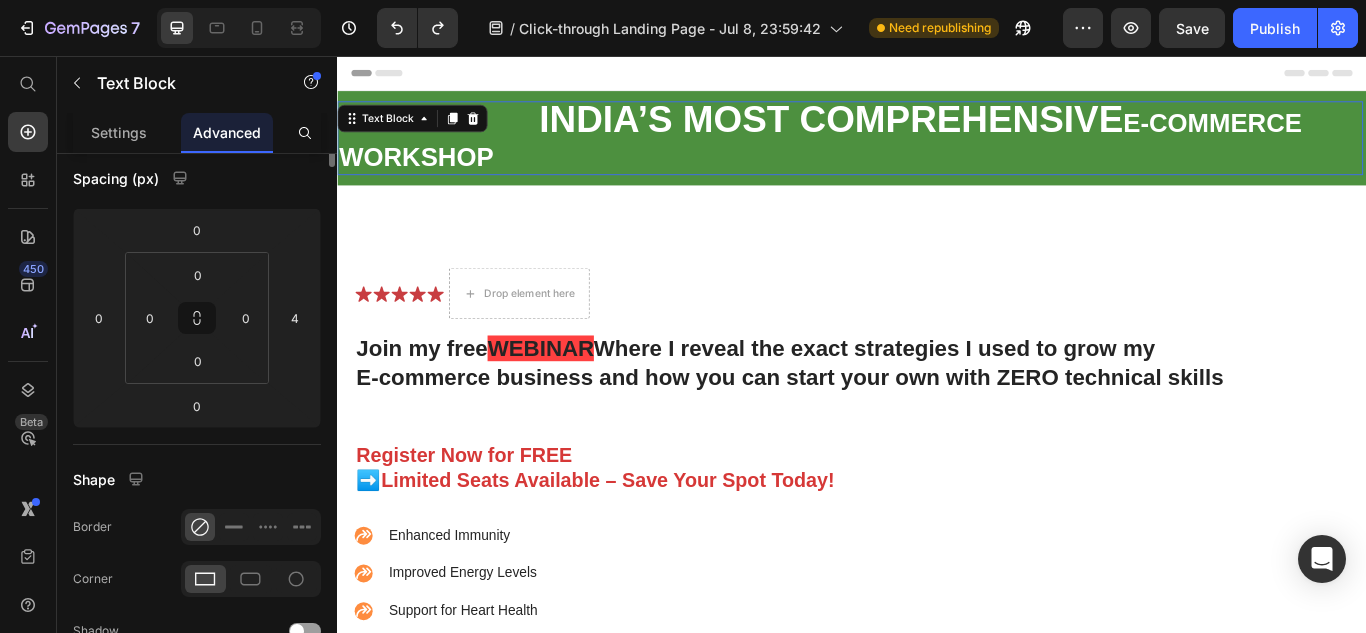 scroll, scrollTop: 0, scrollLeft: 0, axis: both 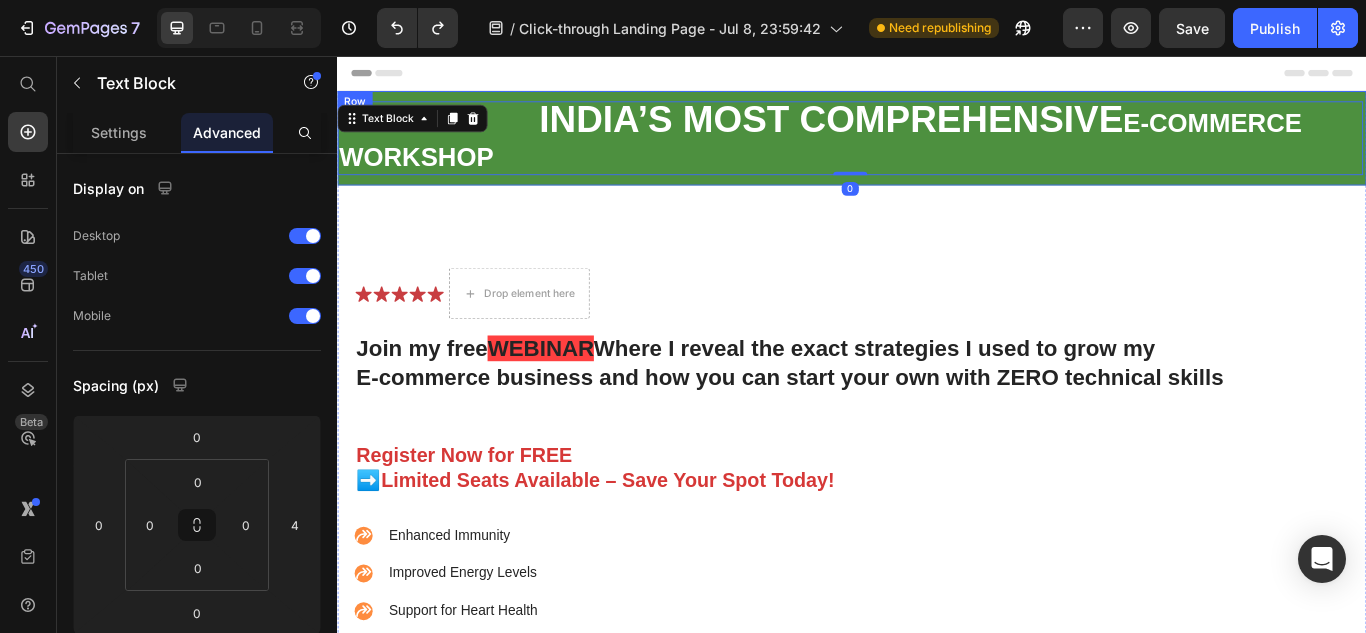 click on "[NATIONALITY]’S MOST COMPREHENSIVE                                                                              E-COMMERCE WORKSHOP Text Block   0 Row" at bounding box center (937, 152) 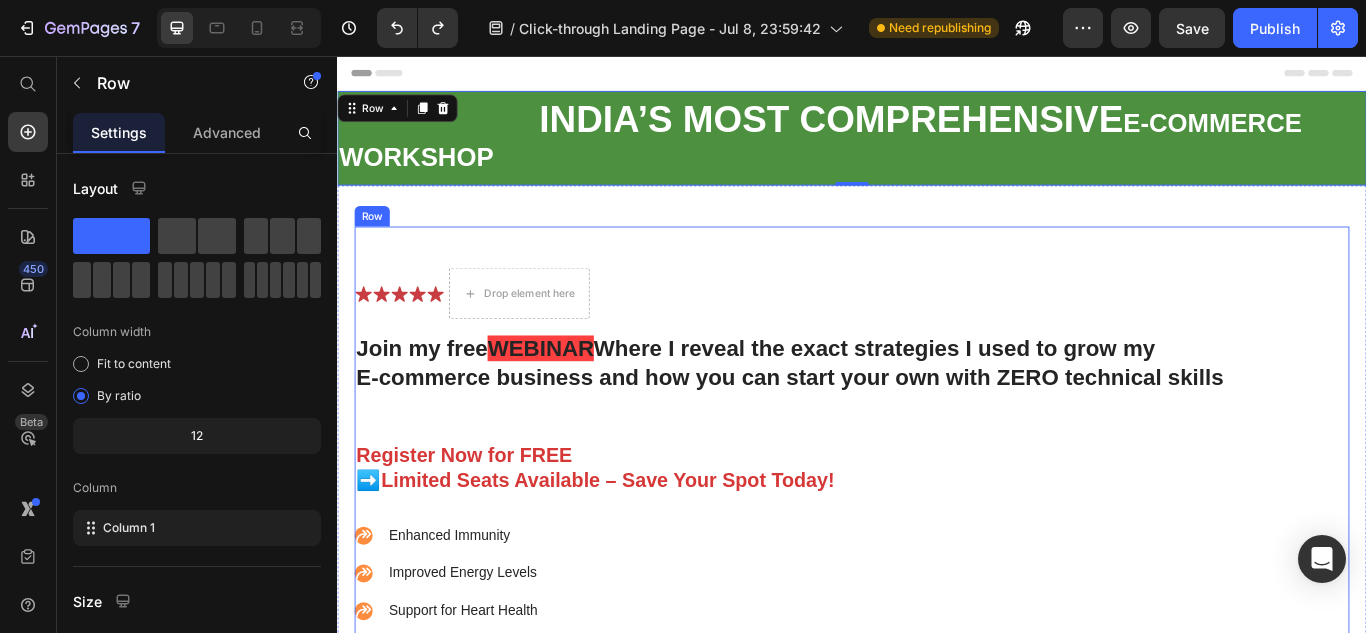 click on "Icon
Icon
Icon
Icon
Icon Icon List
Drop element here Row Join my free   WEBINAR    Where I reveal the exact strategies I used to grow my  E-commerce business and how you can start your own with ZERO technical skills Heading Register Now for FREE ➡️Limited Seats Available – Save Your Spot Today! Text Block
Enhanced Immunity
Improved Energy Levels
Support for Heart Health
Joint and Bone Health Item List Instant Health Boost Button
Icon Try it & love it for  30 days or your money back Text Block Row" at bounding box center [913, 581] 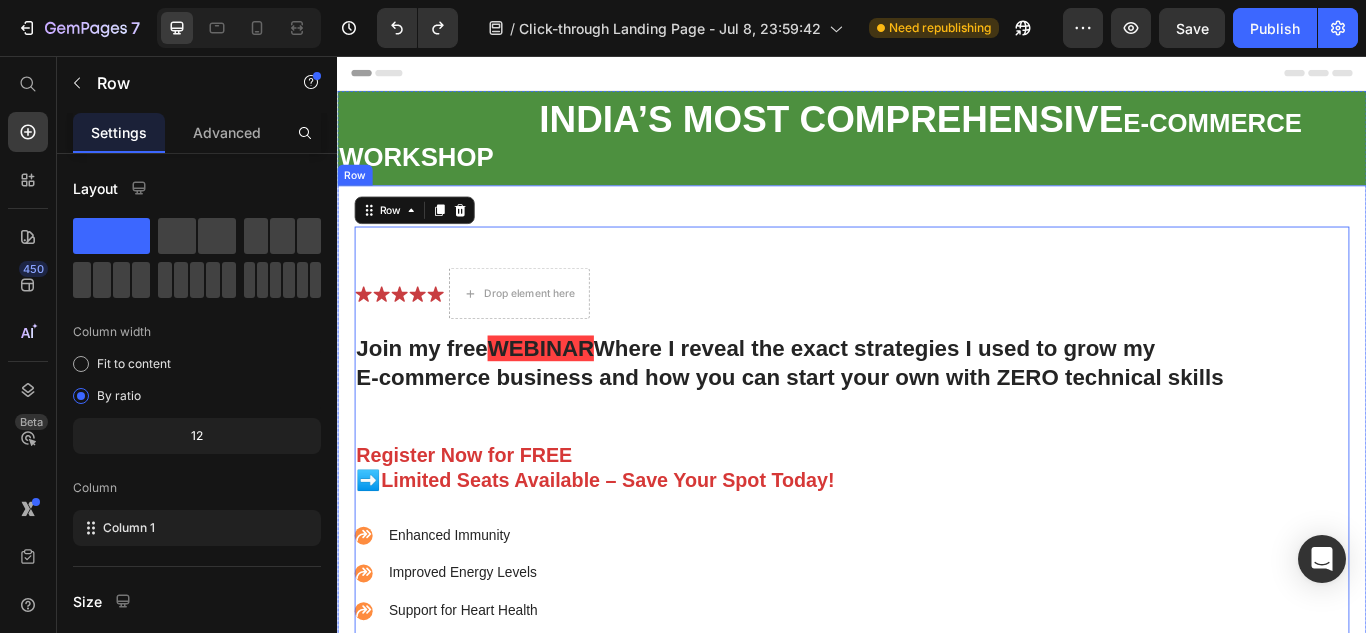 click on "[NATIONALITY]’S MOST COMPREHENSIVE                                                                              E-COMMERCE WORKSHOP Text Block Row" at bounding box center (937, 152) 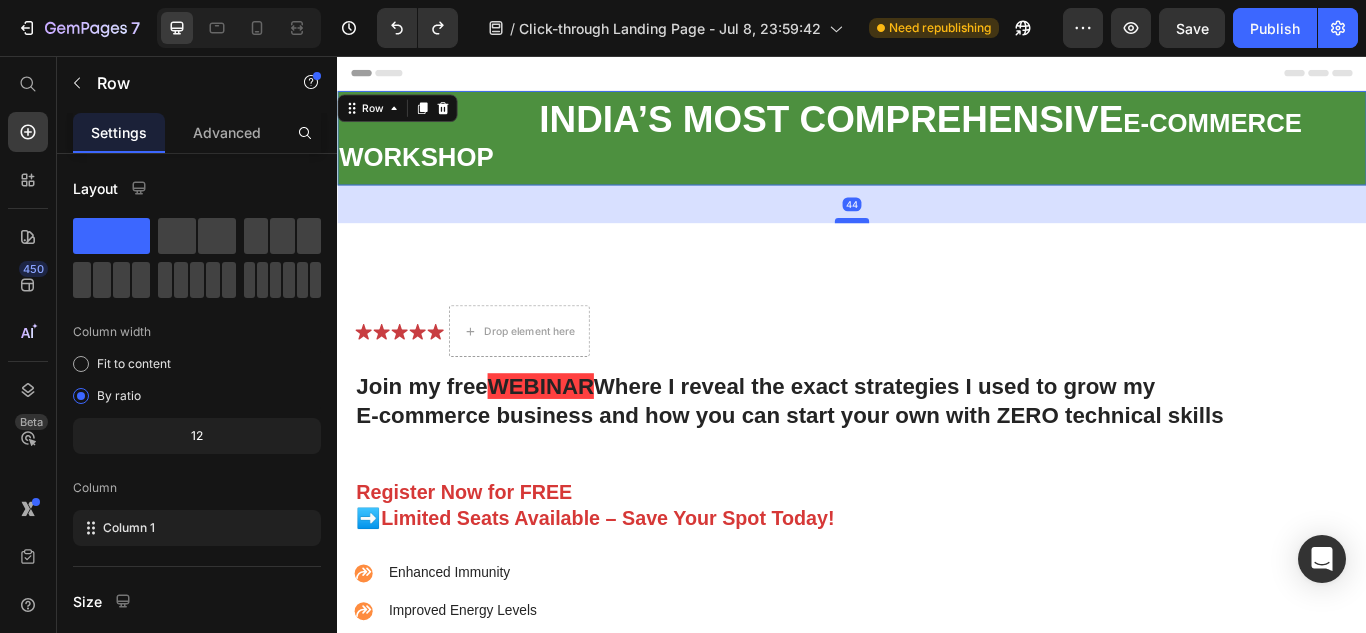drag, startPoint x: 921, startPoint y: 205, endPoint x: 920, endPoint y: 249, distance: 44.011364 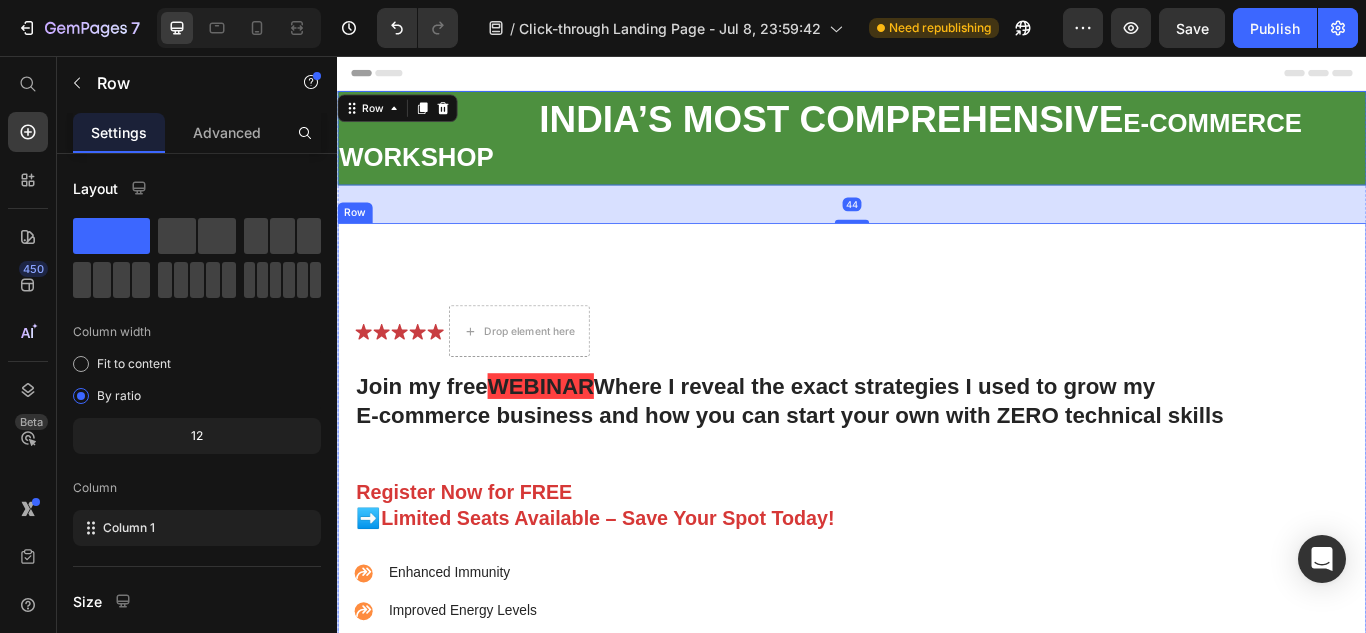 click on "Icon
Icon
Icon
Icon
Icon Icon List
Drop element here Row Join my free   WEBINAR    Where I reveal the exact strategies I used to grow my  E-commerce business and how you can start your own with ZERO technical skills Heading Register Now for FREE ➡️Limited Seats Available – Save Your Spot Today! Text Block
Enhanced Immunity
Improved Energy Levels
Support for Heart Health
Joint and Bone Health Item List Instant Health Boost Button
Icon Try it & love it for  30 days or your money back Text Block Row Row Video Row" at bounding box center [937, 601] 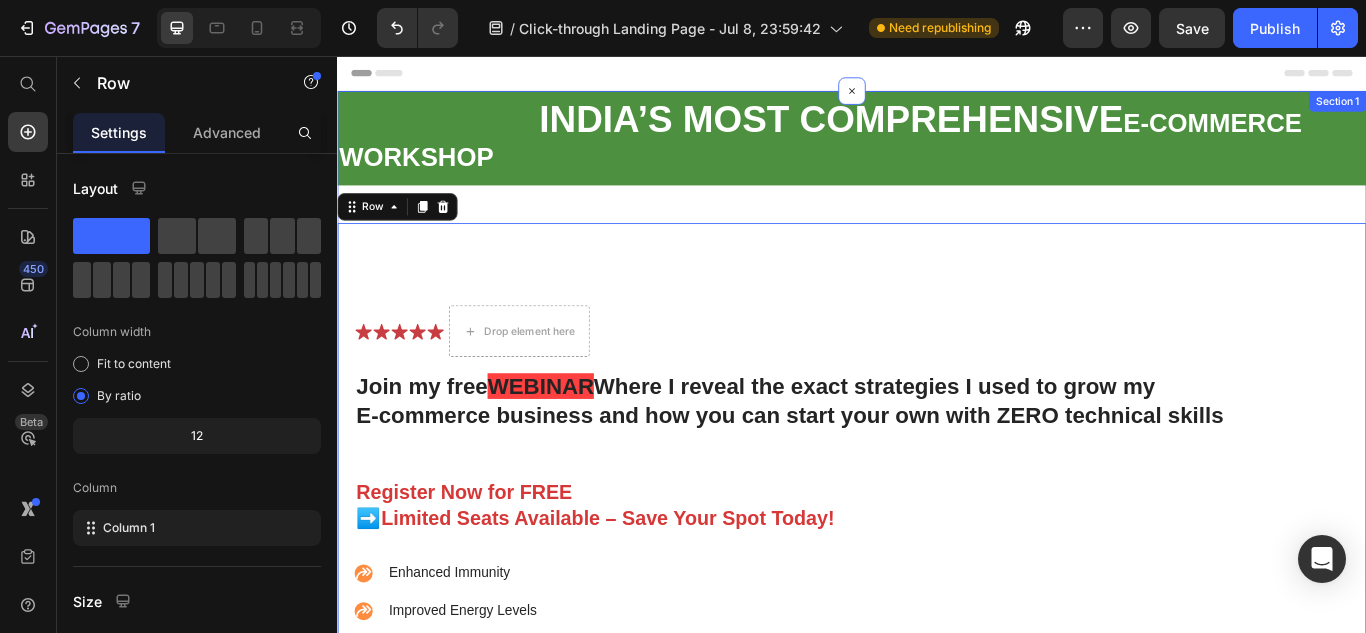 click on "INDIA’S MOST COMPREHENSIVE                                                                              E-COMMERCE WORKSHOP Text Block Row
Icon
Icon
Icon
Icon
Icon Icon List
Drop element here Row Join my free   WEBINAR    Where I reveal the exact strategies I used to grow my  E-commerce business and how you can start your own with ZERO technical skills Heading Register Now for FREE ➡️Limited Seats Available – Save Your Spot Today! Text Block
Enhanced Immunity
Improved Energy Levels
Support for Heart Health
Joint and Bone Health Item List Instant Health Boost Button
Icon Try it & love it for  30 days or your money back Text Block Row Row Video Row   0" at bounding box center [937, 524] 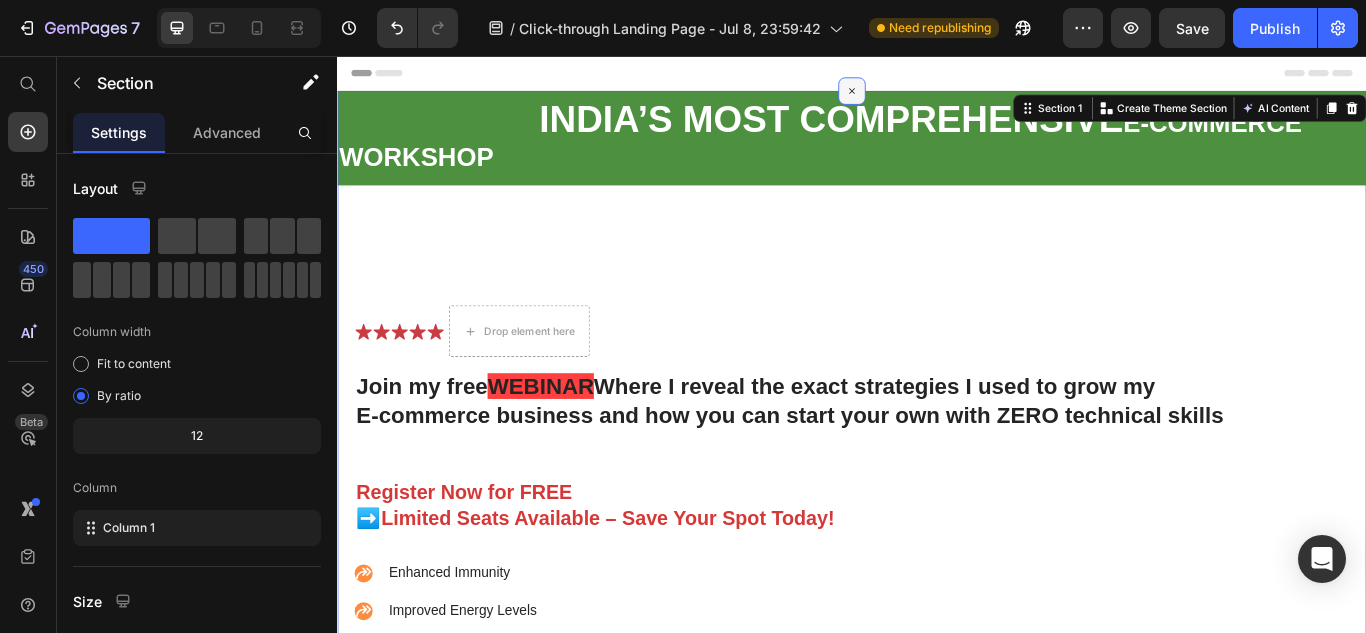 click 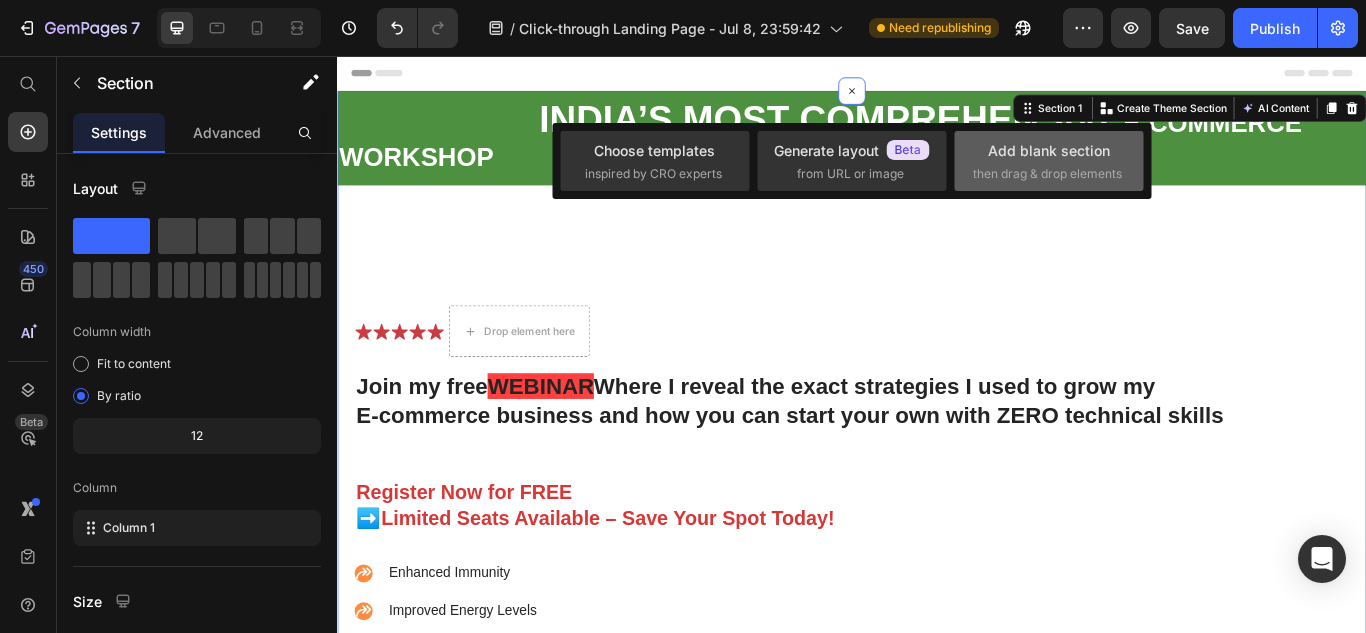 click on "Add blank section  then drag & drop elements" at bounding box center (1049, 161) 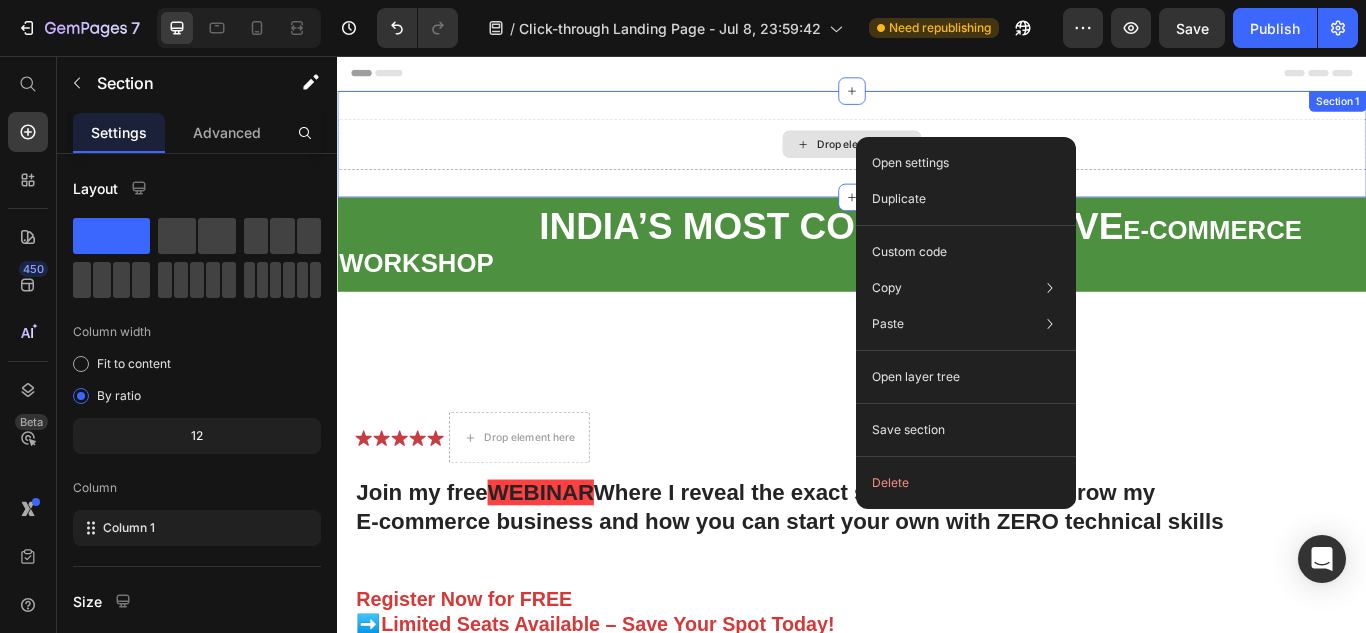 click on "Drop element here" at bounding box center (937, 159) 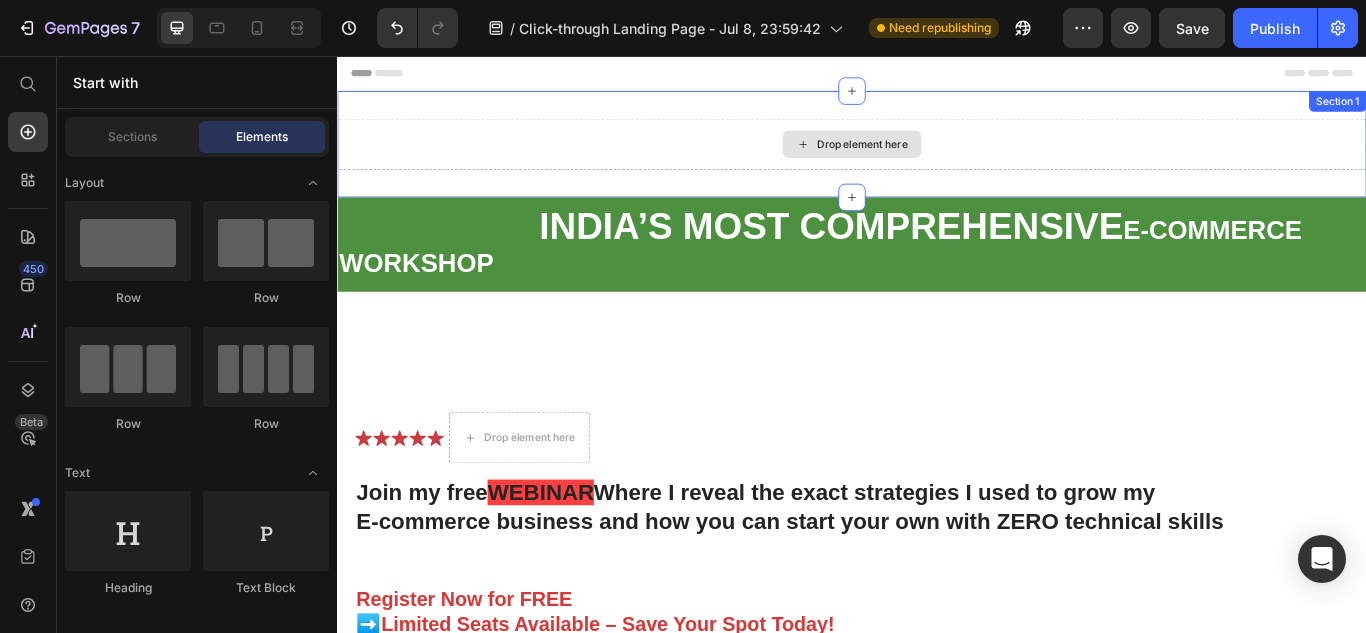 click on "Drop element here" at bounding box center (937, 159) 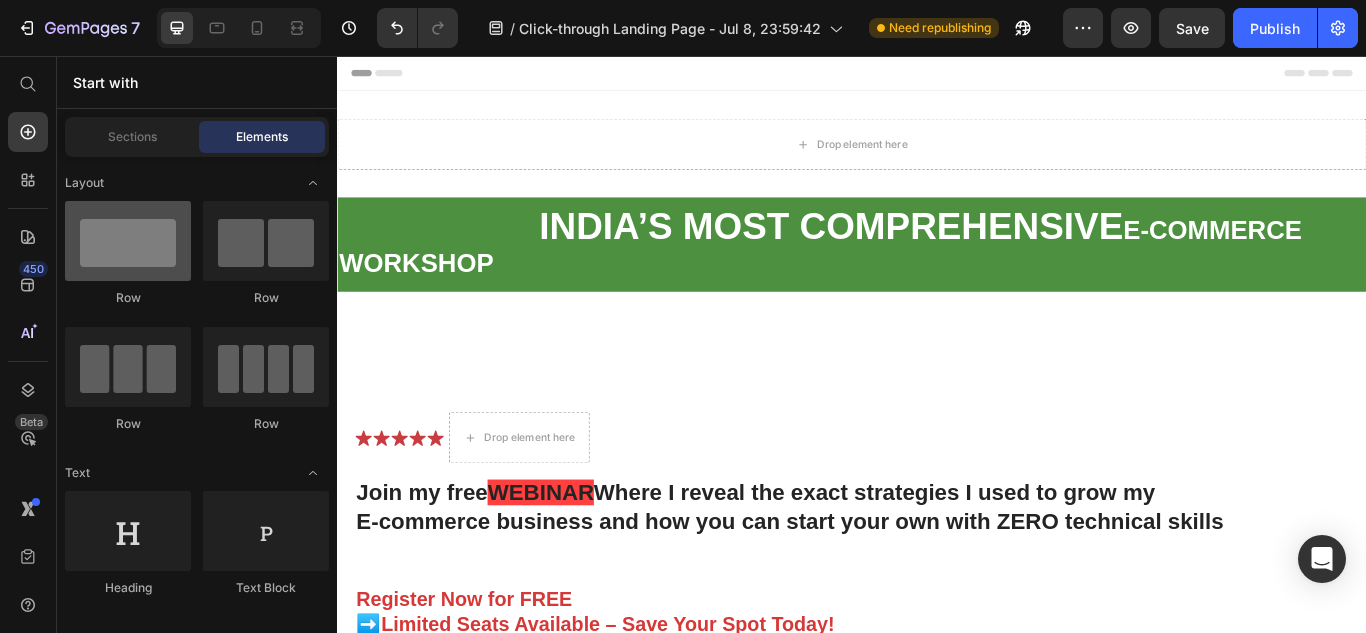 click at bounding box center (128, 241) 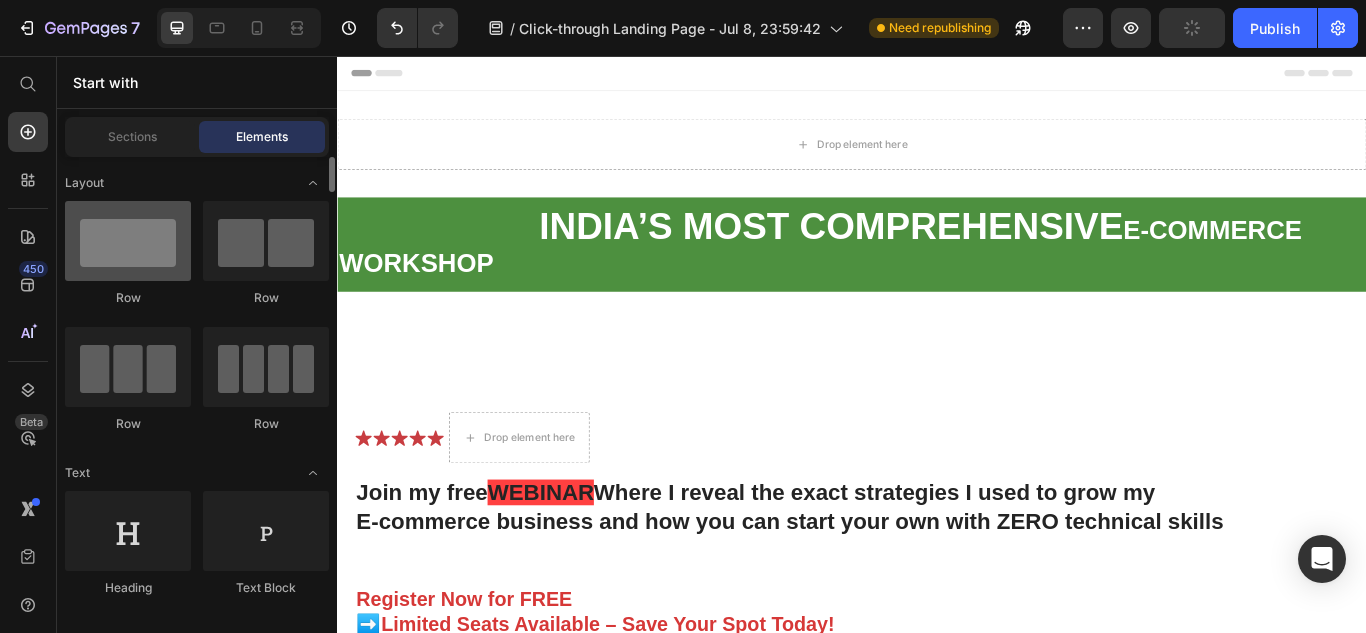 click at bounding box center [128, 241] 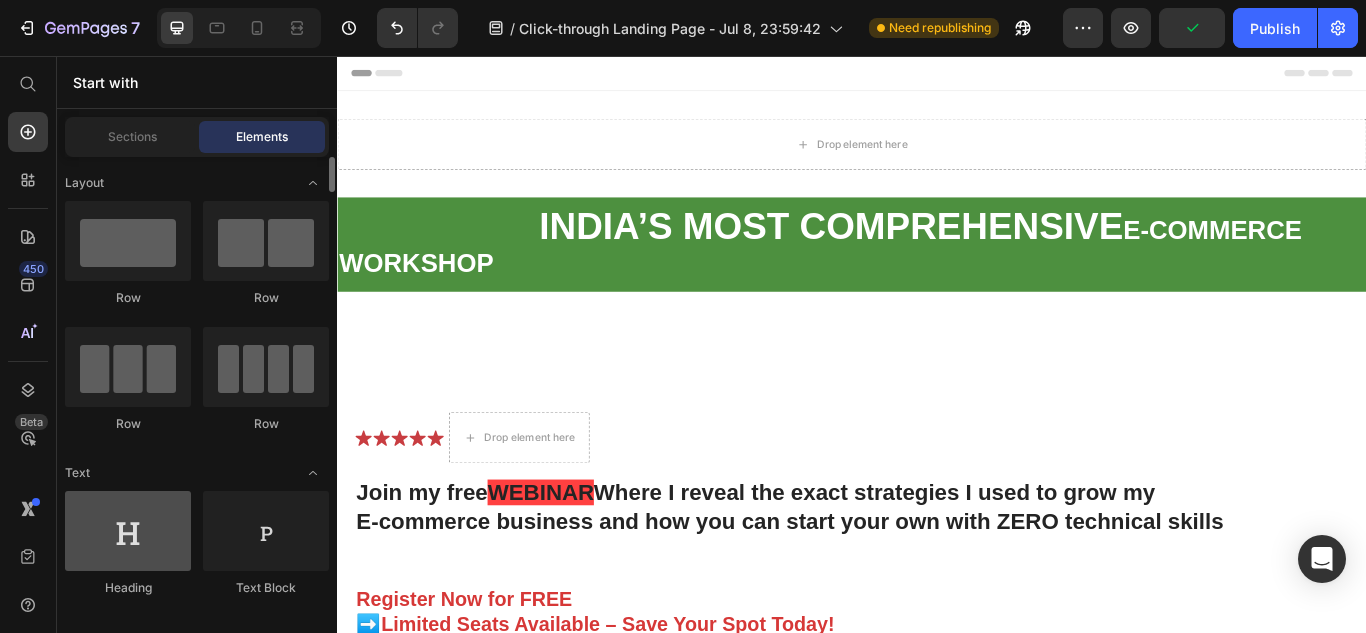 click at bounding box center (128, 531) 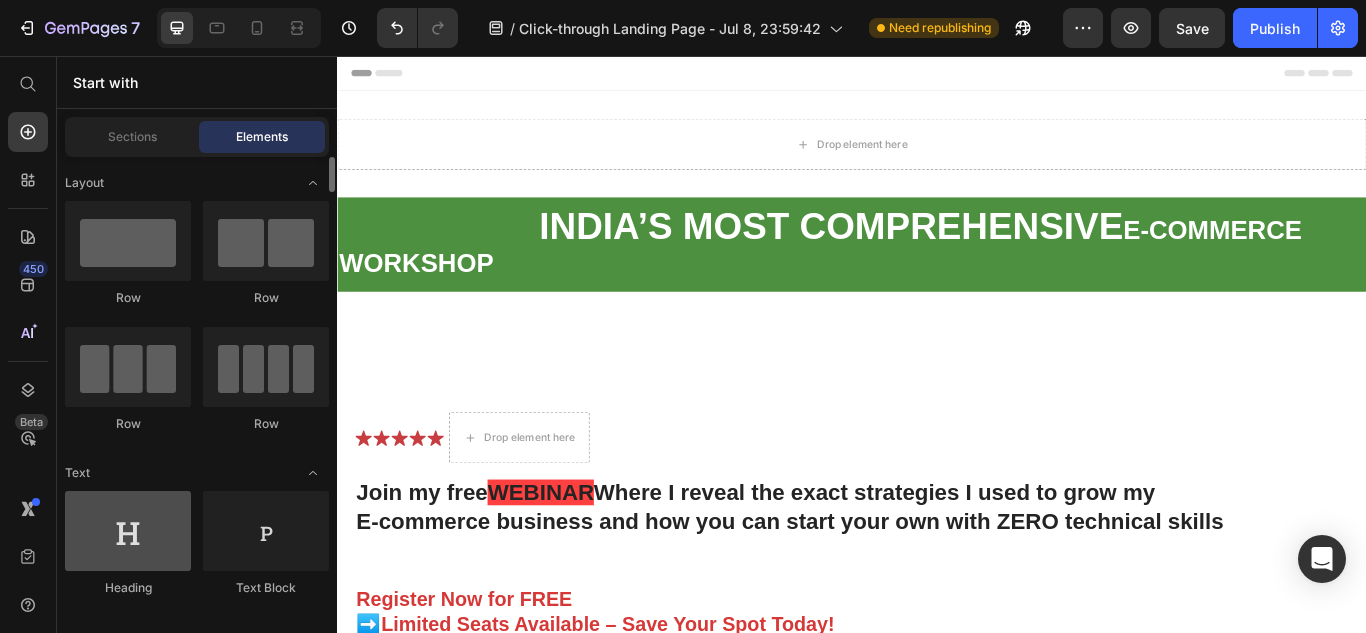 click at bounding box center (128, 531) 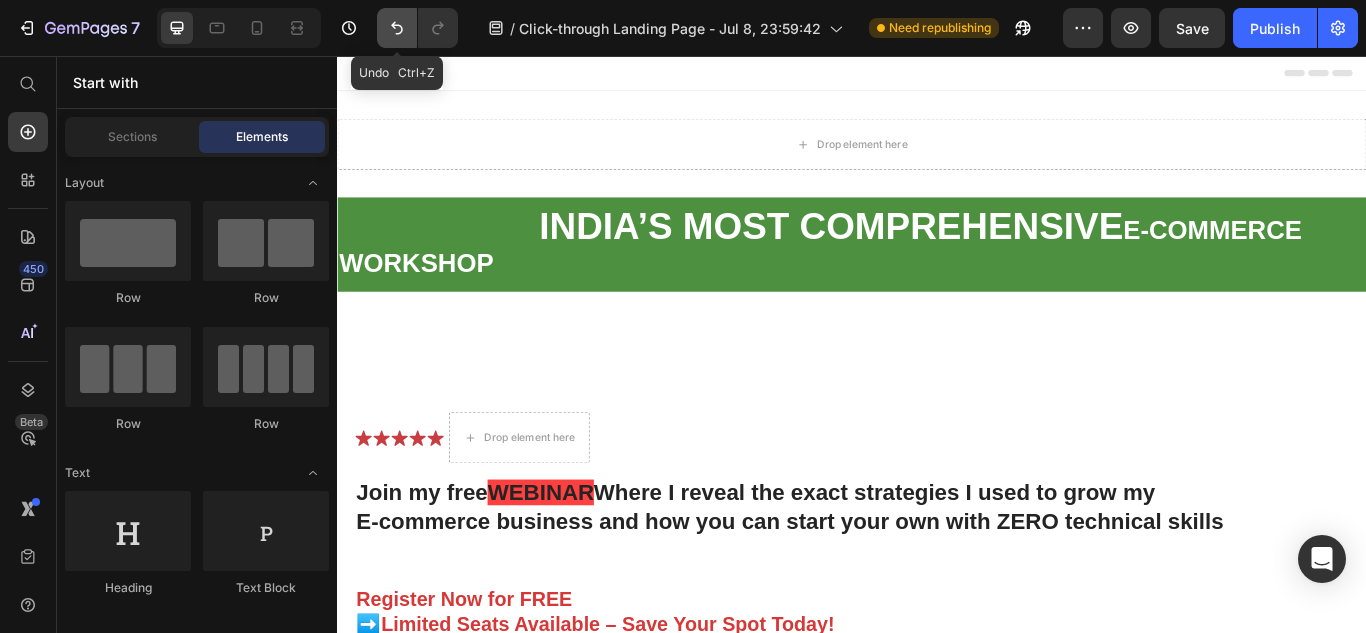 click 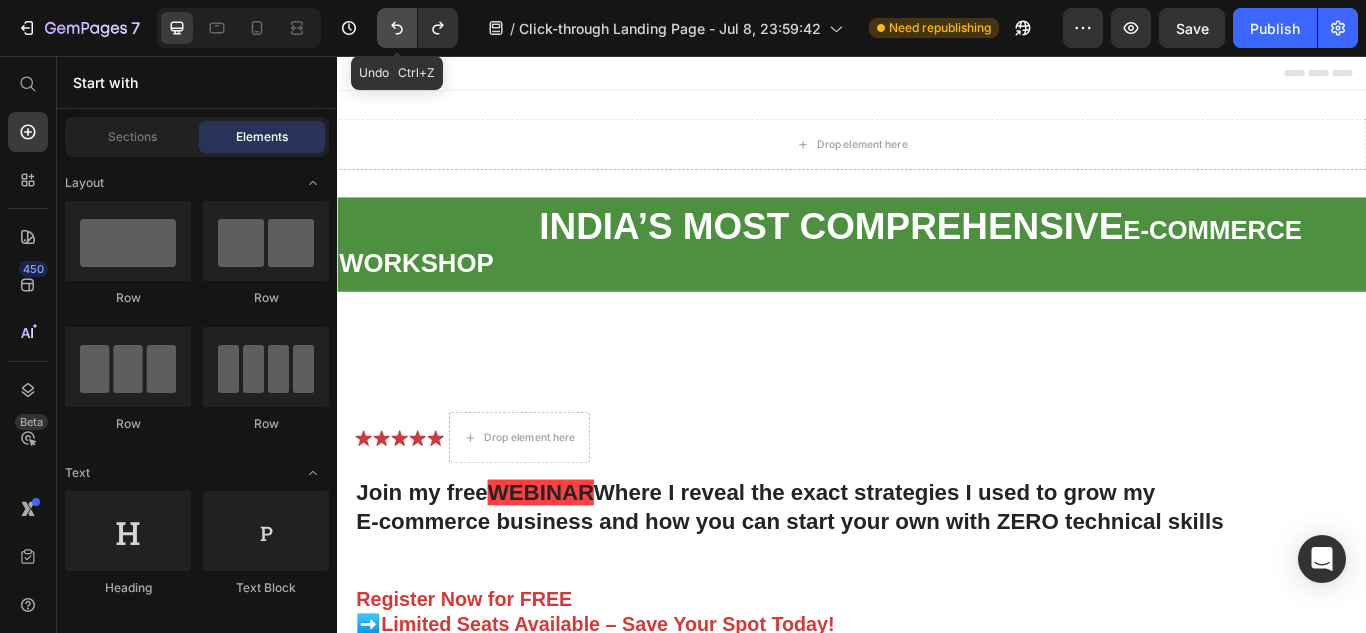 click 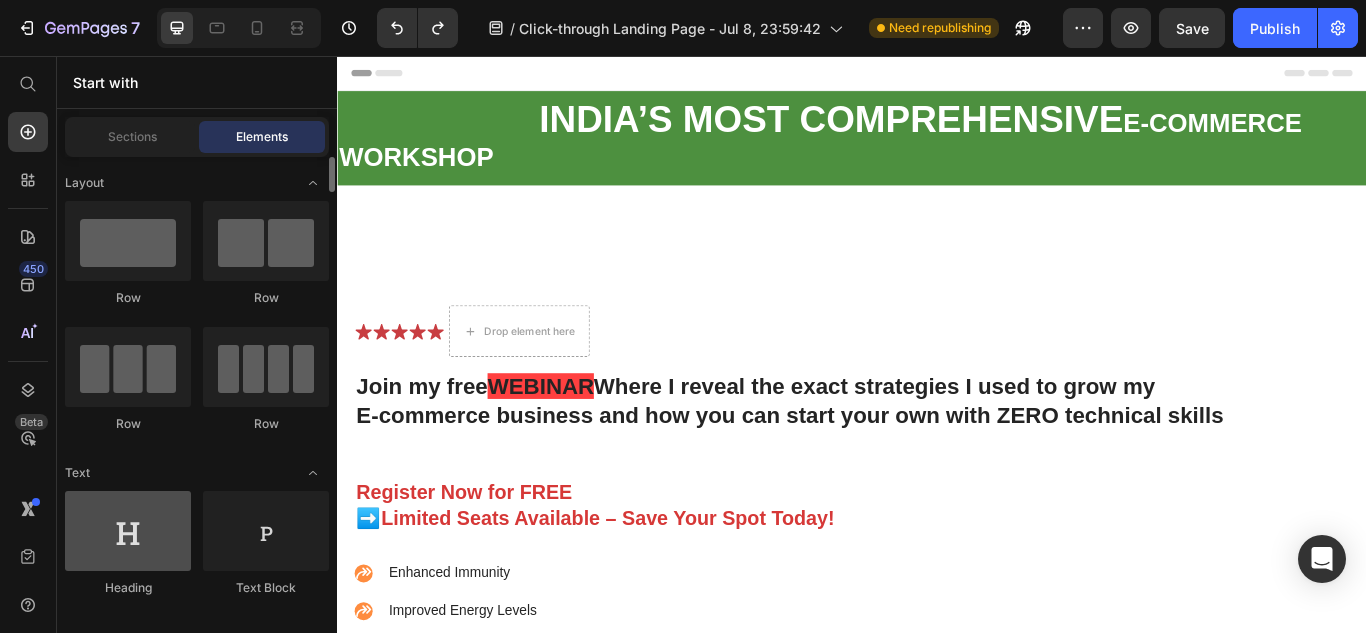 click at bounding box center [128, 531] 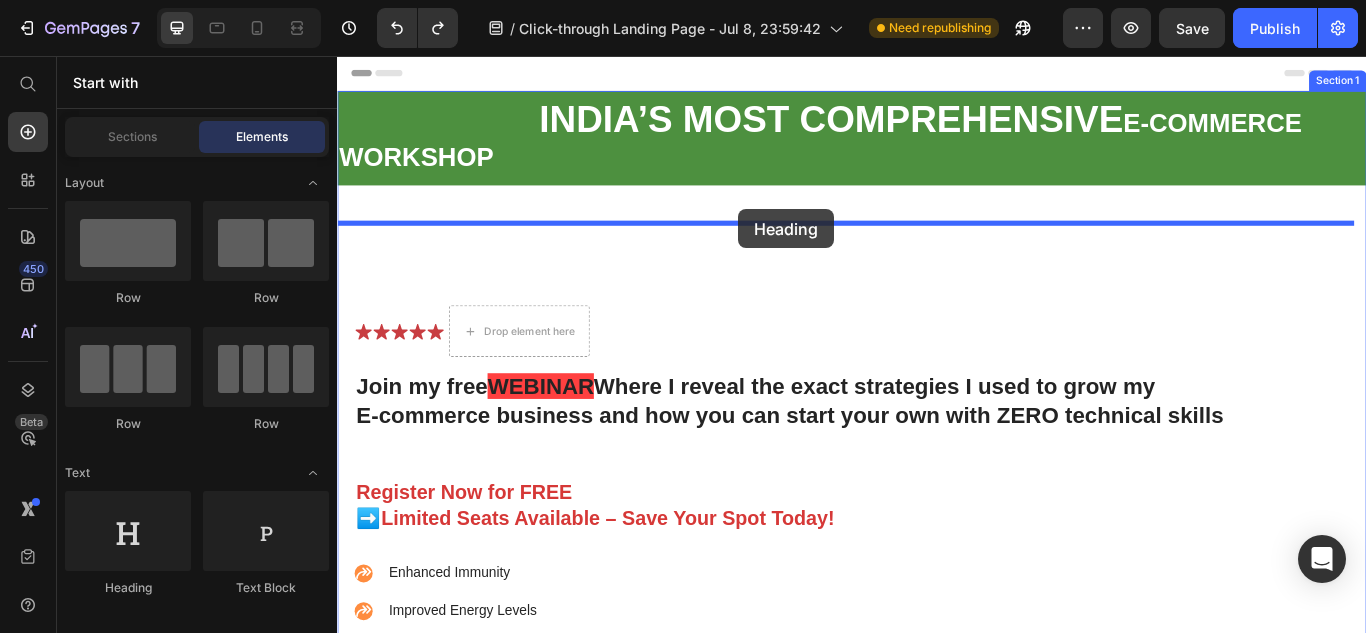 drag, startPoint x: 498, startPoint y: 586, endPoint x: 815, endPoint y: 229, distance: 477.42853 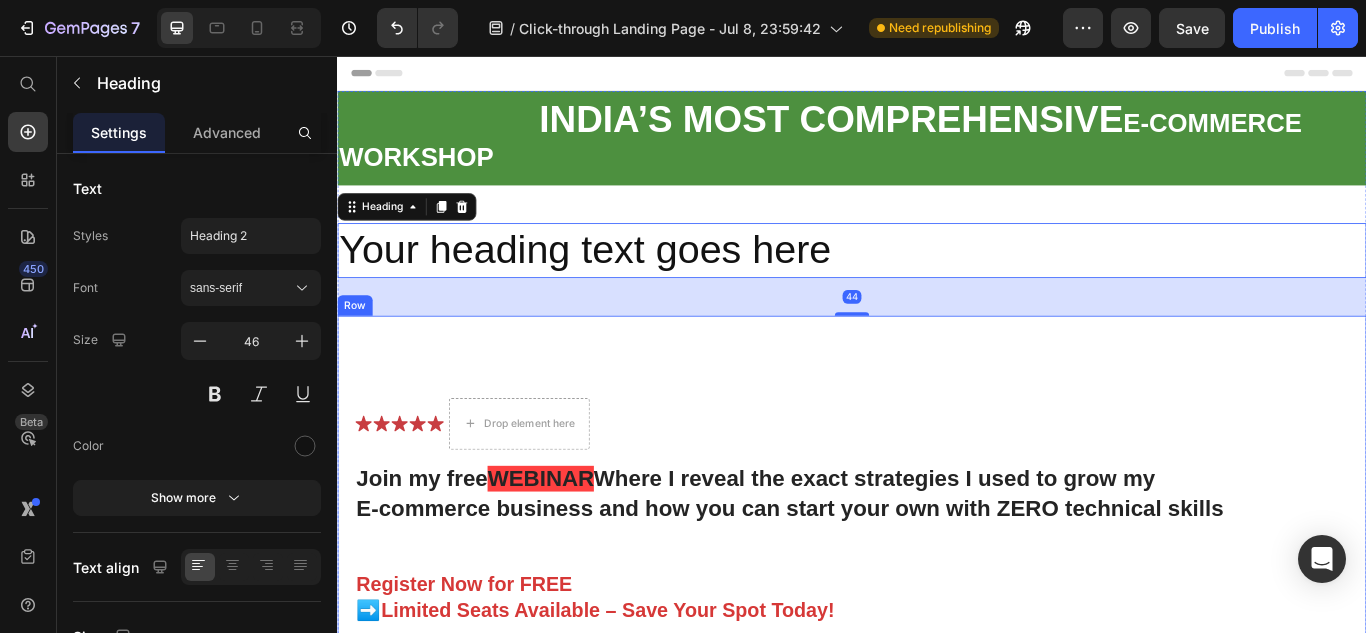 click on "Icon
Icon
Icon
Icon
Icon Icon List
Drop element here Row Join my free   WEBINAR    Where I reveal the exact strategies I used to grow my  E-commerce business and how you can start your own with ZERO technical skills Heading Register Now for FREE ➡️Limited Seats Available – Save Your Spot Today! Text Block
Enhanced Immunity
Improved Energy Levels
Support for Heart Health
Joint and Bone Health Item List Instant Health Boost Button
Icon Try it & love it for  30 days or your money back Text Block Row Row Video Row" at bounding box center [937, 709] 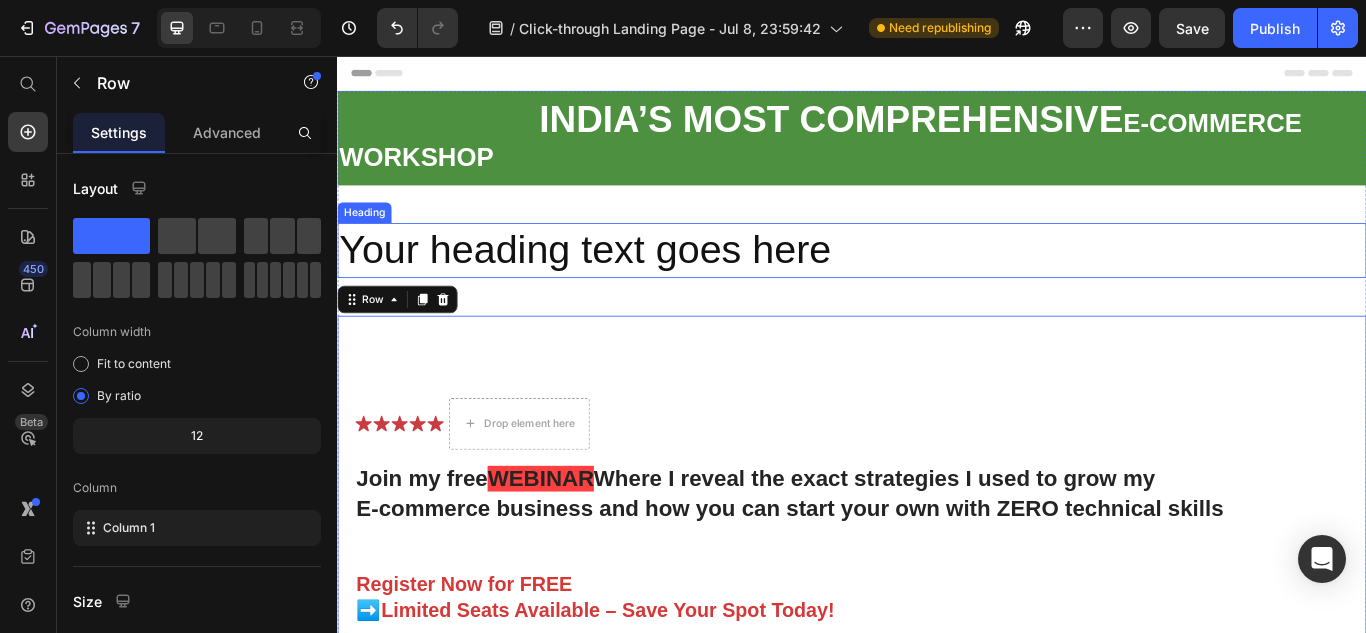 click on "Your heading text goes here" at bounding box center (937, 283) 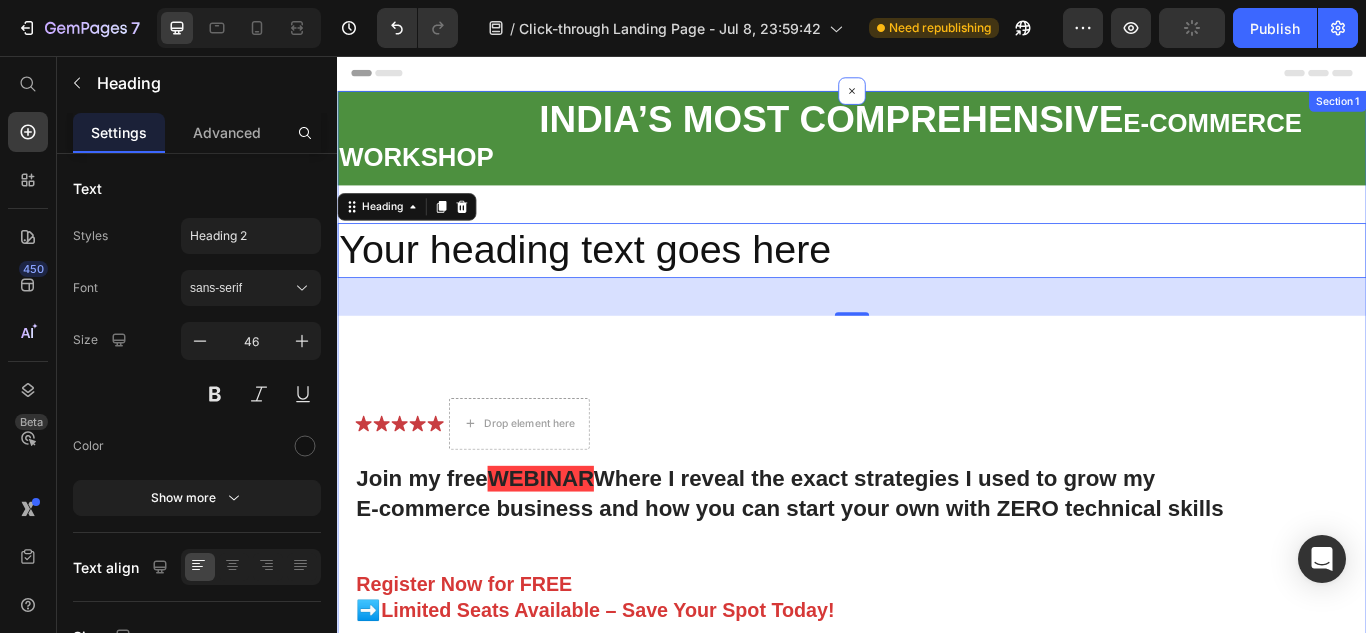 click on "Your heading text goes here" at bounding box center [937, 283] 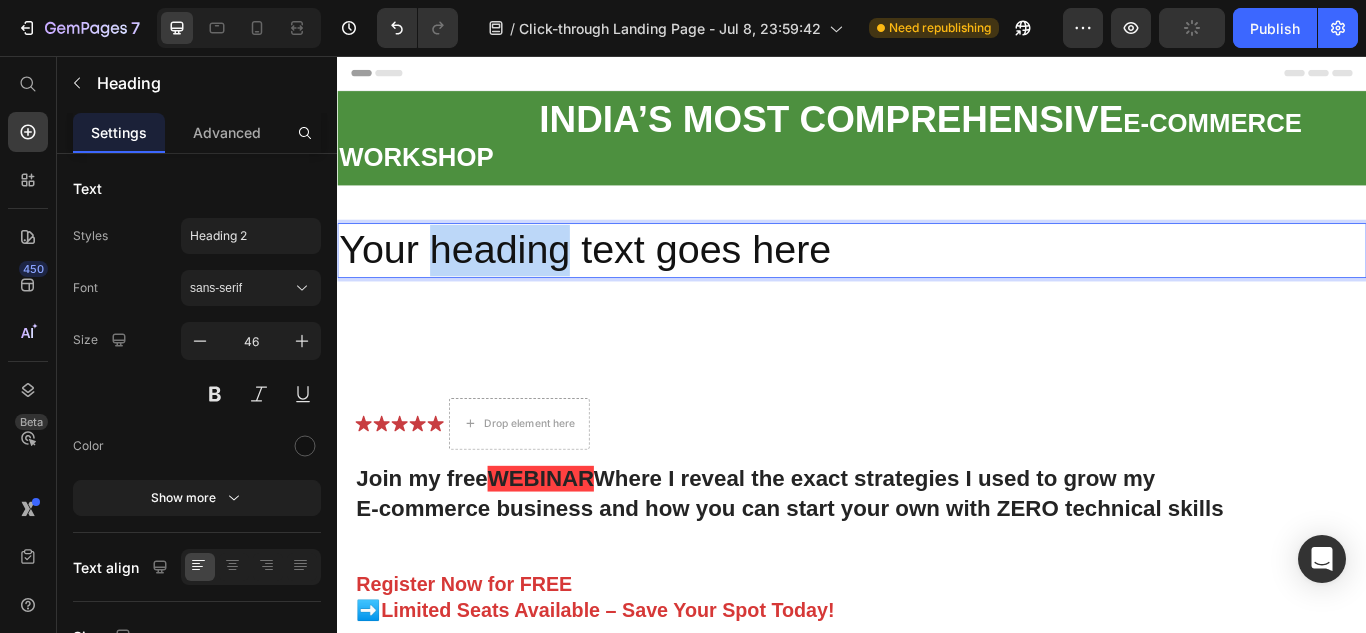 click on "Your heading text goes here" at bounding box center (937, 283) 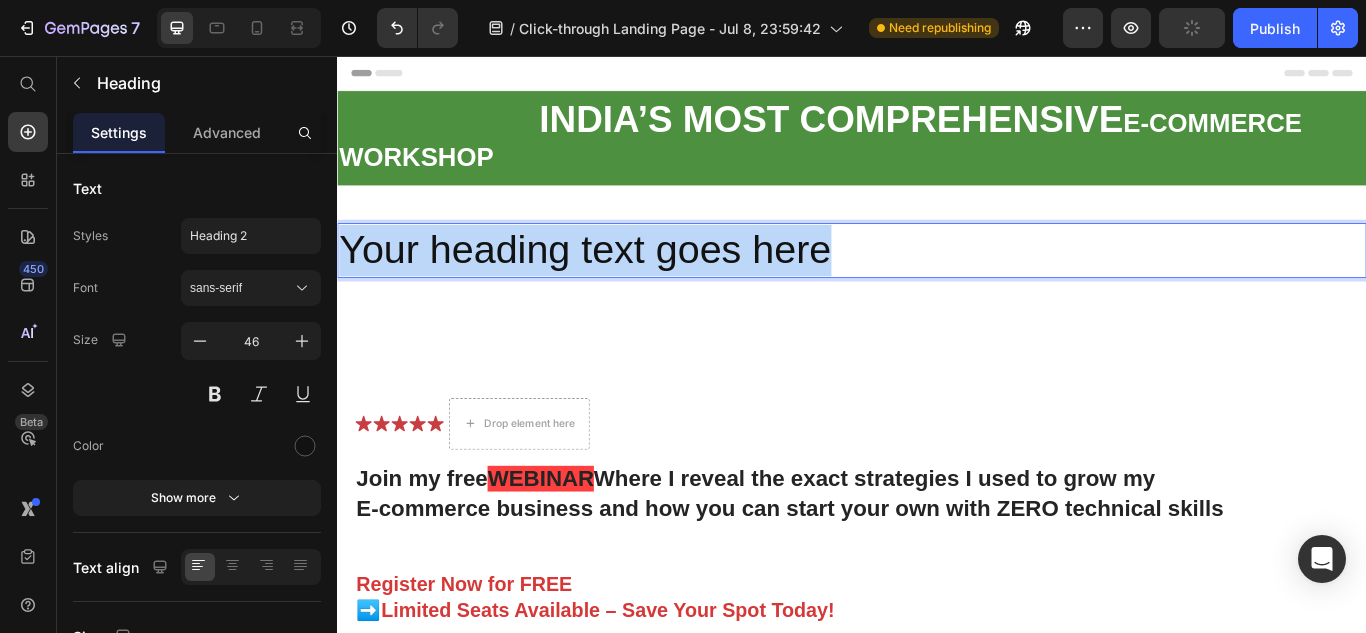 click on "Your heading text goes here" at bounding box center [937, 283] 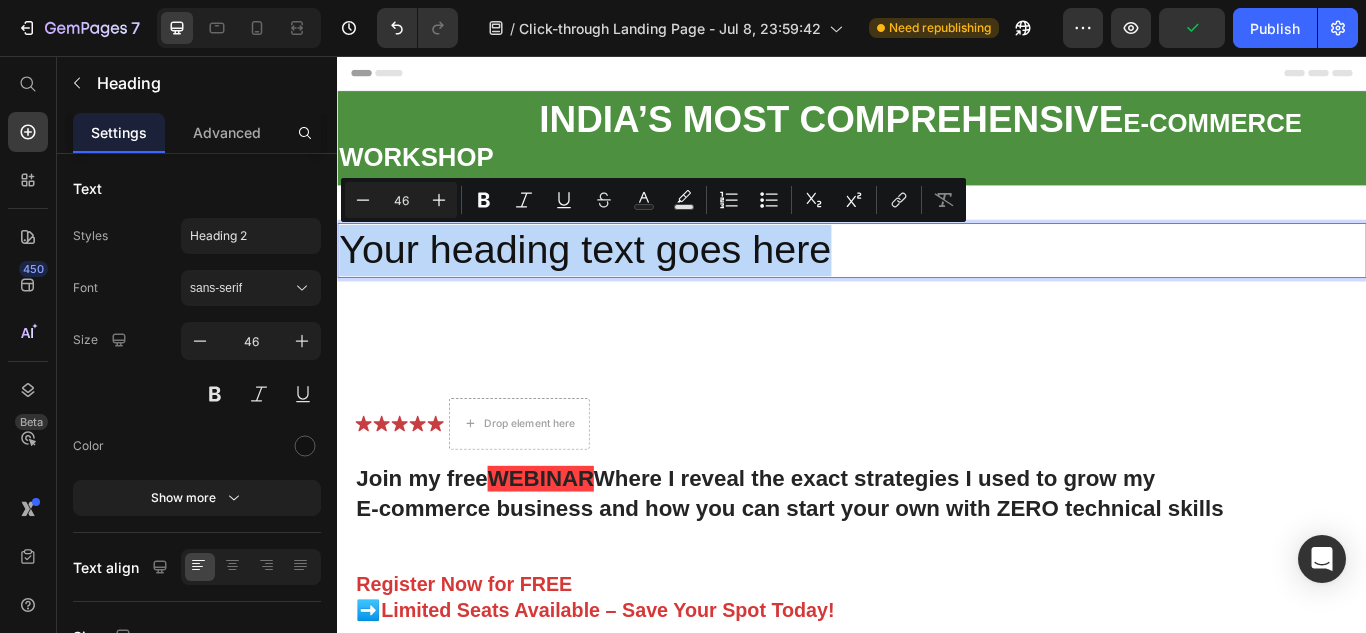copy on "Your heading text goes here" 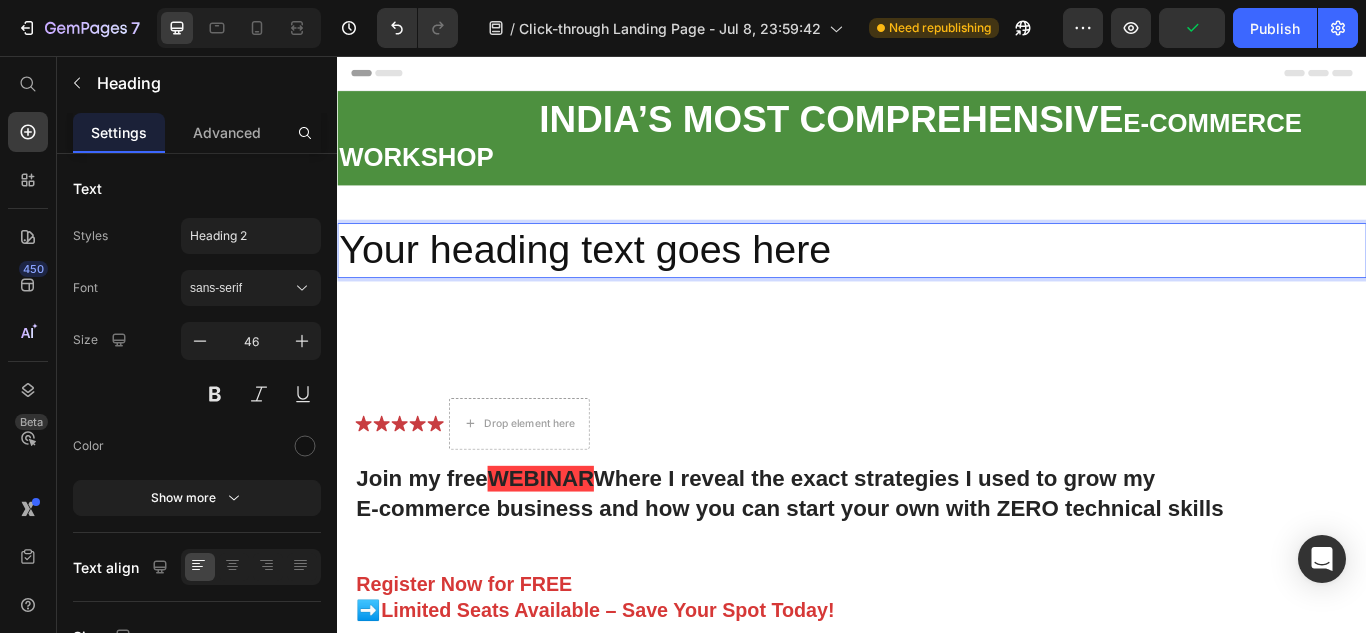 click on "Your heading text goes here" at bounding box center (937, 283) 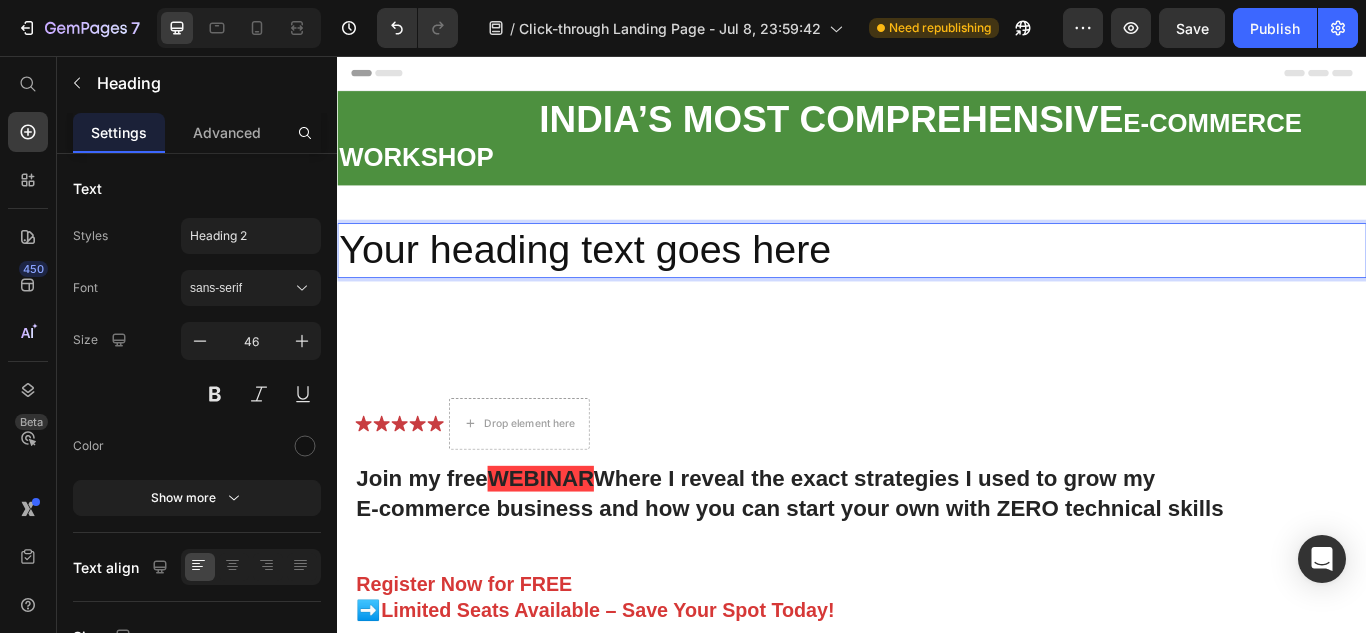 click on "Your heading text goes here" at bounding box center [937, 283] 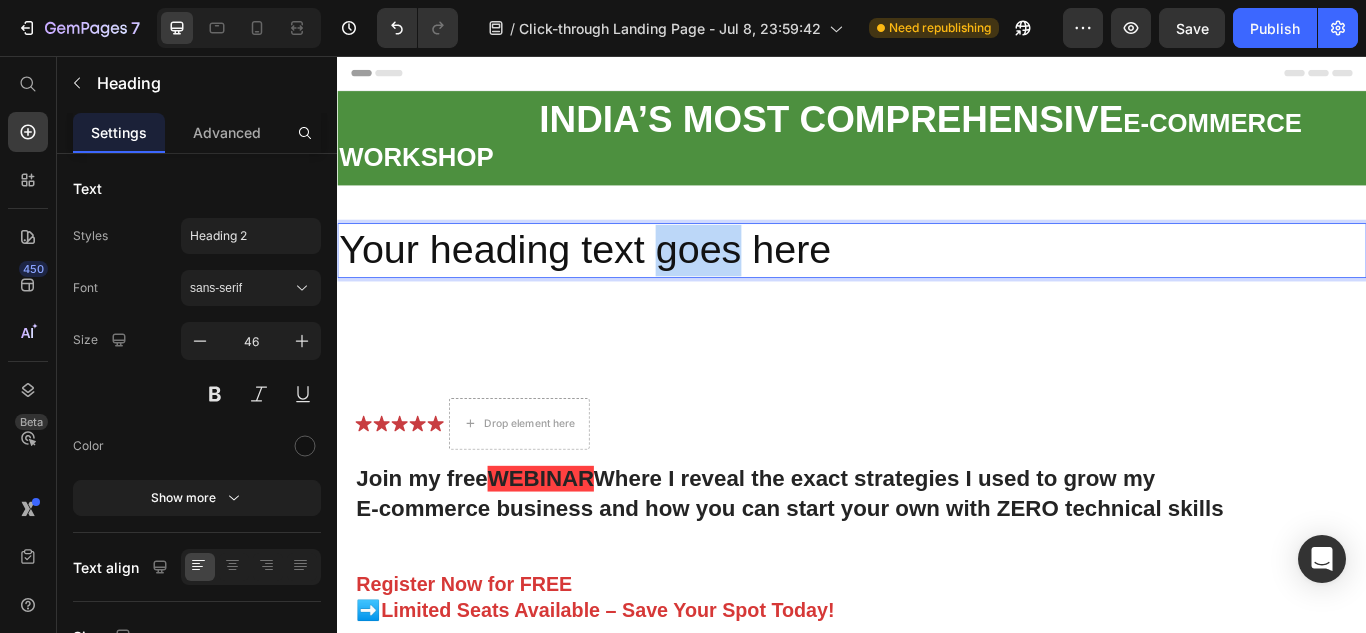 click on "Your heading text goes here" at bounding box center [937, 283] 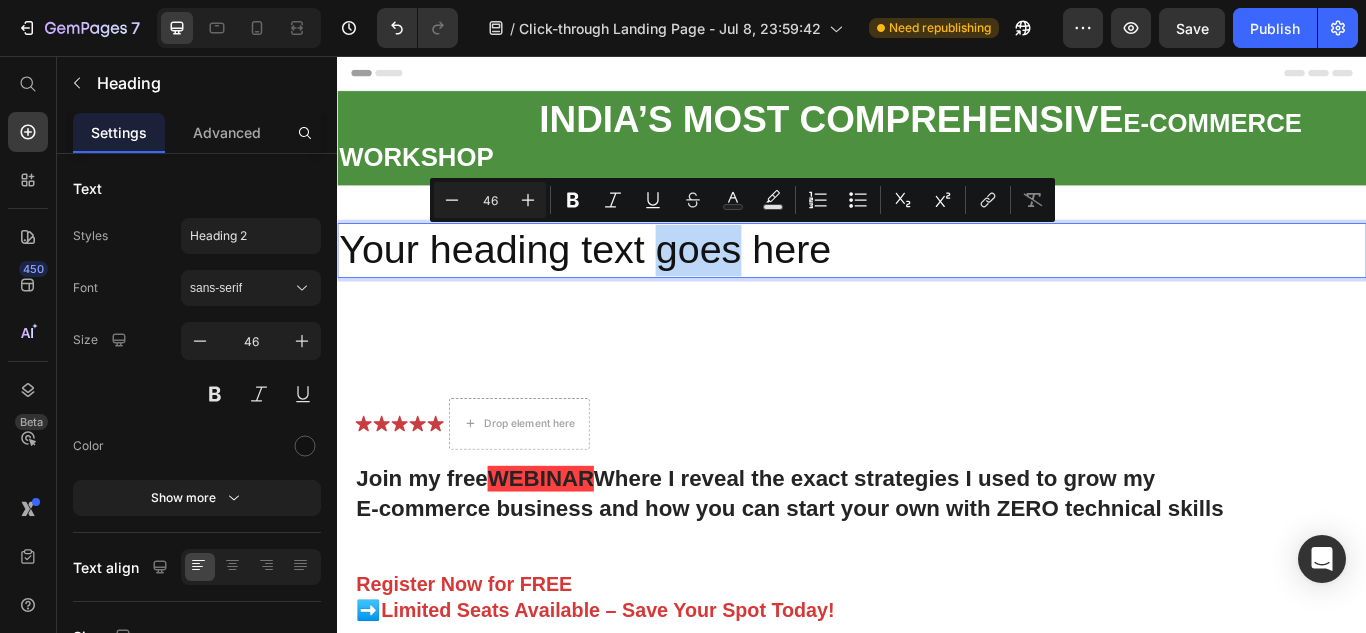 click on "Your heading text goes here" at bounding box center [937, 283] 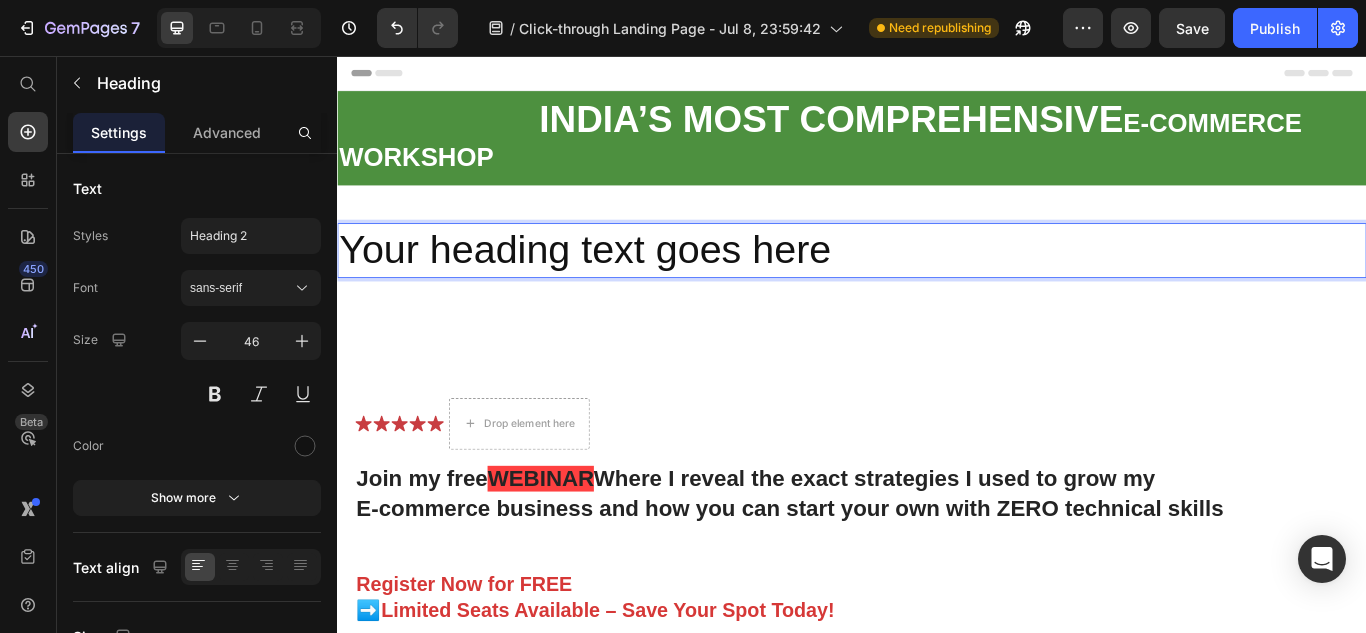 click on "Your heading text goes here" at bounding box center [937, 283] 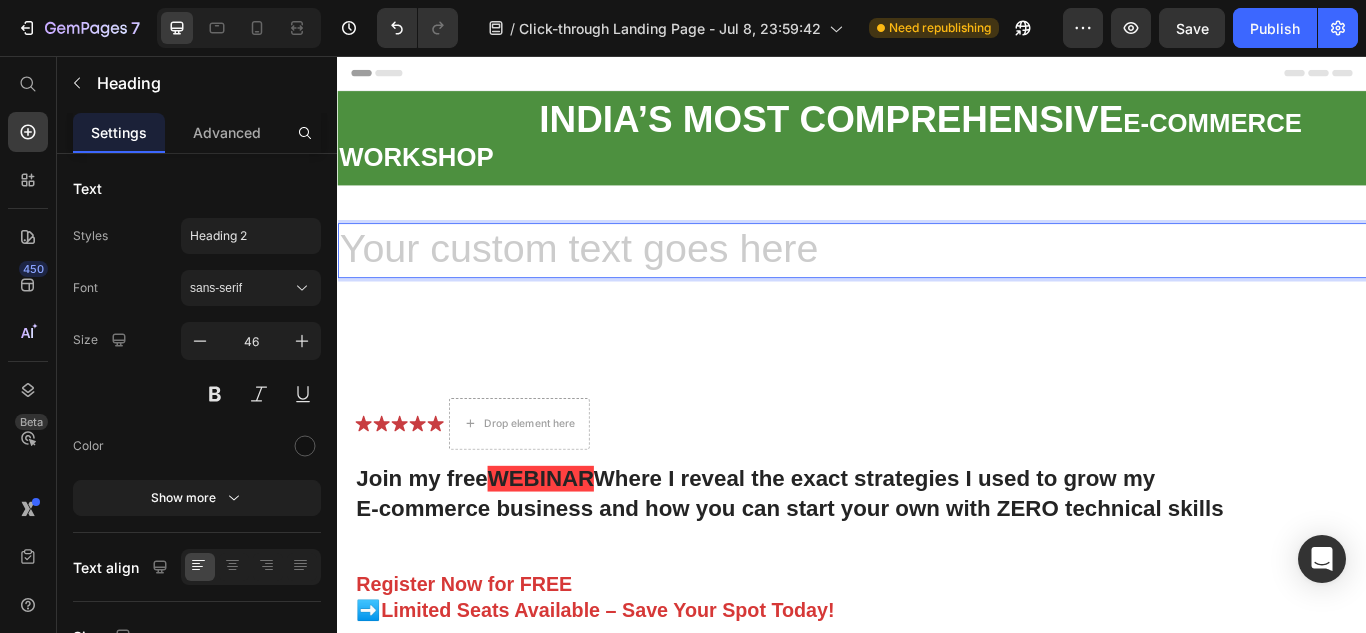 drag, startPoint x: 669, startPoint y: 278, endPoint x: 621, endPoint y: 285, distance: 48.507732 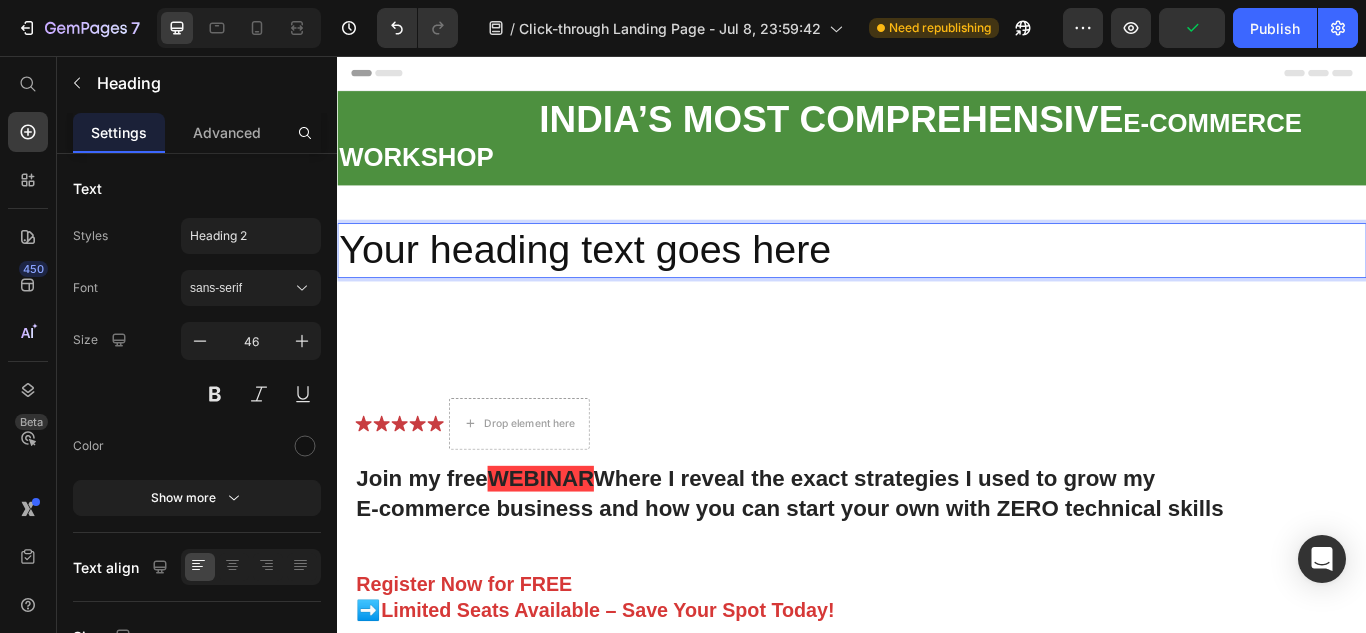 click on "Your heading text goes here" at bounding box center (937, 283) 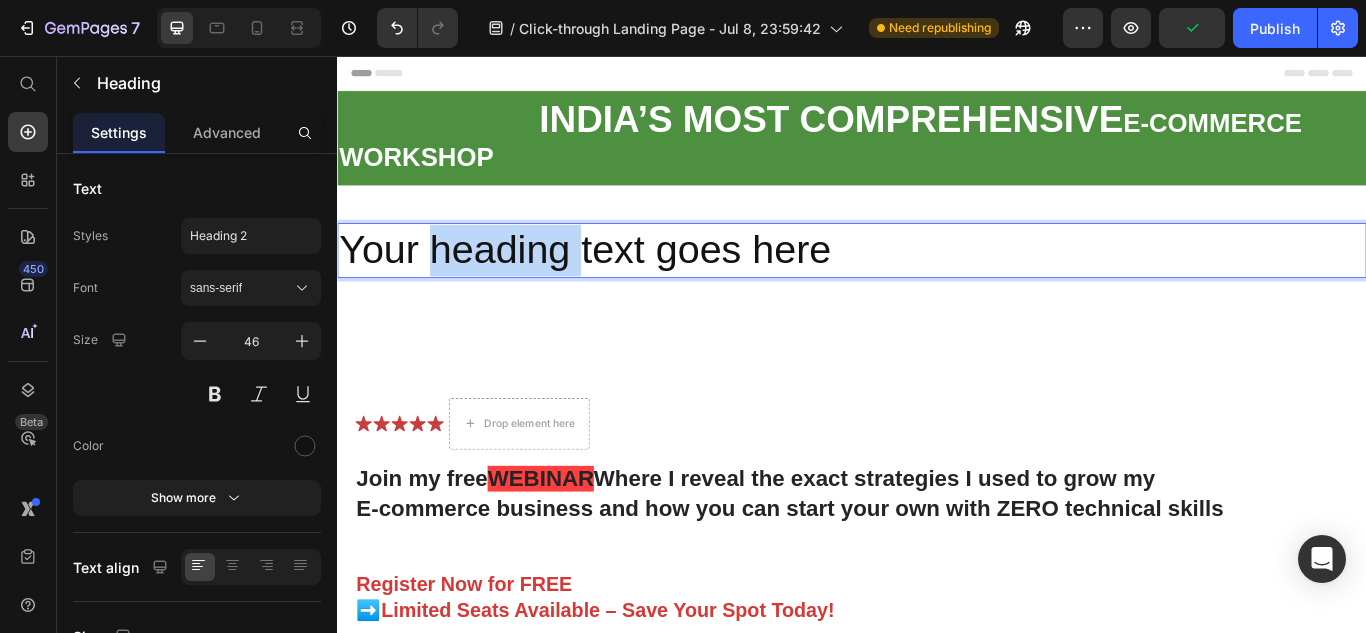 click on "Your heading text goes here" at bounding box center (937, 283) 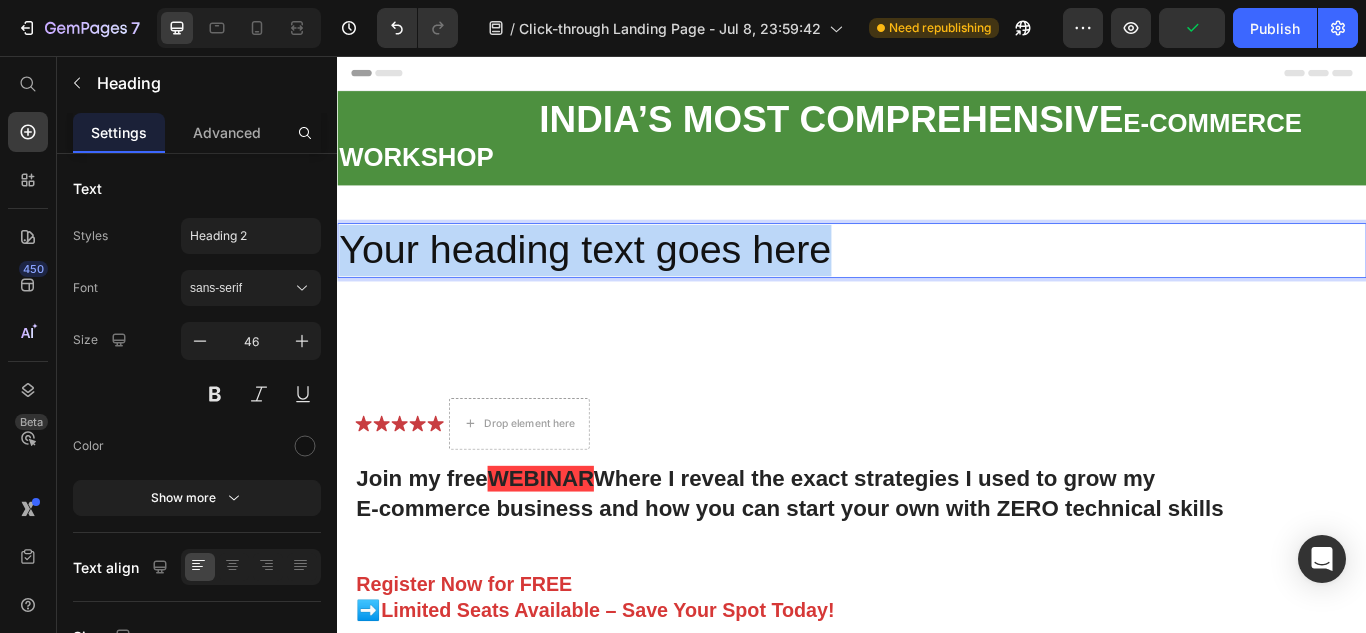 click on "Your heading text goes here" at bounding box center [937, 283] 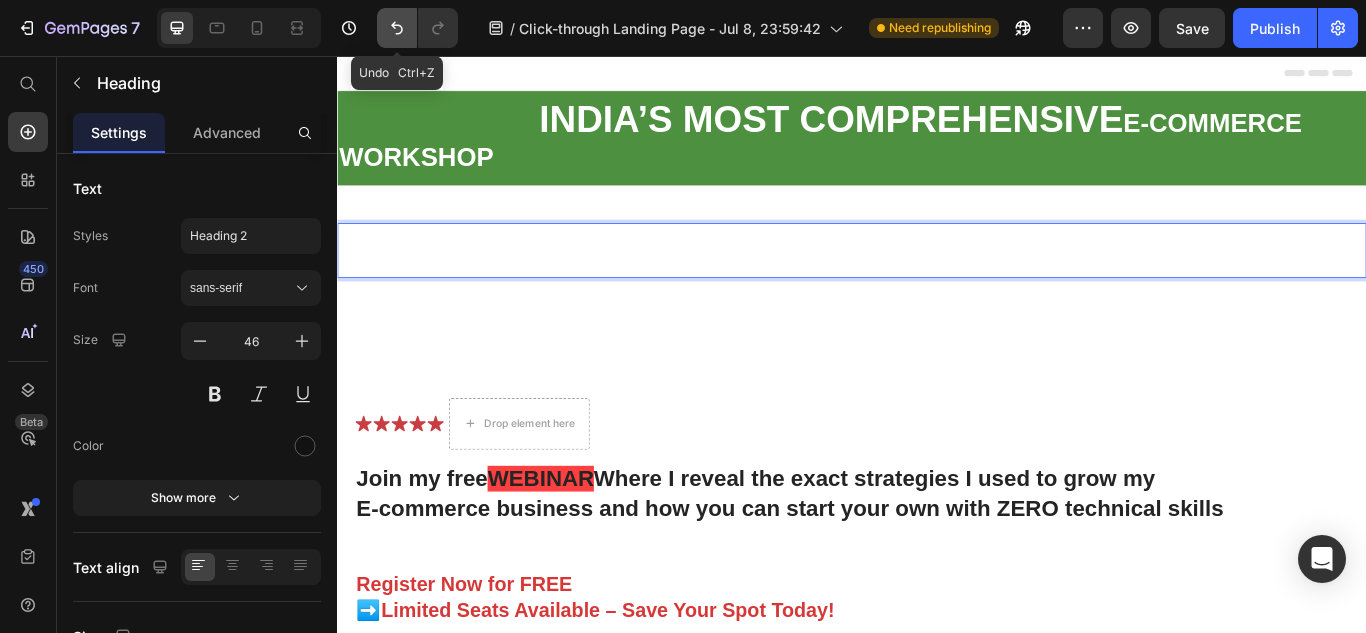 click 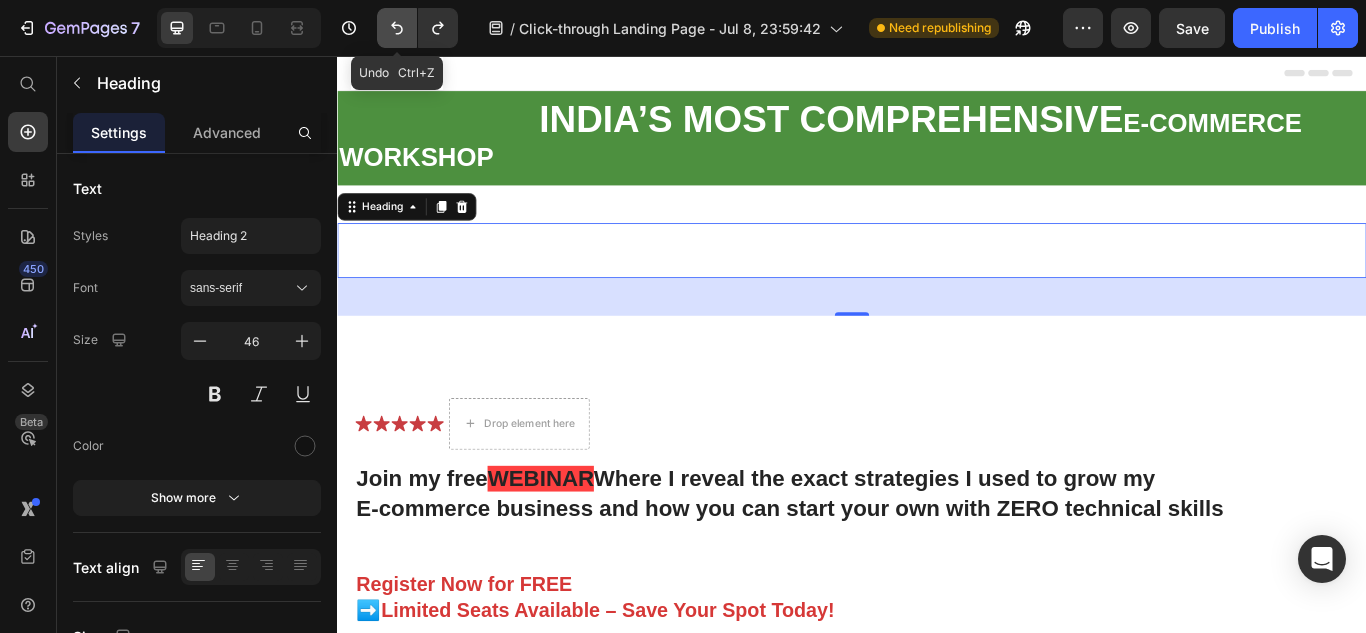 click 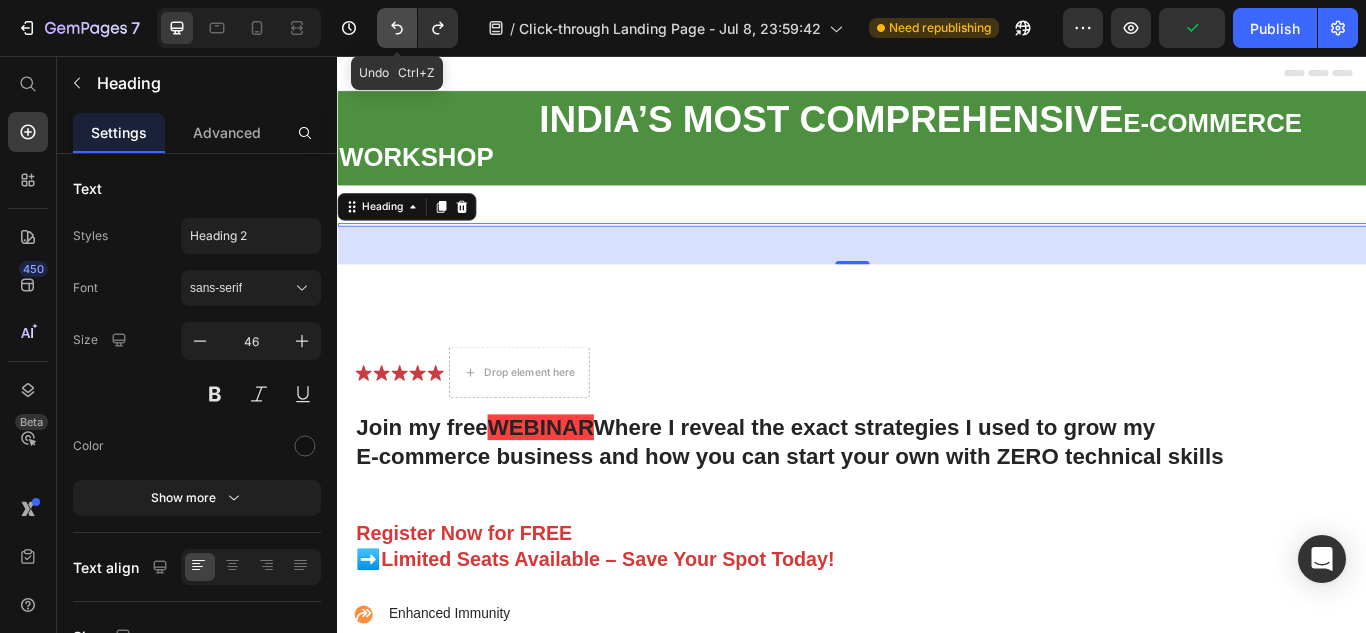 click 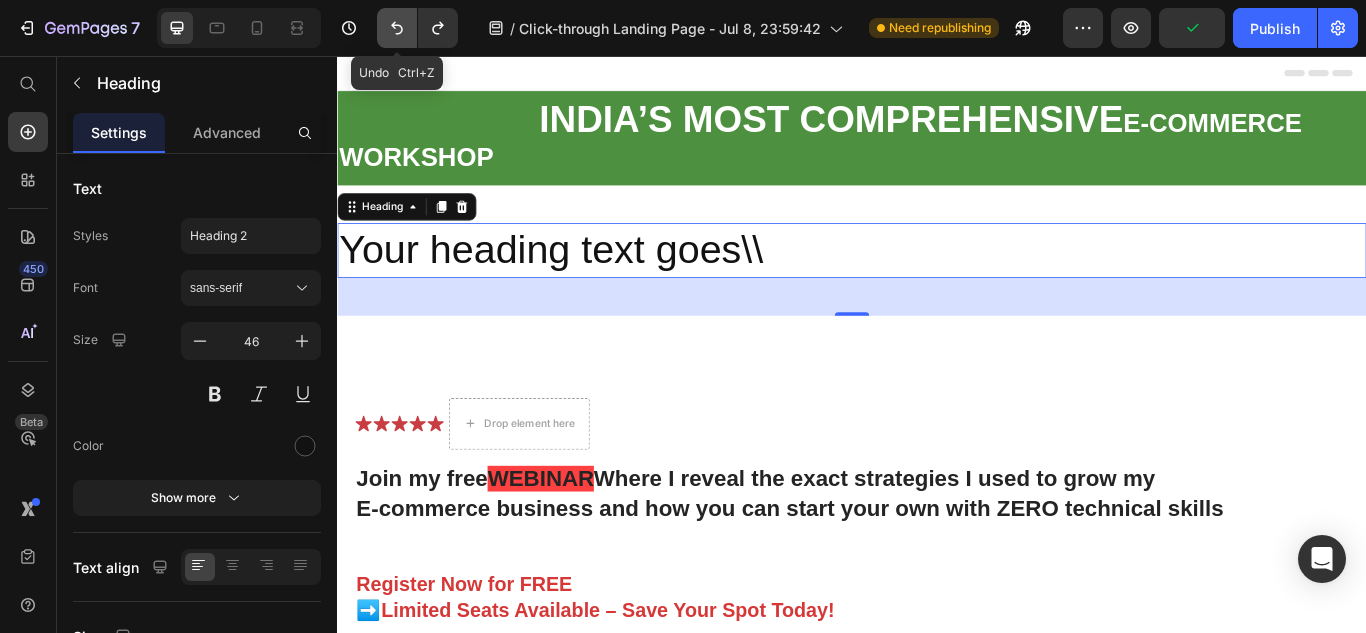 click 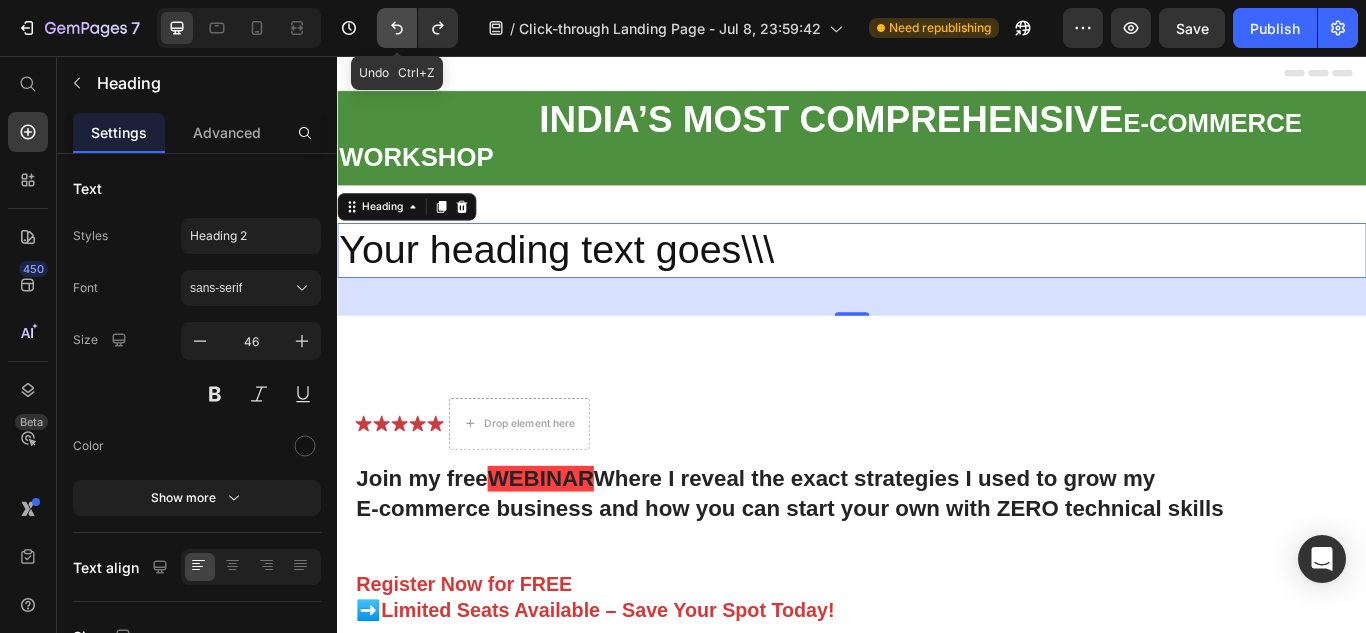 click 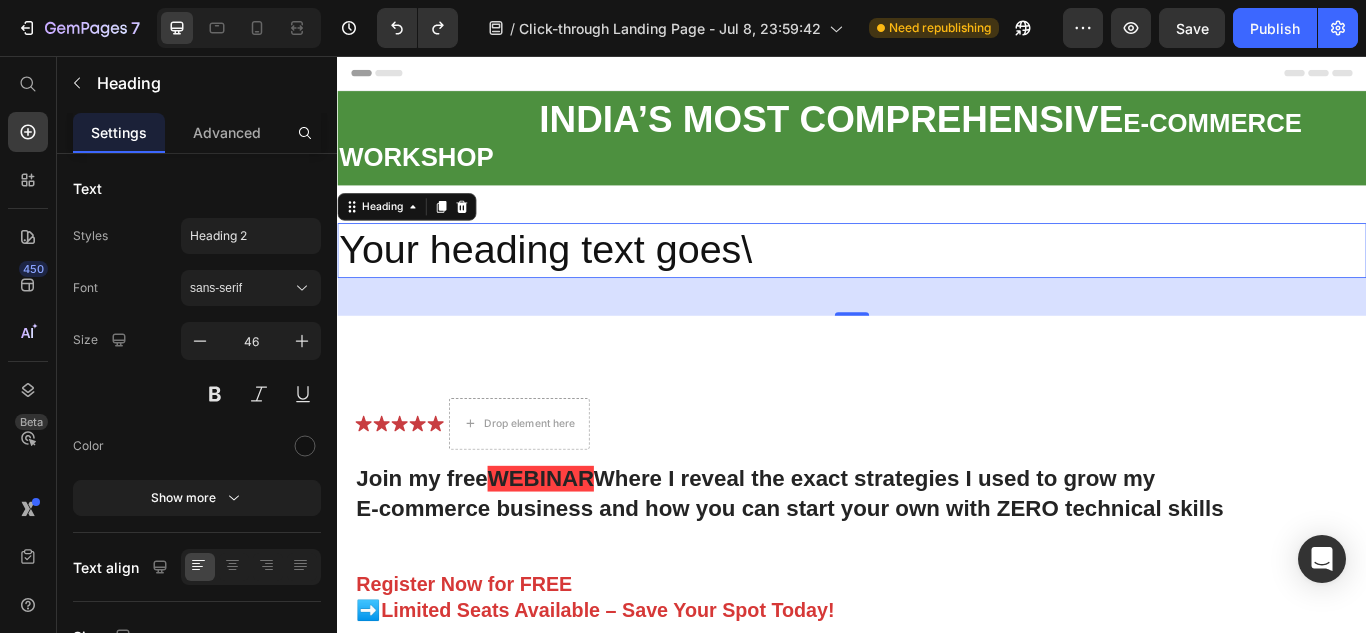 click on "7   /  Click-through Landing Page - Jul 8, 23:59:42 Need republishing Preview  Save   Publish" 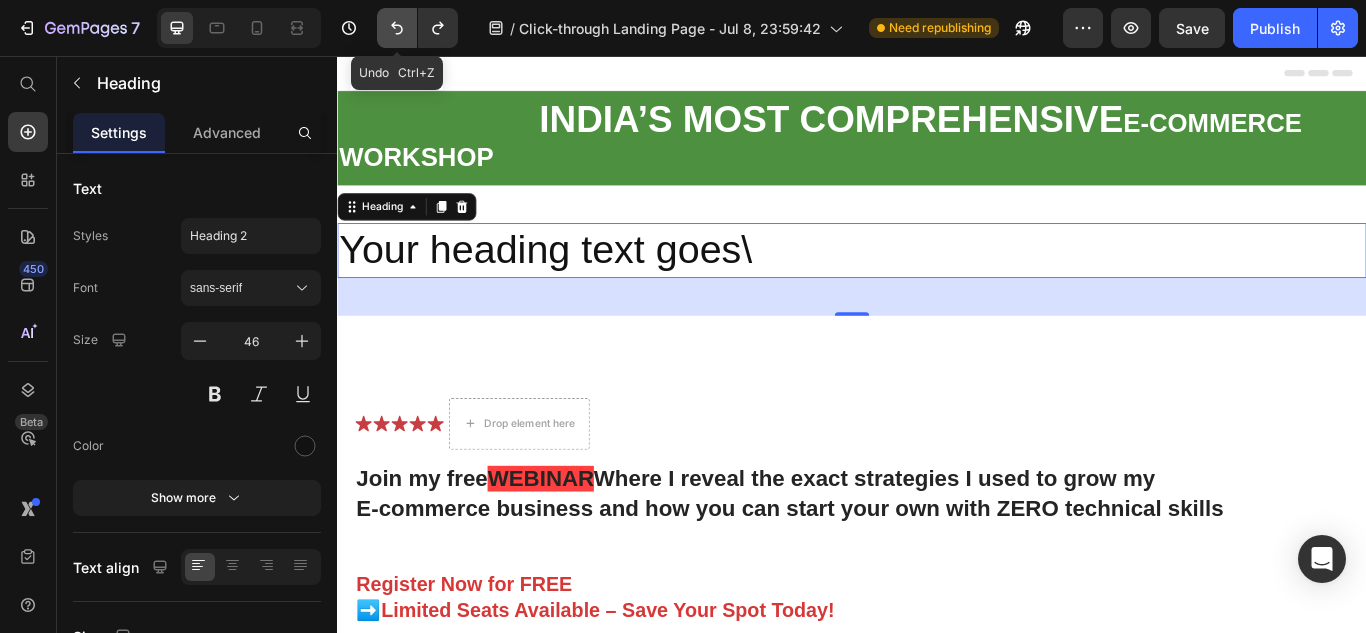 click 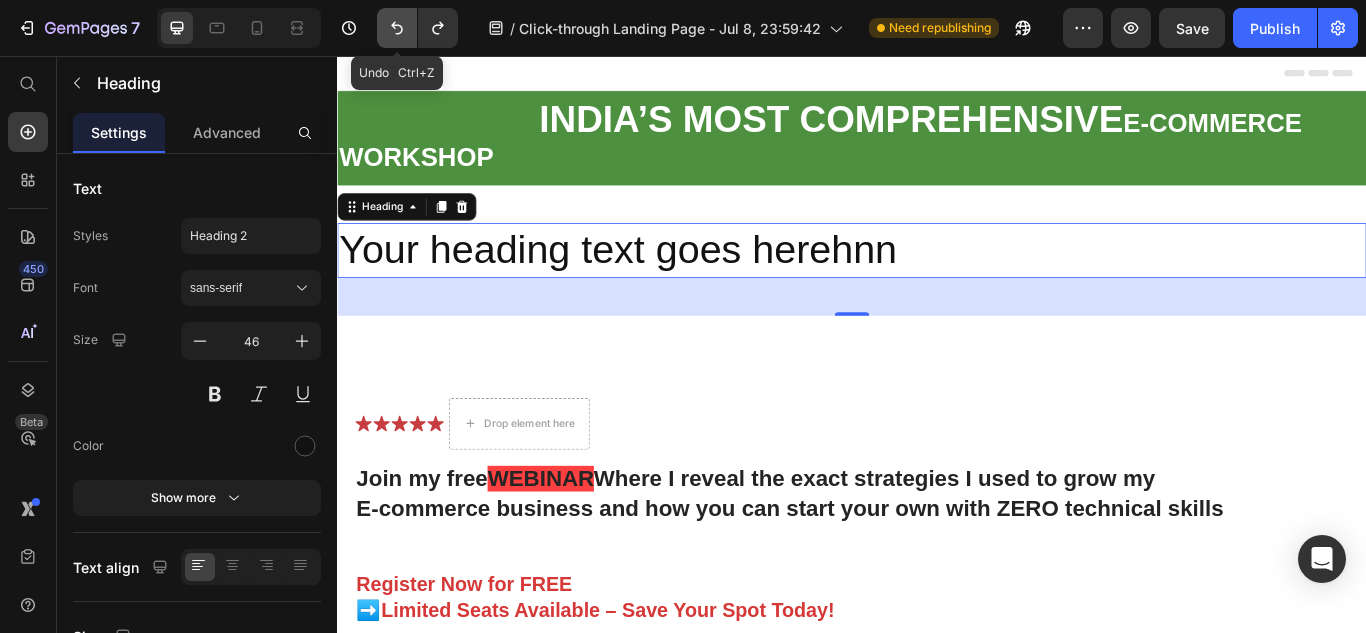 click 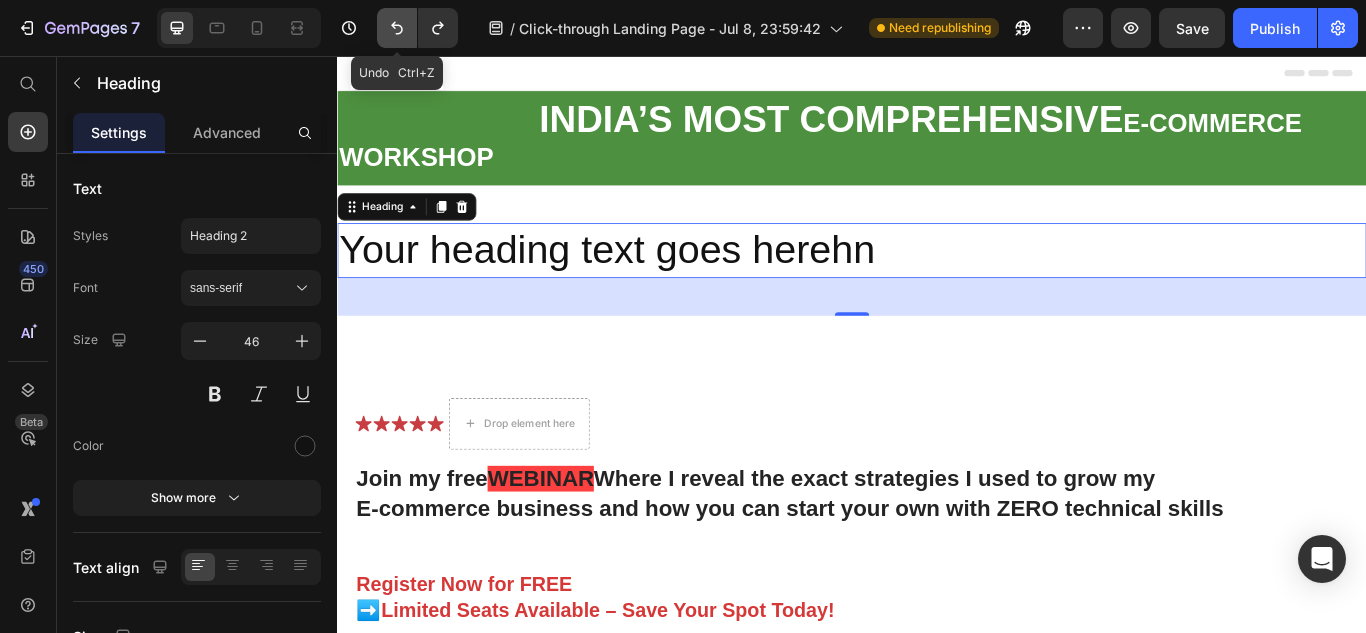 click 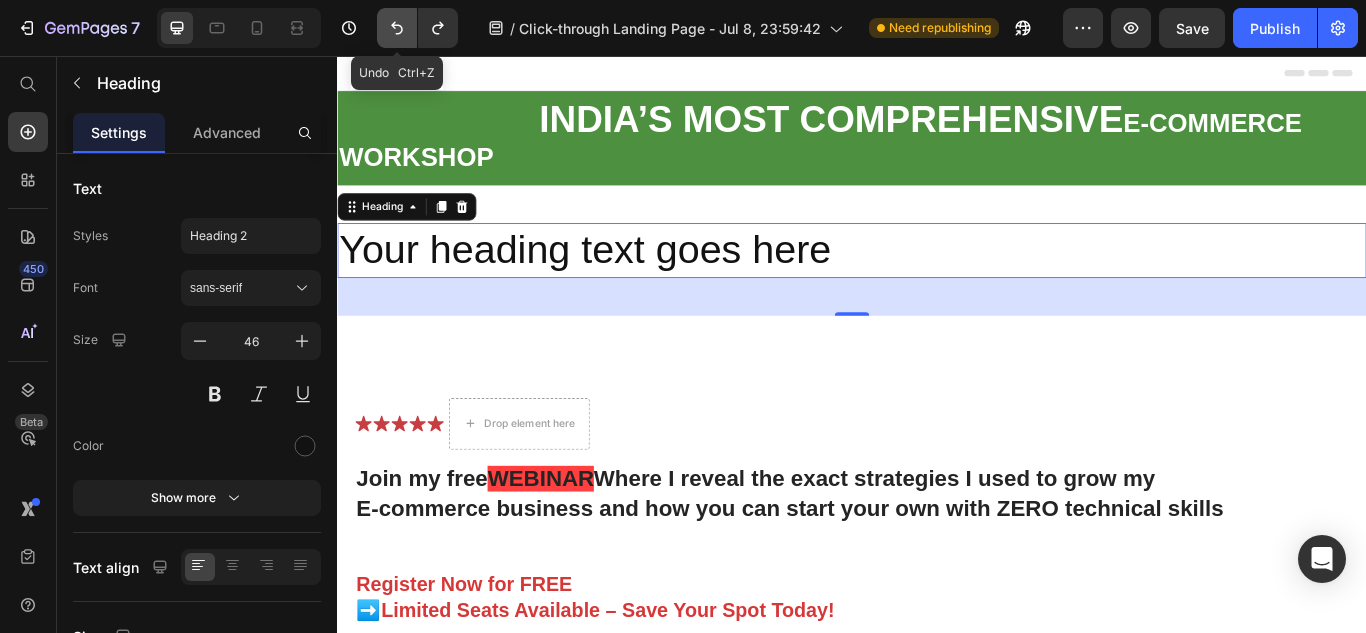 click 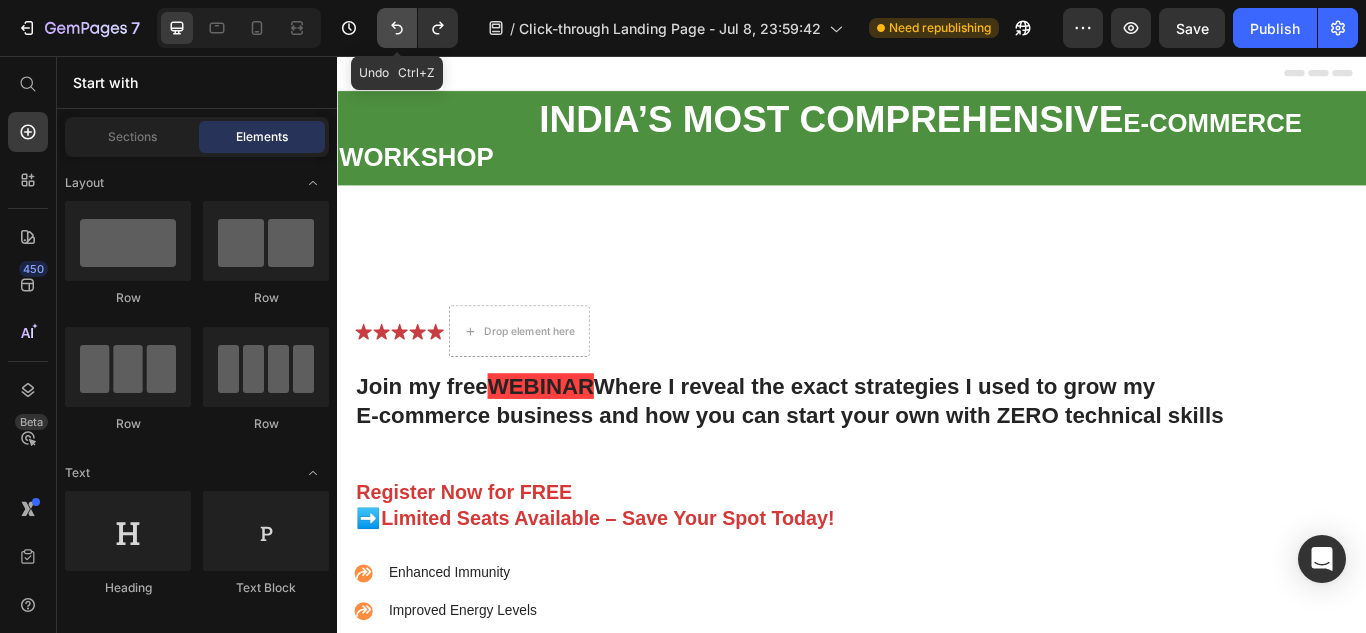 click 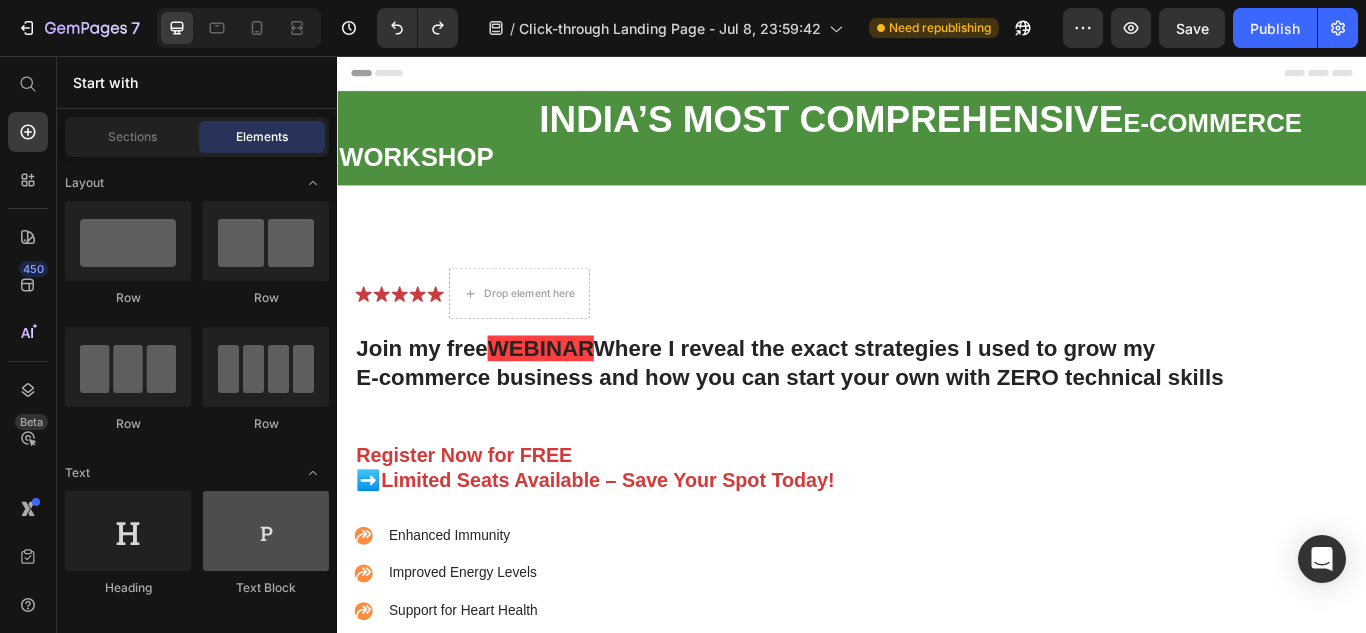 click at bounding box center [266, 531] 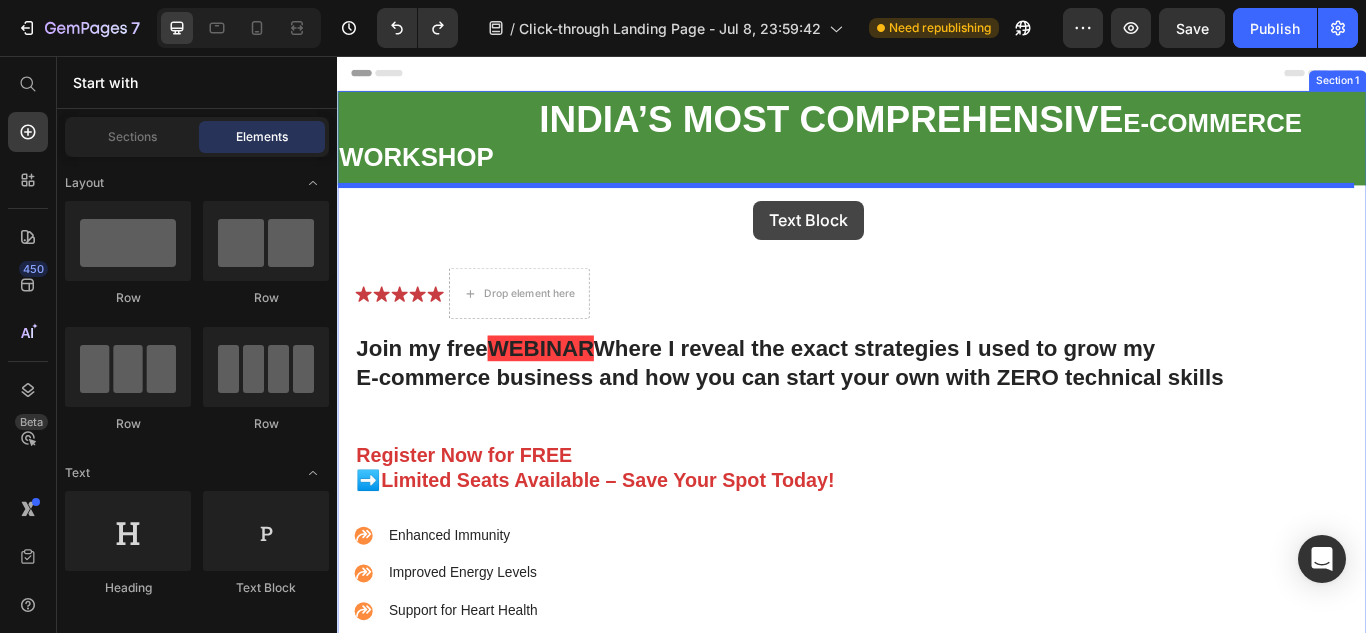 drag, startPoint x: 448, startPoint y: 429, endPoint x: 822, endPoint y: 226, distance: 425.54083 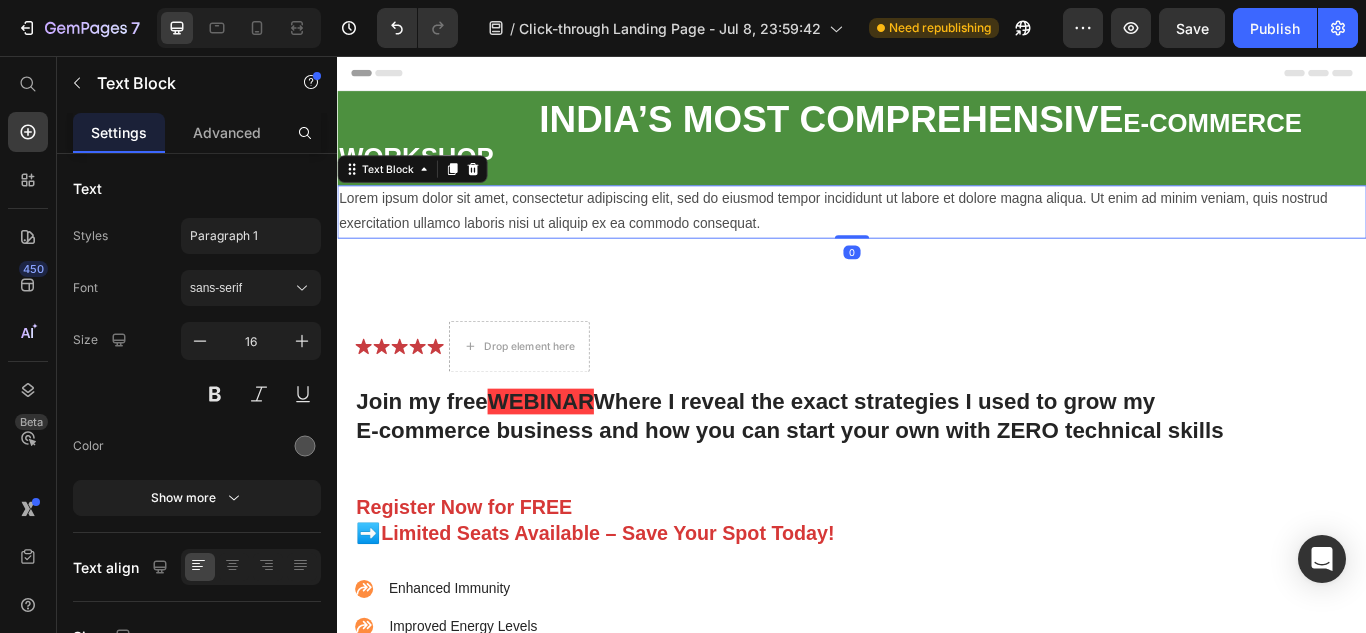 click on "Lorem ipsum dolor sit amet, consectetur adipiscing elit, sed do eiusmod tempor incididunt ut labore et dolore magna aliqua. Ut enim ad minim veniam, quis nostrud exercitation ullamco laboris nisi ut aliquip ex ea commodo consequat." at bounding box center (937, 238) 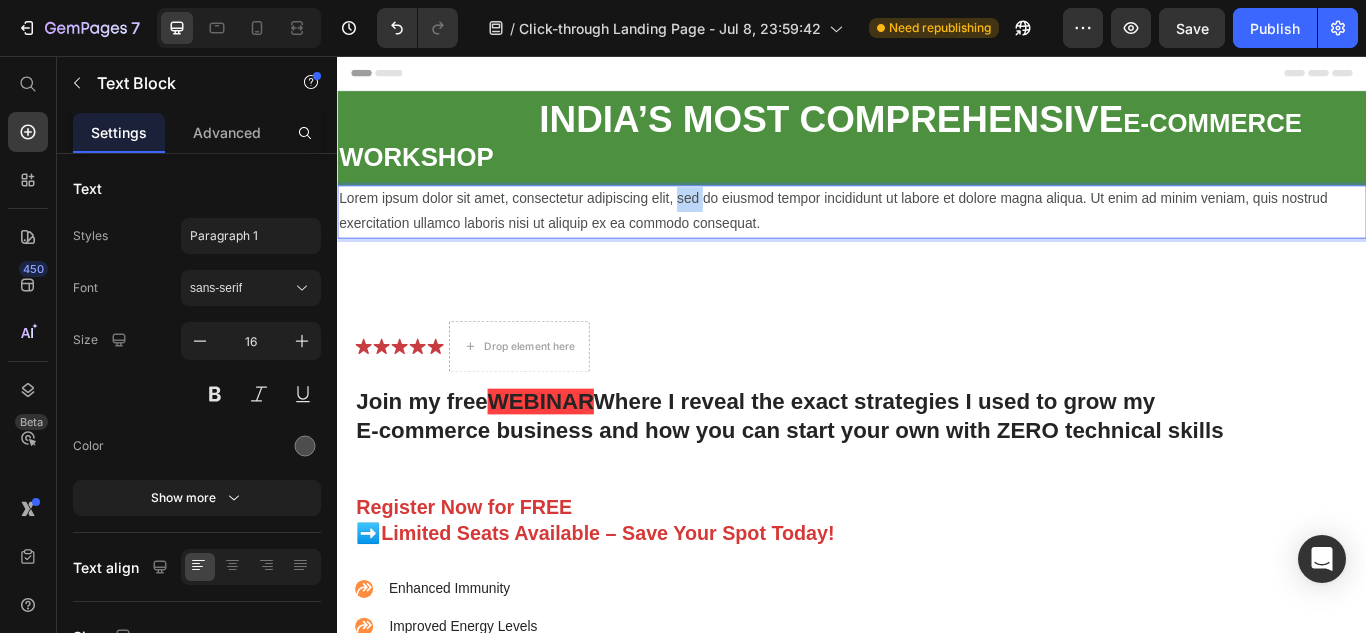 click on "Lorem ipsum dolor sit amet, consectetur adipiscing elit, sed do eiusmod tempor incididunt ut labore et dolore magna aliqua. Ut enim ad minim veniam, quis nostrud exercitation ullamco laboris nisi ut aliquip ex ea commodo consequat." at bounding box center [937, 238] 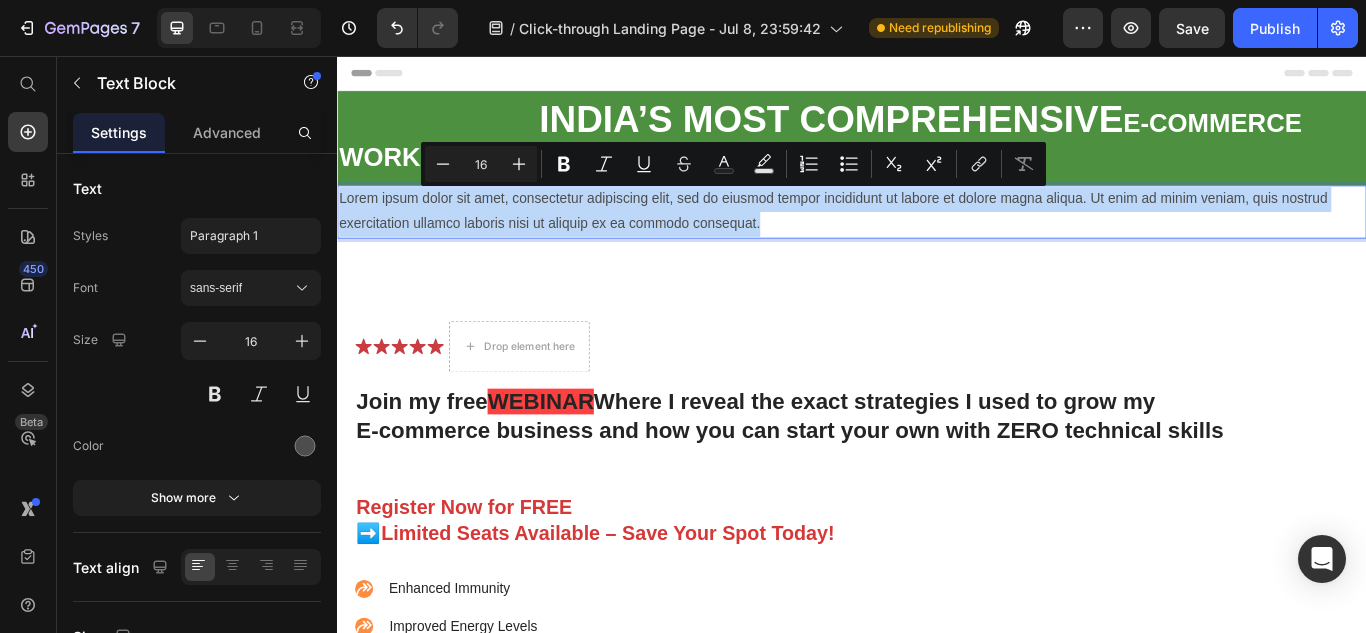 click on "Lorem ipsum dolor sit amet, consectetur adipiscing elit, sed do eiusmod tempor incididunt ut labore et dolore magna aliqua. Ut enim ad minim veniam, quis nostrud exercitation ullamco laboris nisi ut aliquip ex ea commodo consequat." at bounding box center [937, 238] 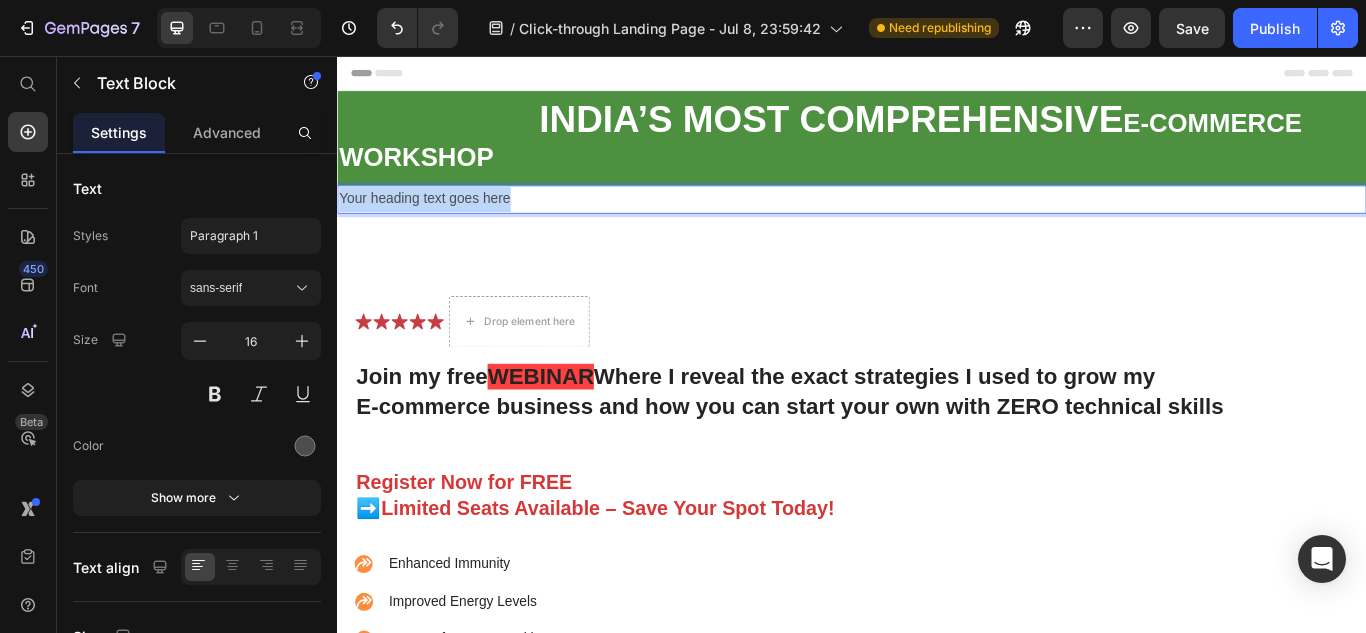drag, startPoint x: 549, startPoint y: 222, endPoint x: 335, endPoint y: 219, distance: 214.02103 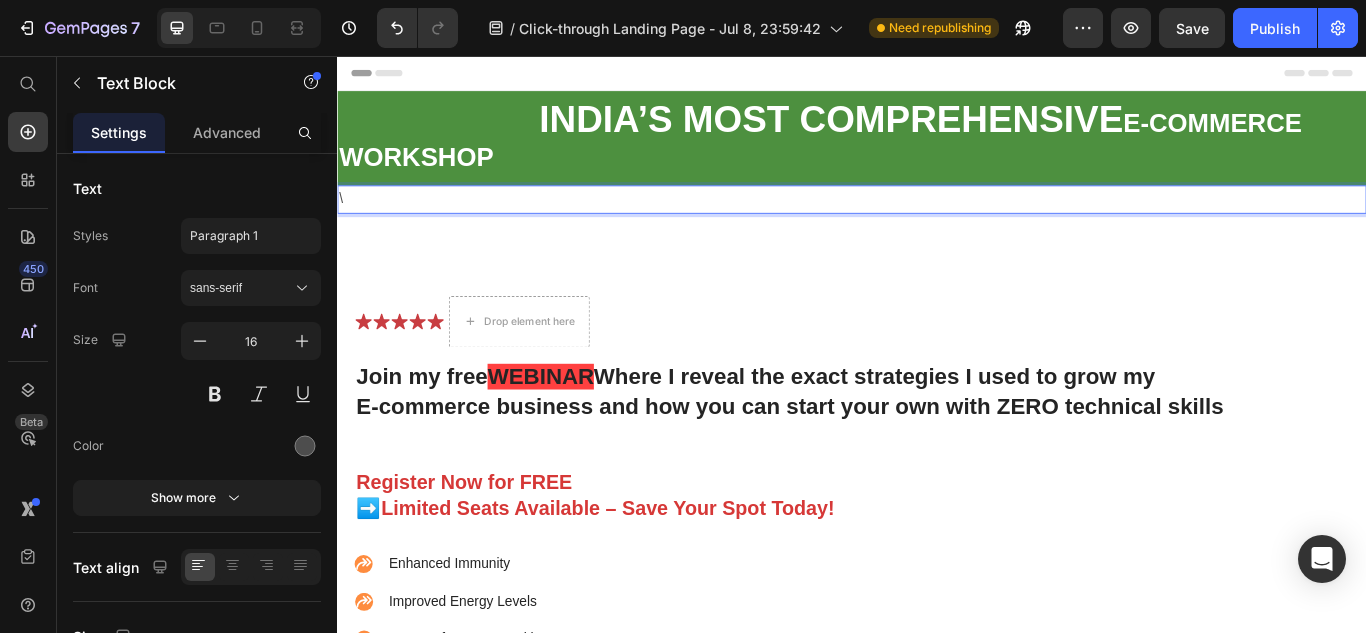 click on "\" at bounding box center [937, 223] 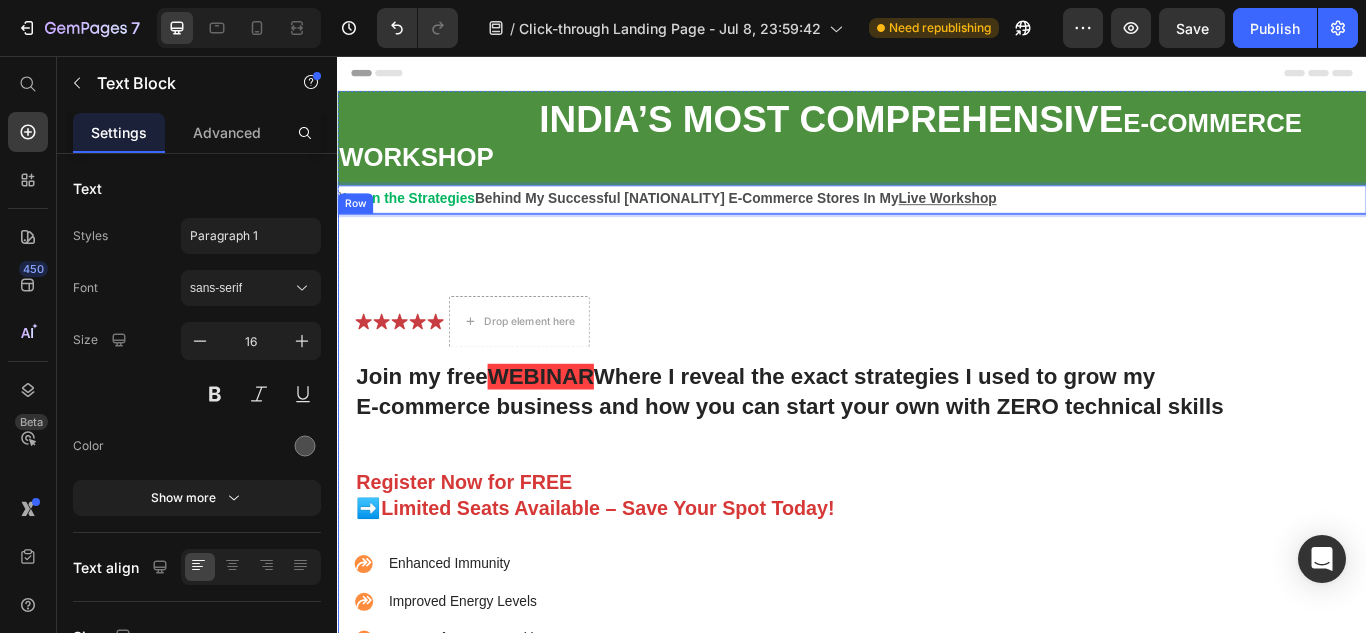 click on "Icon
Icon
Icon
Icon
Icon Icon List
Drop element here Row Join my free   WEBINAR    Where I reveal the exact strategies I used to grow my  E-commerce business and how you can start your own with ZERO technical skills Heading Register Now for FREE ➡️Limited Seats Available – Save Your Spot Today! Text Block
Enhanced Immunity
Improved Energy Levels
Support for Heart Health
Joint and Bone Health Item List Instant Health Boost Button
Icon Try it & love it for  30 days or your money back Text Block Row Row Video Row" at bounding box center [937, 590] 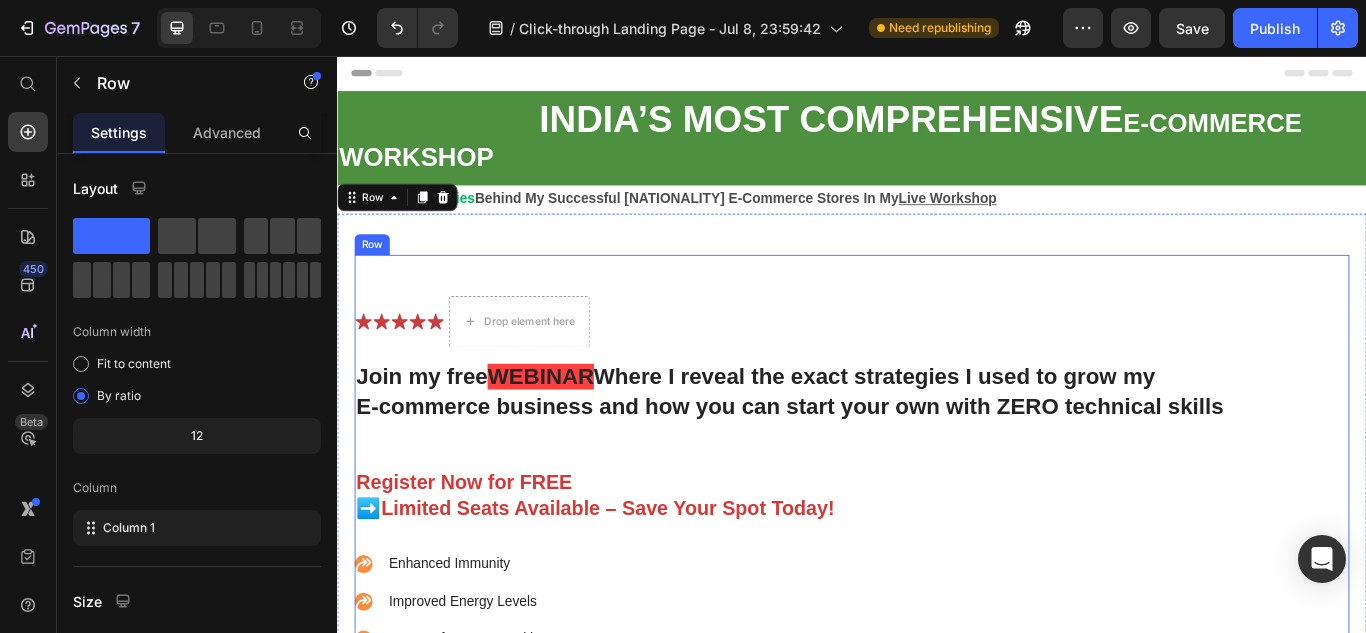 click on "Icon
Icon
Icon
Icon
Icon Icon List
Drop element here Row Join my free   WEBINAR    Where I reveal the exact strategies I used to grow my  E-commerce business and how you can start your own with ZERO technical skills Heading Register Now for FREE ➡️Limited Seats Available – Save Your Spot Today! Text Block
Enhanced Immunity
Improved Energy Levels
Support for Heart Health
Joint and Bone Health Item List Instant Health Boost Button
Icon Try it & love it for  30 days or your money back Text Block Row" at bounding box center (913, 614) 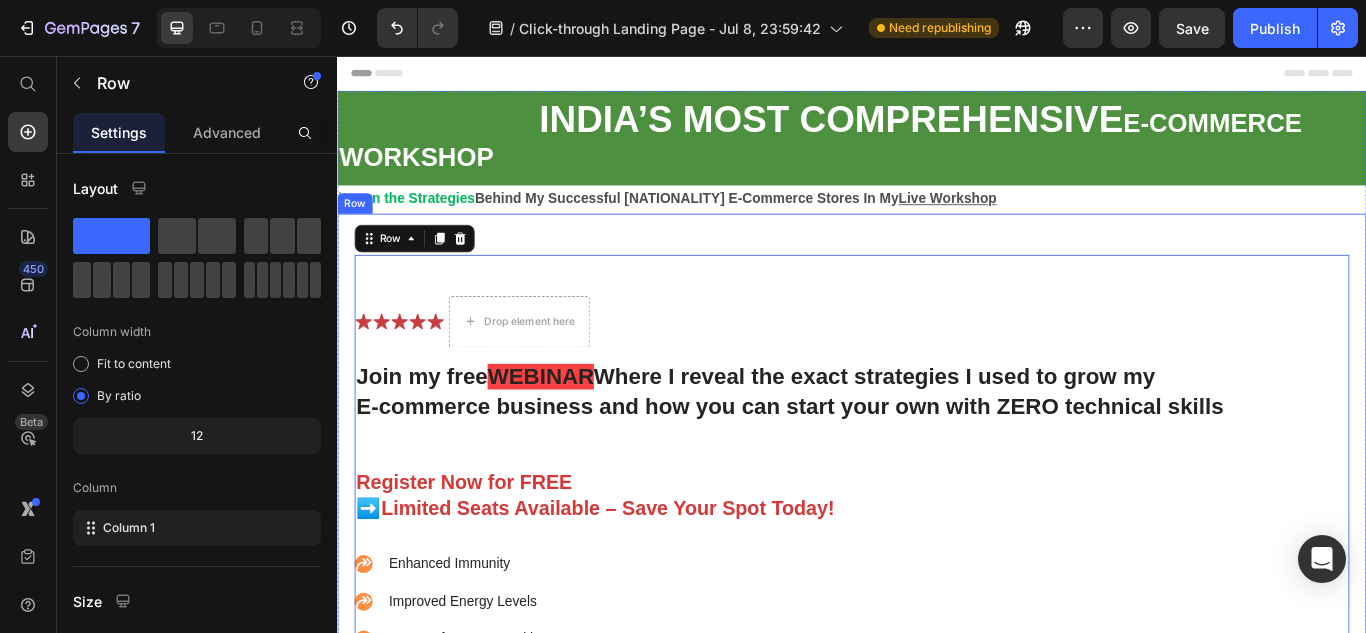 click on "Row" at bounding box center (357, 228) 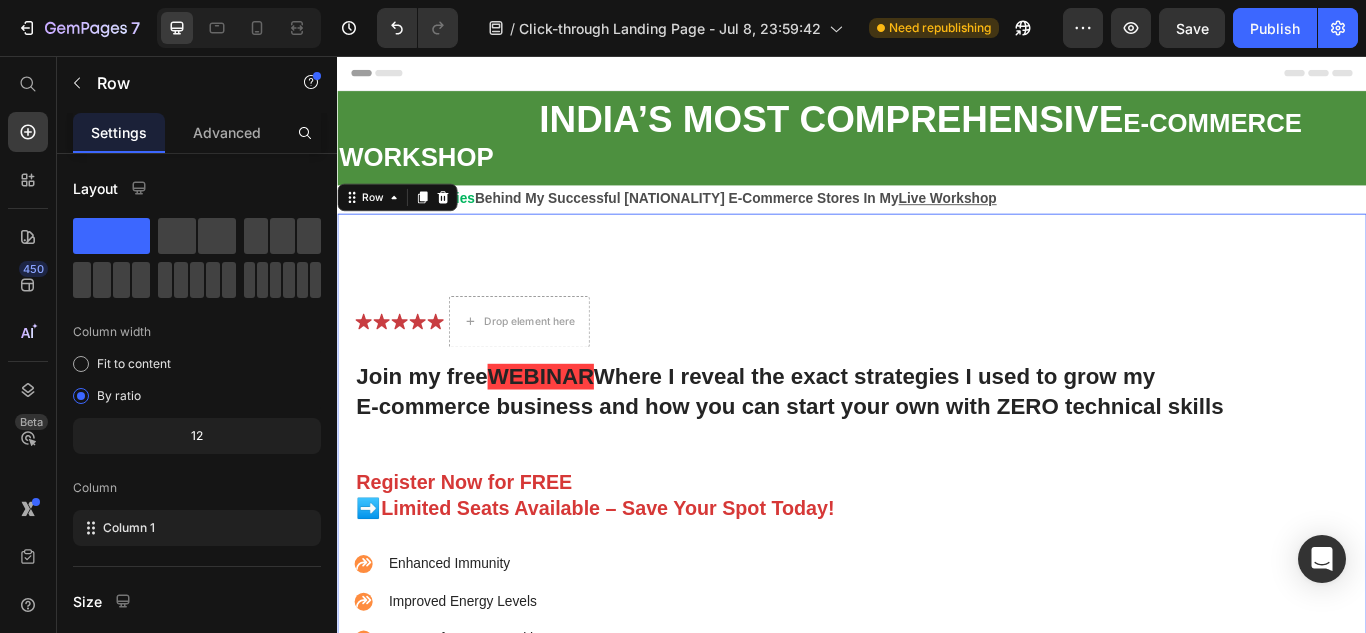 click on "Icon
Icon
Icon
Icon
Icon Icon List
Drop element here Row Join my free   WEBINAR    Where I reveal the exact strategies I used to grow my  E-commerce business and how you can start your own with ZERO technical skills Heading Register Now for FREE ➡️Limited Seats Available – Save Your Spot Today! Text Block
Enhanced Immunity
Improved Energy Levels
Support for Heart Health
Joint and Bone Health Item List Instant Health Boost Button
Icon Try it & love it for  30 days or your money back Text Block Row Row Video Row   0" at bounding box center (937, 590) 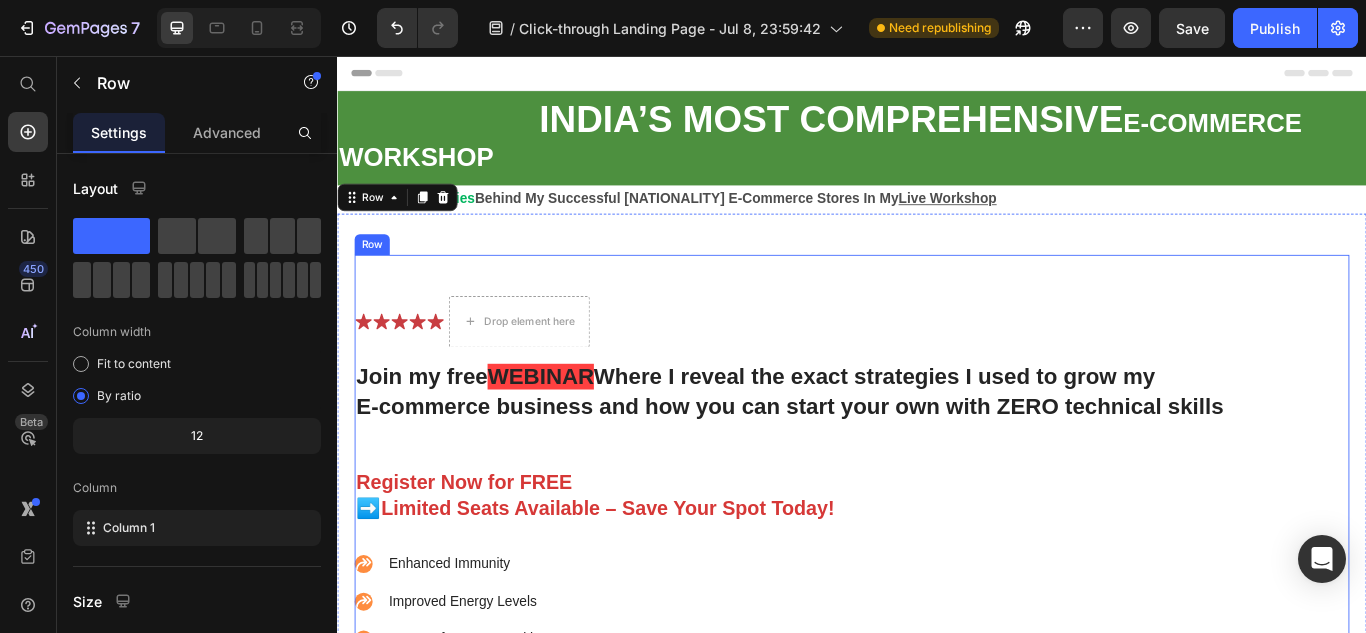click on "Icon
Icon
Icon
Icon
Icon Icon List
Drop element here Row Join my free   WEBINAR    Where I reveal the exact strategies I used to grow my  E-commerce business and how you can start your own with ZERO technical skills Heading Register Now for FREE ➡️Limited Seats Available – Save Your Spot Today! Text Block
Enhanced Immunity
Improved Energy Levels
Support for Heart Health
Joint and Bone Health Item List Instant Health Boost Button
Icon Try it & love it for  30 days or your money back Text Block Row" at bounding box center [913, 614] 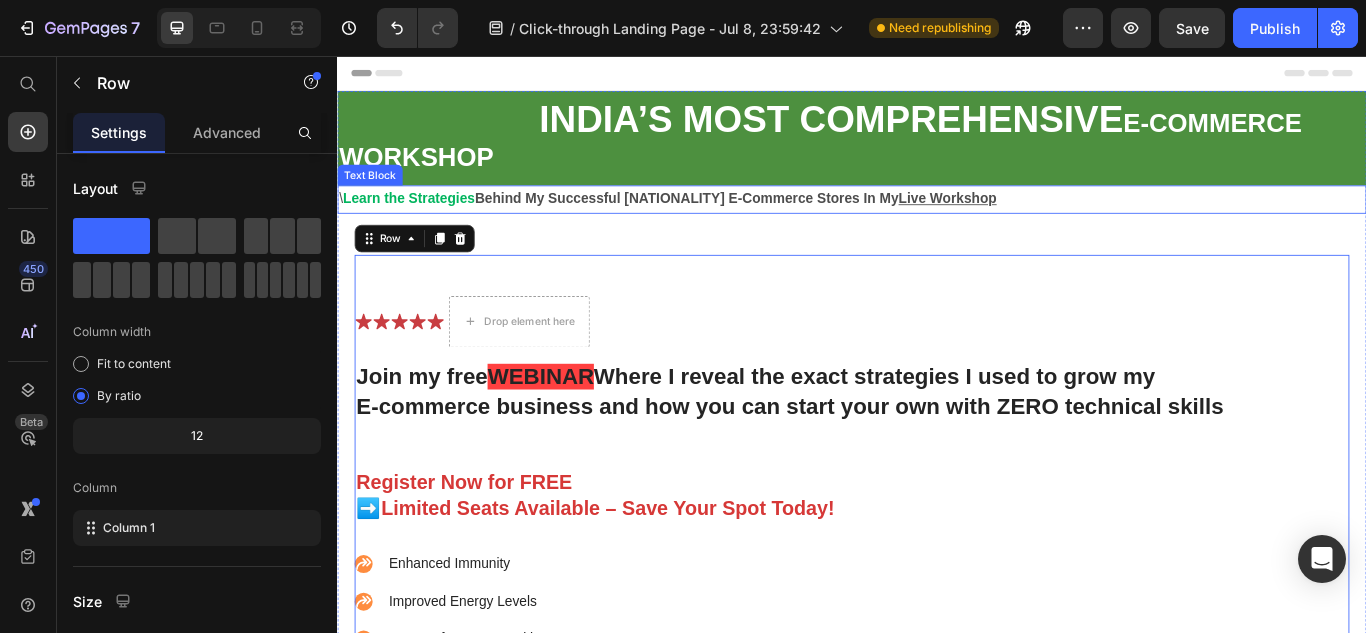 click on "Learn the Strategies" at bounding box center (420, 222) 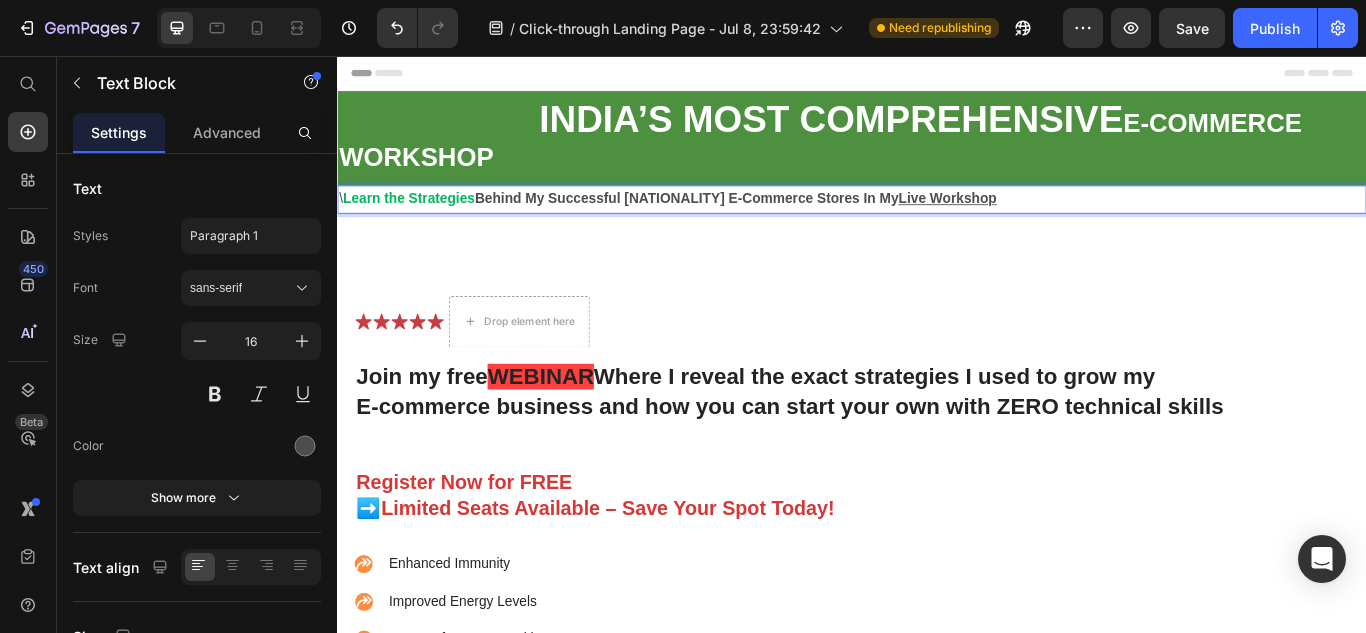 click on "Learn the Strategies" at bounding box center [420, 222] 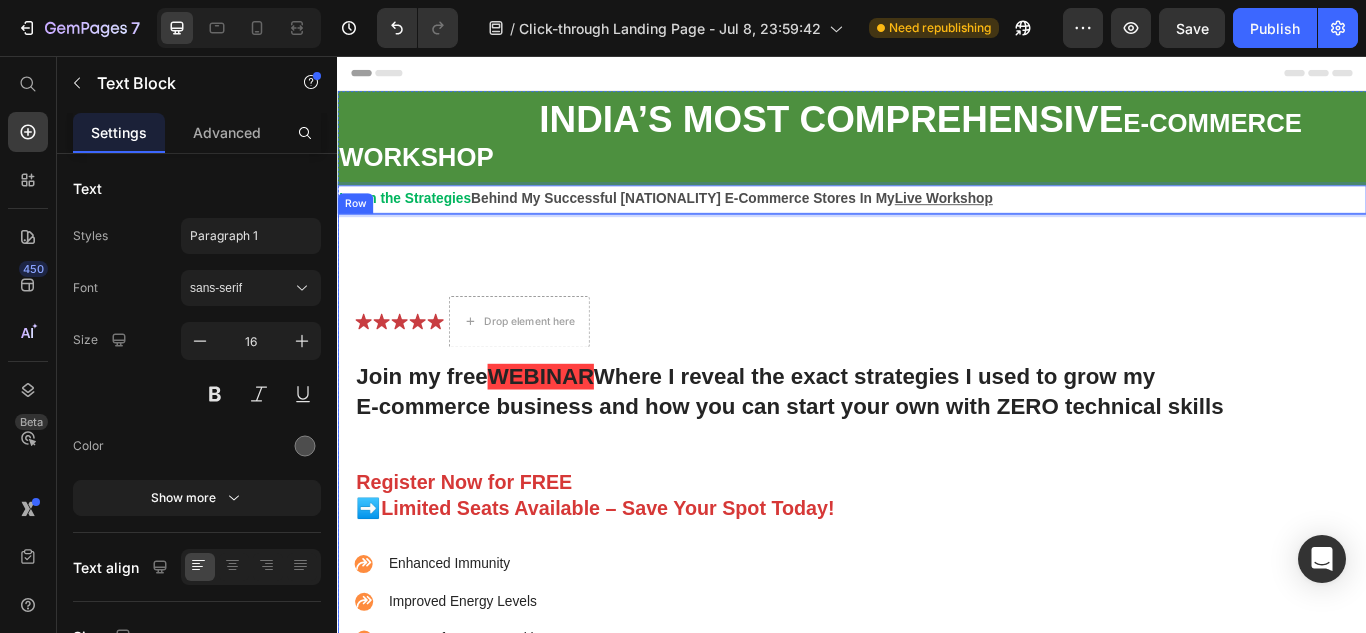 click on "Icon
Icon
Icon
Icon
Icon Icon List
Drop element here Row Join my free   WEBINAR    Where I reveal the exact strategies I used to grow my  E-commerce business and how you can start your own with ZERO technical skills Heading Register Now for FREE ➡️Limited Seats Available – Save Your Spot Today! Text Block
Enhanced Immunity
Improved Energy Levels
Support for Heart Health
Joint and Bone Health Item List Instant Health Boost Button
Icon Try it & love it for  30 days or your money back Text Block Row Row Video Row" at bounding box center [937, 590] 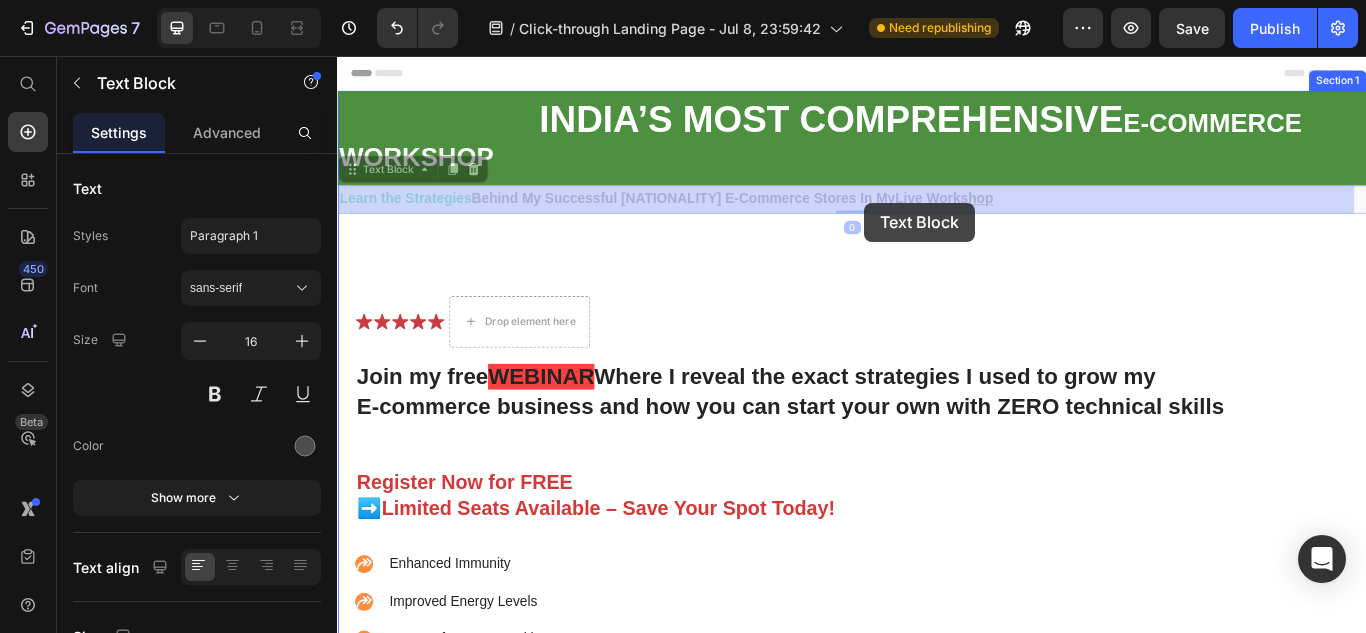 drag, startPoint x: 516, startPoint y: 215, endPoint x: 951, endPoint y: 227, distance: 435.1655 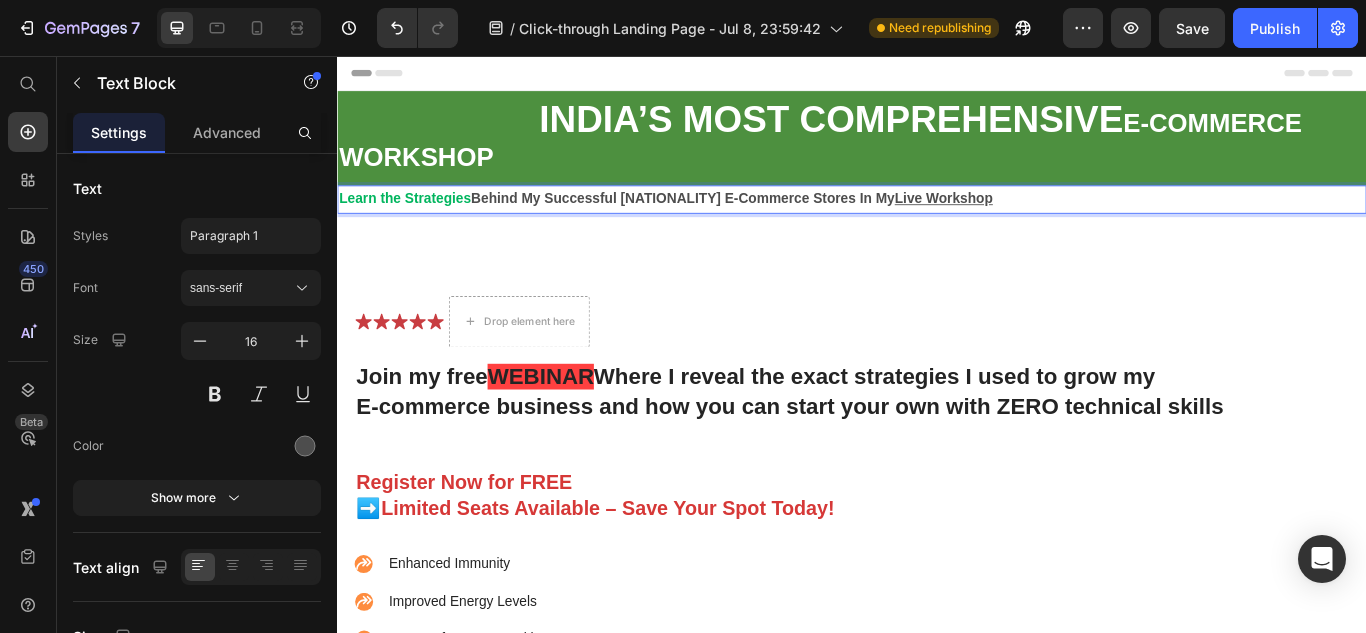 click on "Learn the Strategies" at bounding box center [416, 222] 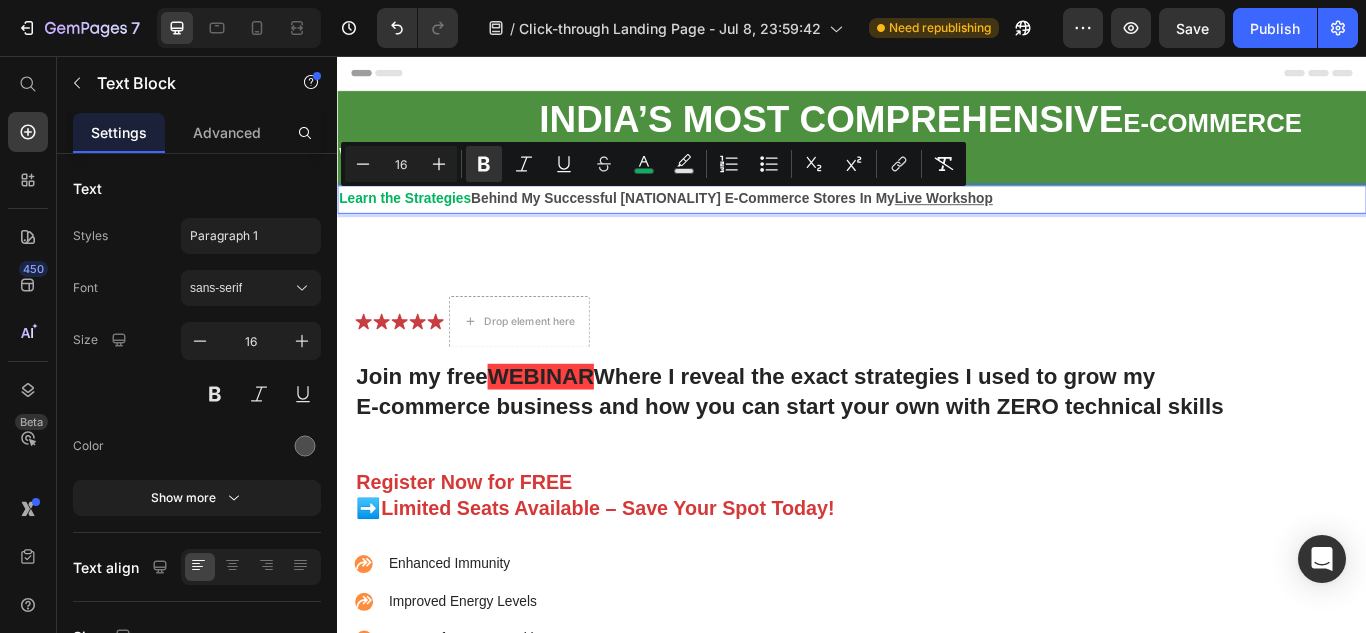 click on "Learn the Strategies" at bounding box center (416, 222) 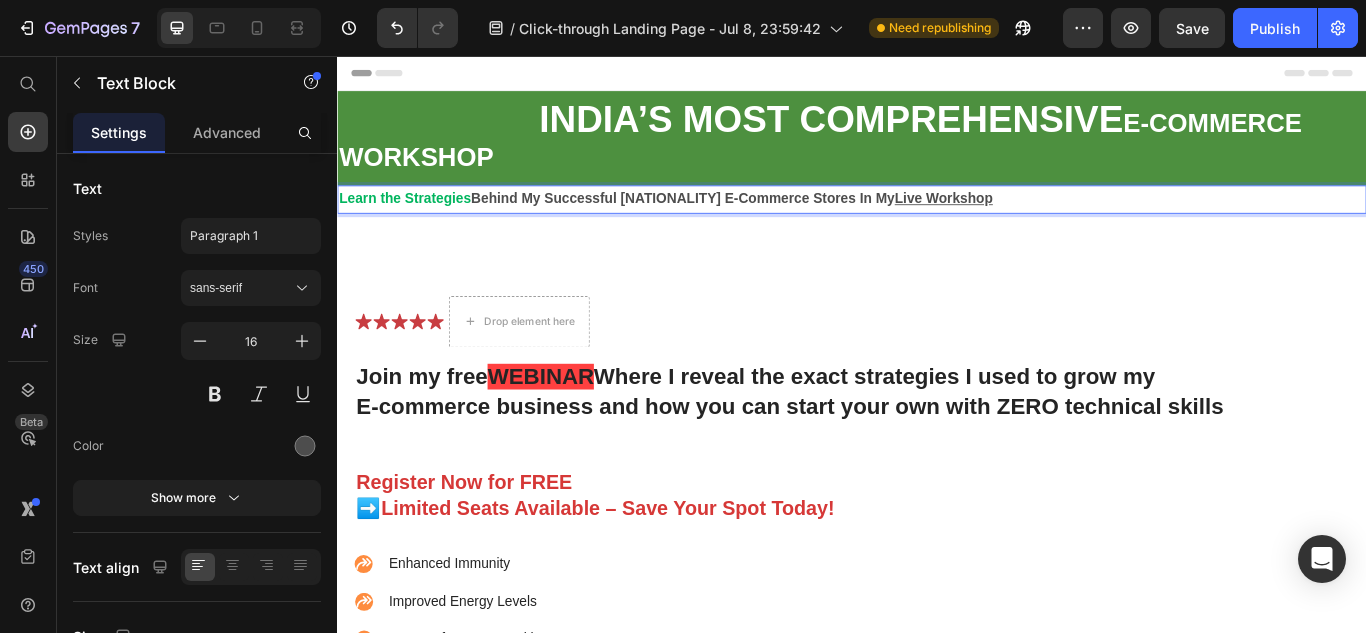 click on "Learn the Strategies" at bounding box center (416, 222) 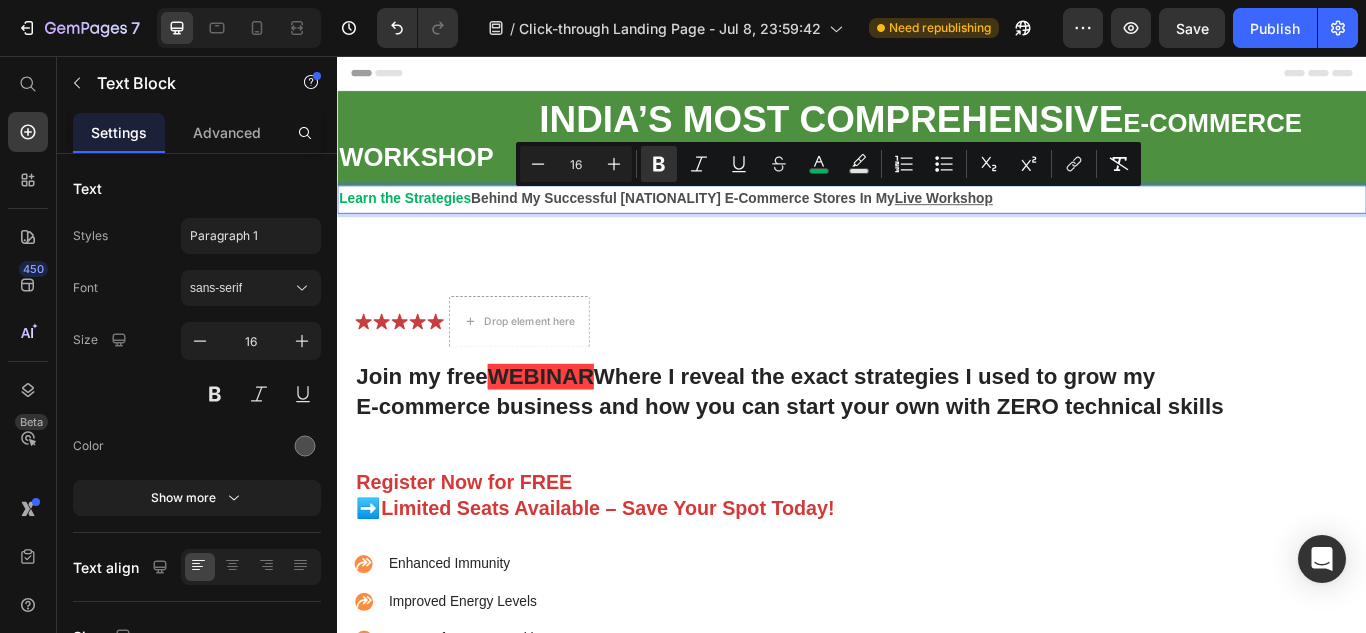 drag, startPoint x: 502, startPoint y: 221, endPoint x: 1212, endPoint y: 223, distance: 710.0028 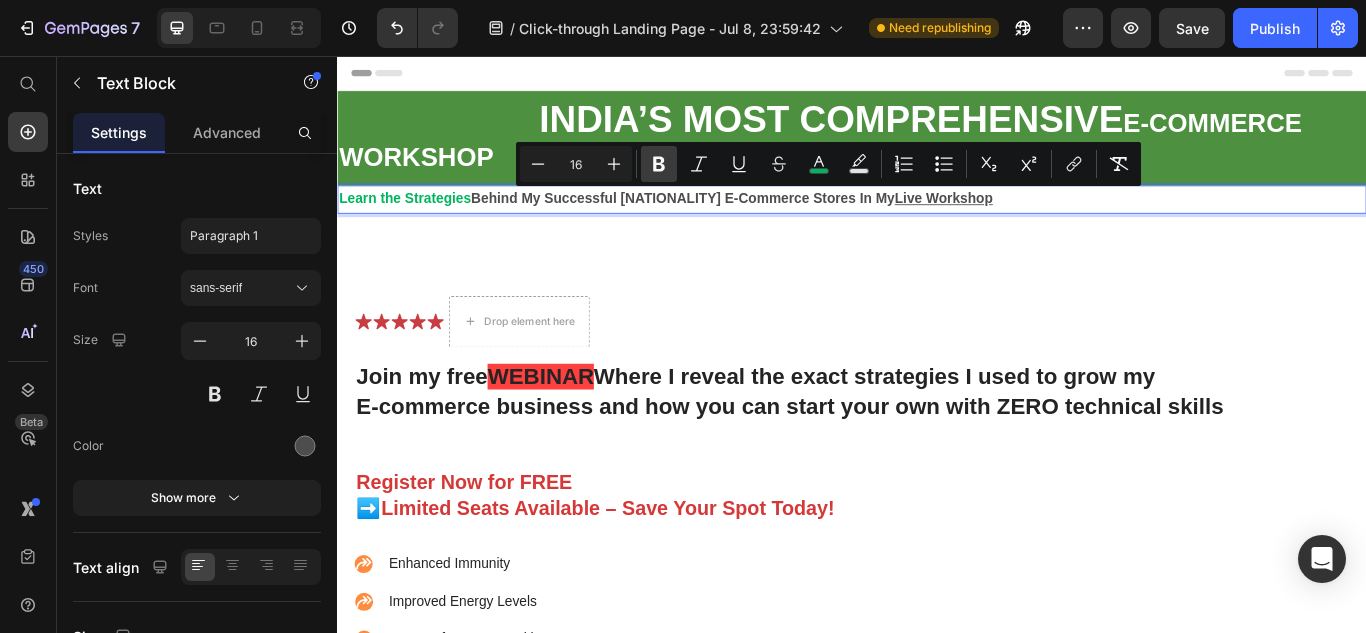 click 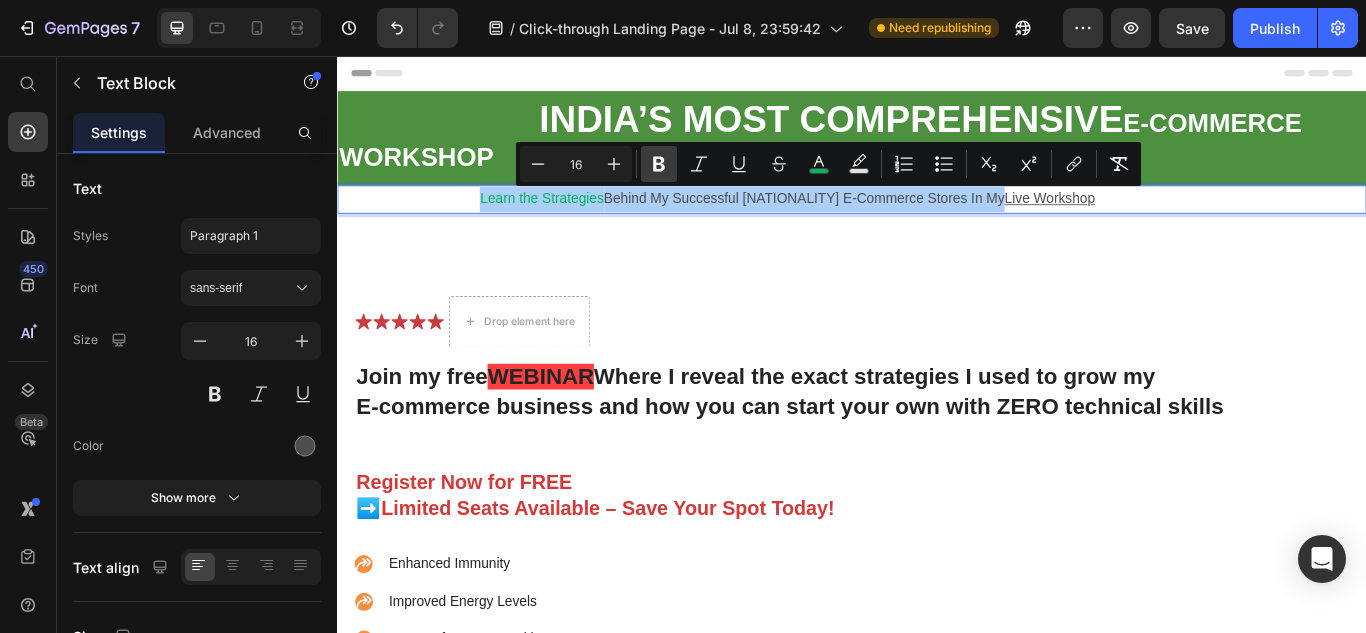 click 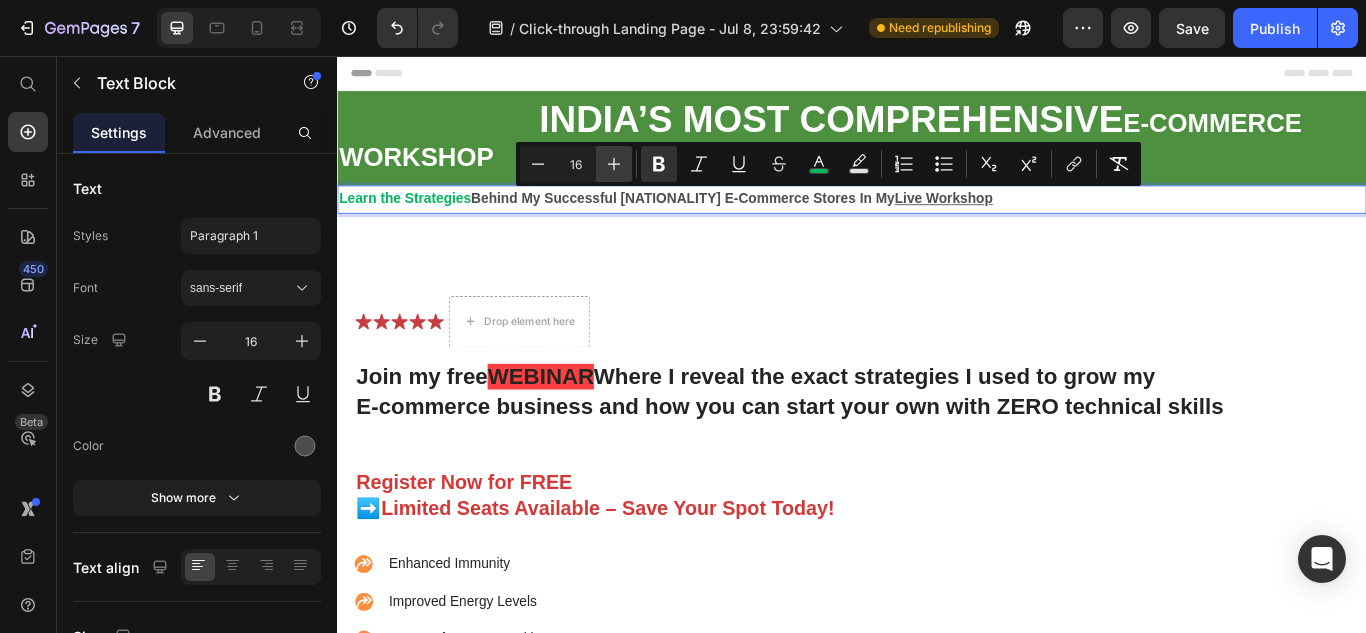 click 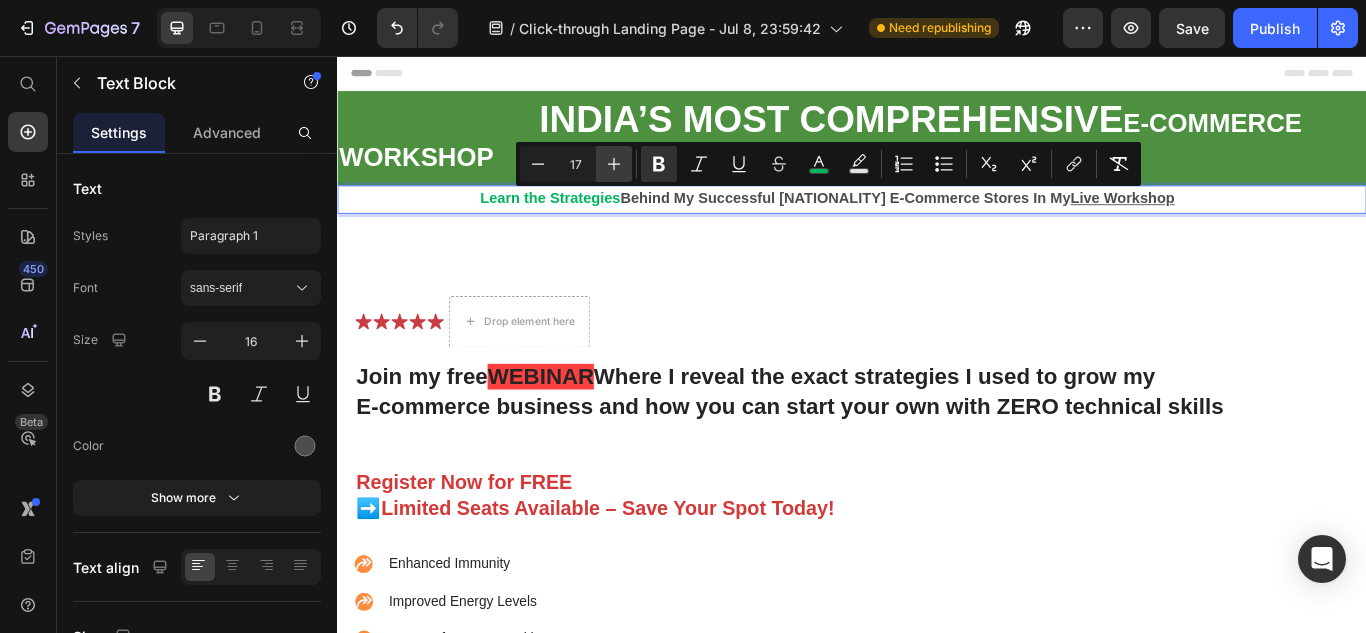 click 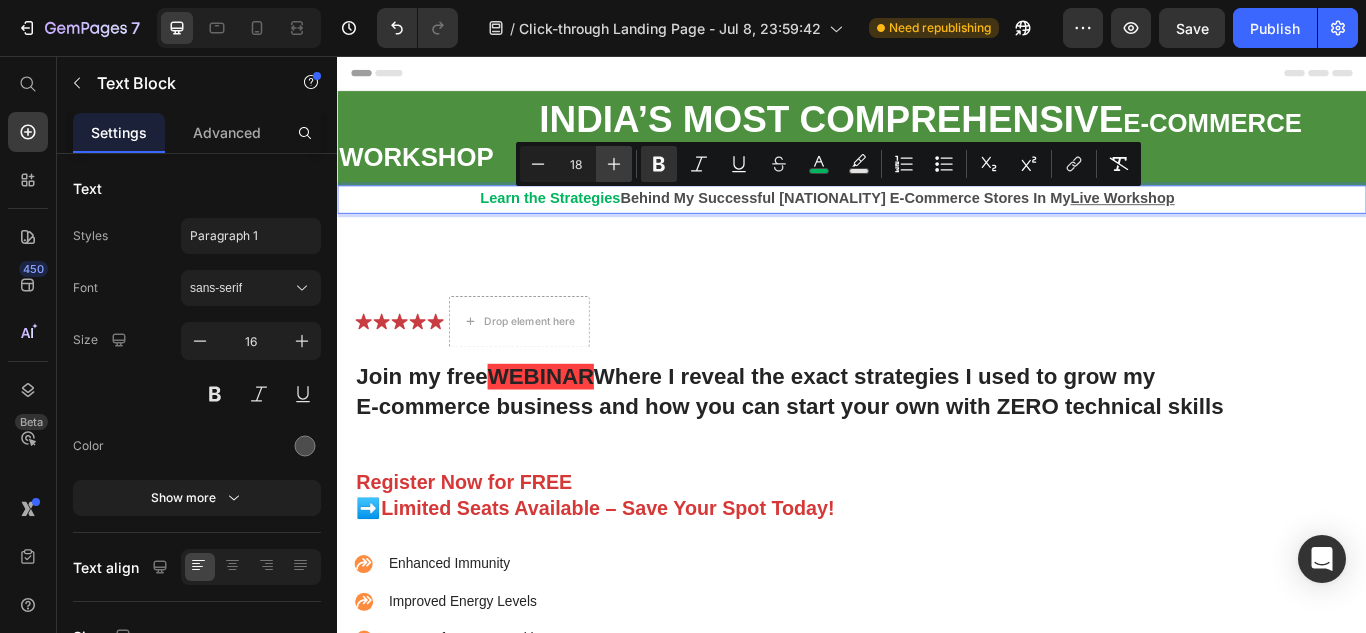 click 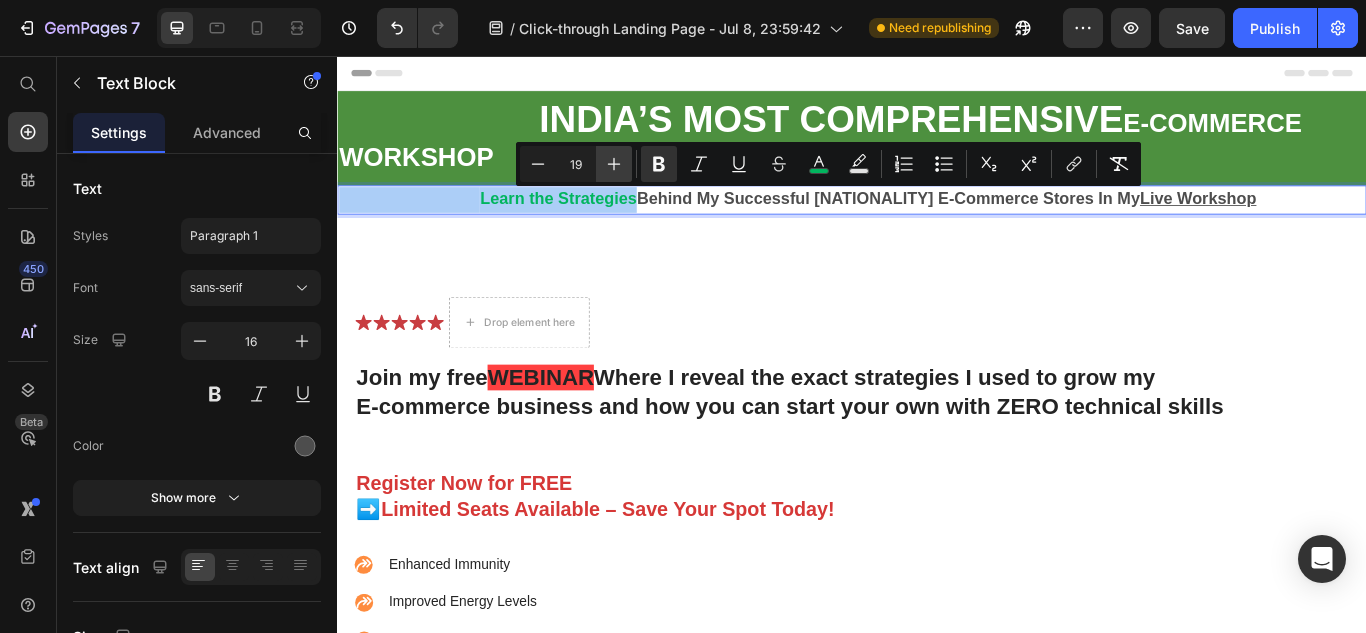 click 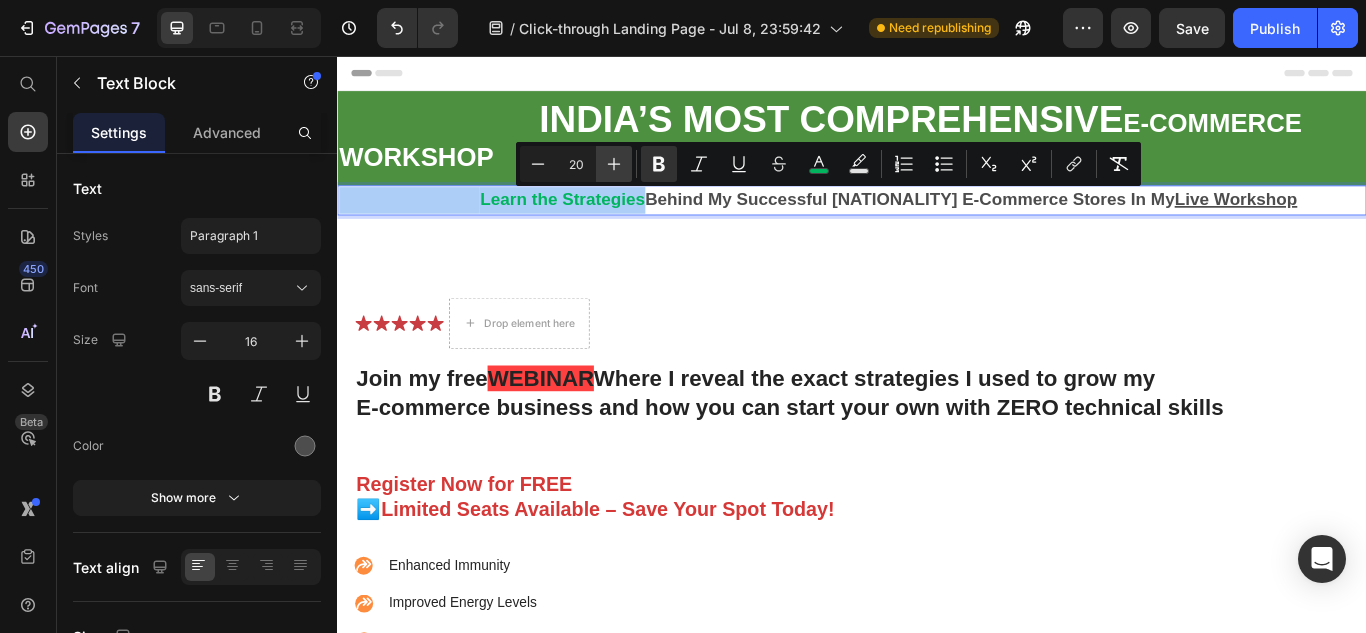 click 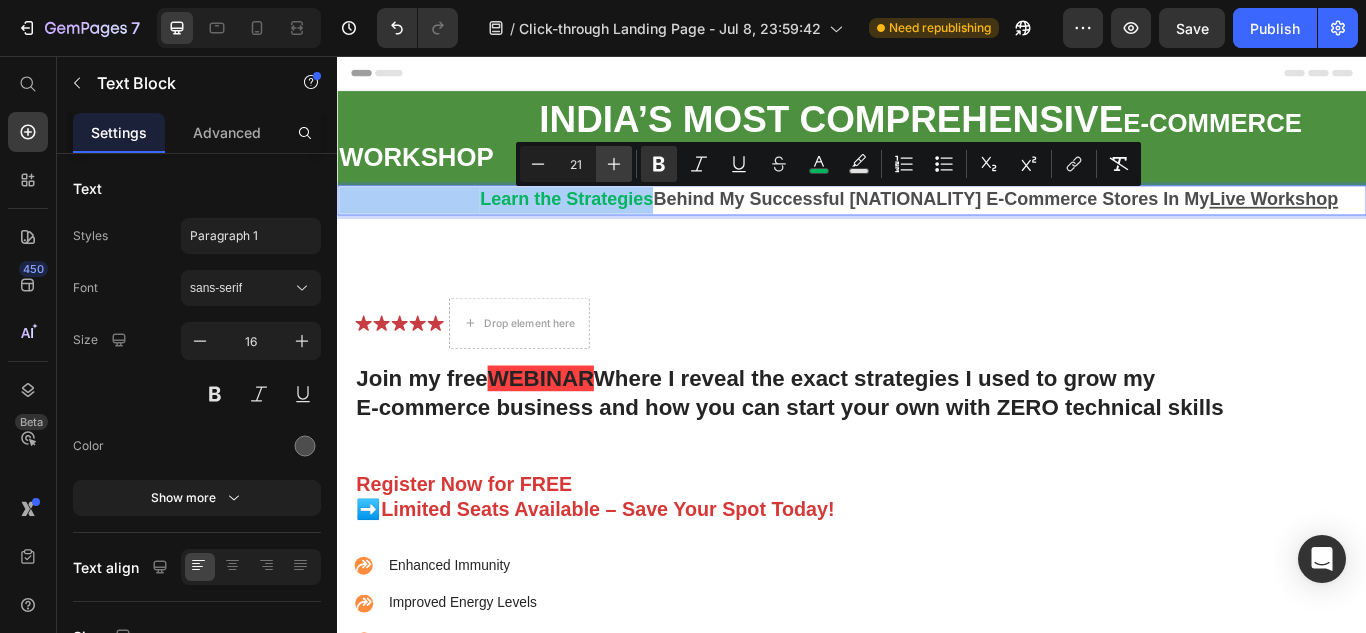 click 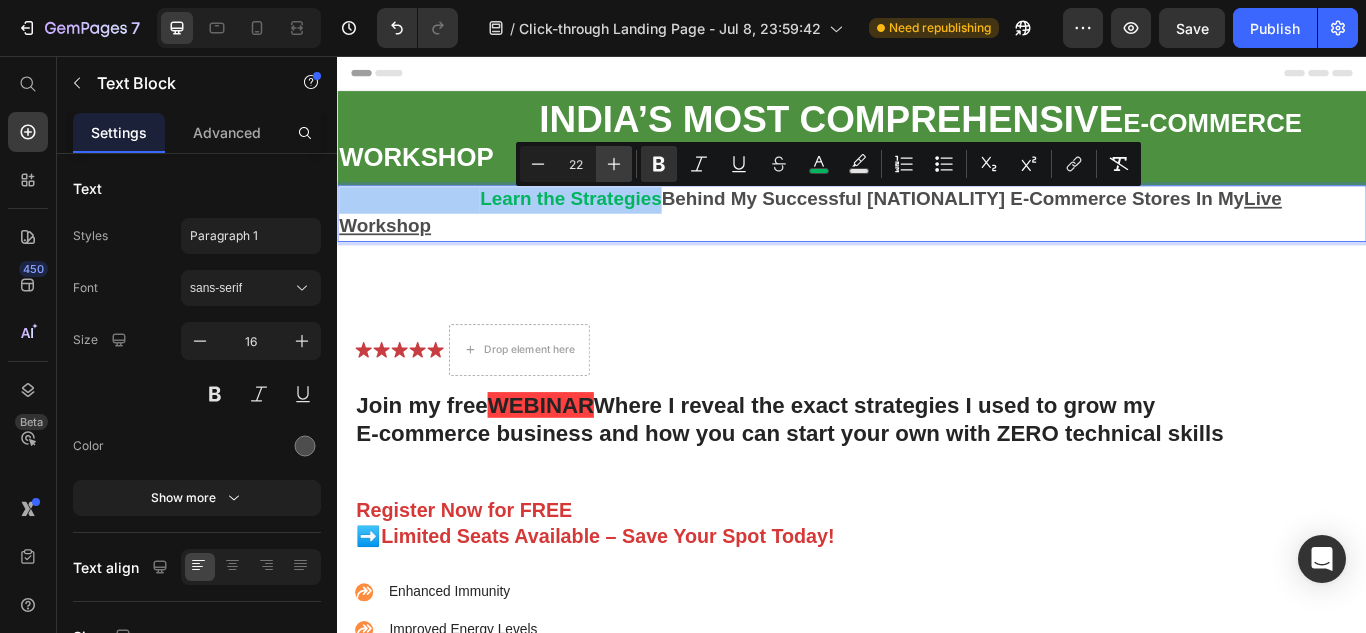 click 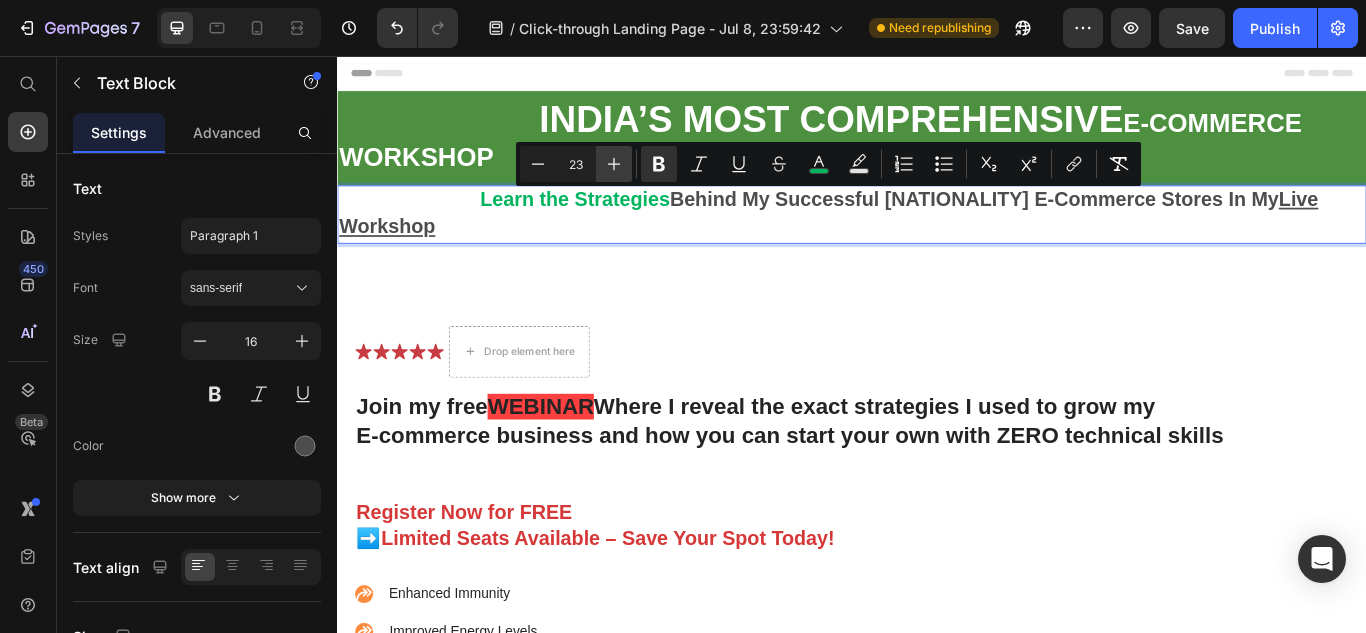 click 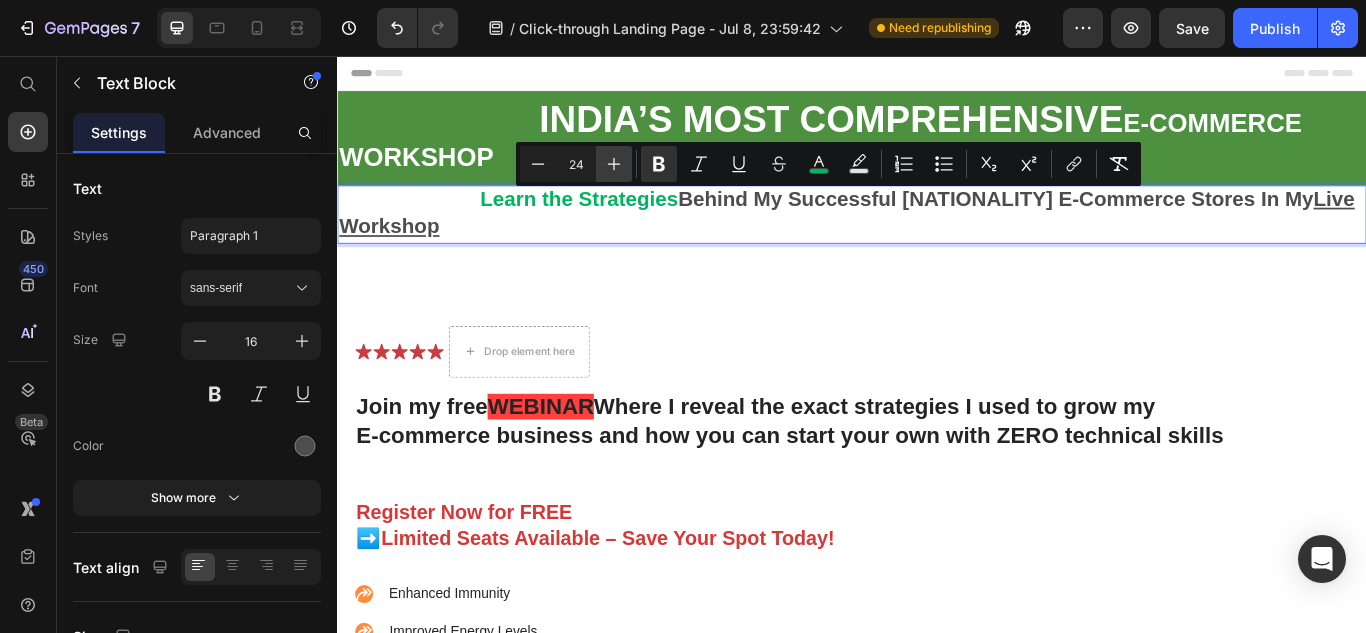 click 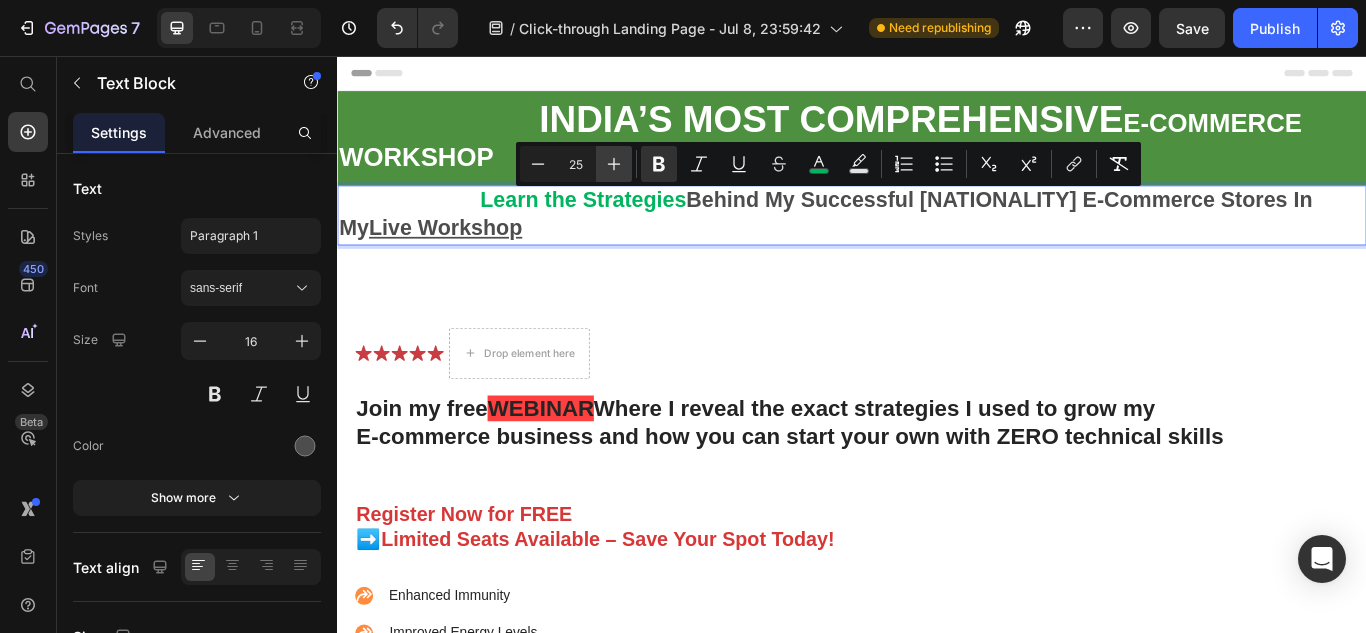 click 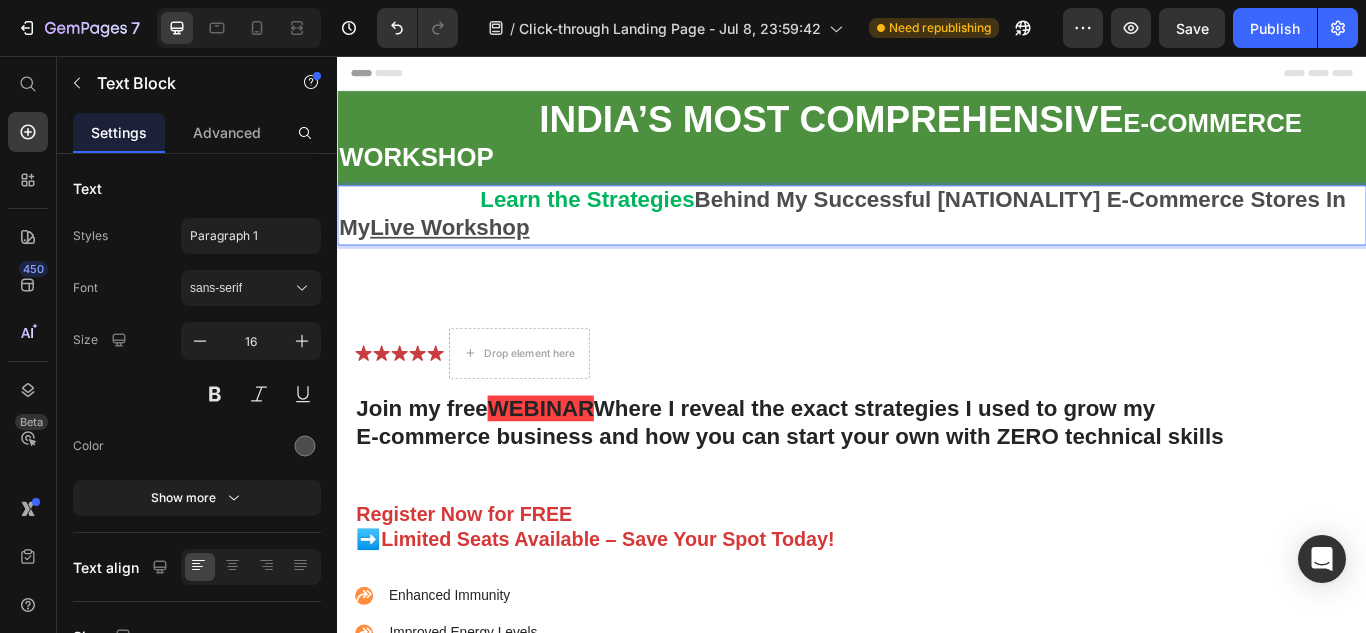 click at bounding box center [421, 226] 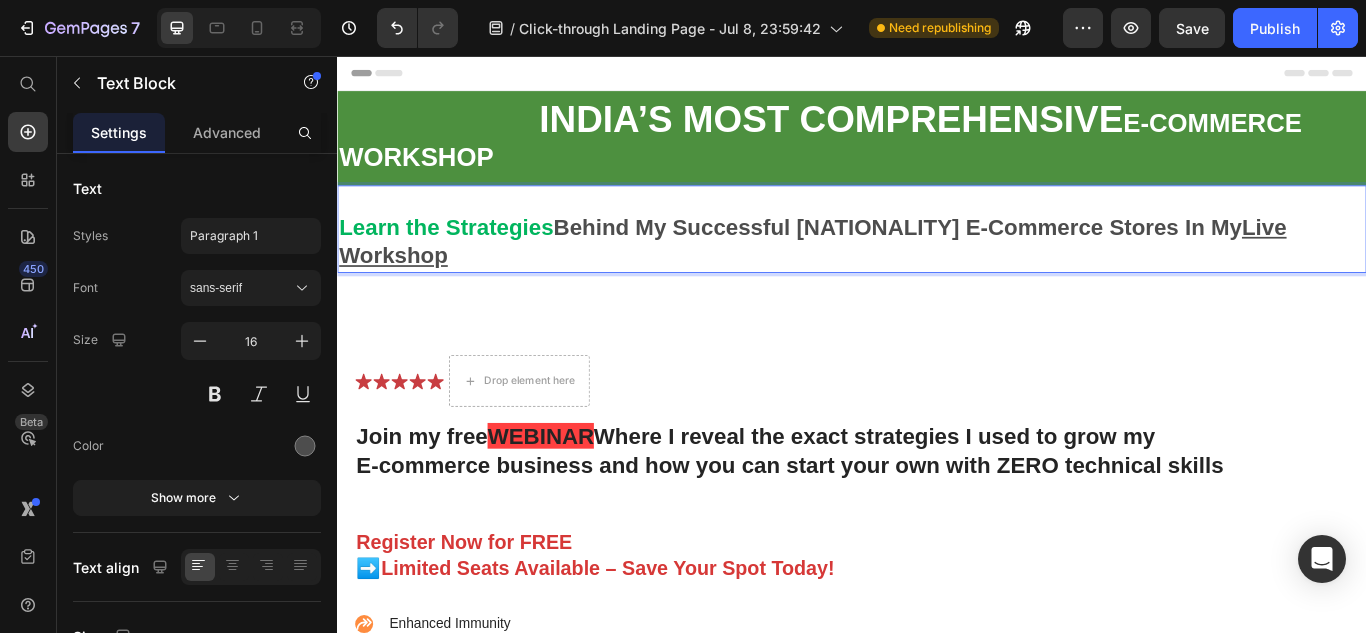 click on "Behind My Successful [NATIONALITY] E-Commerce Stores In My  Live Workshop" at bounding box center (891, 272) 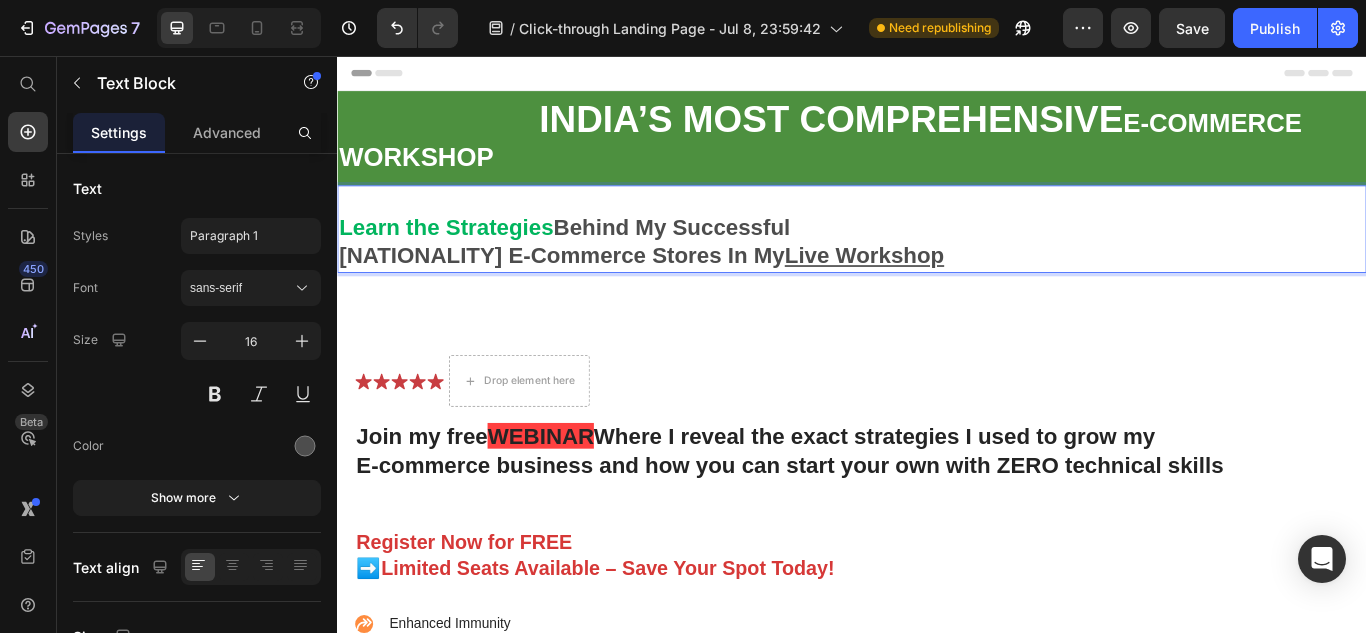 click on "Learn the Strategies" at bounding box center [464, 256] 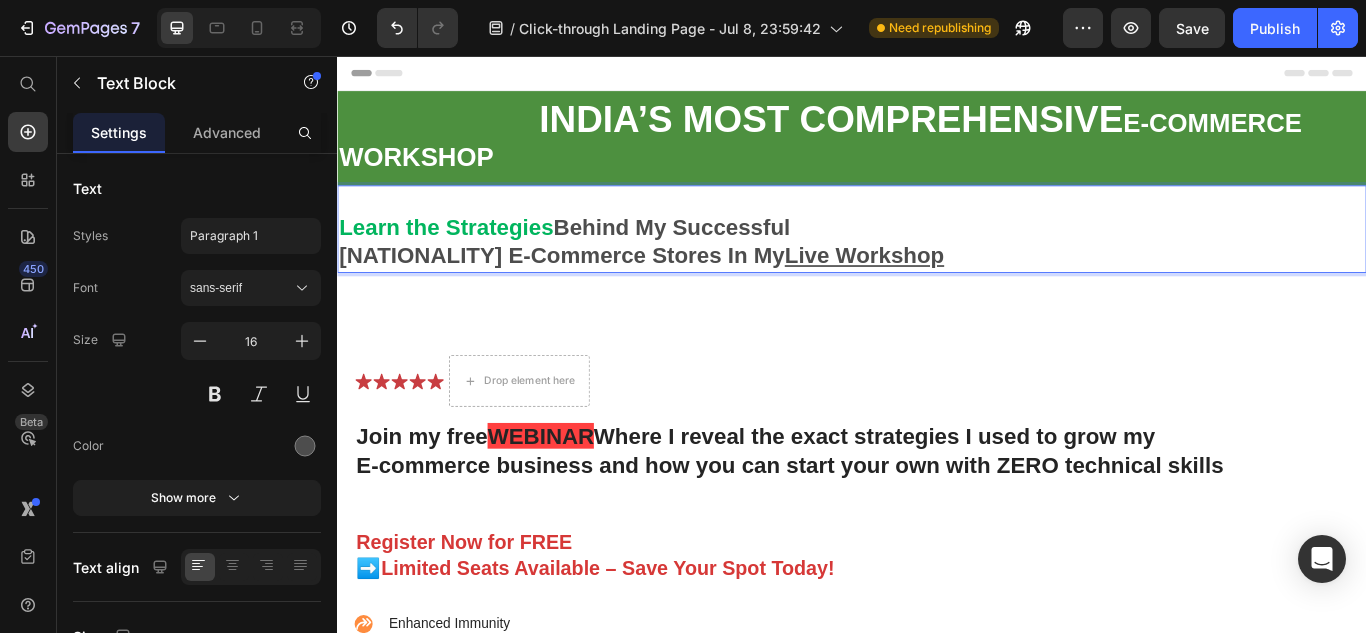 scroll, scrollTop: 359, scrollLeft: 0, axis: vertical 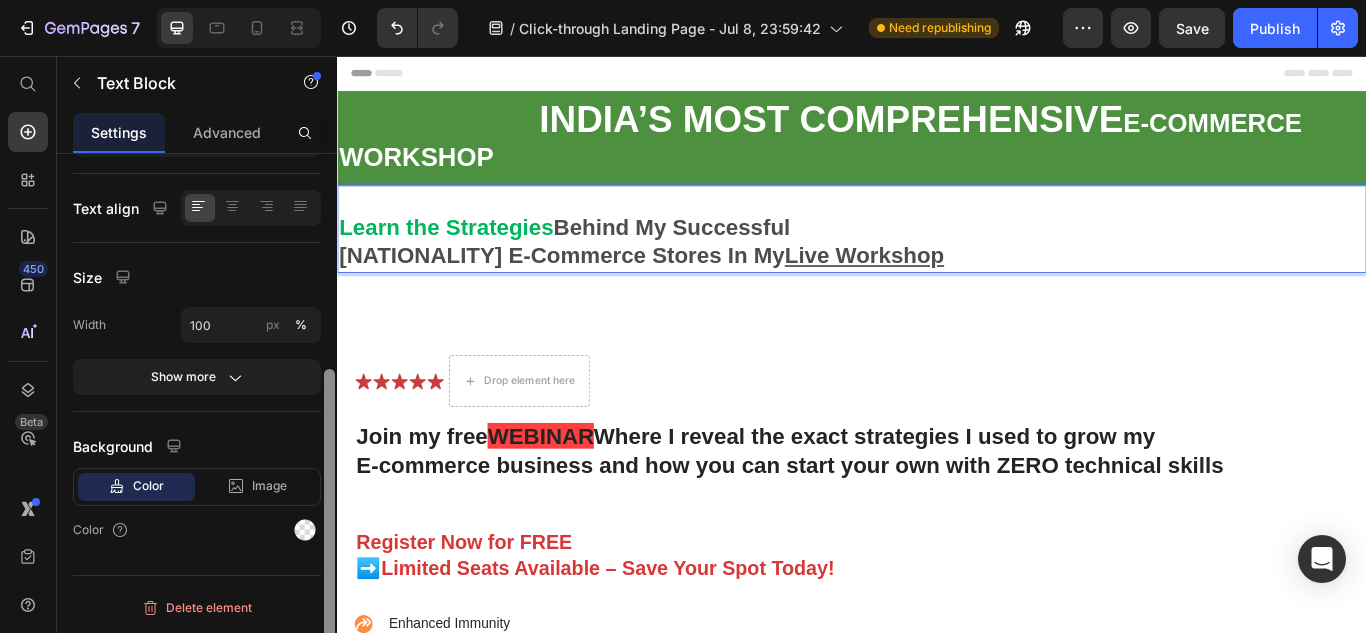 click at bounding box center [329, 422] 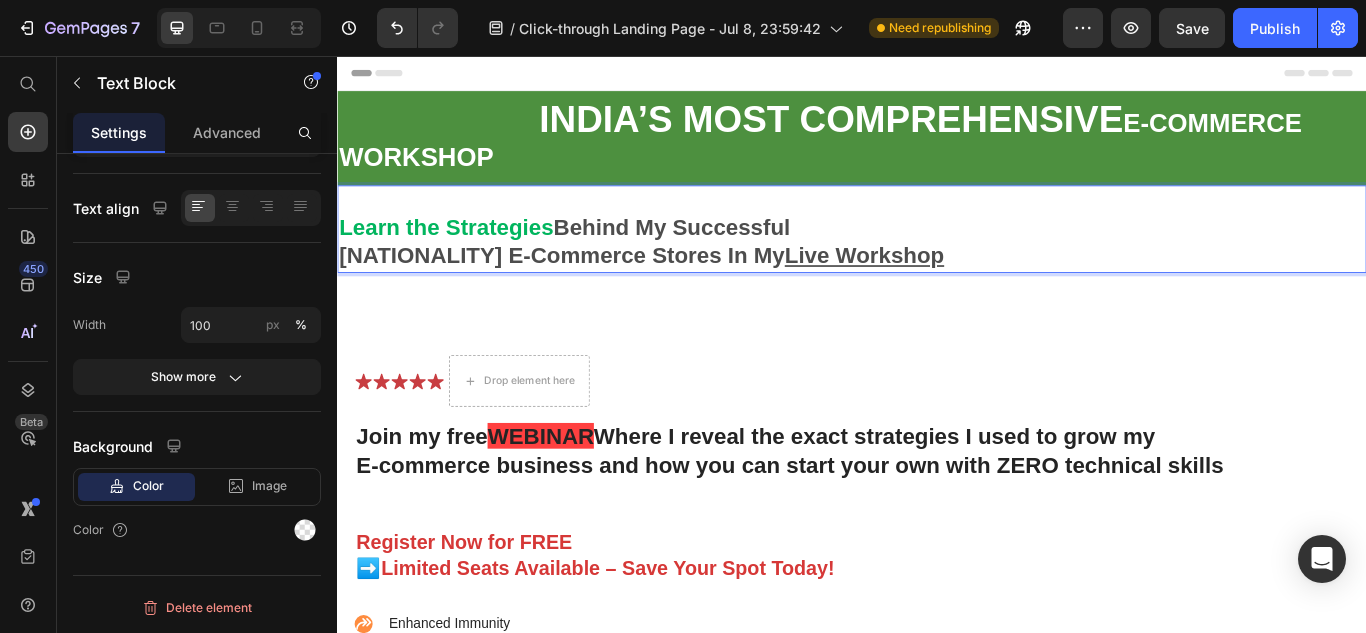 click on "Learn the Strategies" at bounding box center (464, 256) 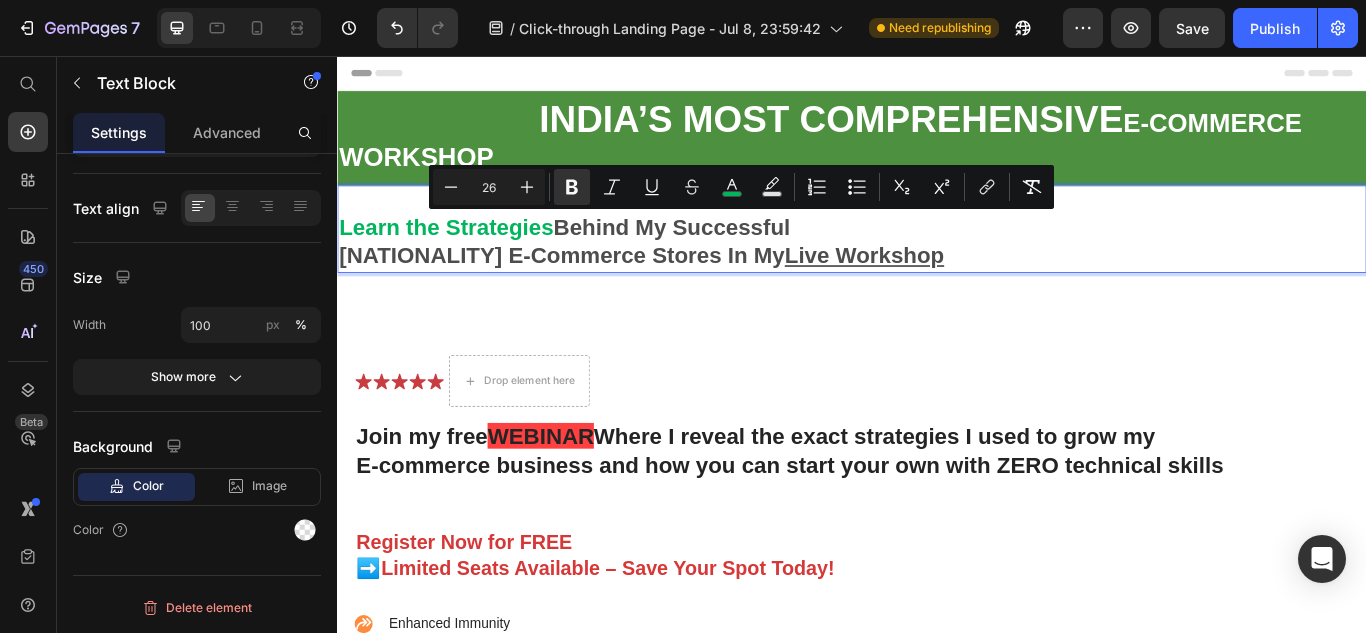 drag, startPoint x: 600, startPoint y: 248, endPoint x: 1194, endPoint y: 302, distance: 596.4495 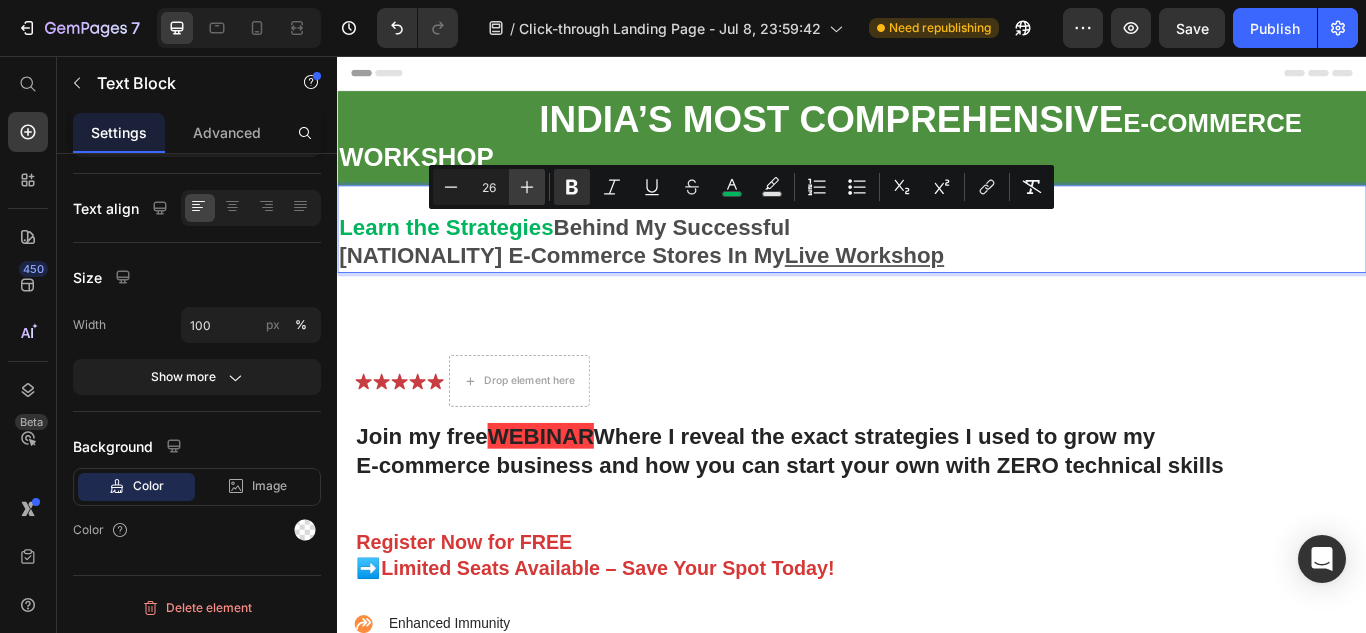 click 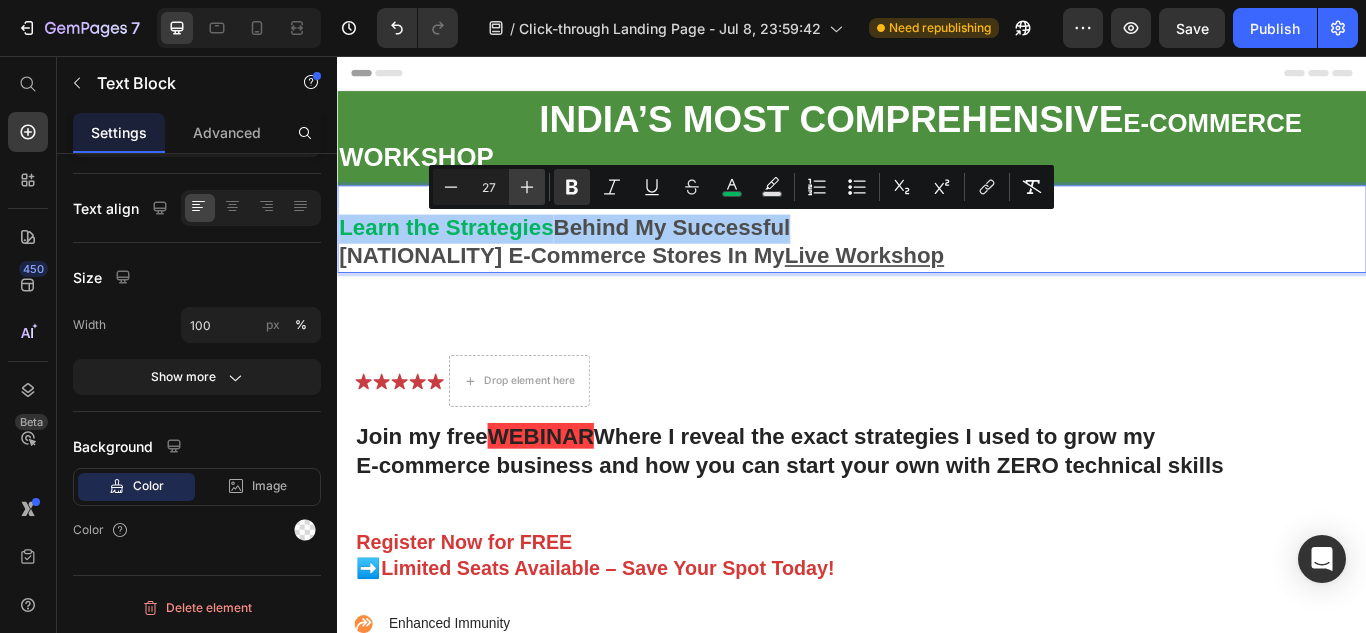 click 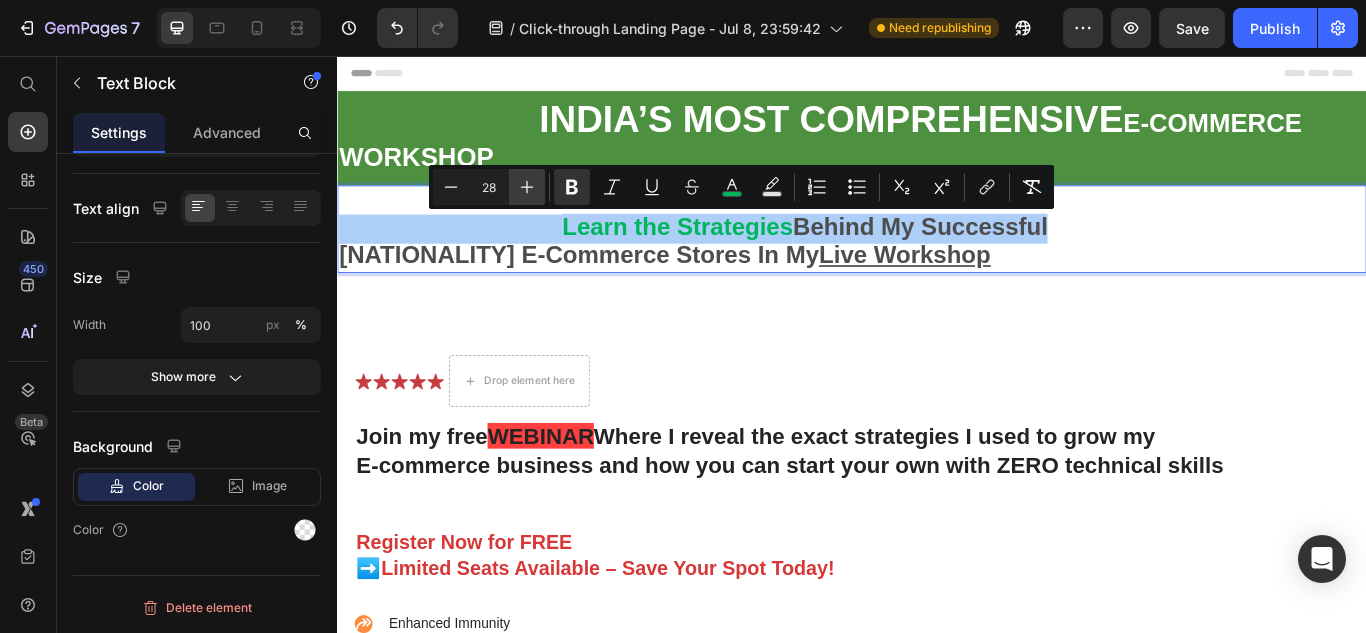 click 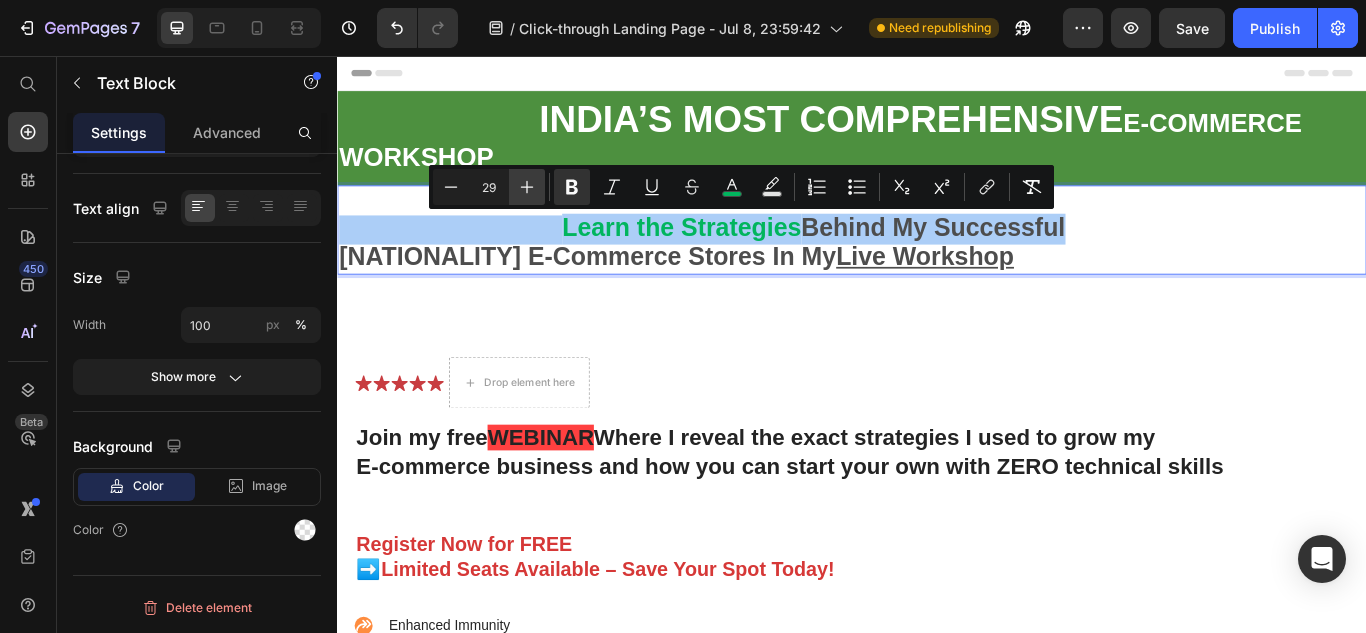 click 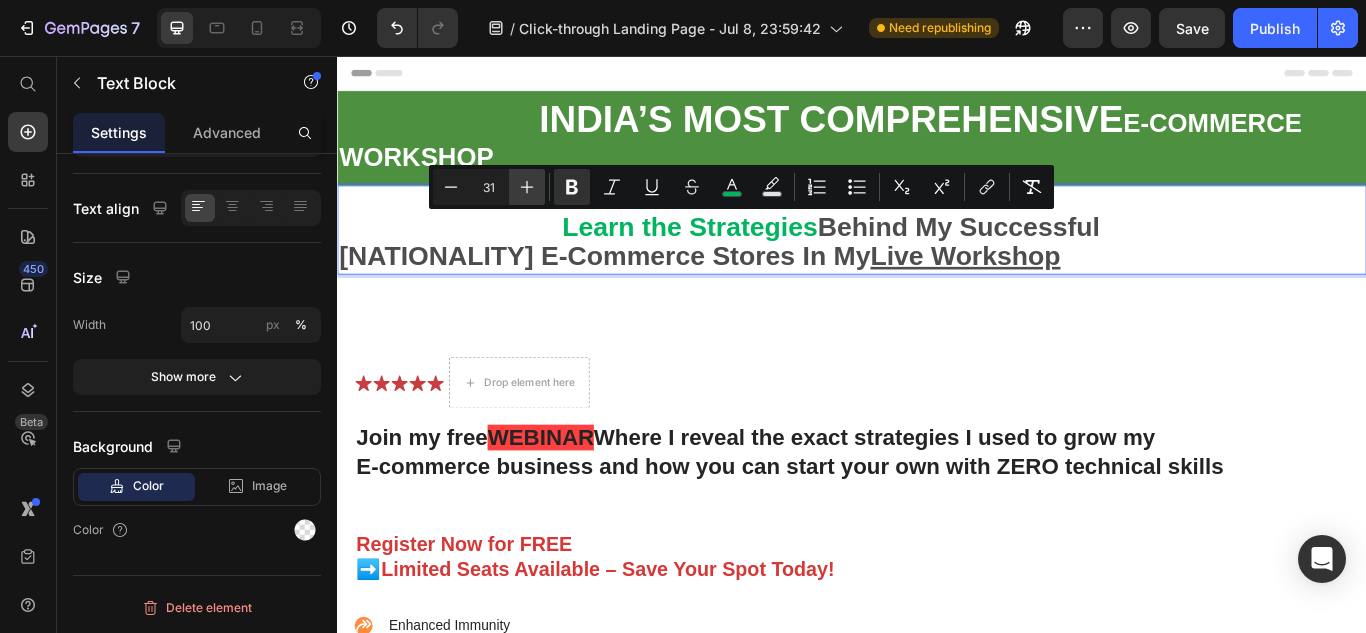click 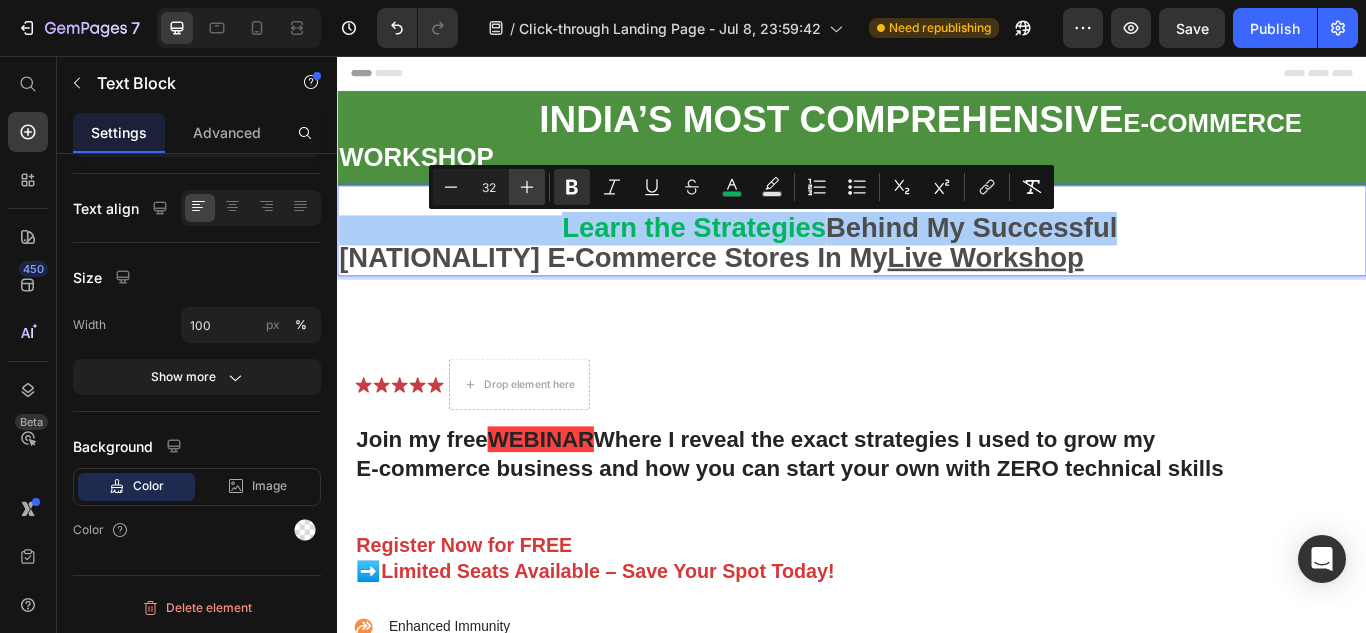 click 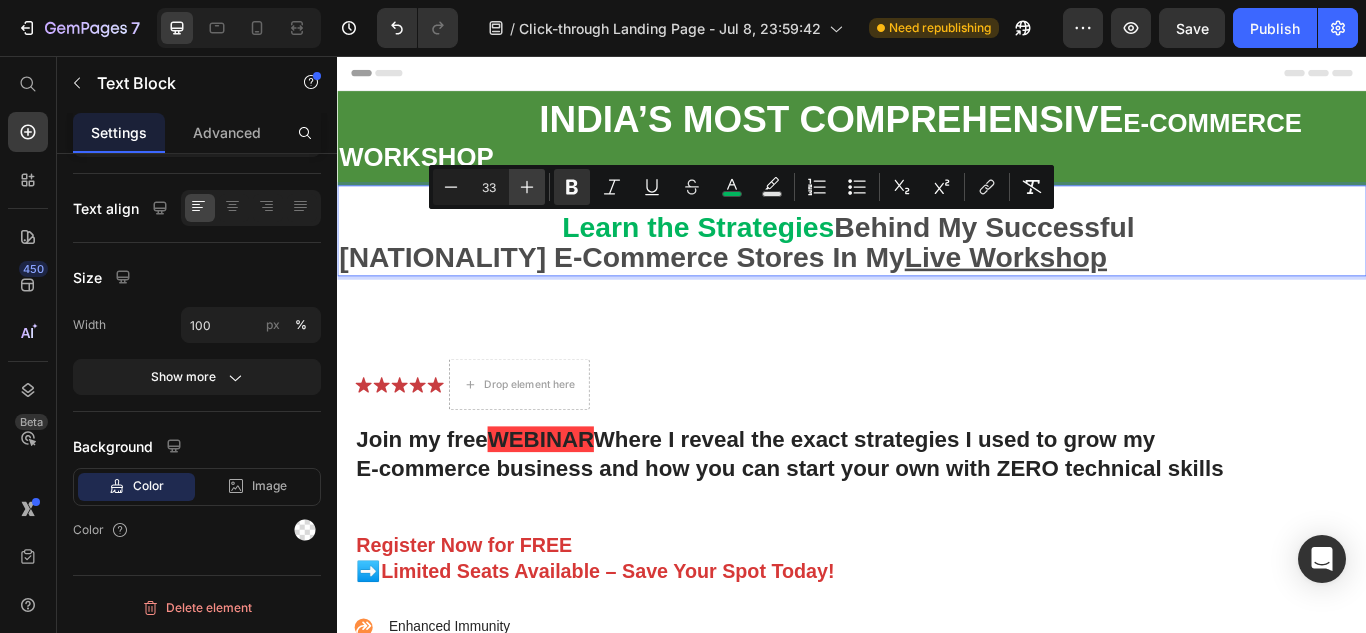 click 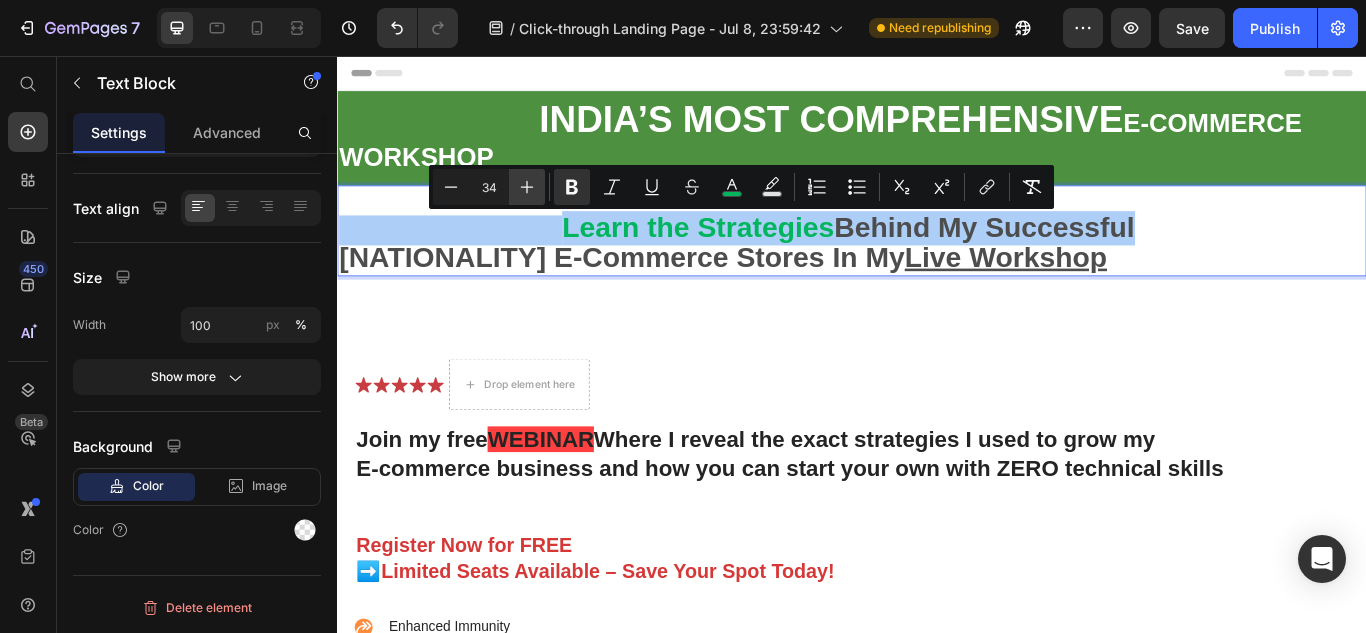 click 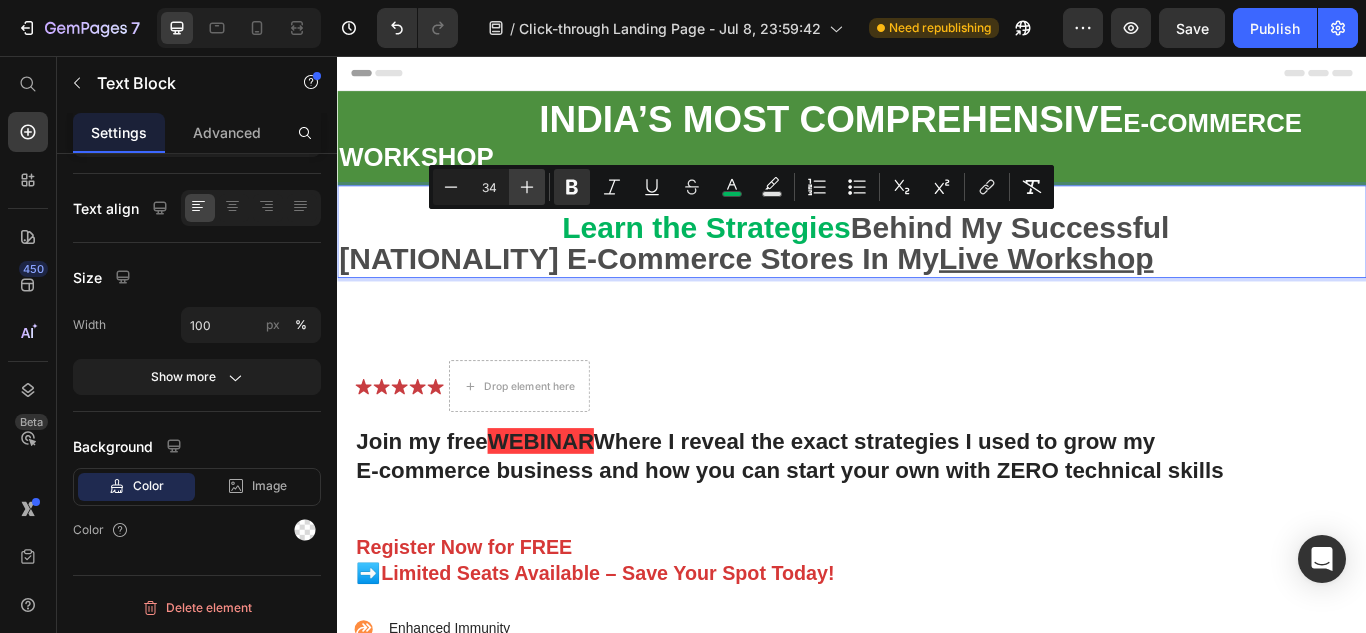 type on "35" 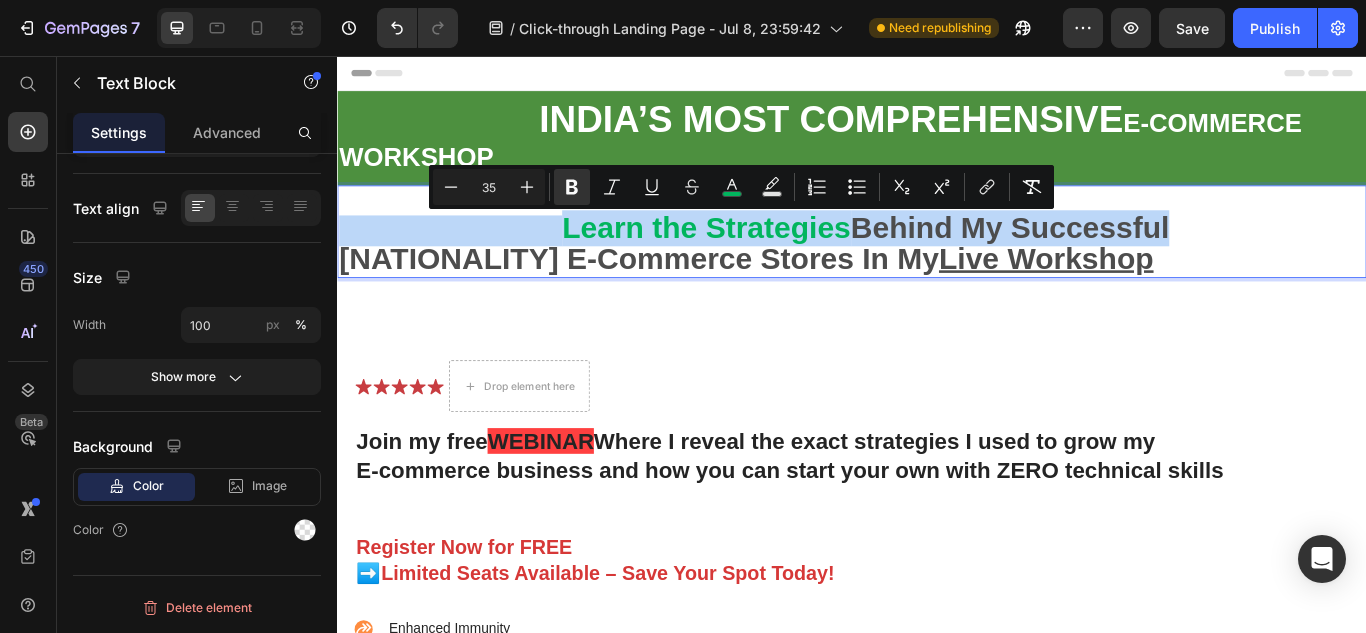 click on "Indian E-Commerce Stores In My  Live Workshop" at bounding box center [814, 291] 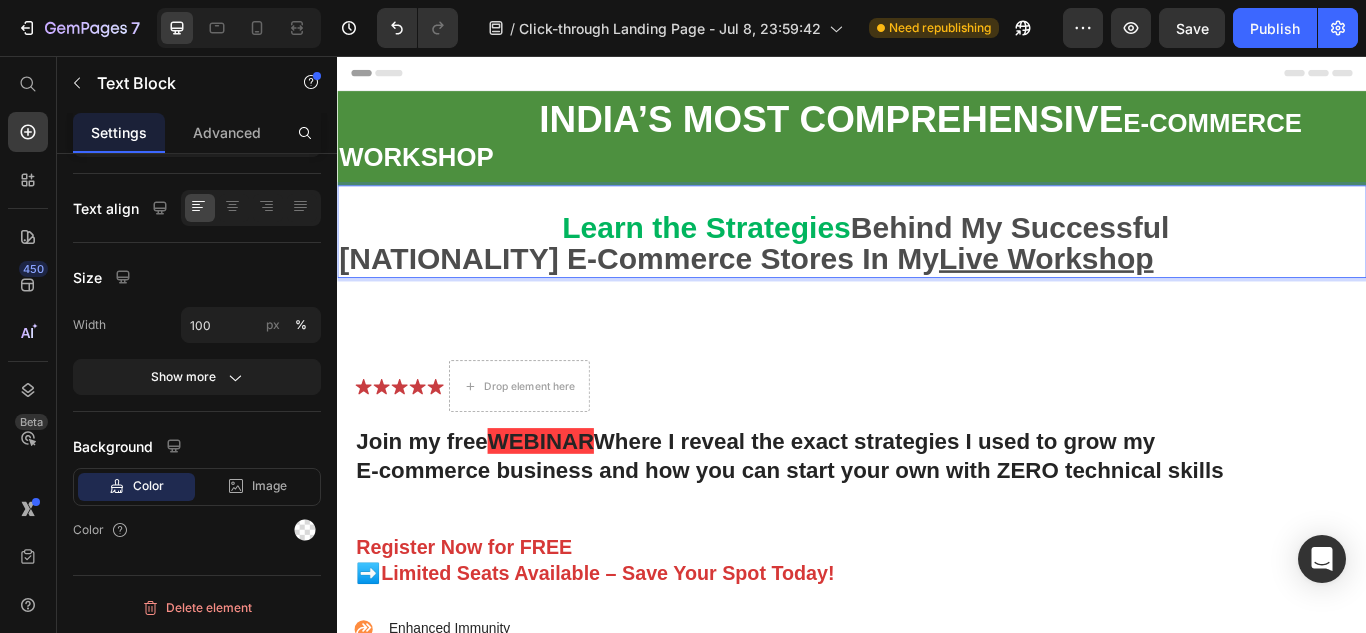click on "Indian E-Commerce Stores In My  Live Workshop" at bounding box center (814, 291) 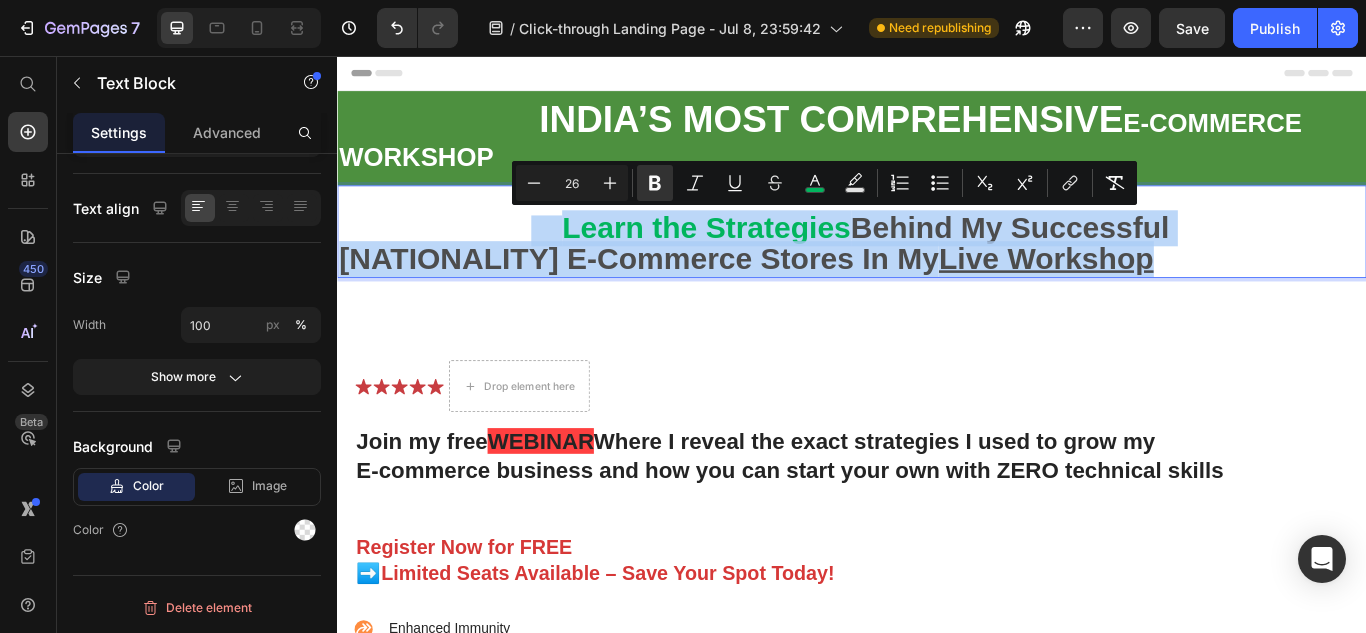 drag, startPoint x: 563, startPoint y: 251, endPoint x: 1335, endPoint y: 292, distance: 773.08795 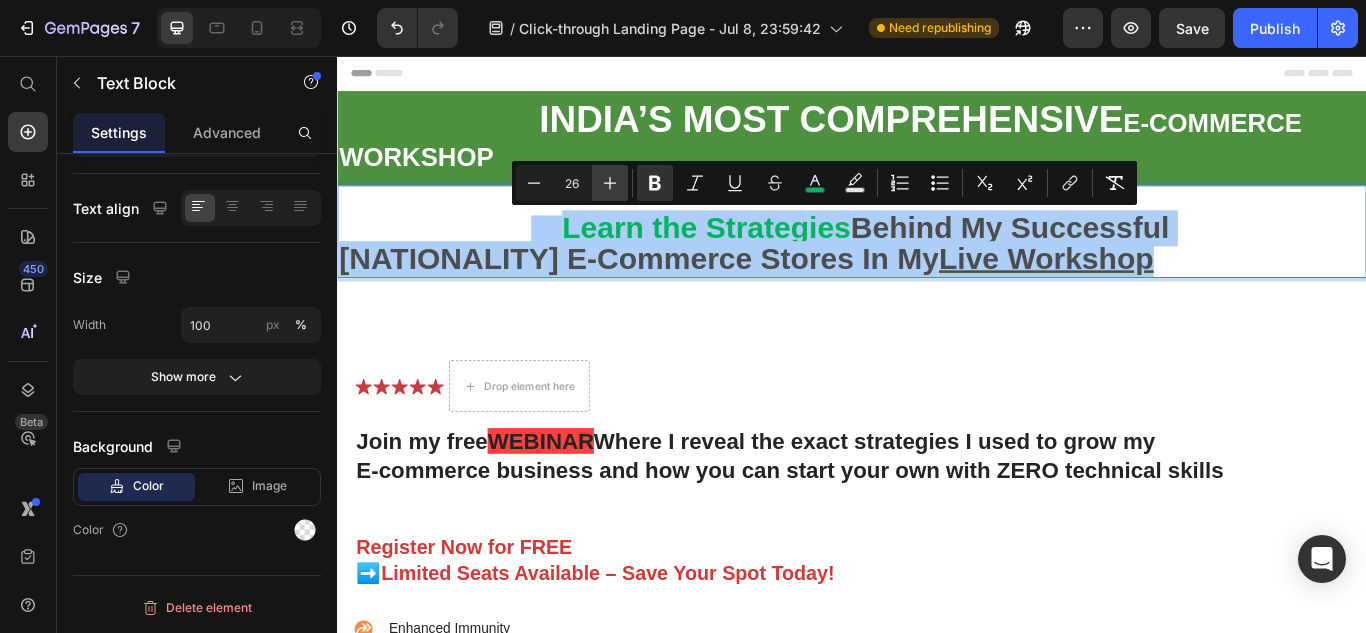 click 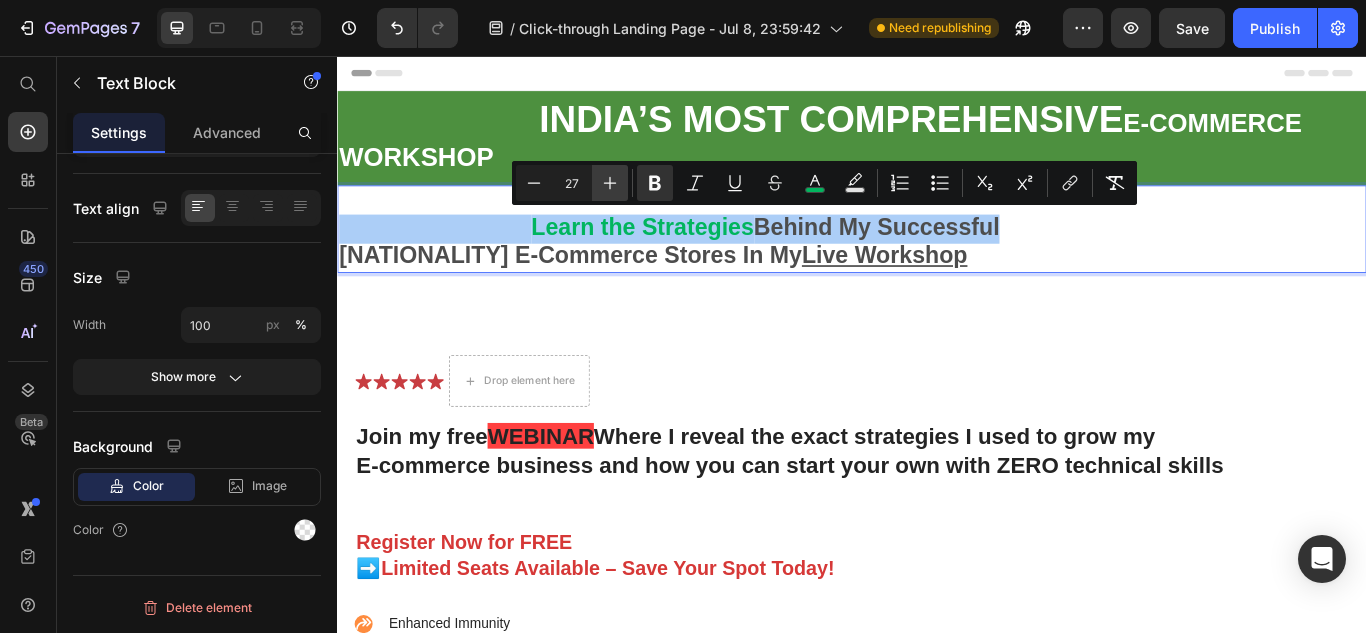 click 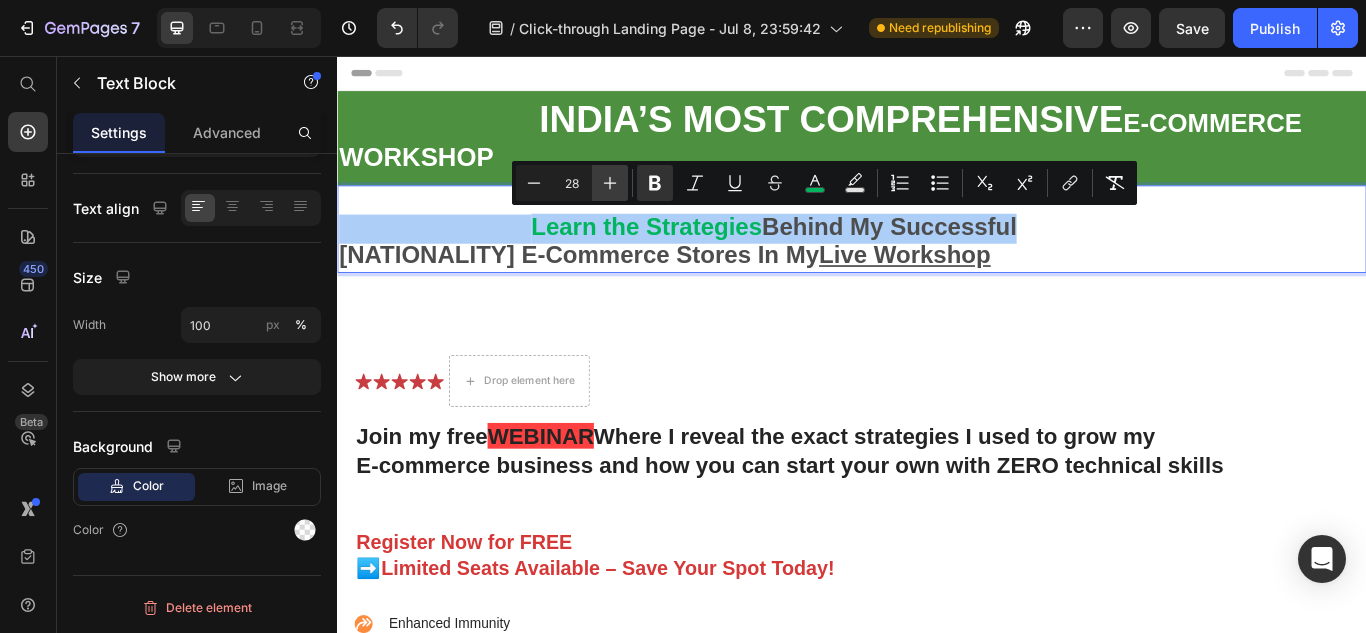 click on "Plus" at bounding box center (610, 183) 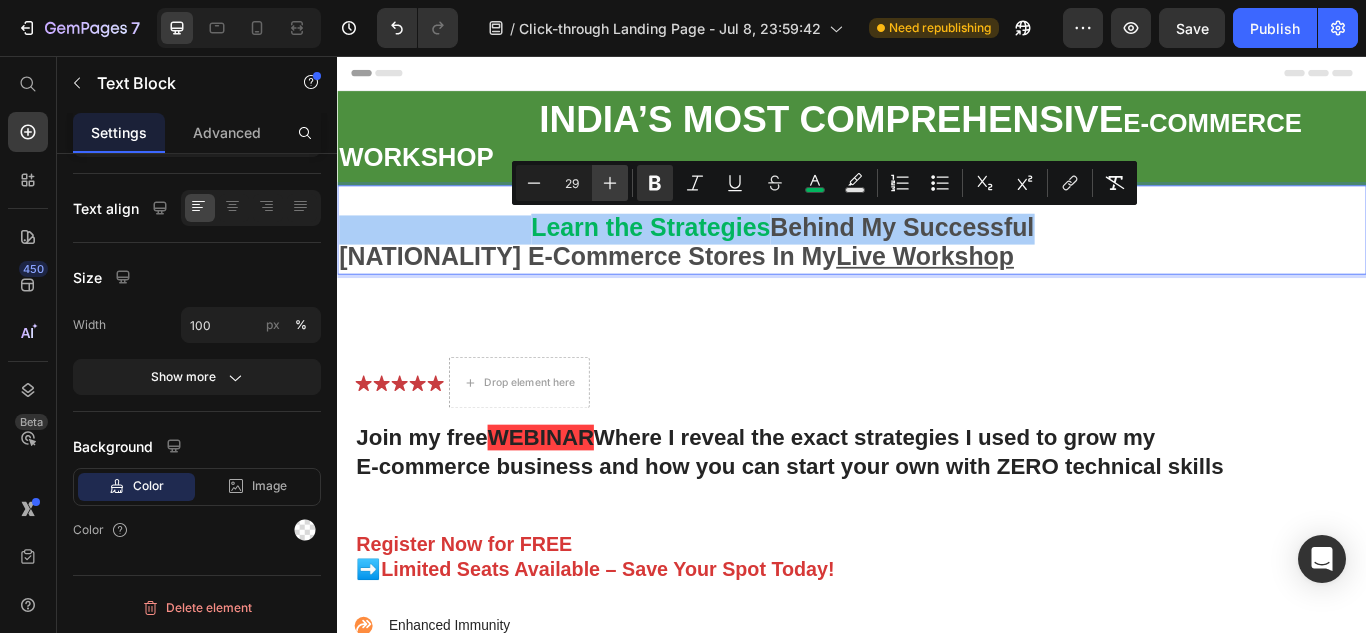 click on "Plus" at bounding box center [610, 183] 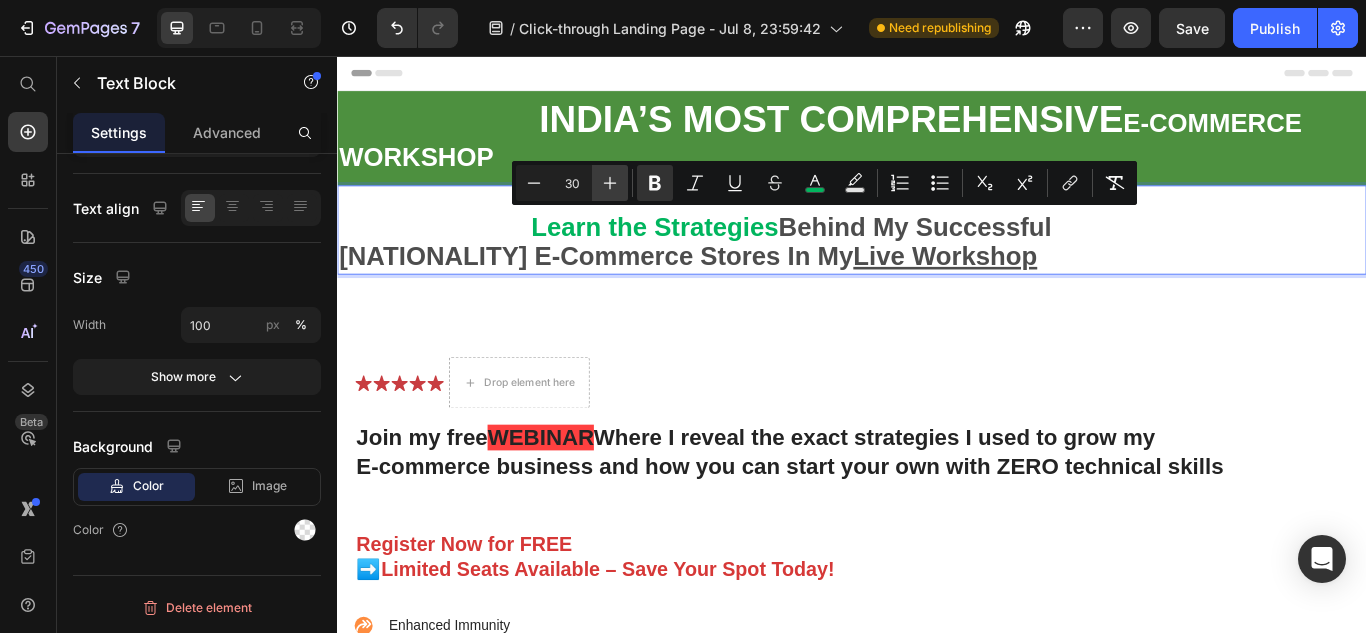 click on "Plus" at bounding box center [610, 183] 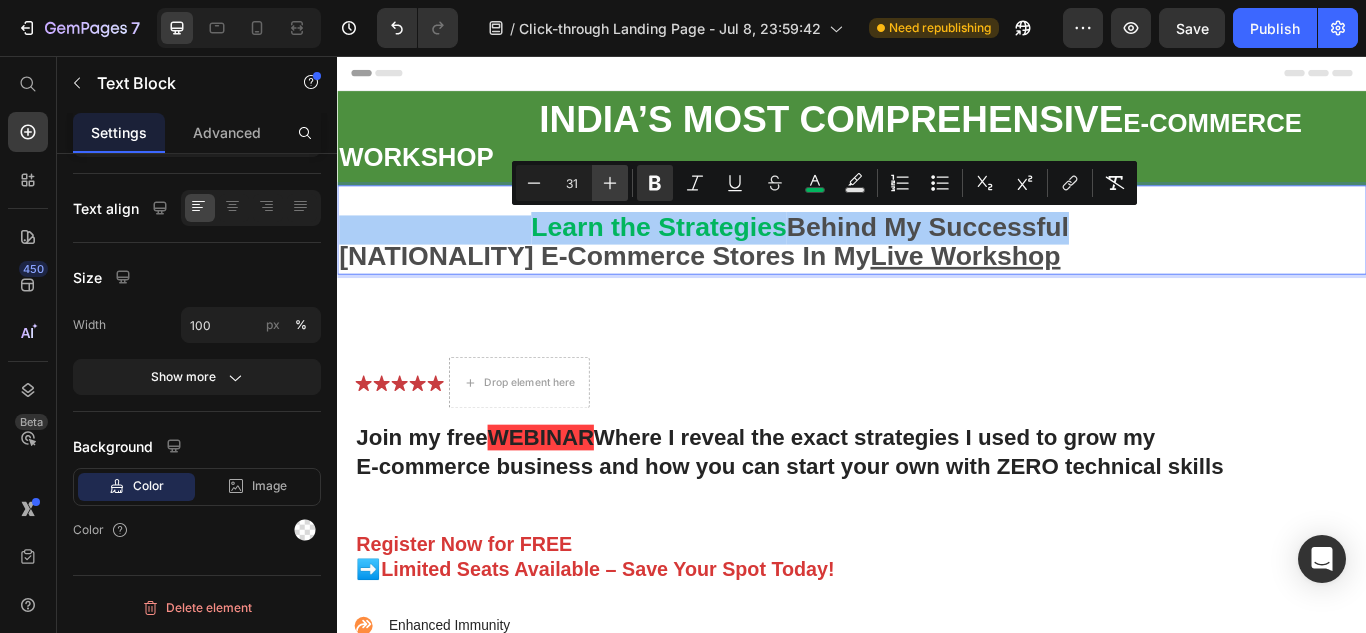 click on "Plus" at bounding box center (610, 183) 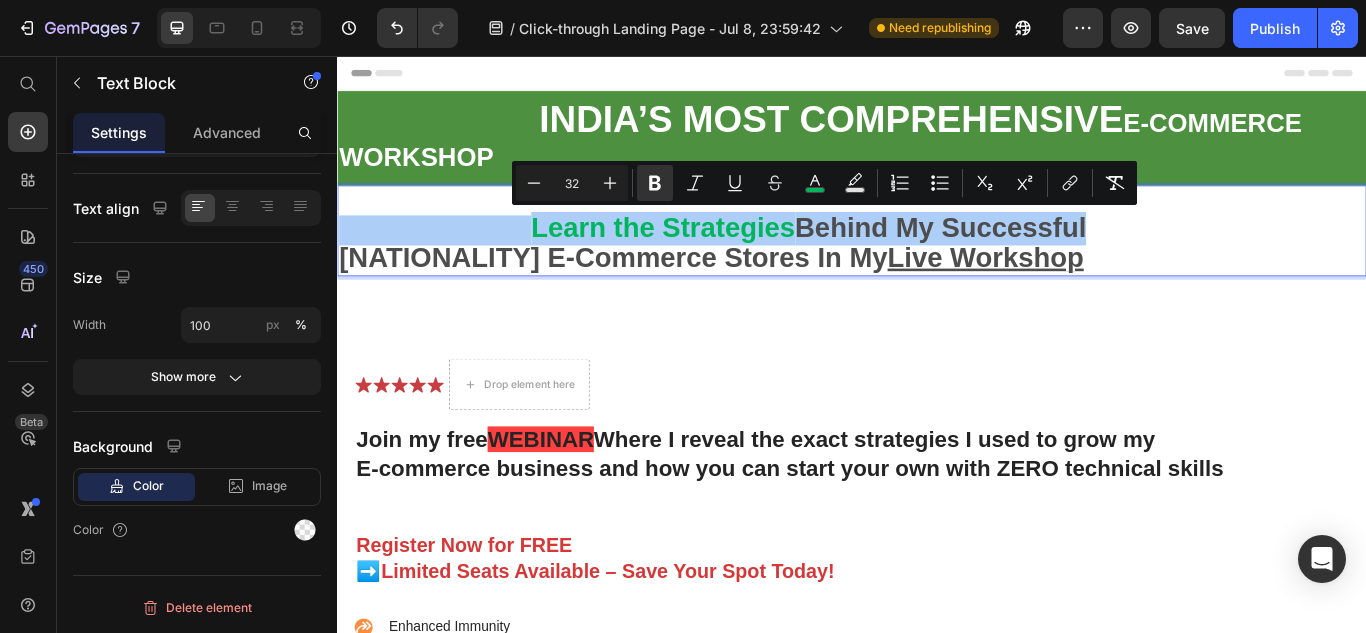 click on "Minus 32 Plus Bold Italic Underline       Strikethrough
color
Text Background Color Numbered List Bulleted List Subscript Superscript       link Remove Format" at bounding box center (824, 183) 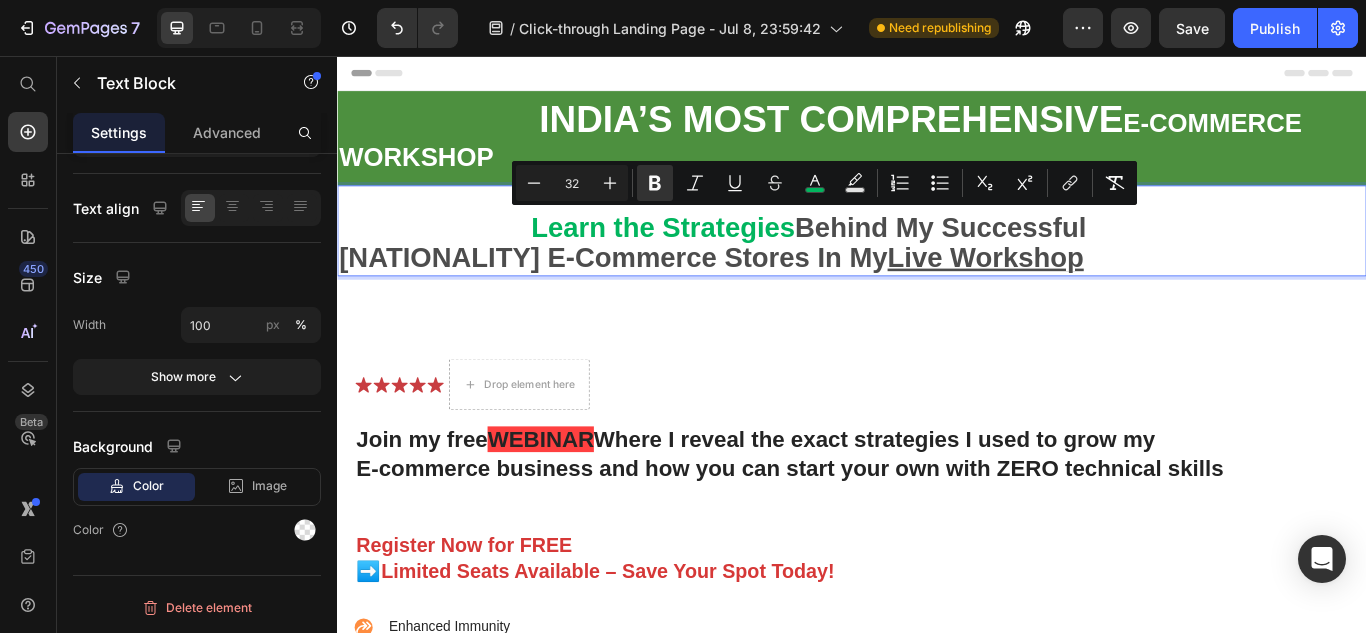click on "Minus 32 Plus Bold Italic Underline       Strikethrough
color
Text Background Color Numbered List Bulleted List Subscript Superscript       link Remove Format" at bounding box center [824, 183] 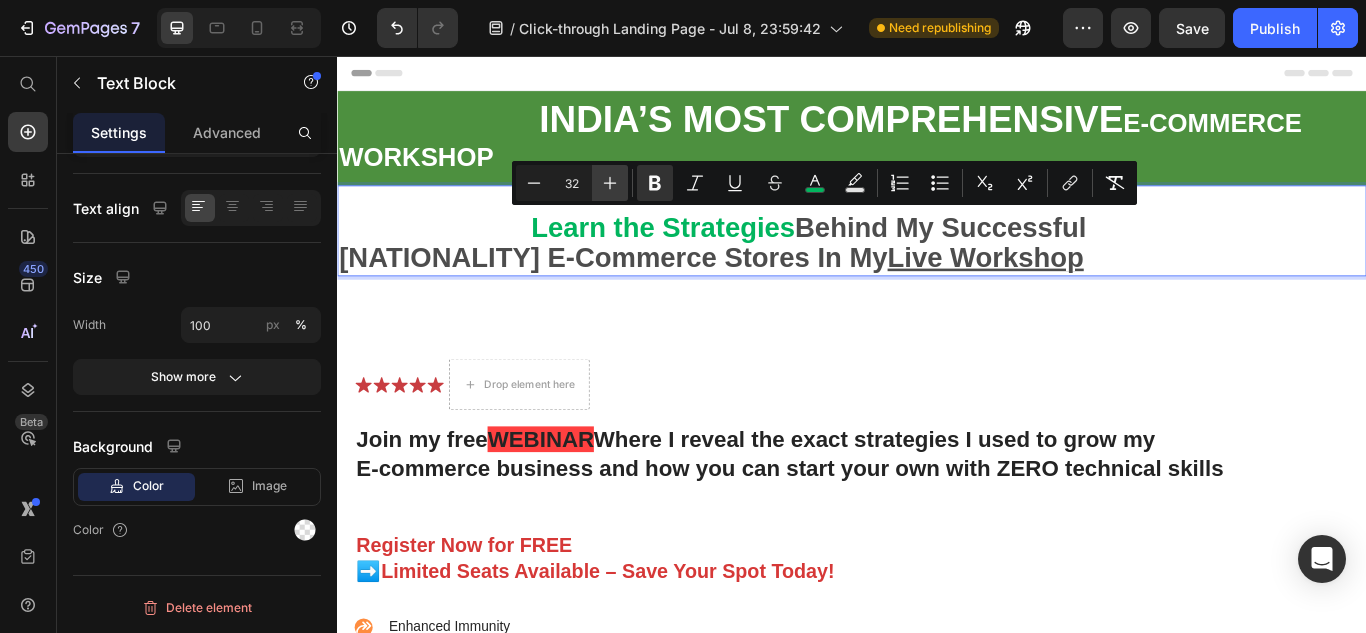 click 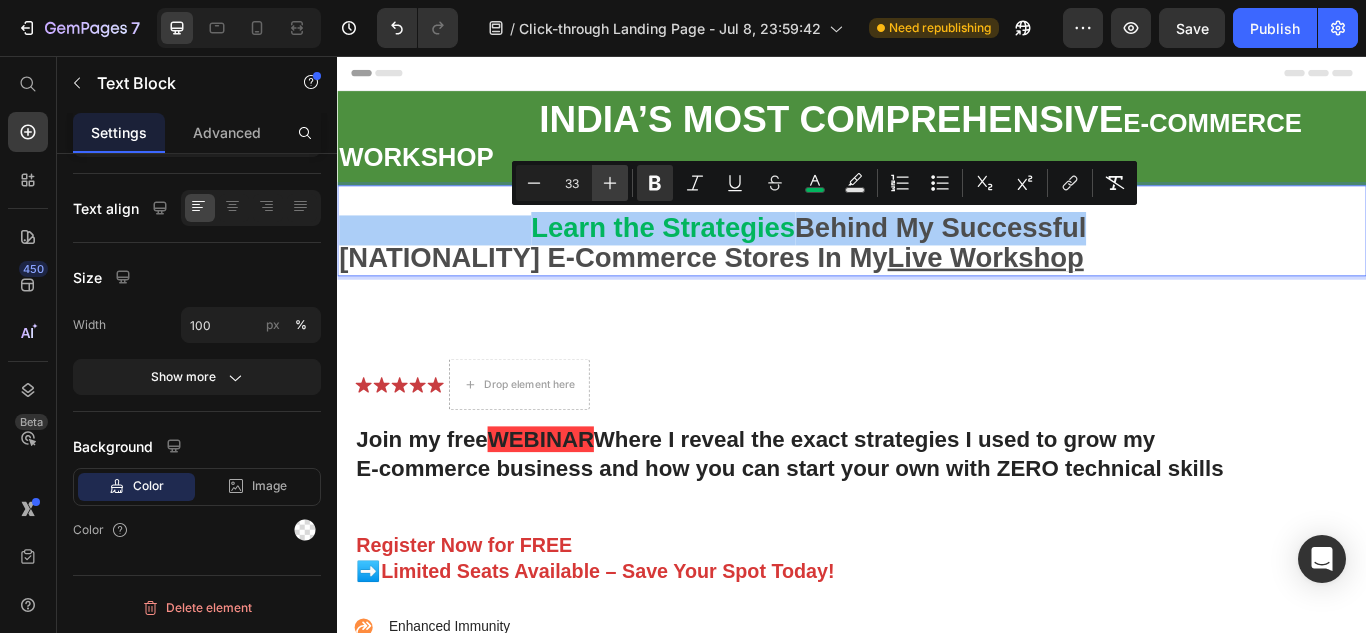 click 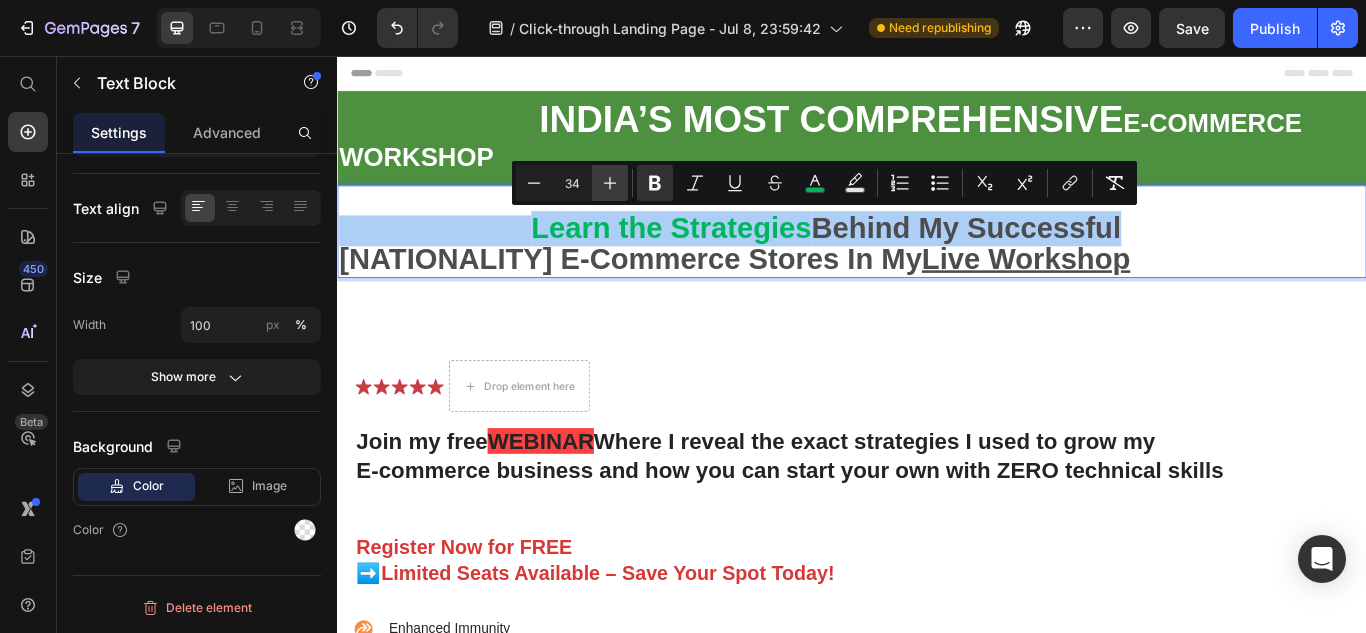 click 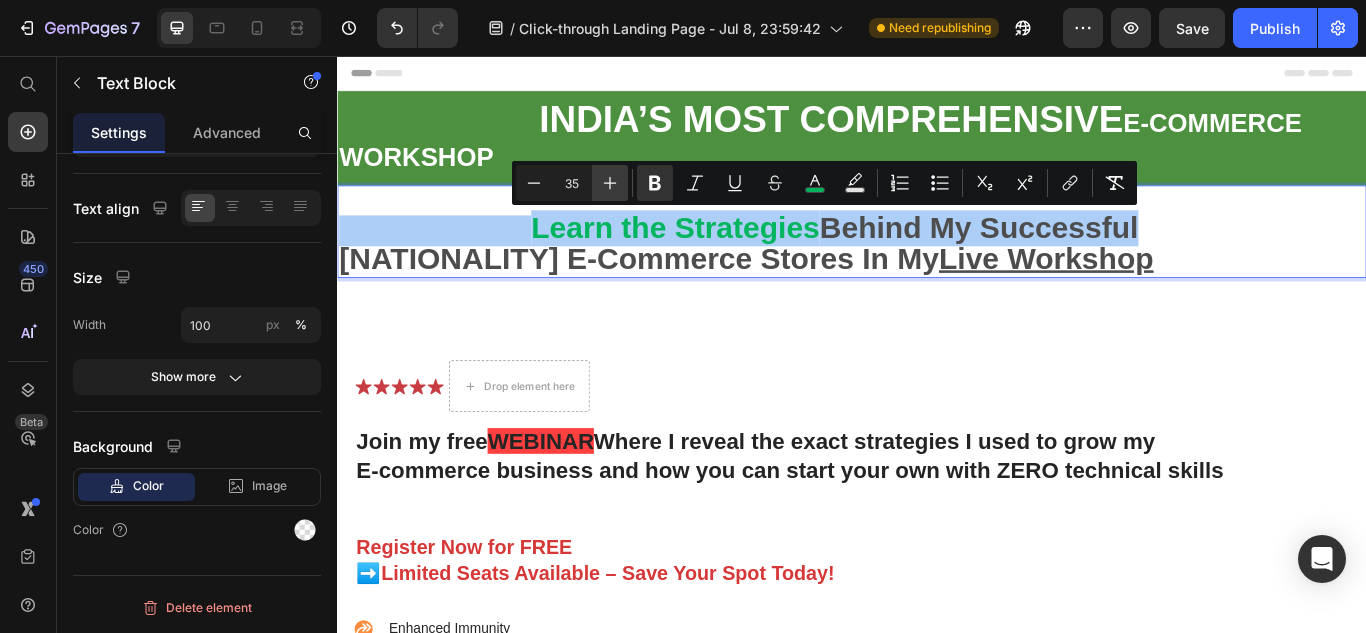 click 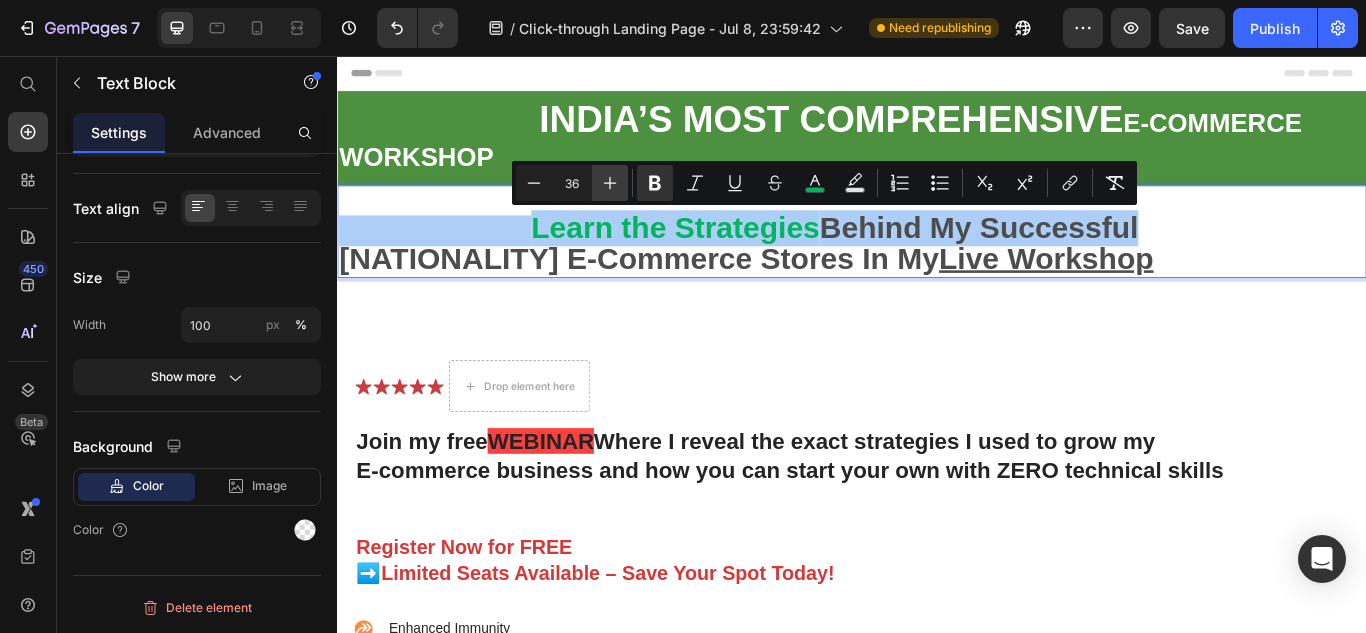 click 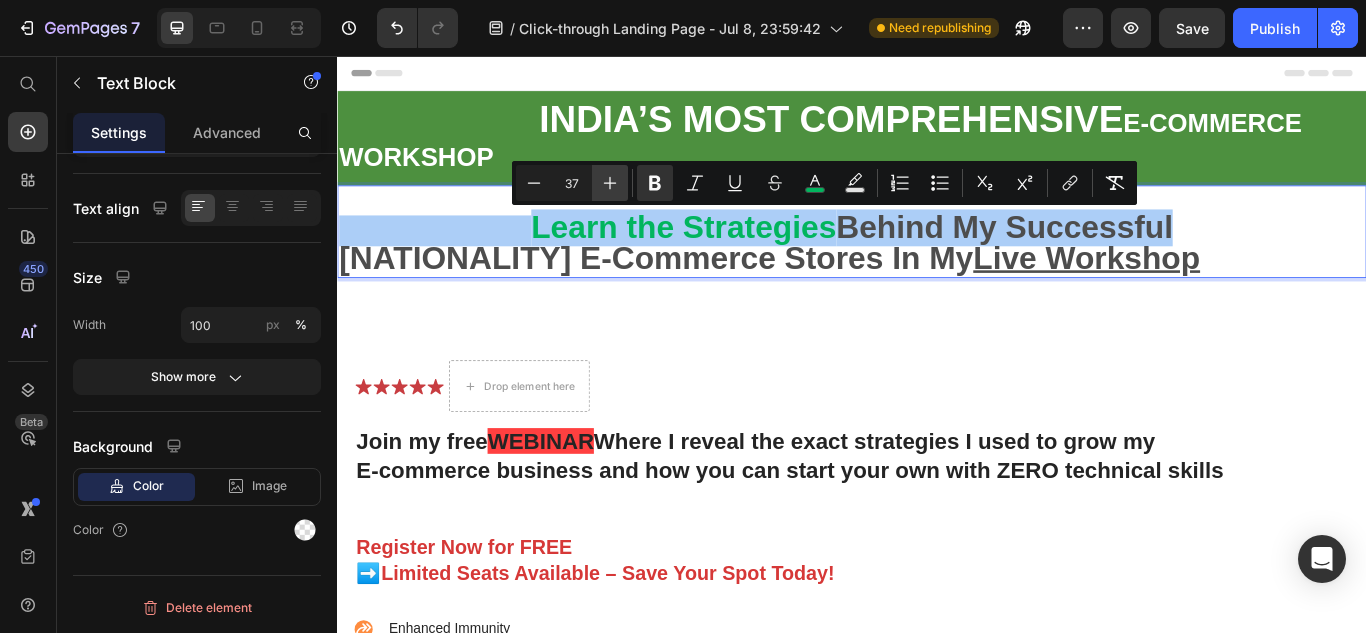 click 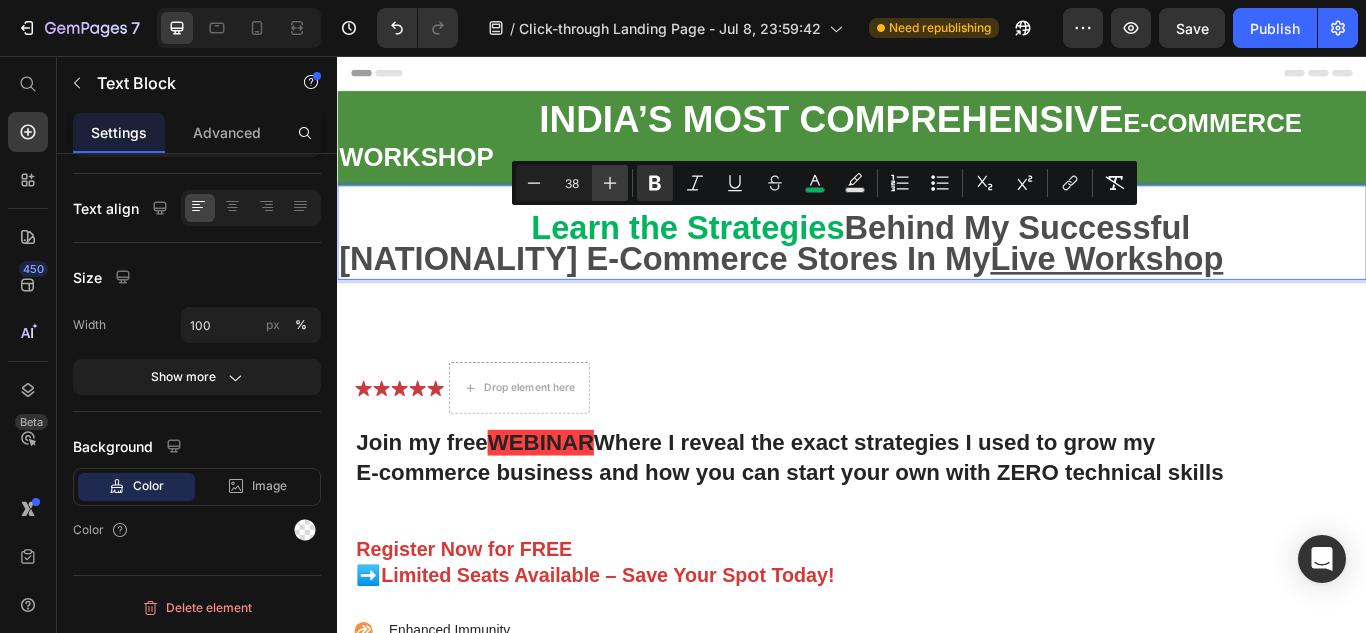 click 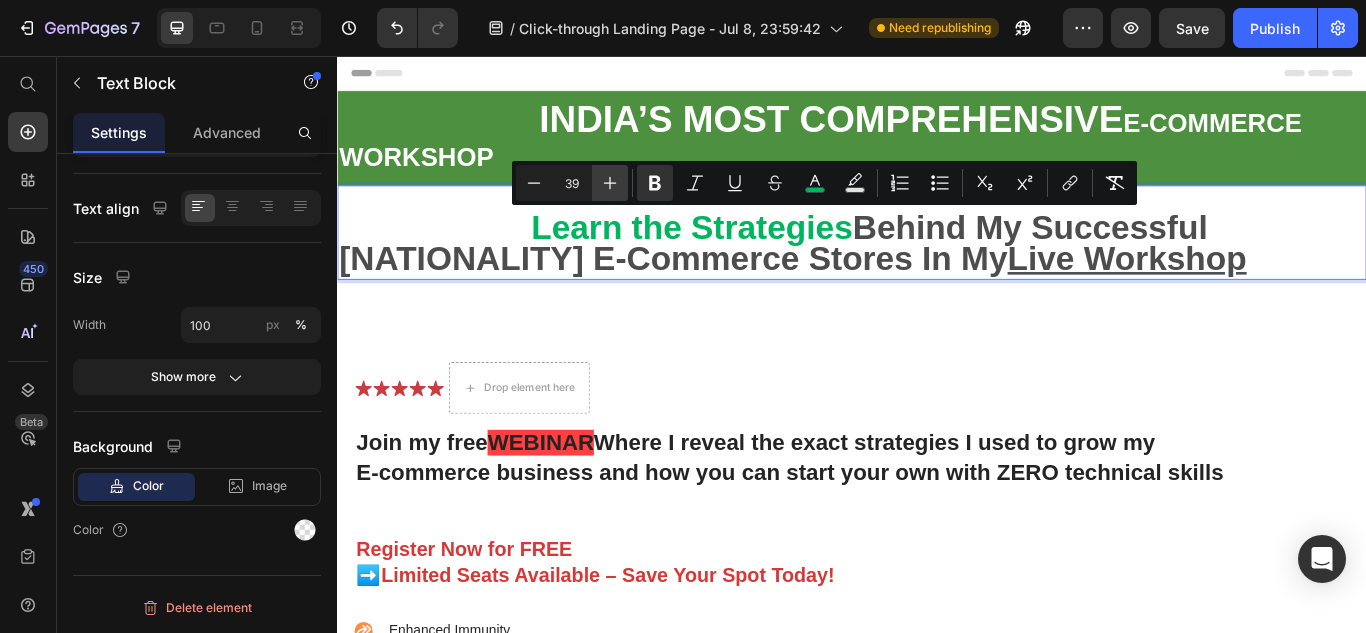 click 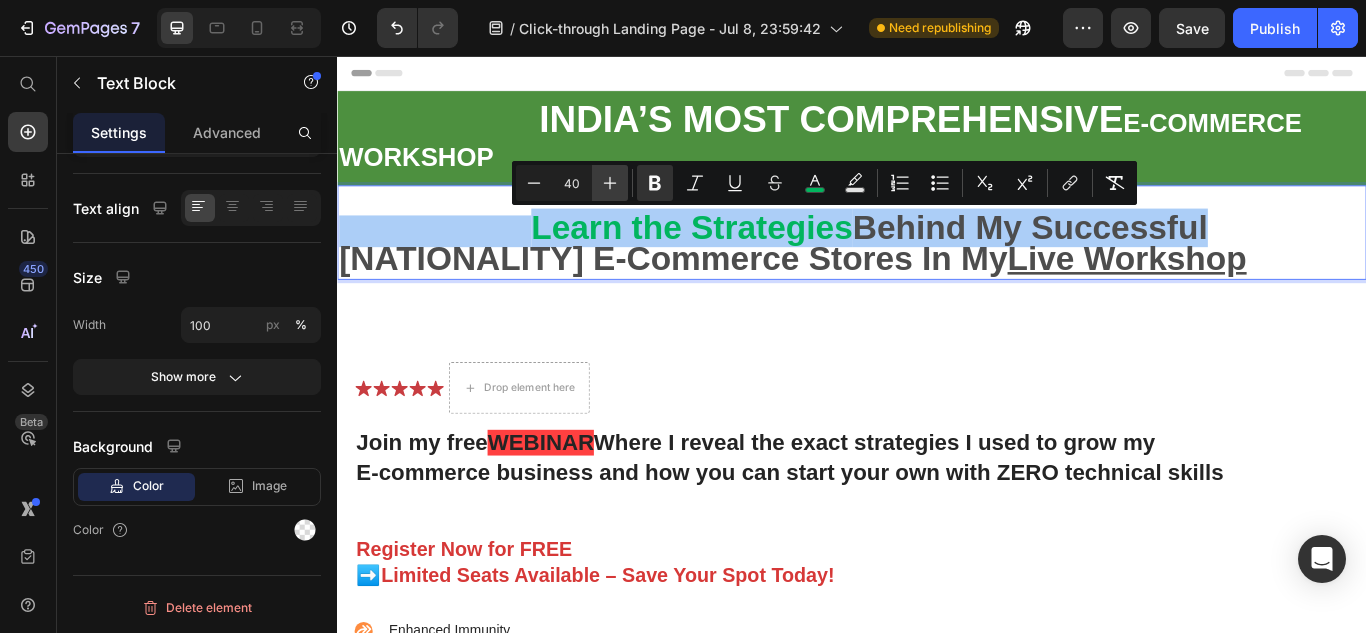 click 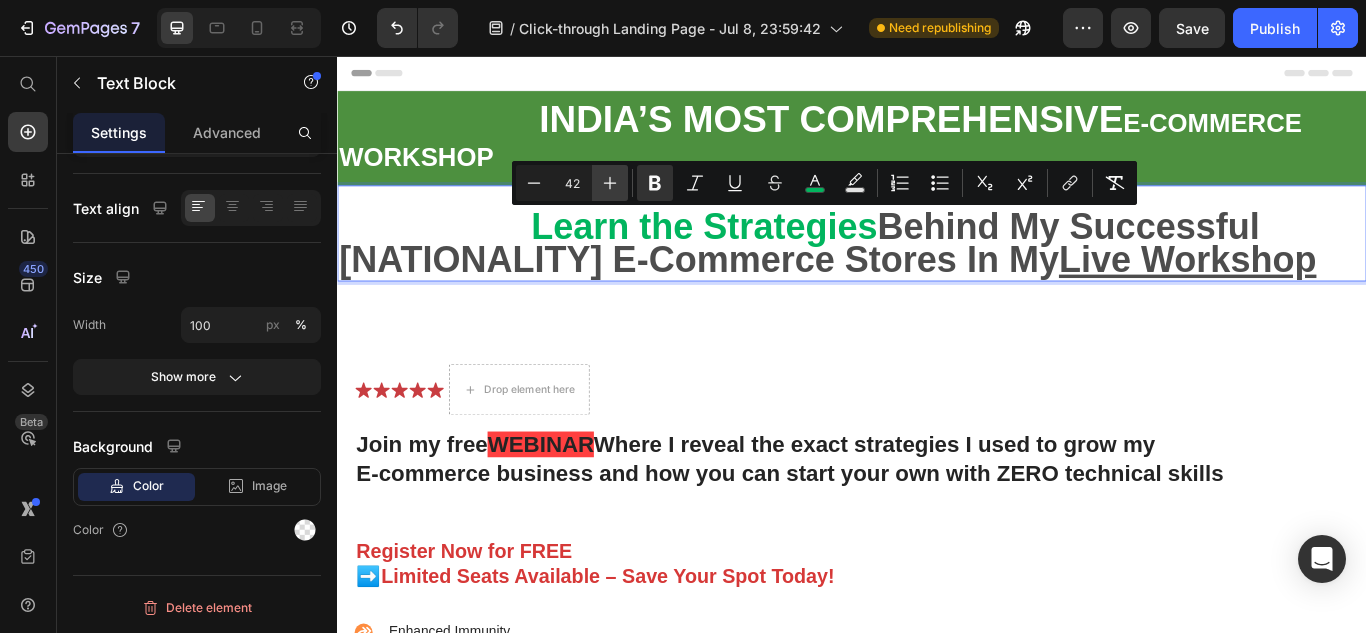 click 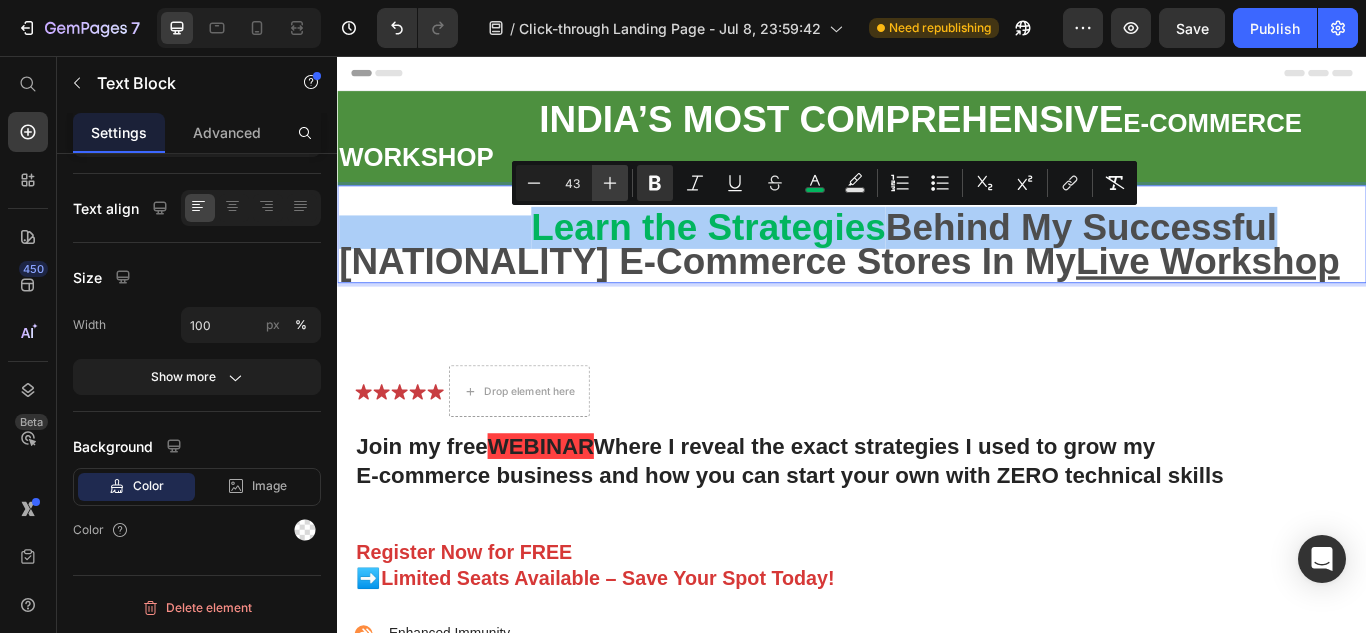 click 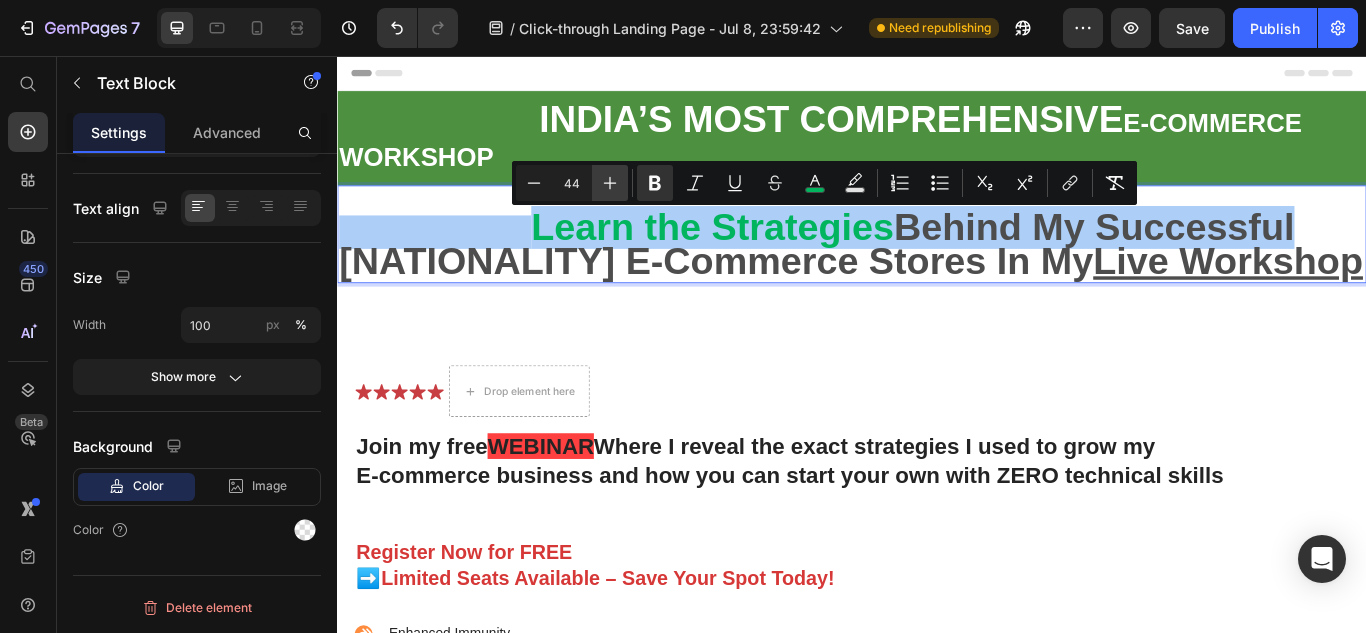 click 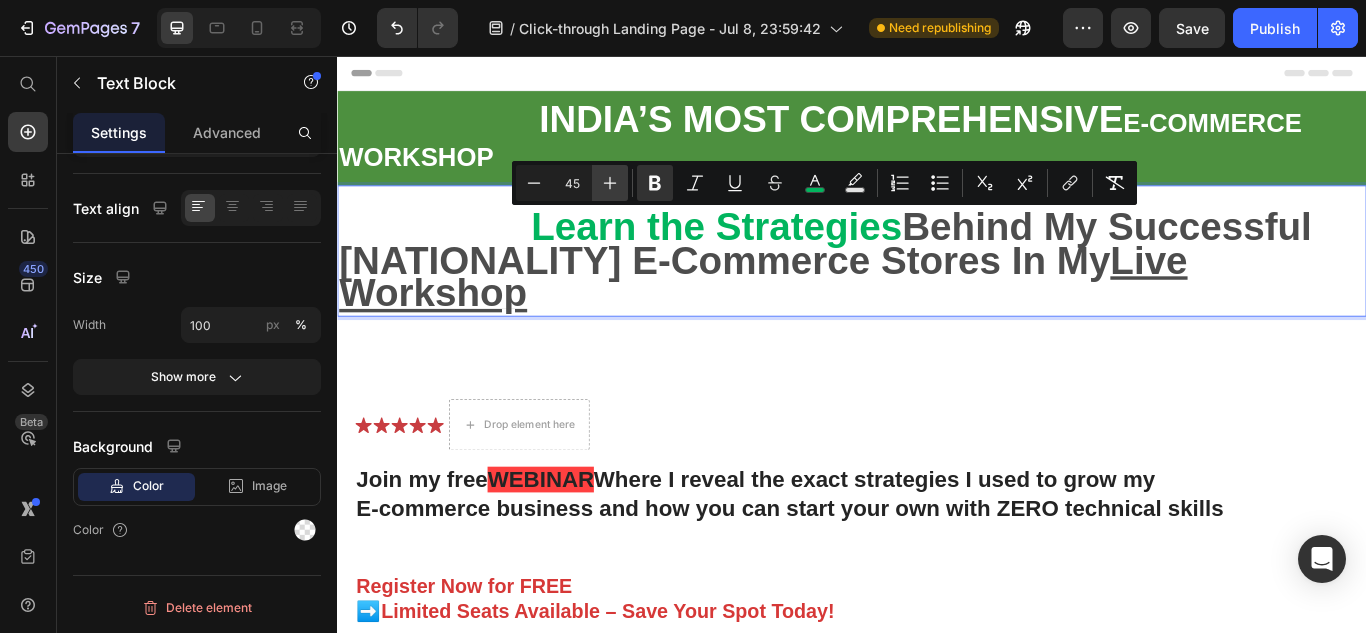 click 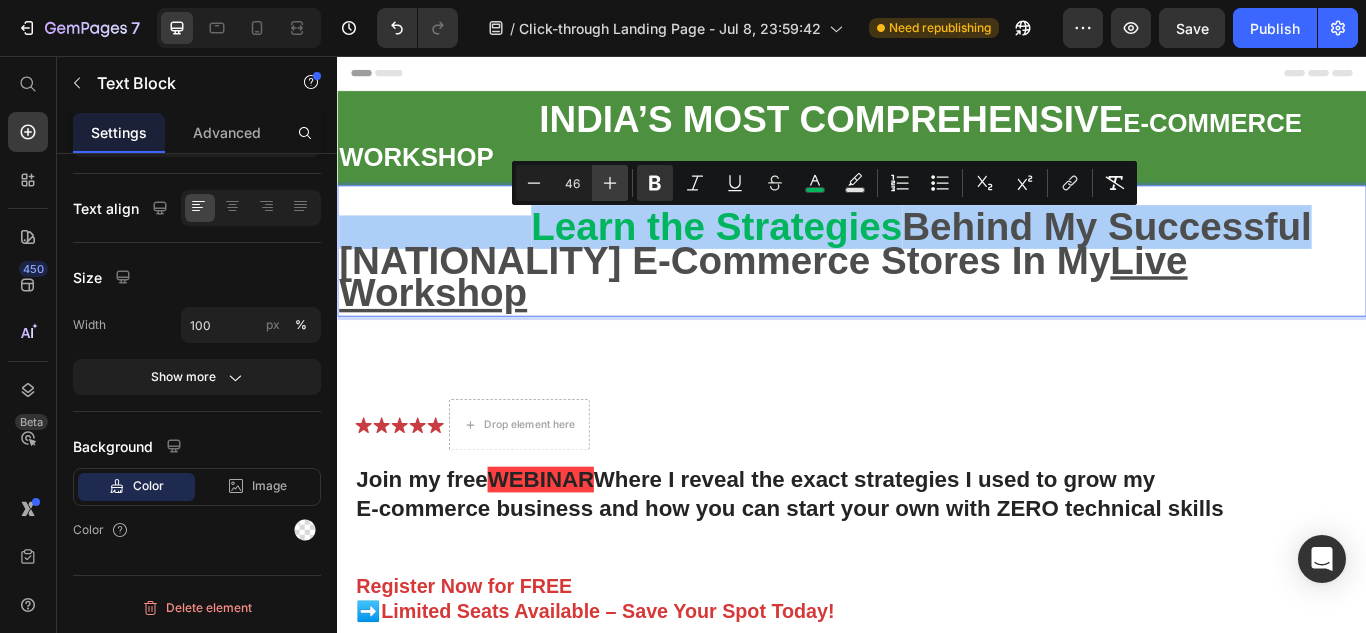 click on "Plus" at bounding box center [610, 183] 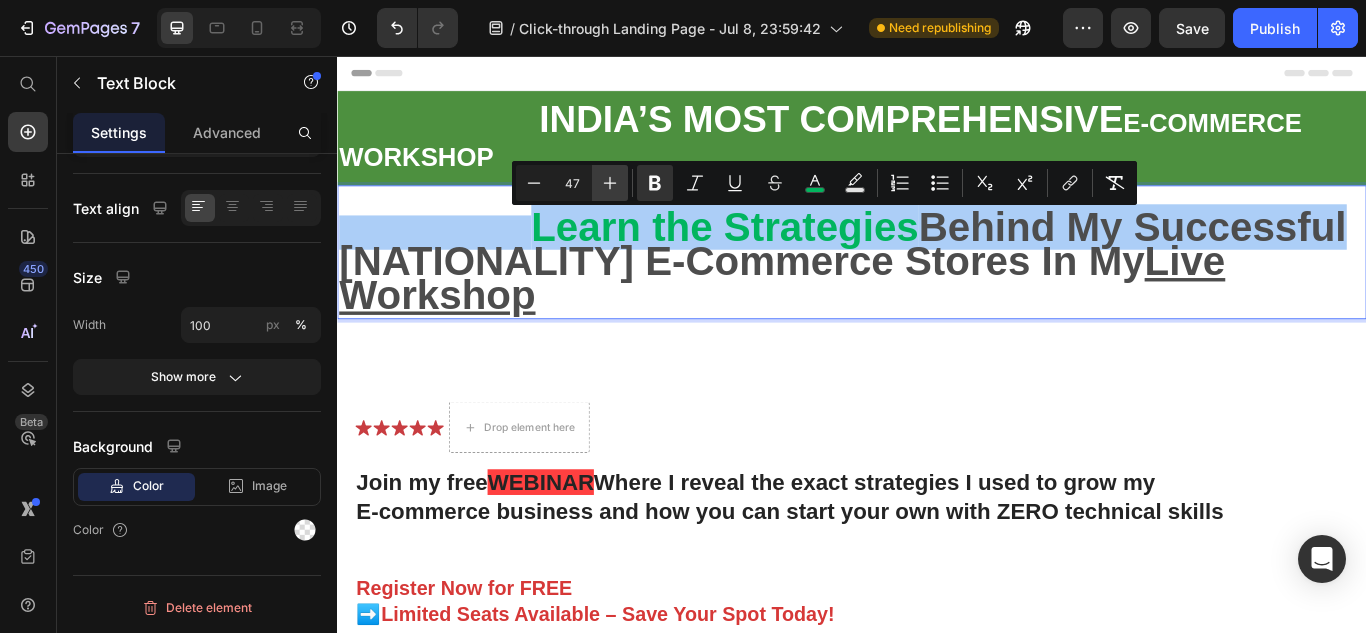 click on "Plus" at bounding box center (610, 183) 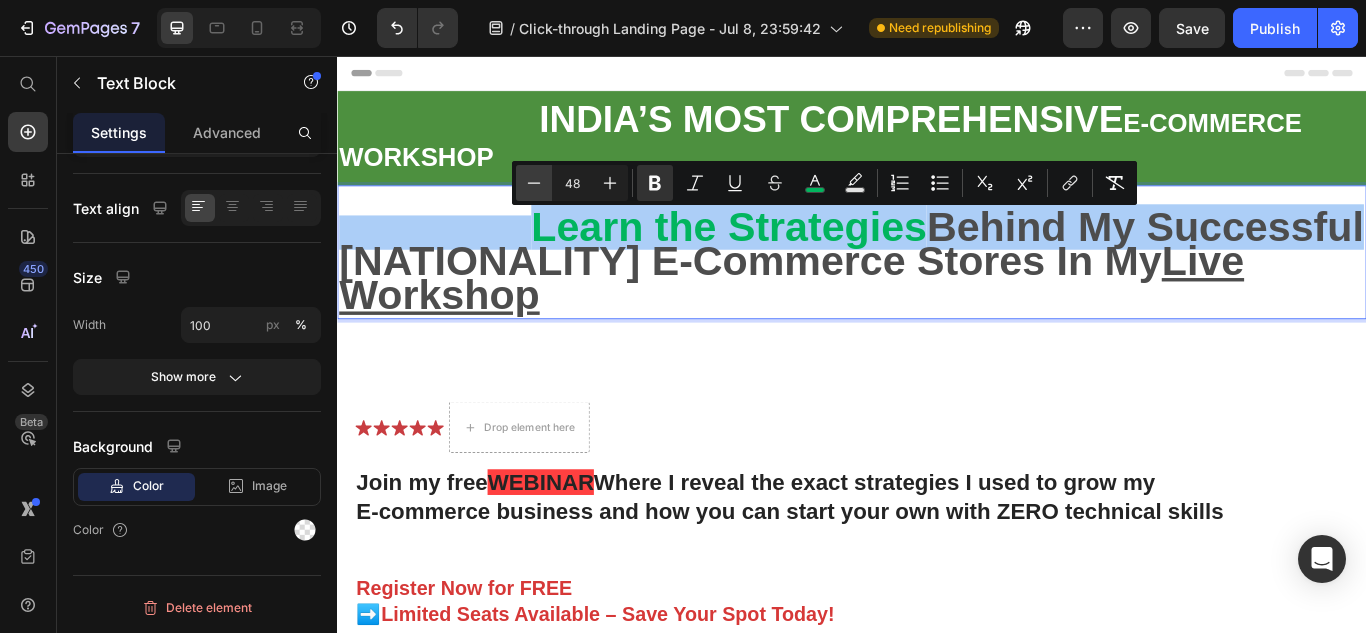 click 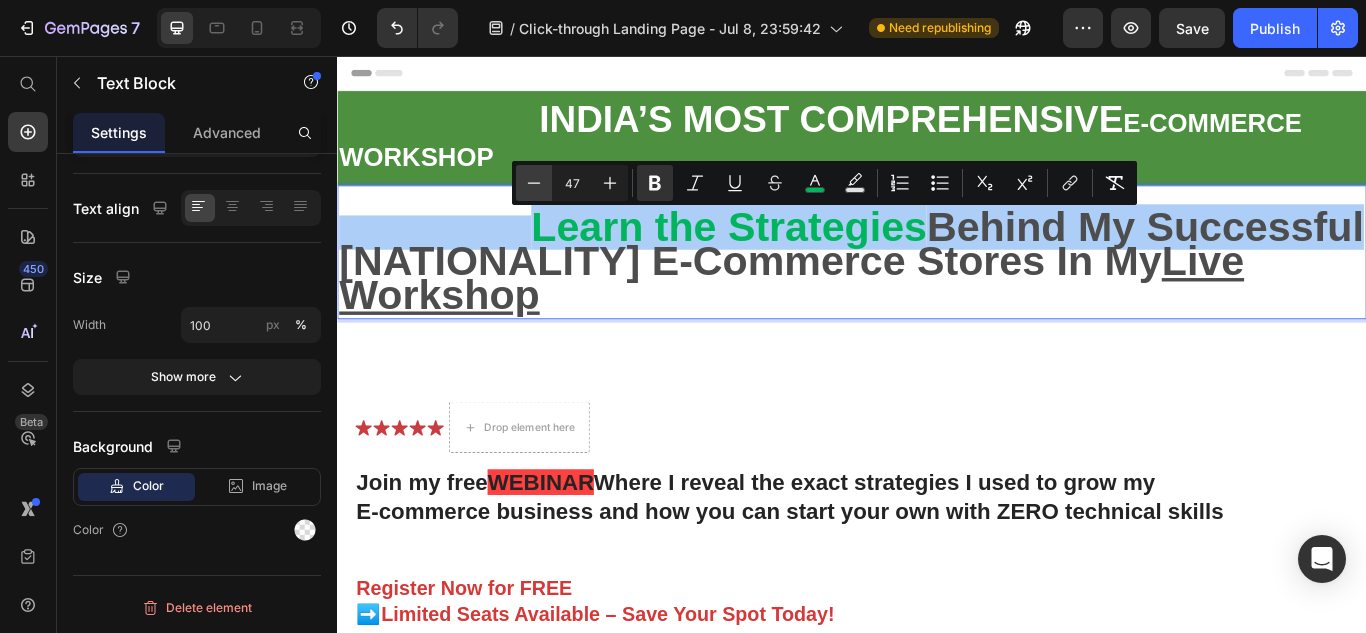 click 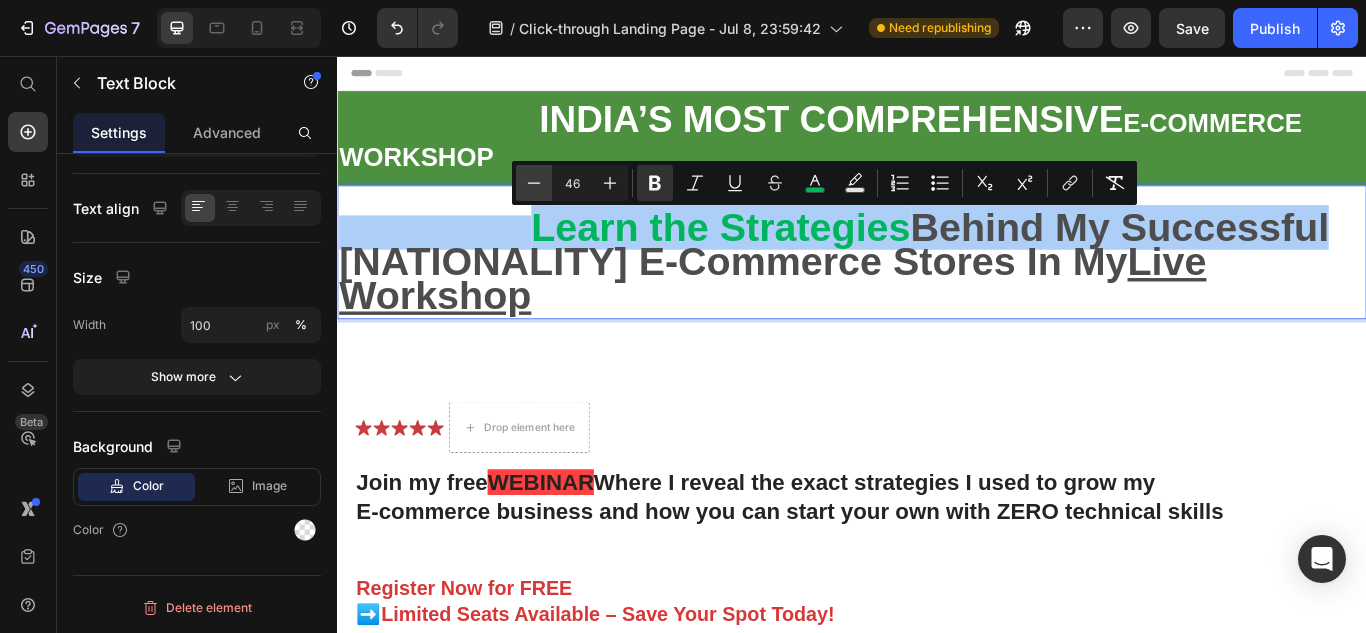 click 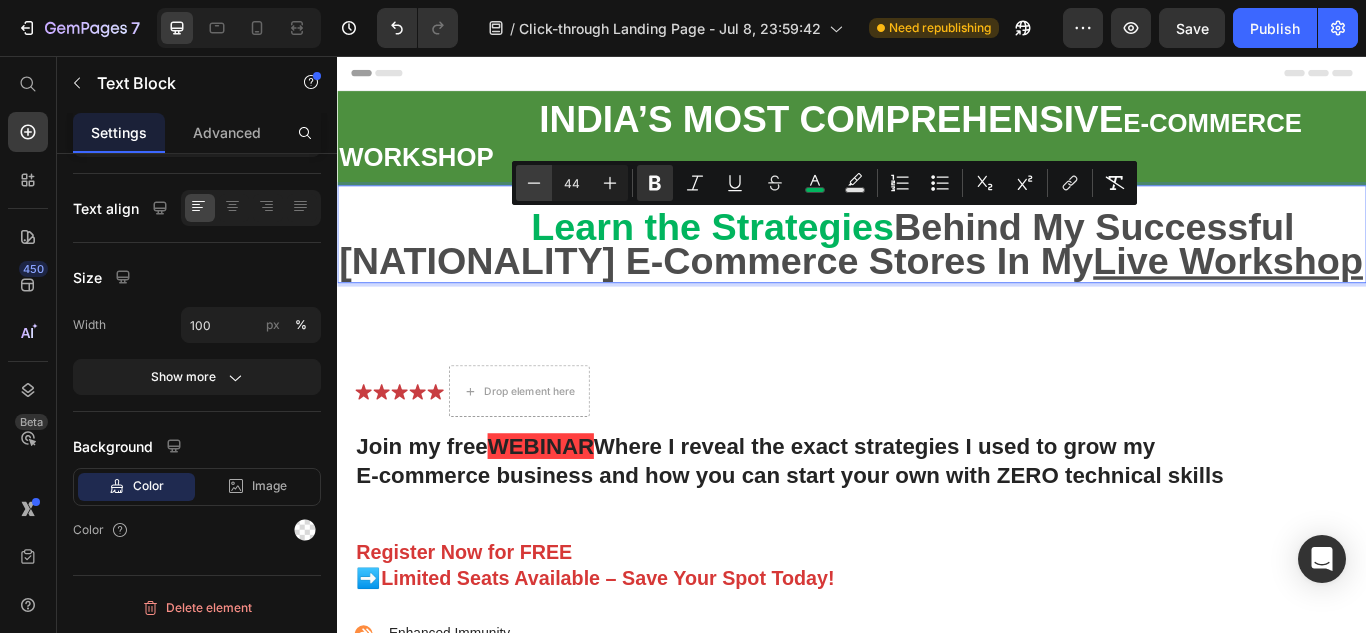 click 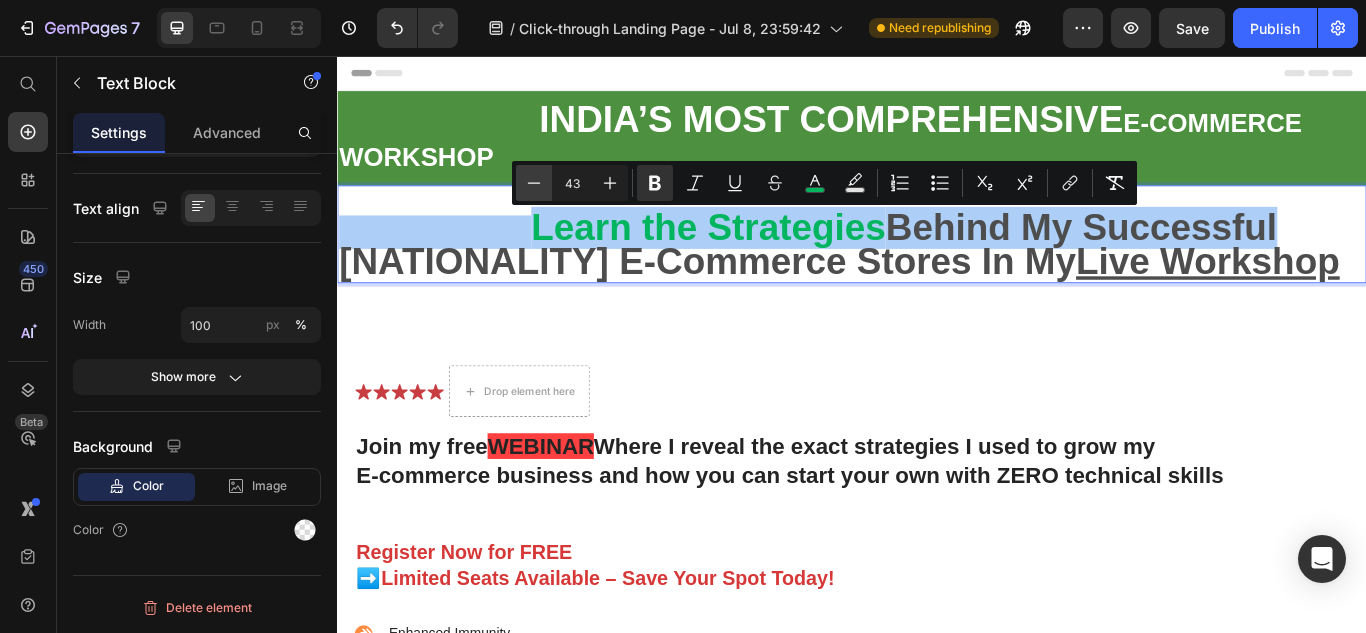 click 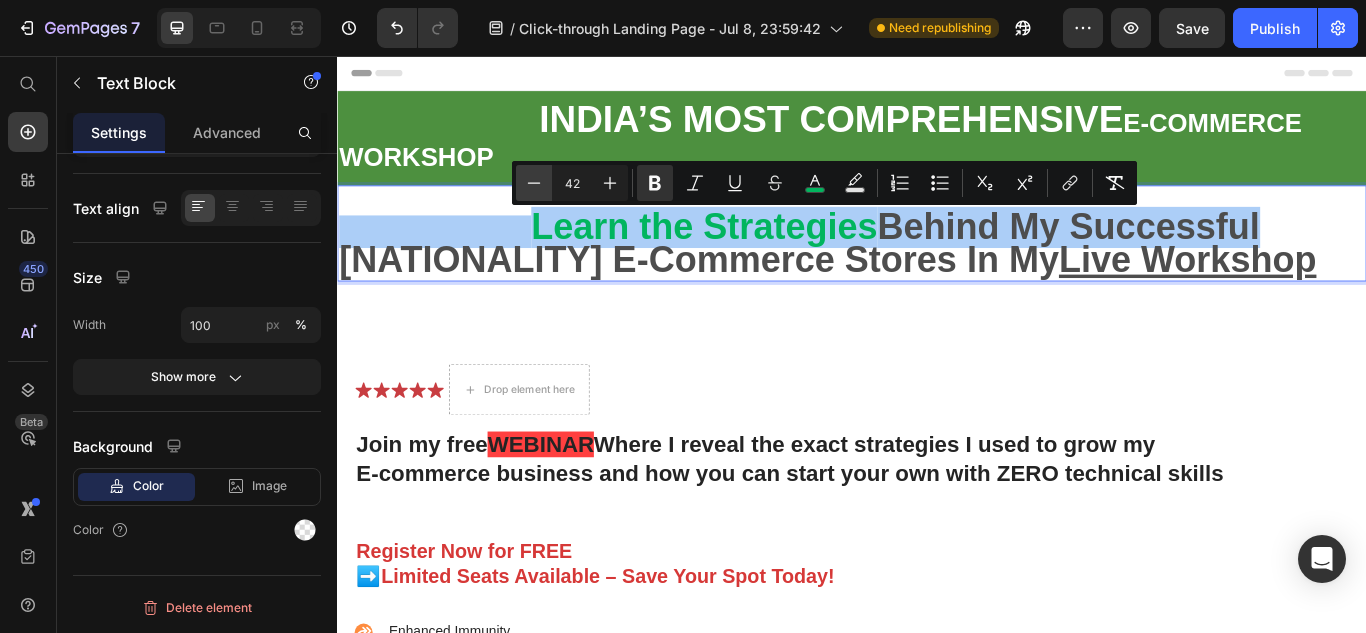 click 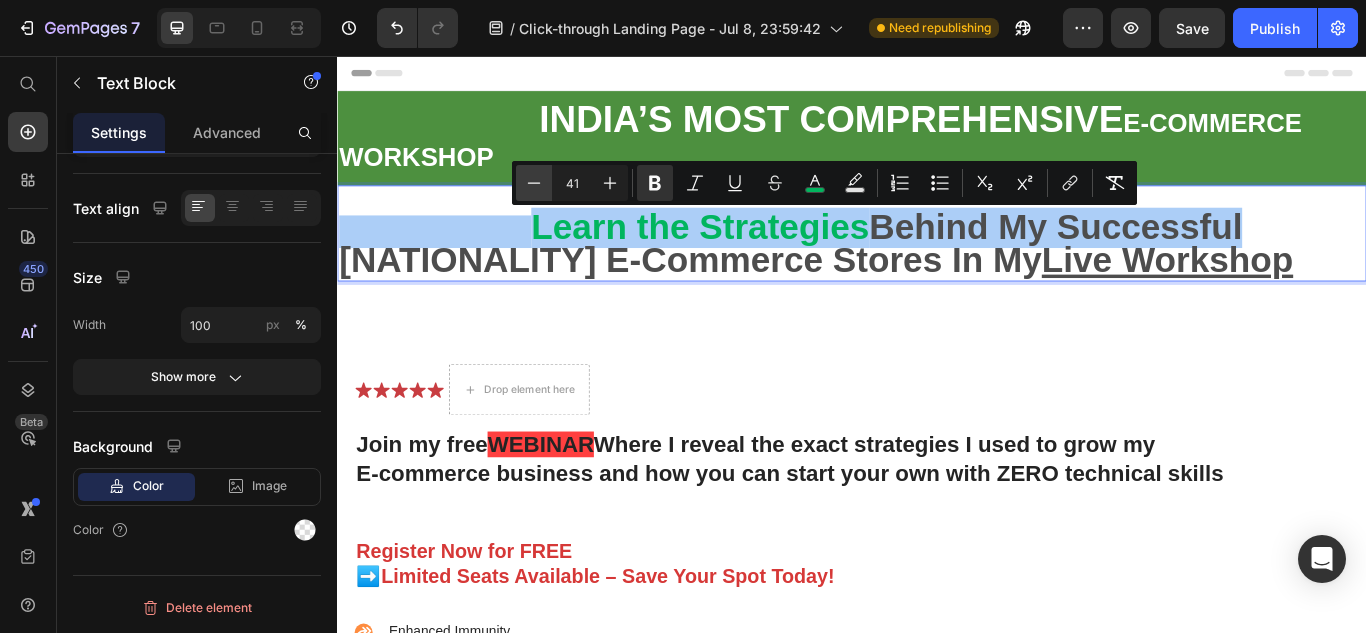 click 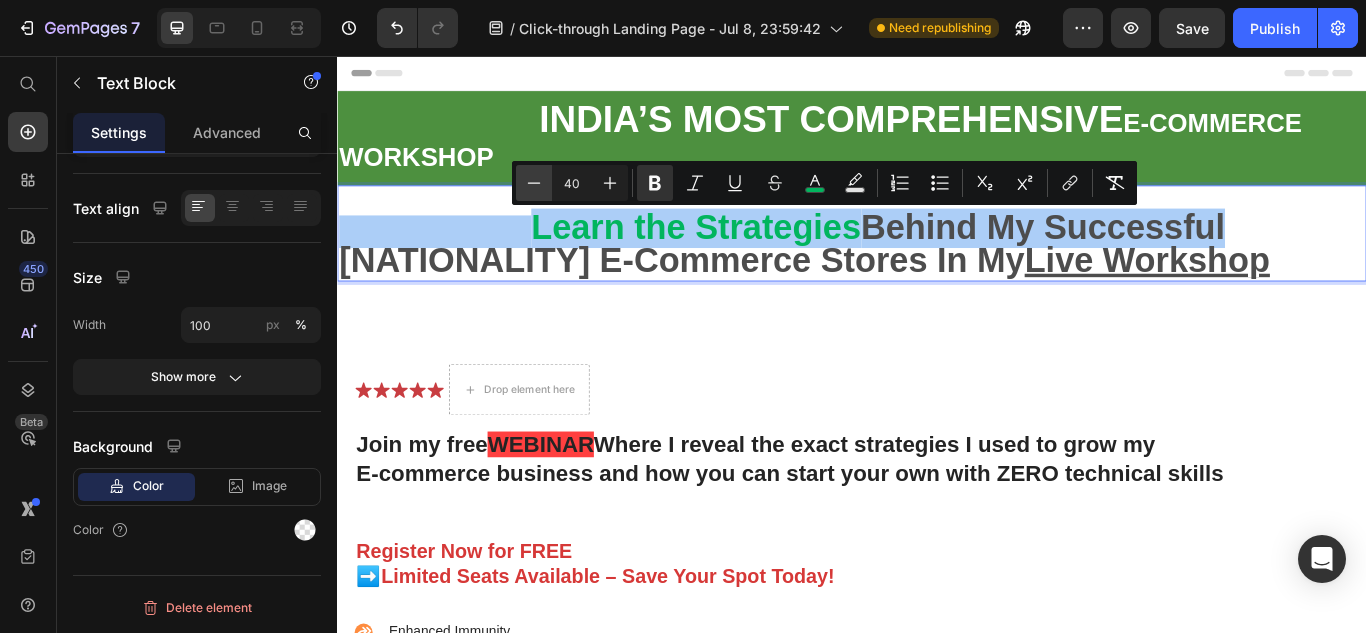 click 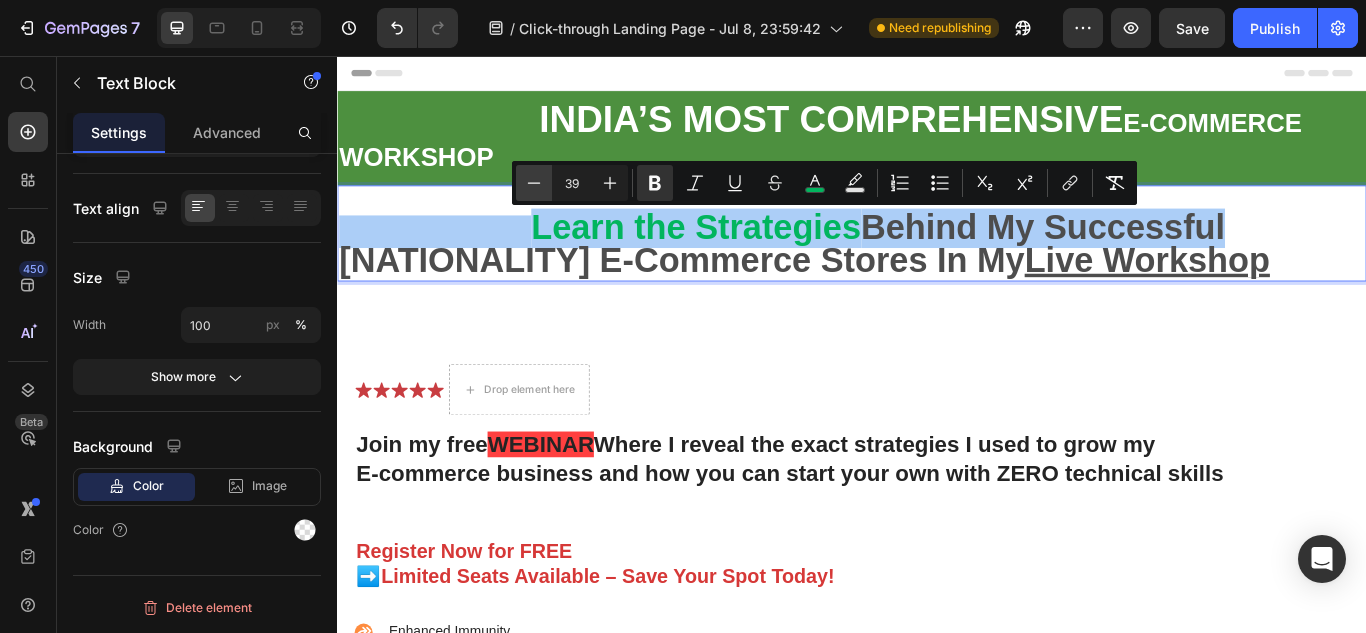 click 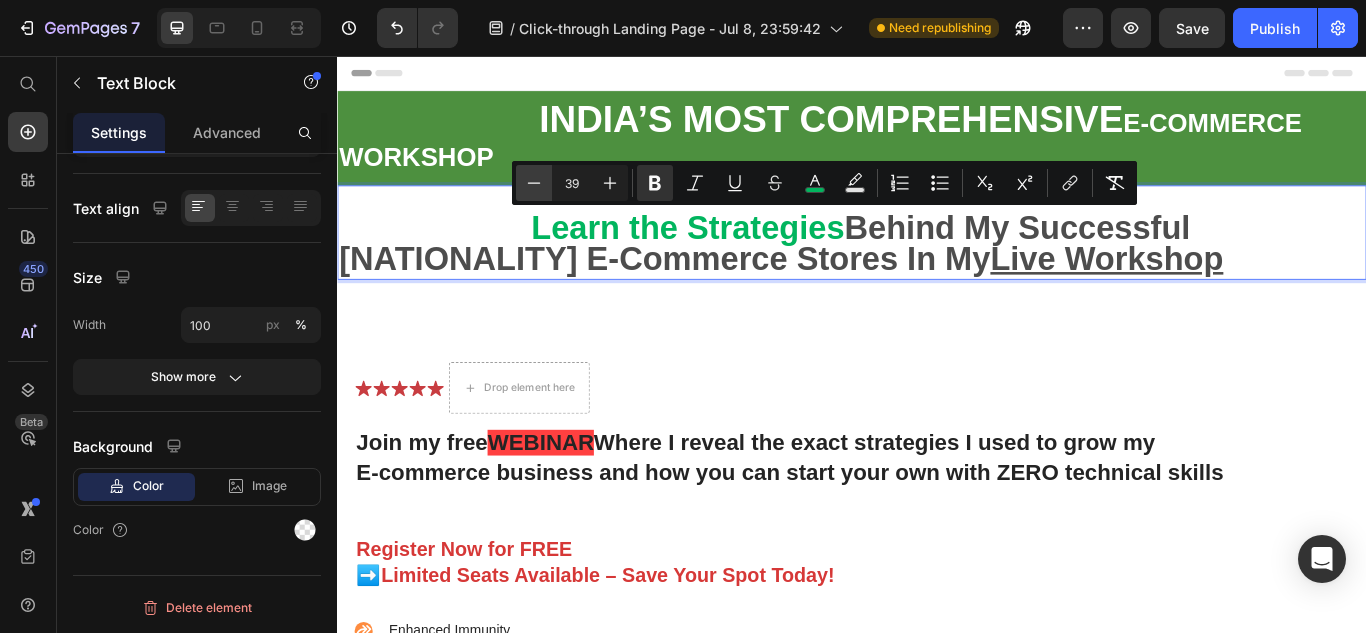 type on "38" 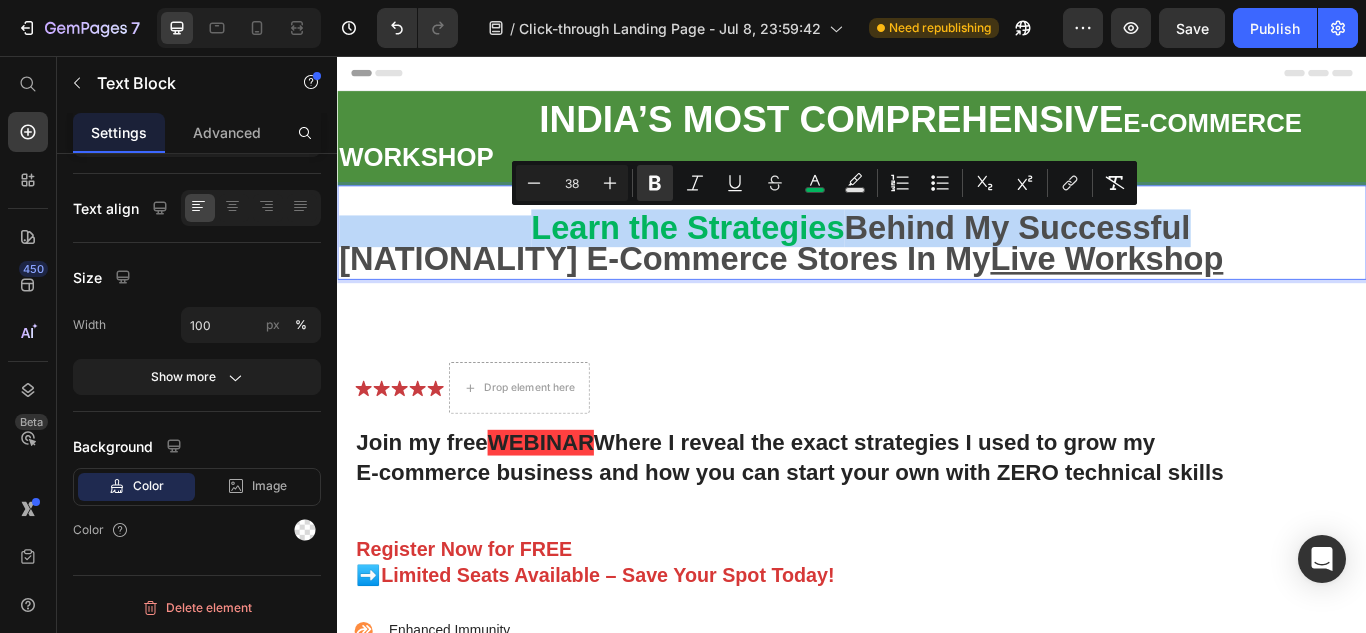 click on "Indian E-Commerce Stores In My  Live Workshop" at bounding box center [854, 293] 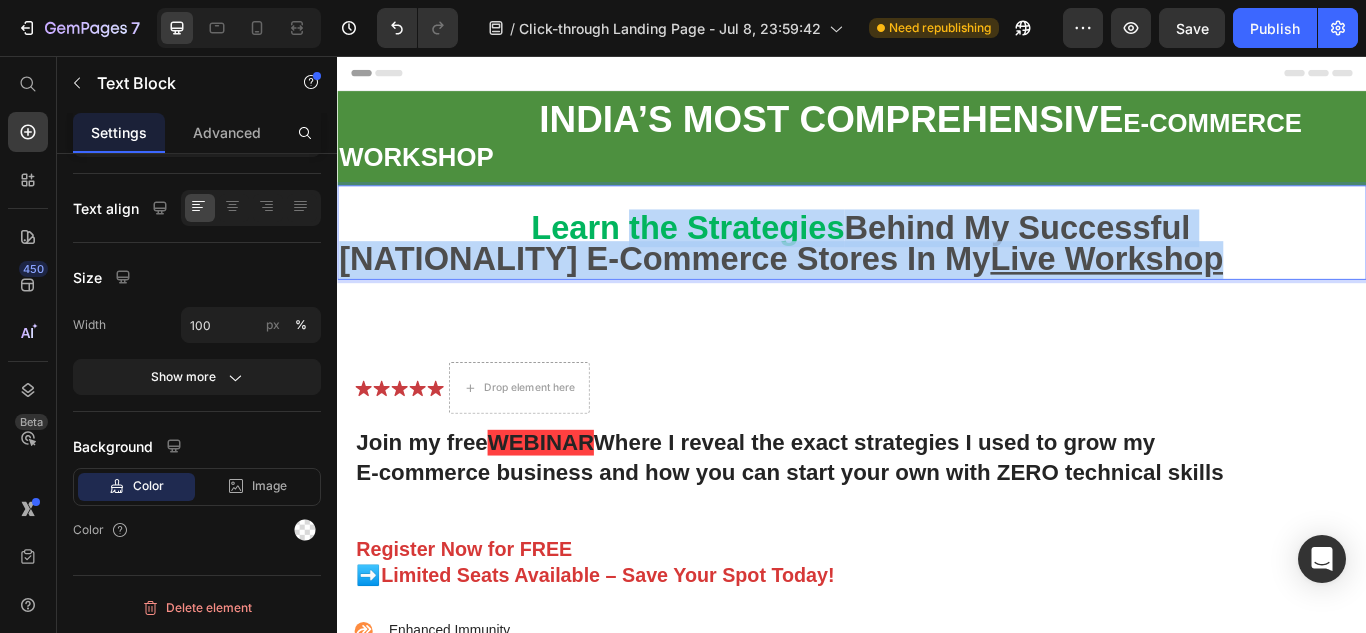drag, startPoint x: 623, startPoint y: 258, endPoint x: 1458, endPoint y: 297, distance: 835.9103 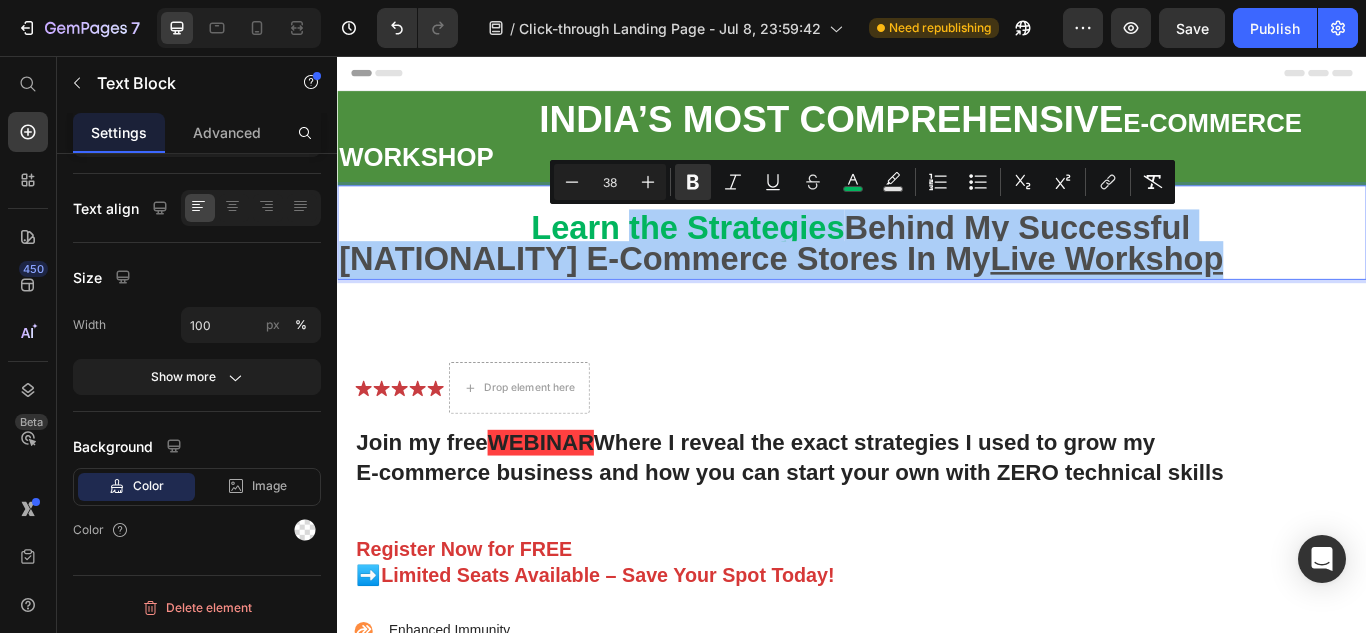 click on "38" at bounding box center (610, 182) 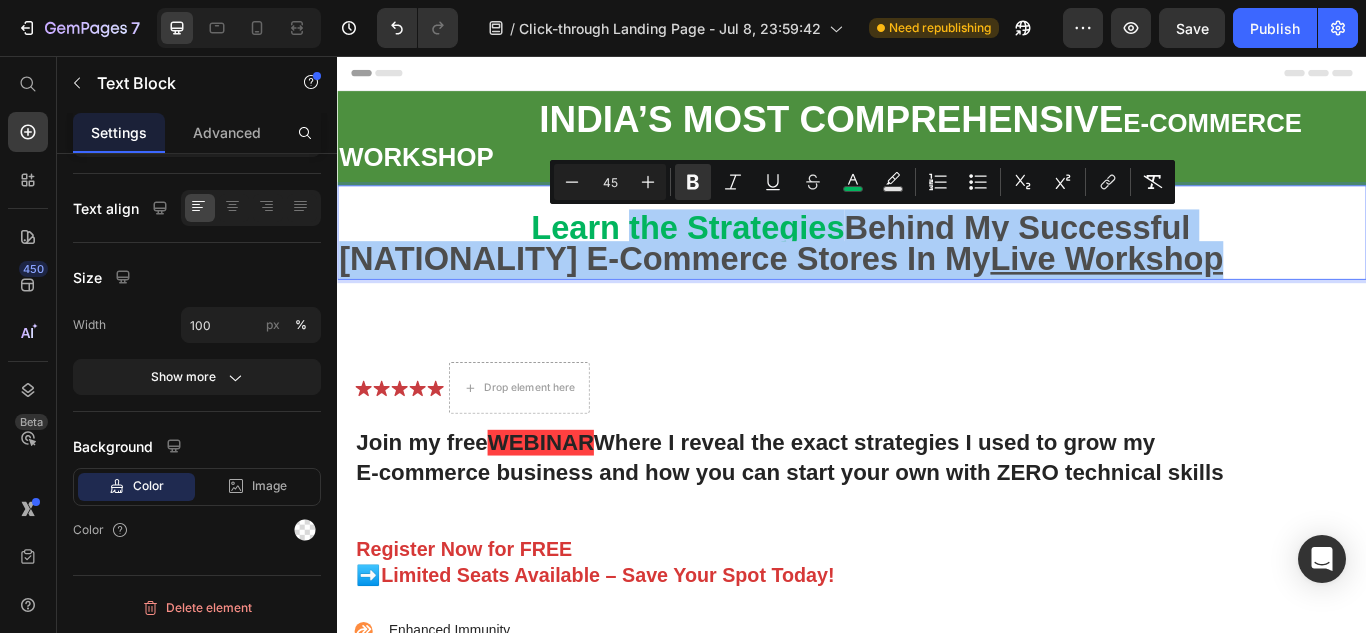 type on "45" 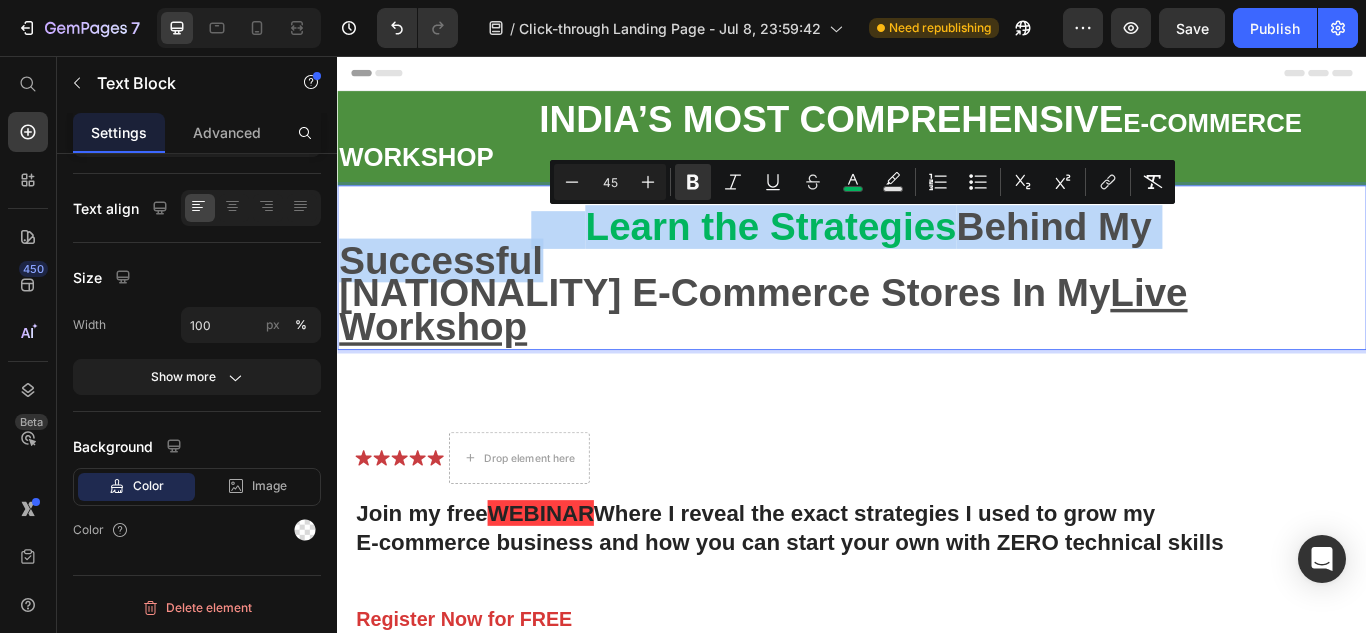 click on "Indian E-Commerce Stores In My  Live Workshop" at bounding box center [833, 352] 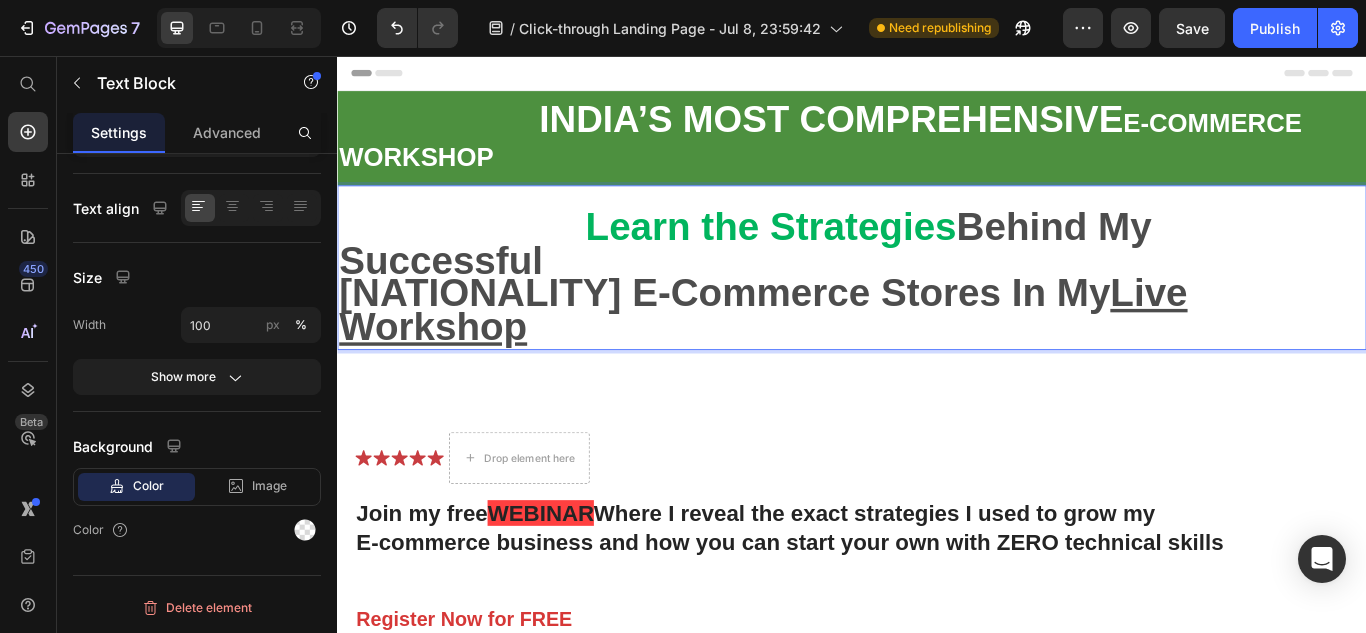 click on "Indian E-Commerce Stores In My  Live Workshop" at bounding box center [833, 352] 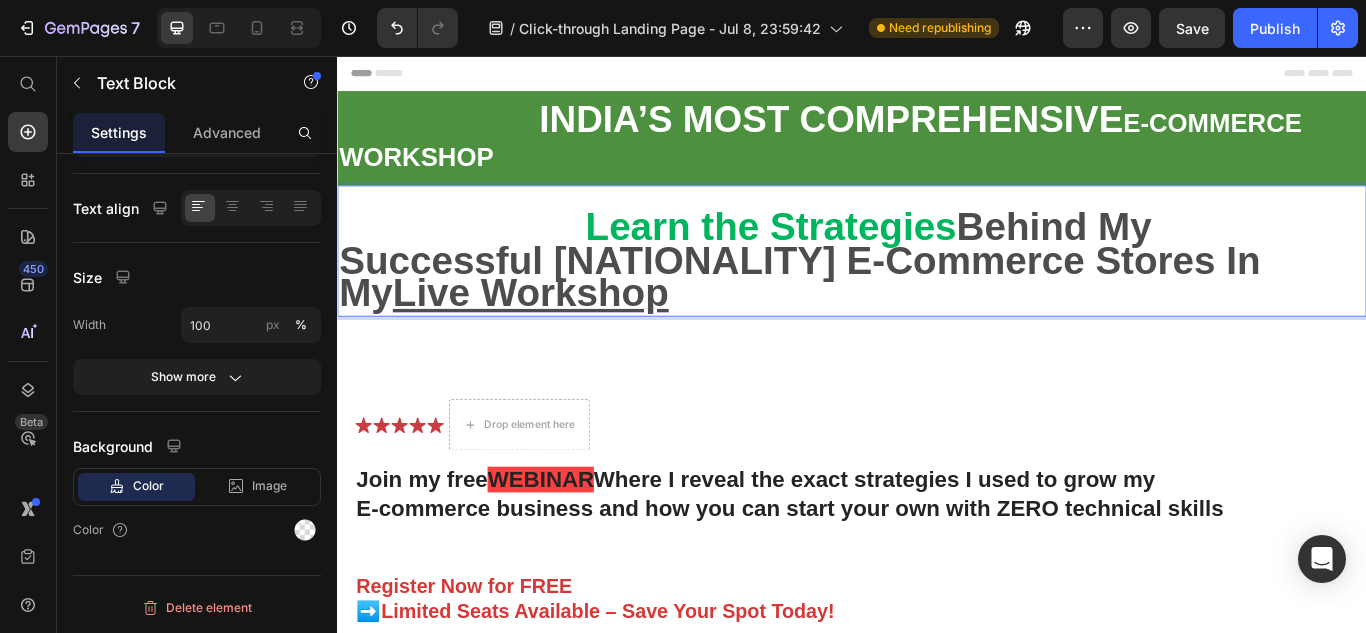 click on "Behind My Successful [NATIONALITY] E-Commerce Stores In My  Live Workshop" at bounding box center (876, 294) 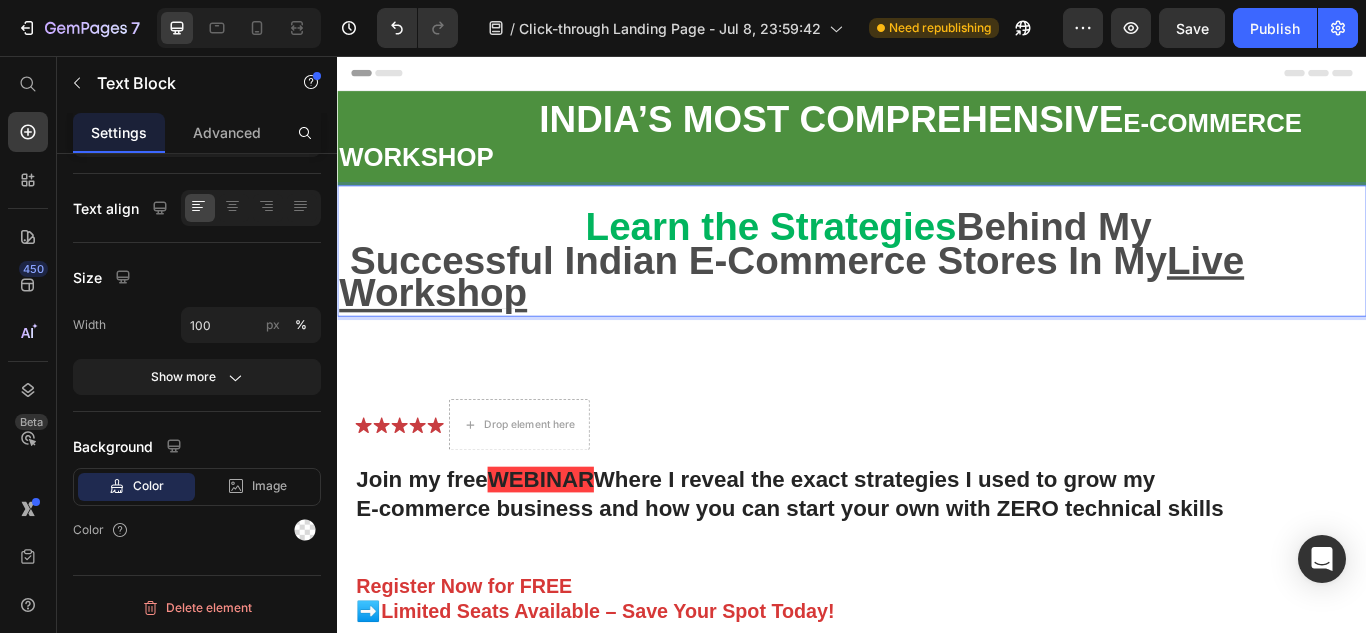 click on "Behind My          Successful Indian E-Commerce Stores In My  Live Workshop" at bounding box center [866, 294] 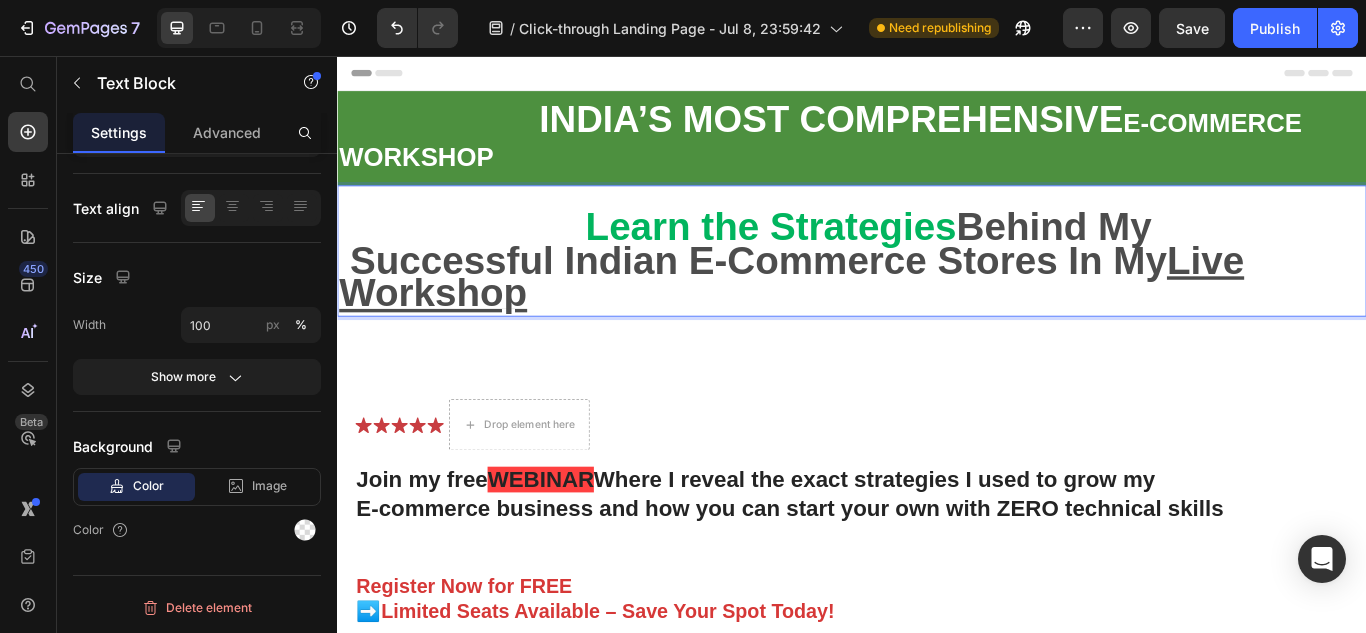 click on "Behind My          Successful Indian E-Commerce Stores In My  Live Workshop" at bounding box center [866, 294] 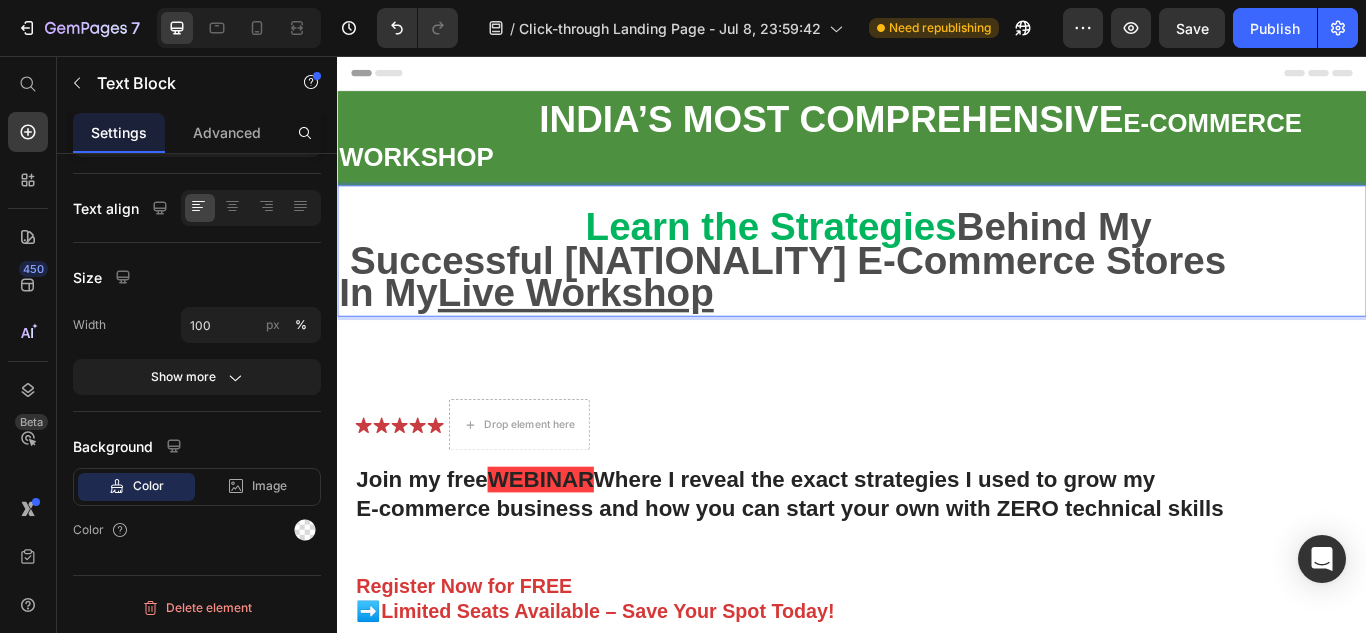 click on "Behind My          Successful [NATIONALITY] E-Commerce Stores" at bounding box center (862, 275) 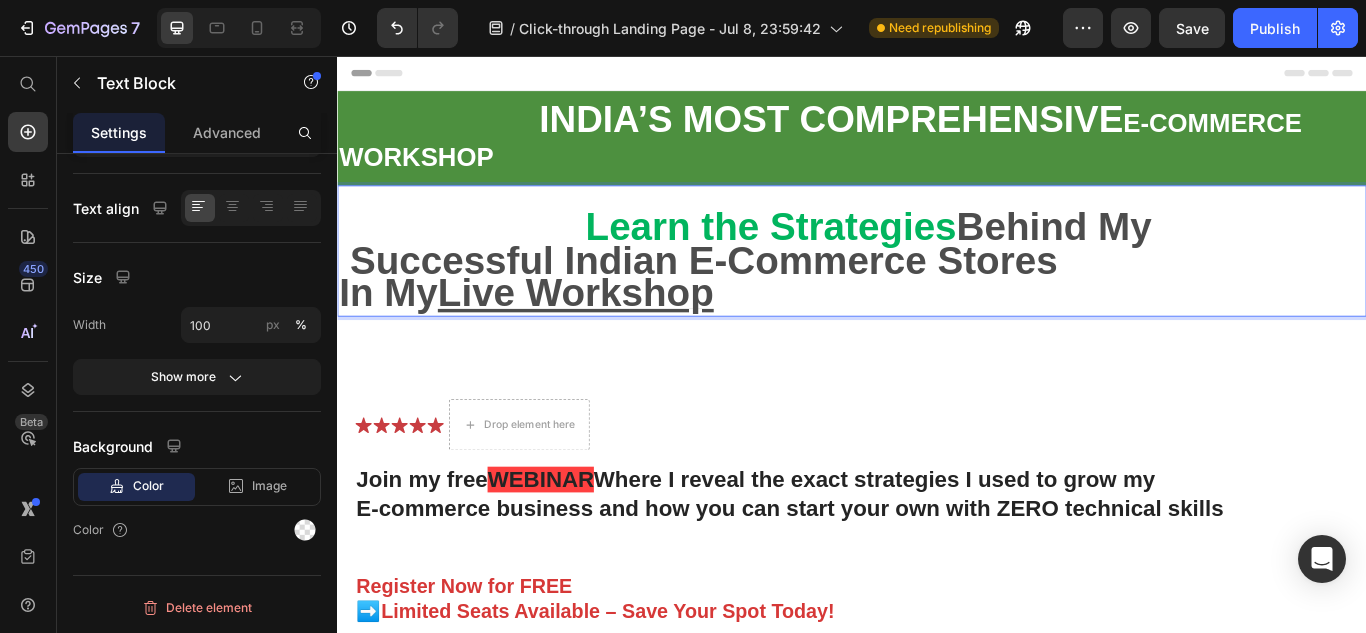 click on "Behind My                Successful Indian E-Commerce Stores" at bounding box center [900, 275] 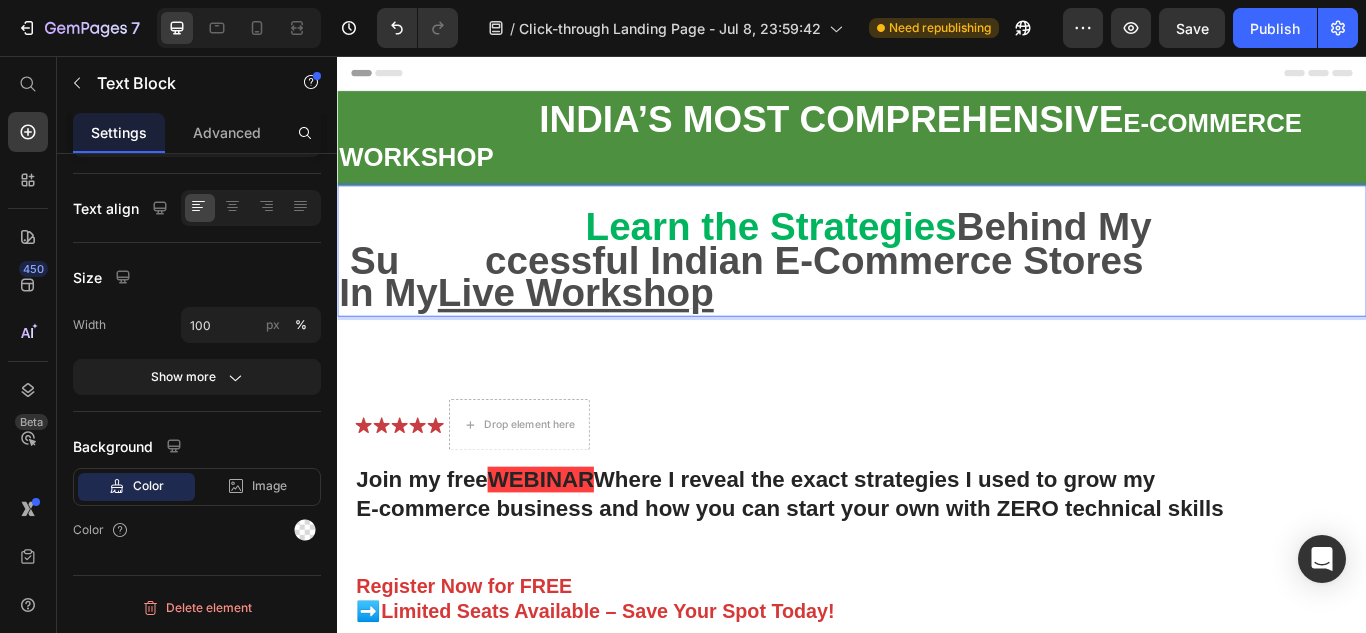 drag, startPoint x: 1329, startPoint y: 256, endPoint x: 1358, endPoint y: 239, distance: 33.61547 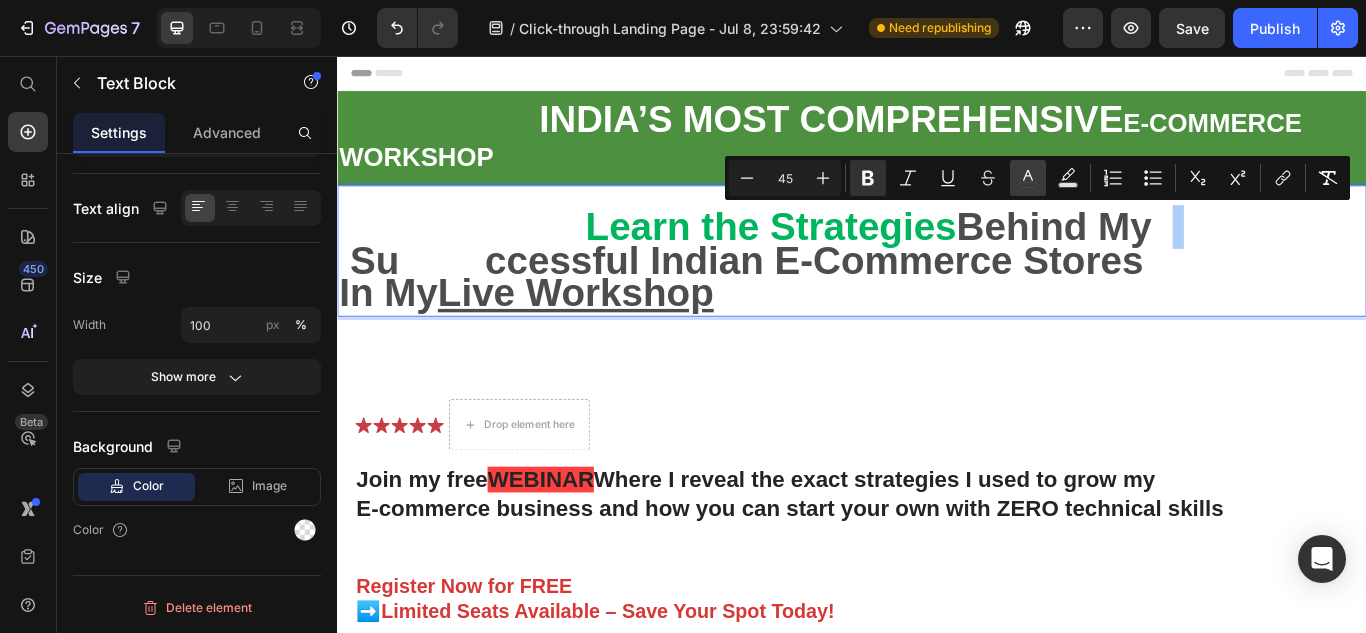 click on "color" at bounding box center (1028, 178) 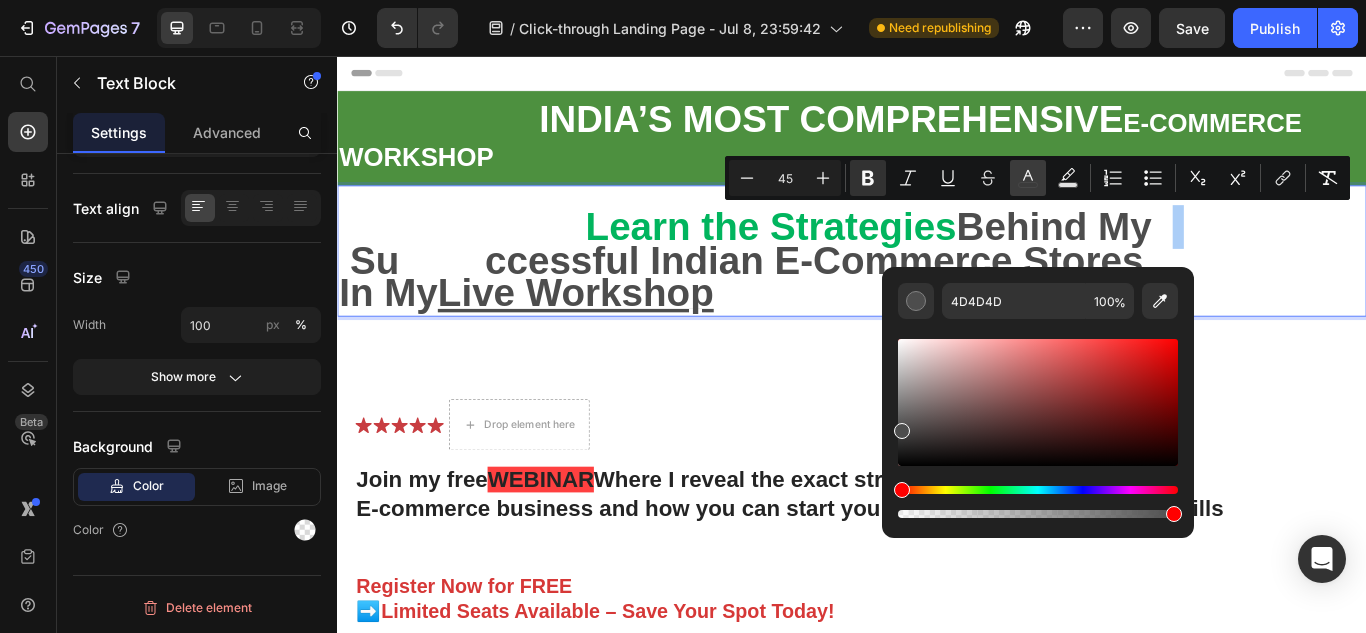 click on "color" at bounding box center (1028, 178) 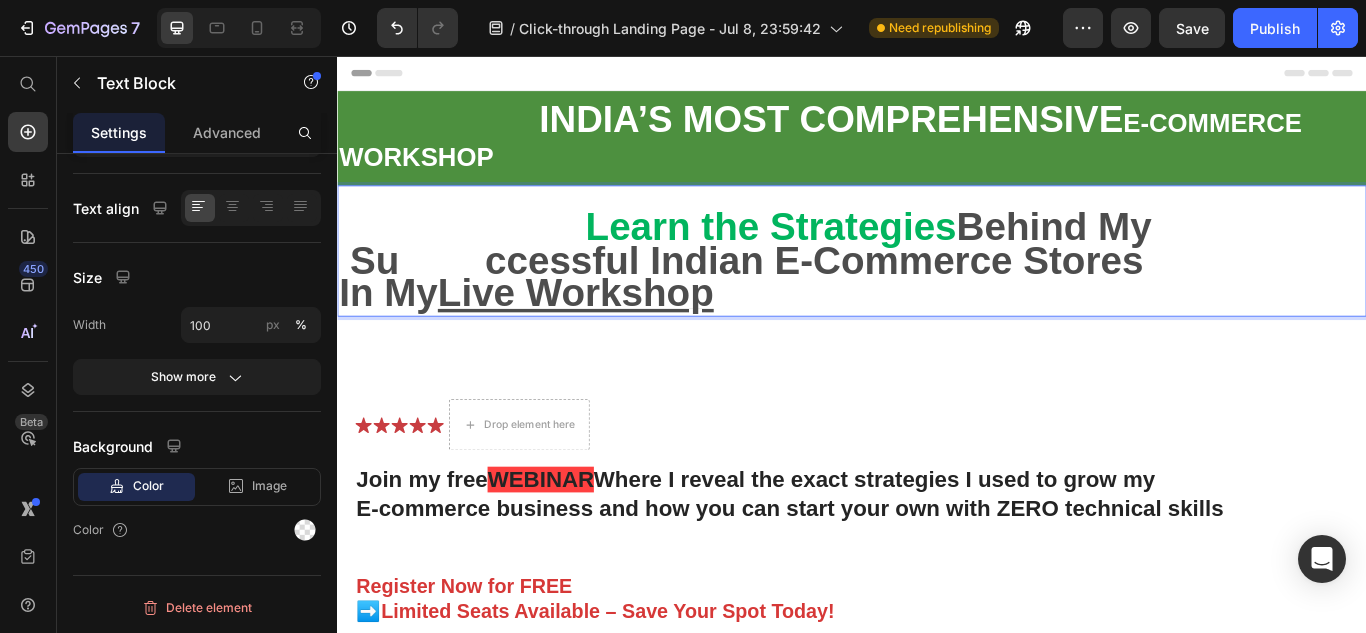 click on "Behind My                Su        ccessful Indian E-Commerce Stores" at bounding box center (900, 275) 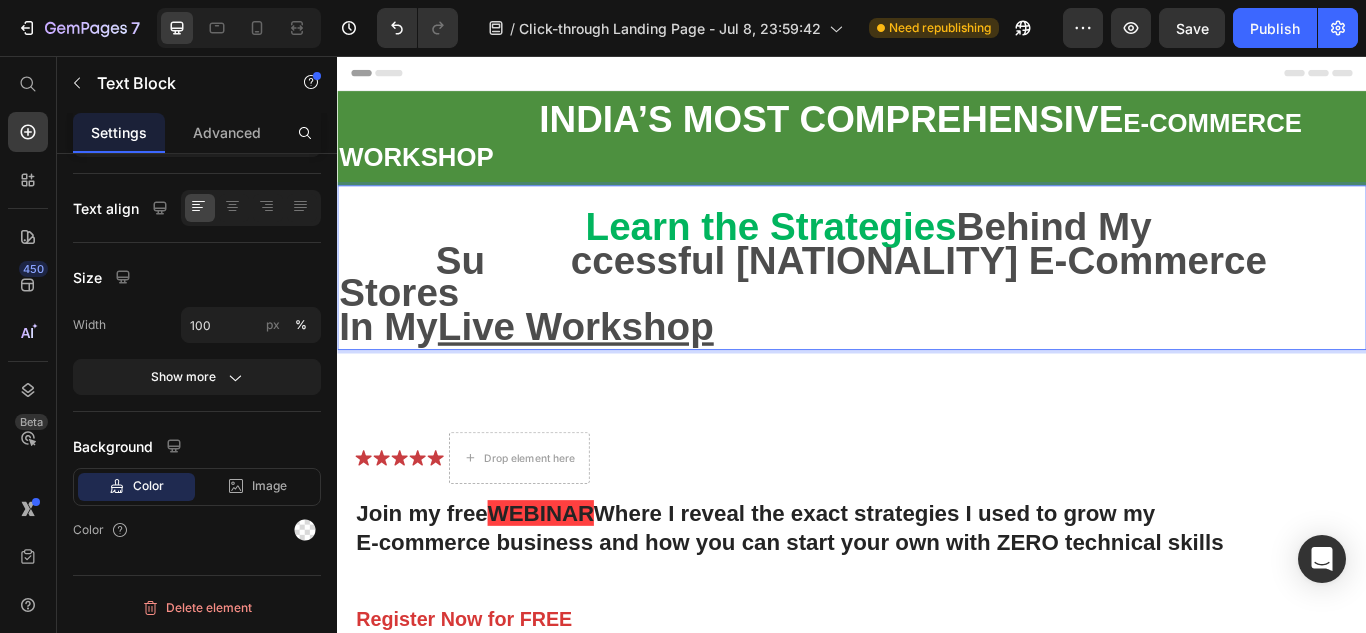 click on "Behind My                            Su        ccessful [NATIONALITY] E-Commerce Stores" at bounding box center [925, 294] 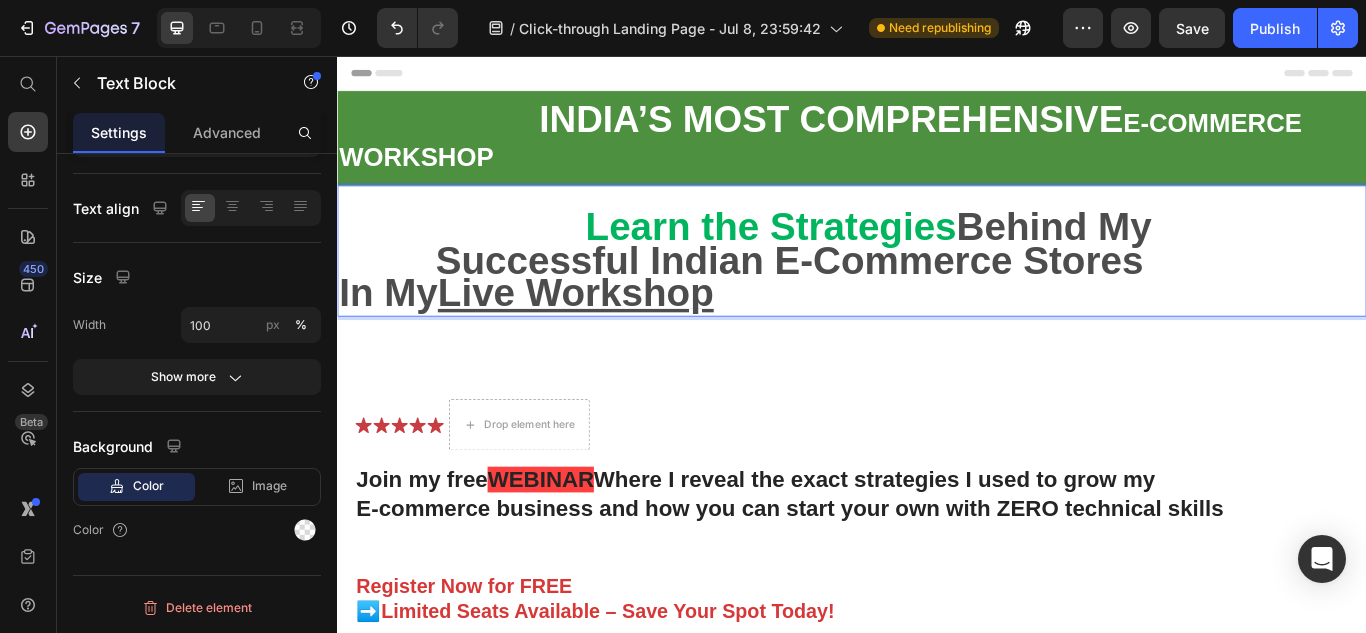click on "Behind My                            Successful Indian E-Commerce Stores" at bounding box center (925, 275) 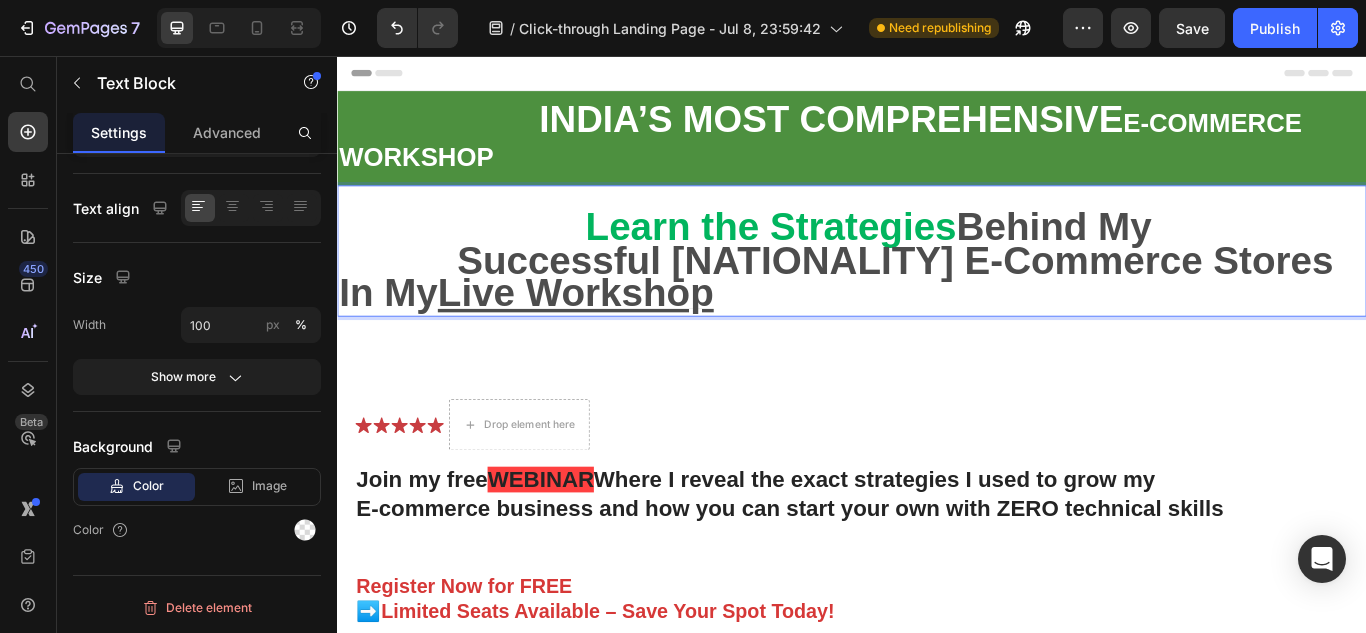 click on "Behind My                              Successful [NATIONALITY] E-Commerce Stores" at bounding box center [925, 275] 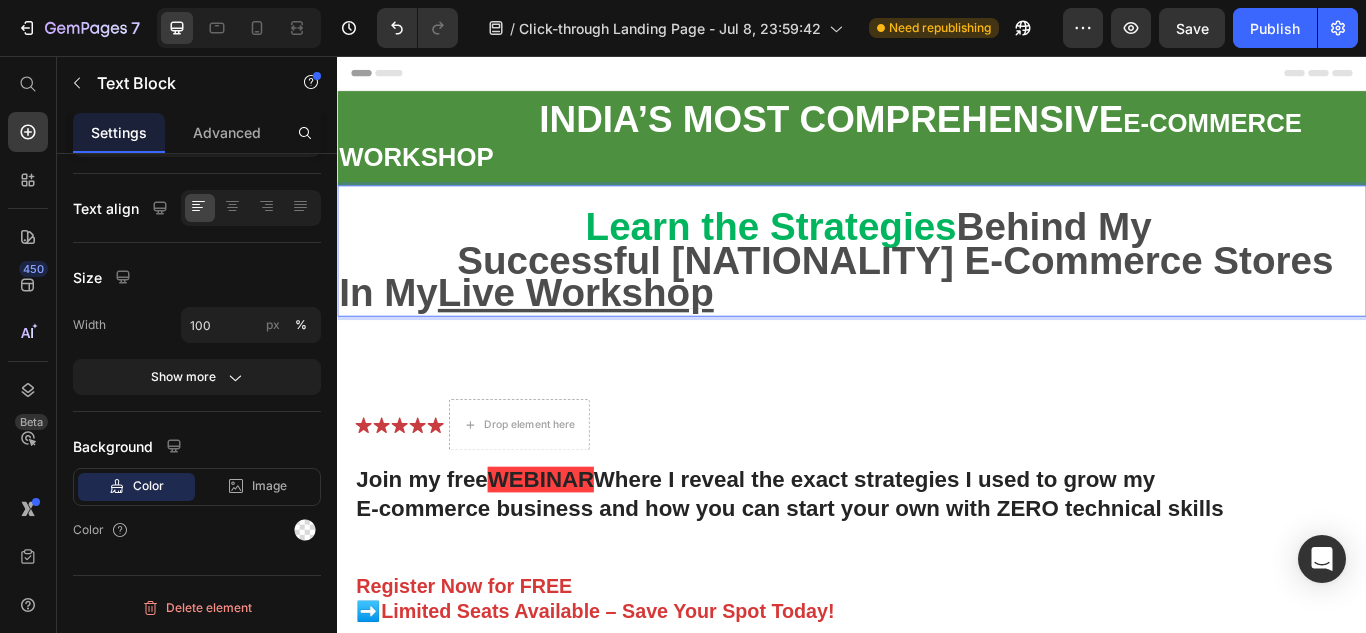 click on "Live Workshop" at bounding box center (615, 332) 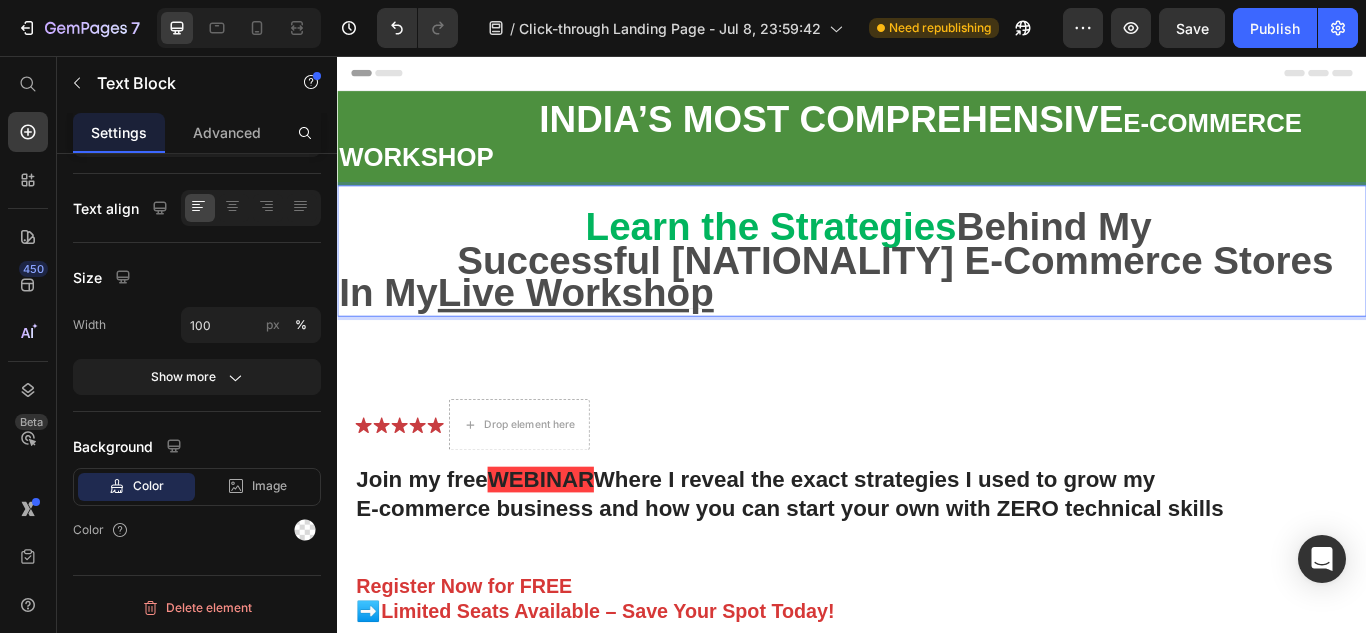 click on "Learn the Strategies" at bounding box center (842, 255) 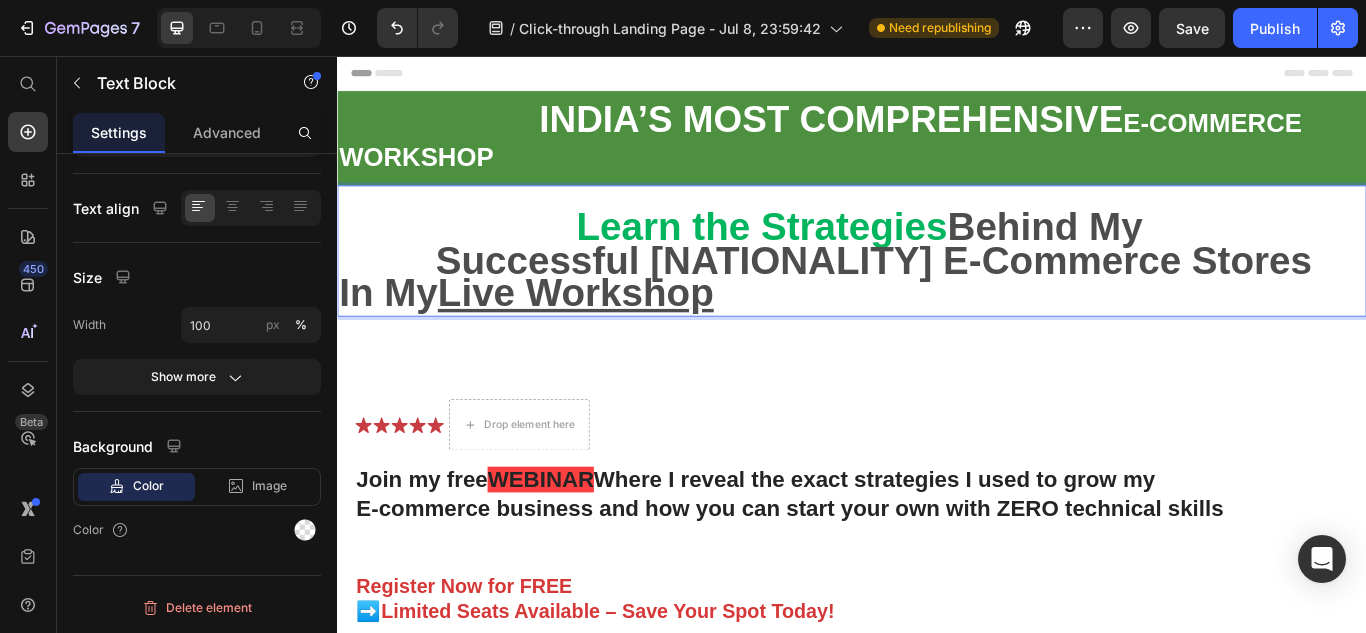 click on "Behind My                              Successful [NATIONALITY] E-Commerce Stores" at bounding box center [932, 275] 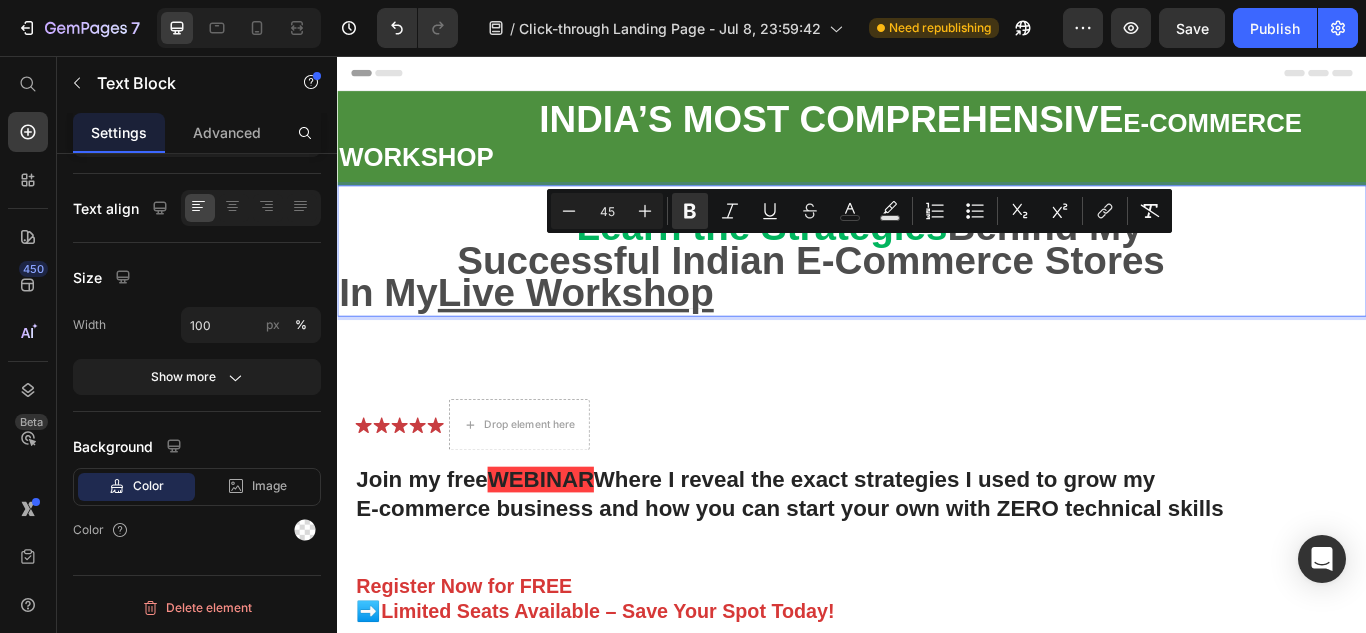drag, startPoint x: 459, startPoint y: 295, endPoint x: 1322, endPoint y: 298, distance: 863.0052 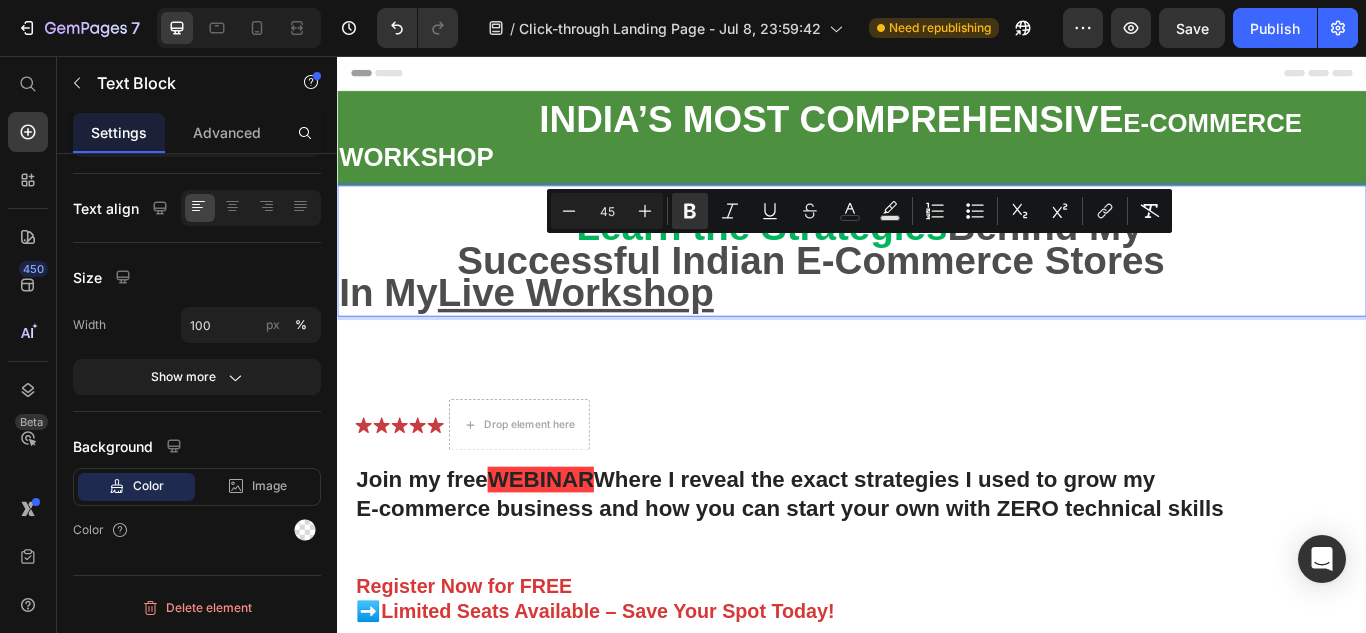 click on "Behind My                                Successful Indian E-Commerce Stores" at bounding box center [932, 275] 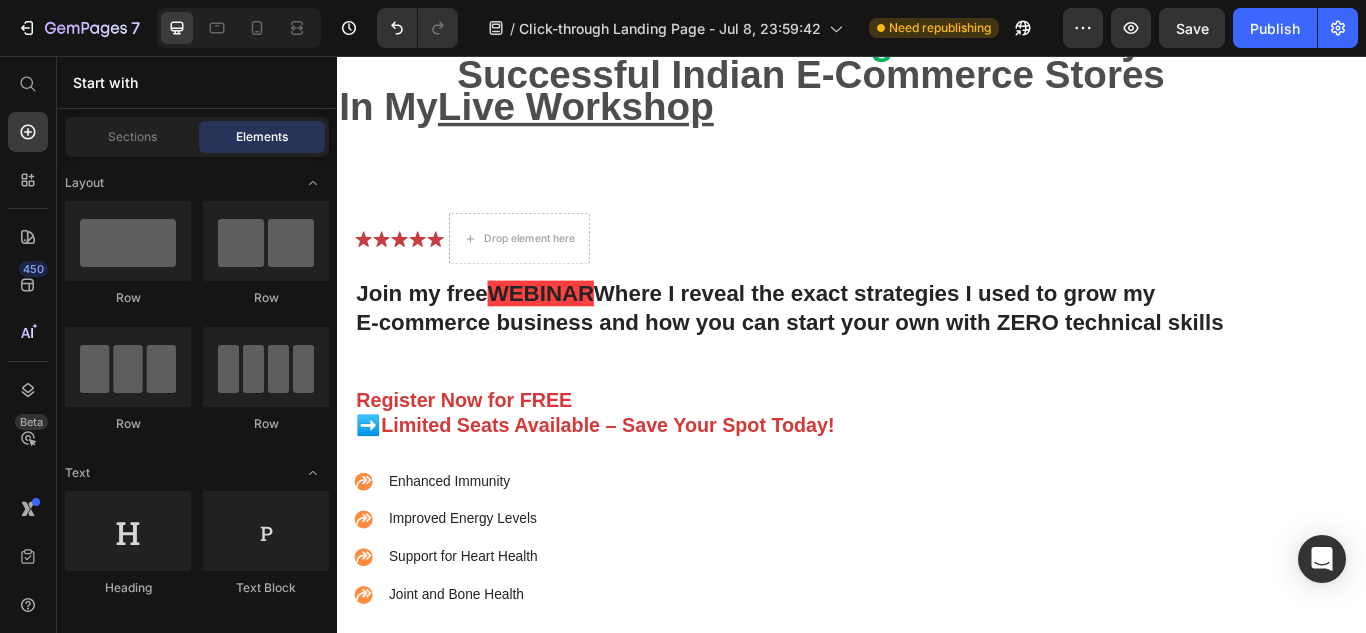 scroll, scrollTop: 0, scrollLeft: 0, axis: both 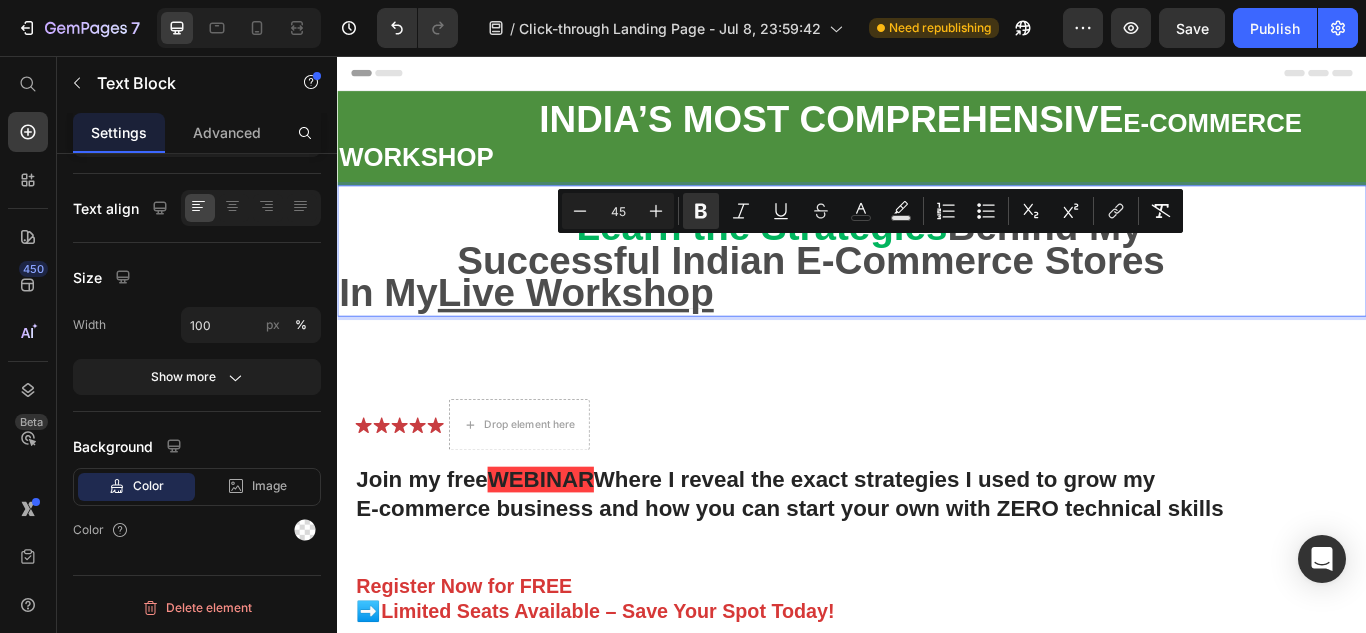drag, startPoint x: 488, startPoint y: 292, endPoint x: 1320, endPoint y: 295, distance: 832.00543 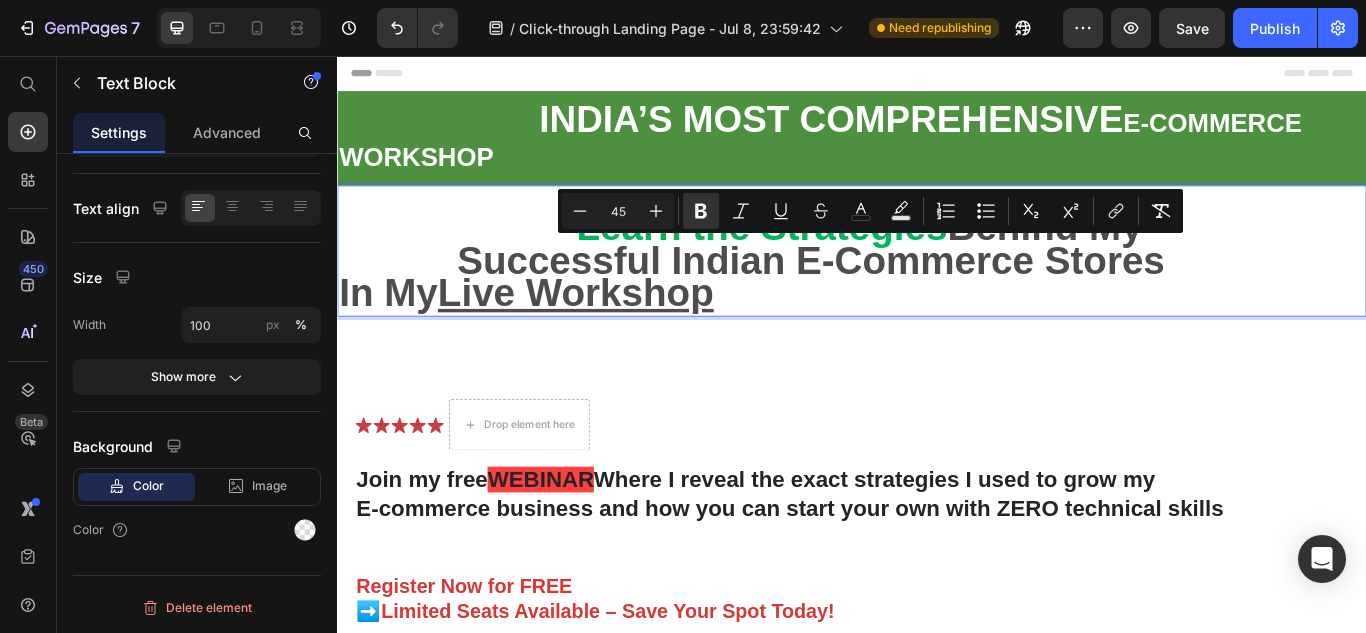 click on "Behind My                                Successful Indian E-Commerce Stores" at bounding box center (932, 275) 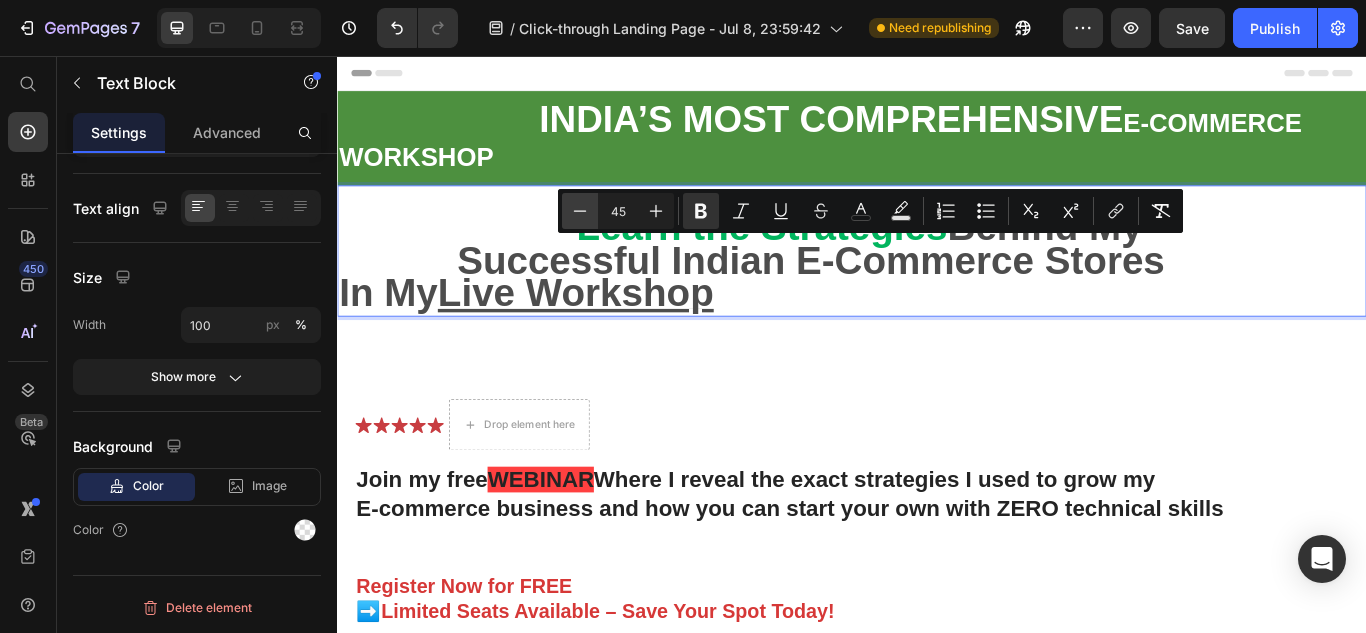 click 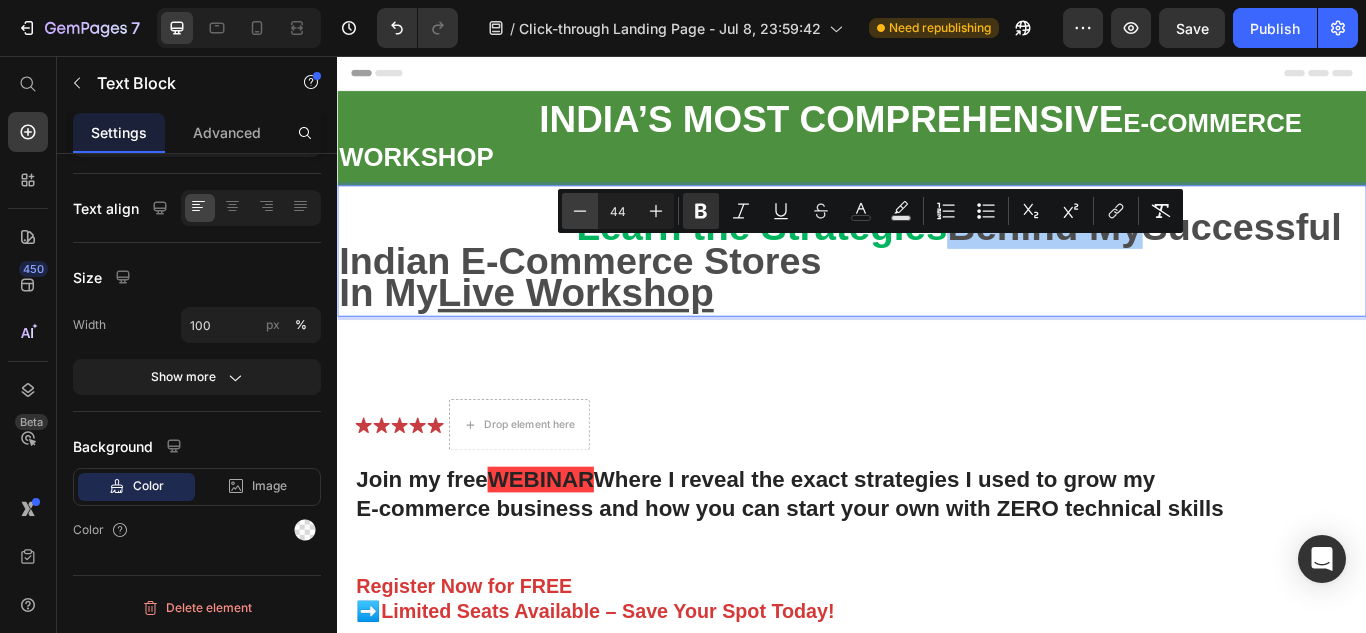 click 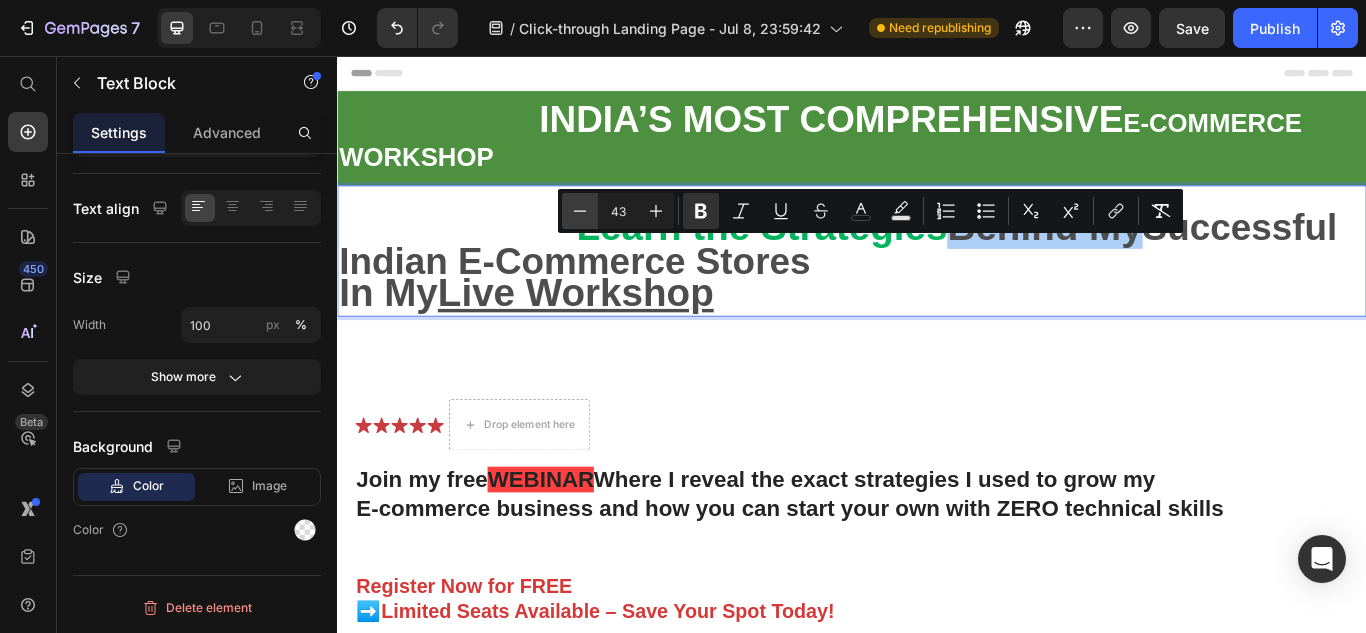 click 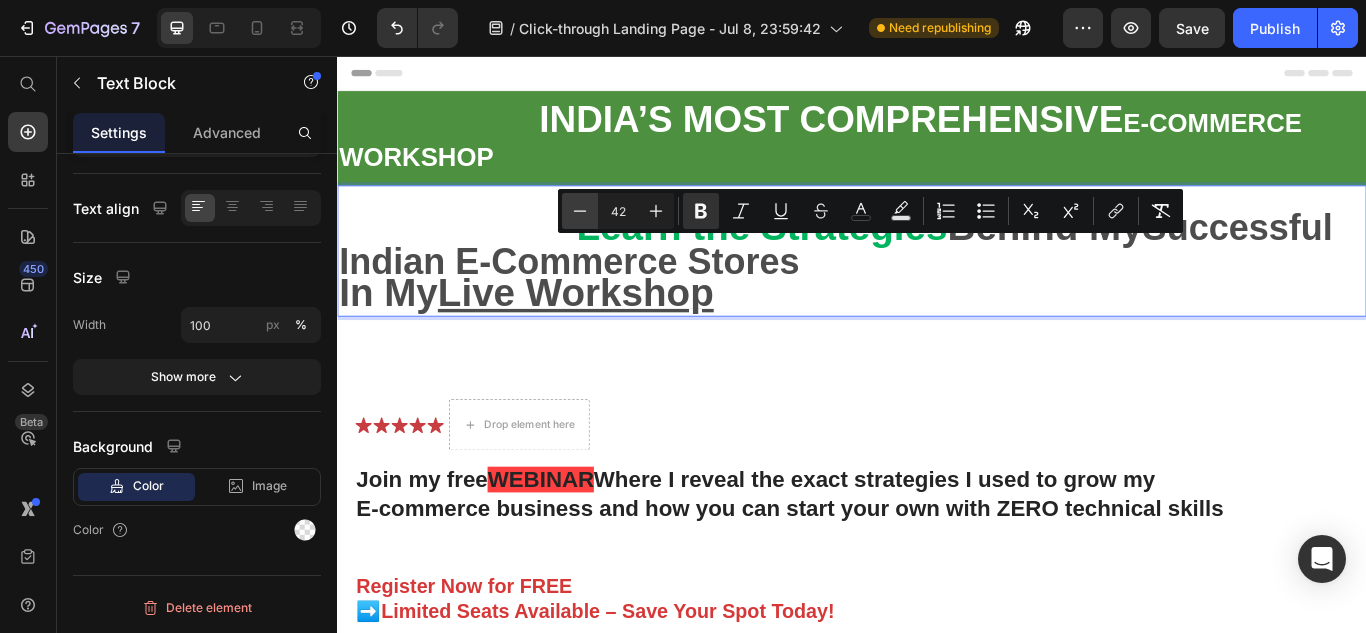 click 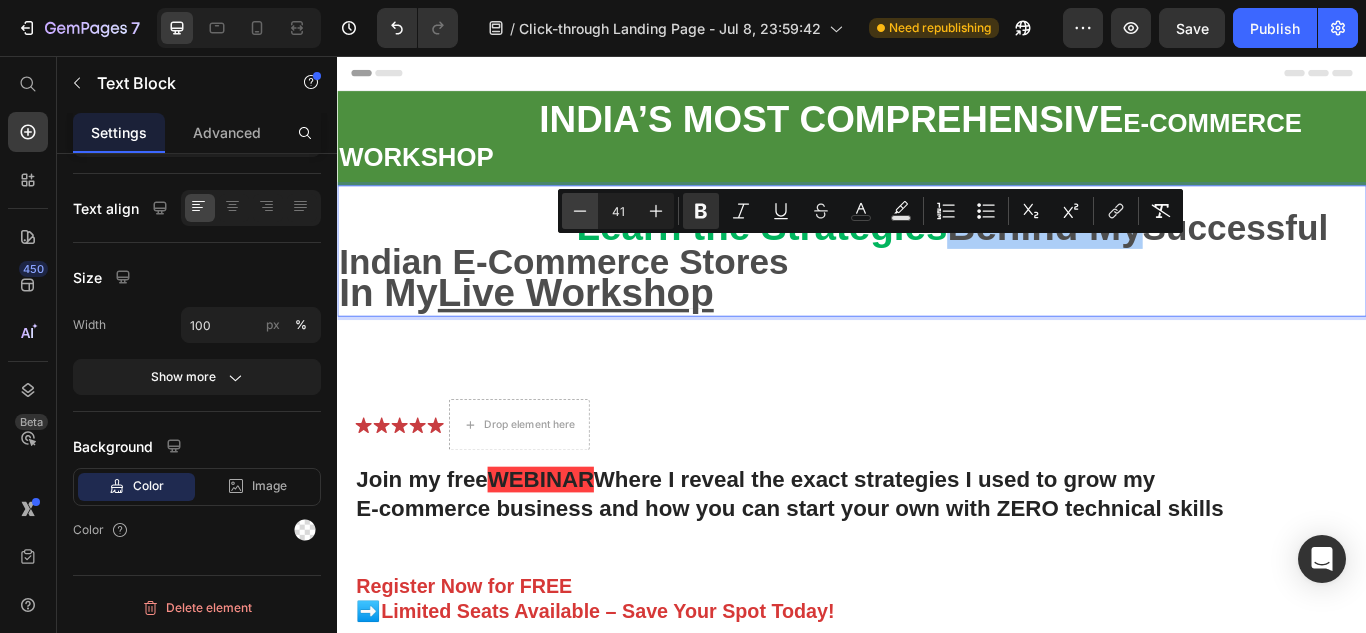 click 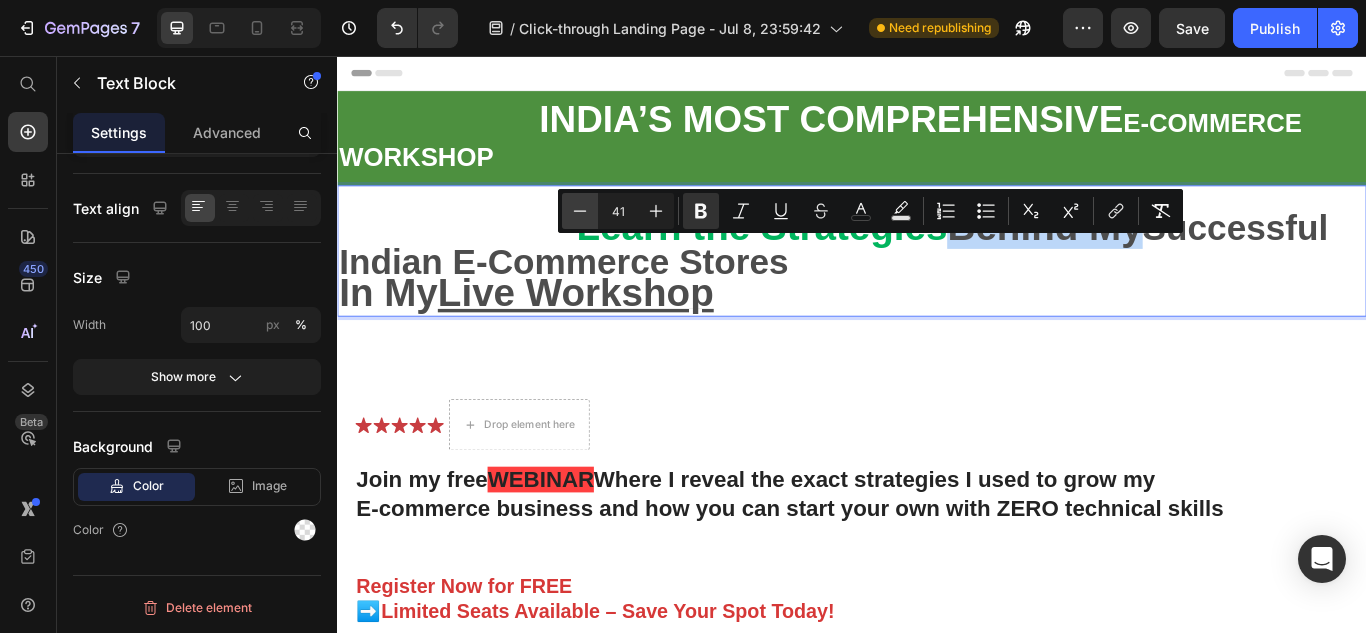 type on "40" 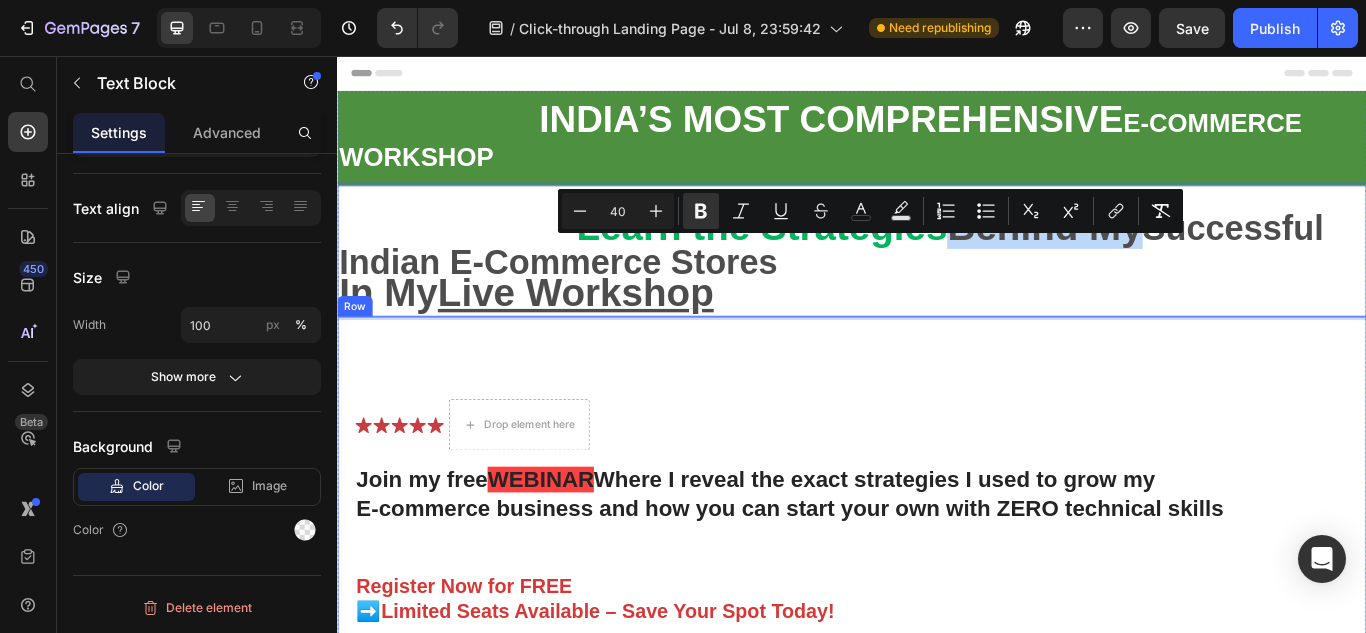 click on "Icon
Icon
Icon
Icon
Icon Icon List
Drop element here Row Join my free   WEBINAR    Where I reveal the exact strategies I used to grow my  E-commerce business and how you can start your own with ZERO technical skills Heading Register Now for FREE ➡️Limited Seats Available – Save Your Spot Today! Text Block
Enhanced Immunity
Improved Energy Levels
Support for Heart Health
Joint and Bone Health Item List Instant Health Boost Button
Icon Try it & love it for  30 days or your money back Text Block Row Row Video Row" at bounding box center [937, 710] 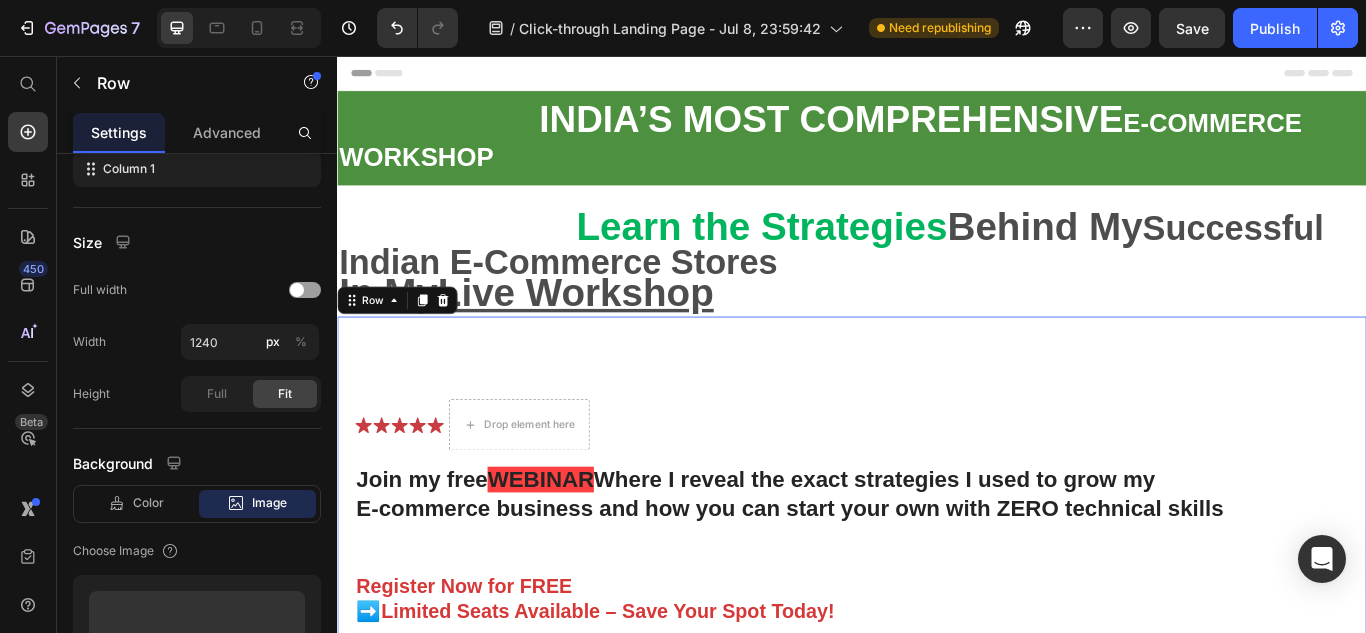 scroll, scrollTop: 0, scrollLeft: 0, axis: both 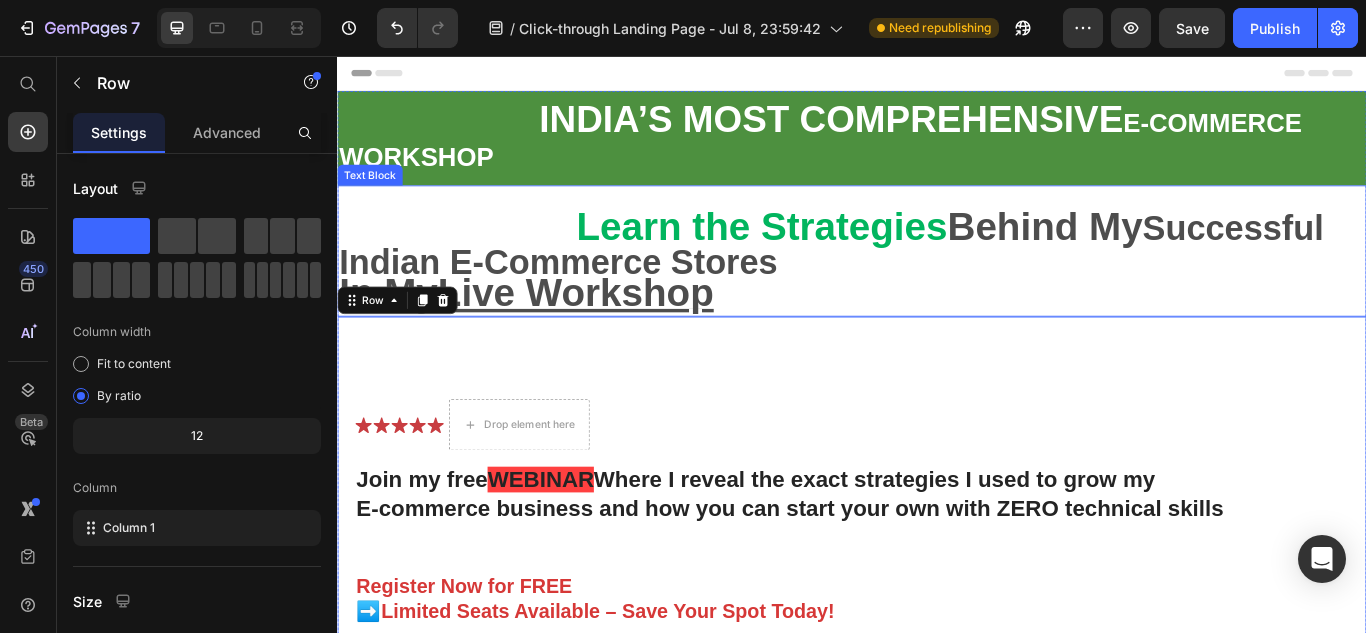 click on "Successful Indian E-Commerce Stores" at bounding box center [913, 276] 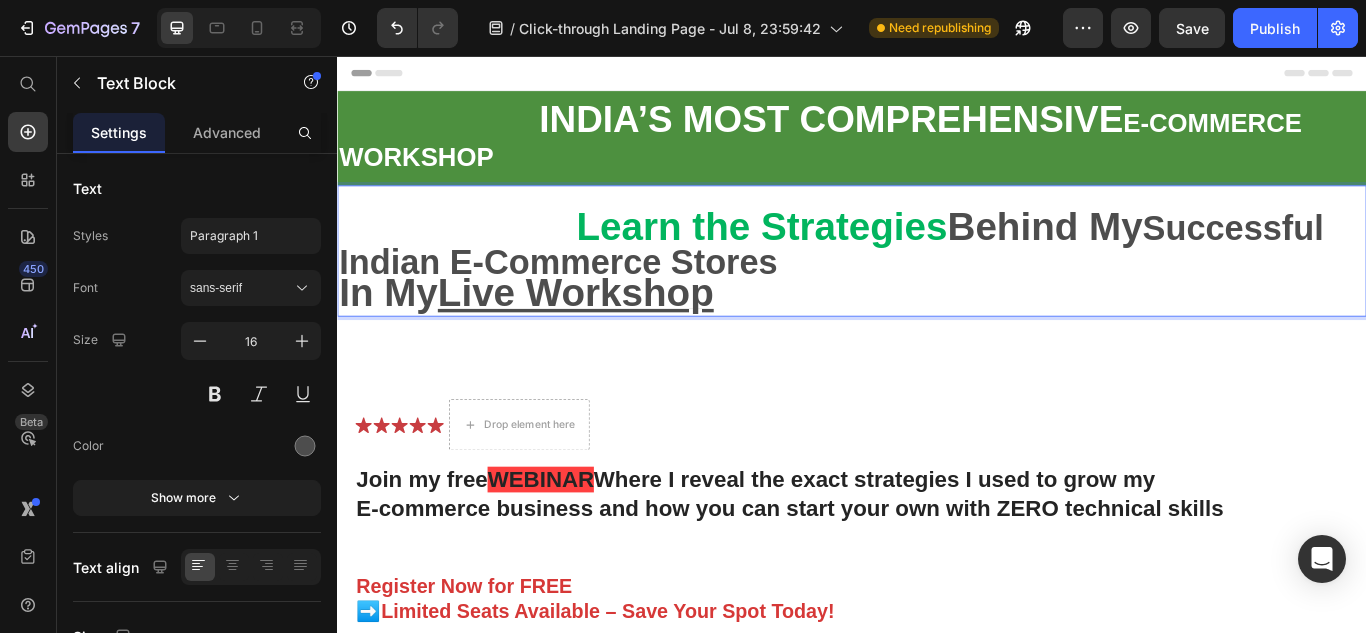 click on "Behind My" at bounding box center [1162, 255] 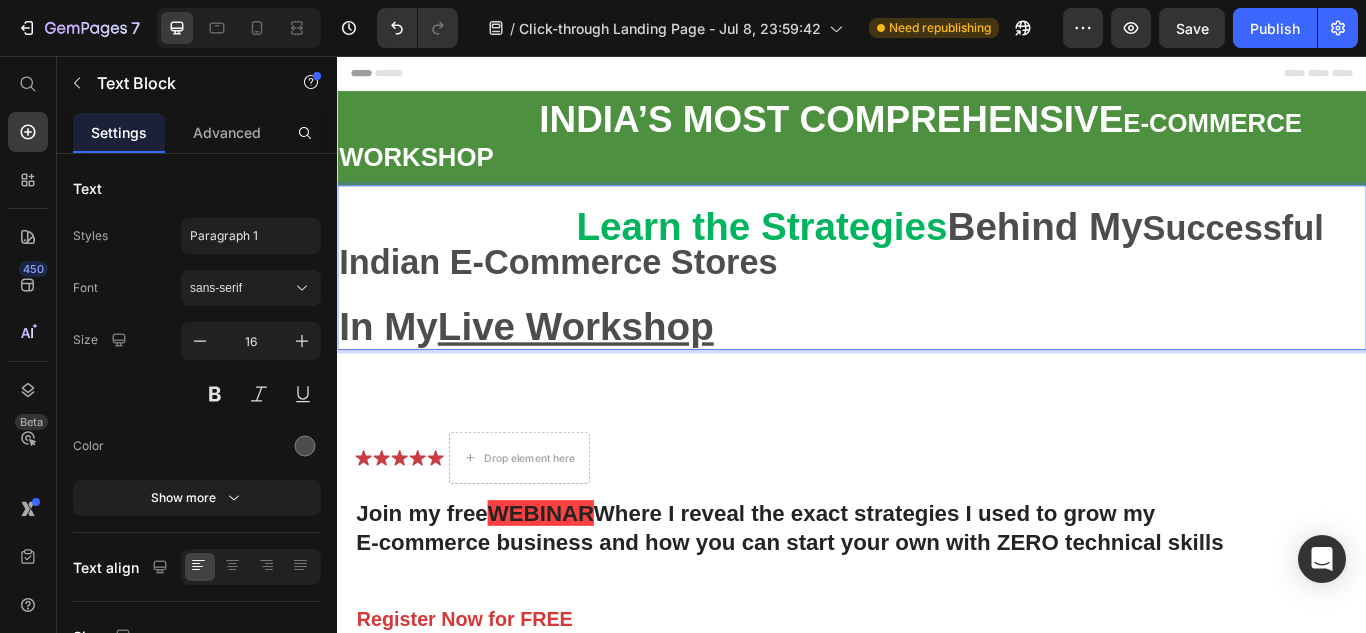 click at bounding box center [937, 338] 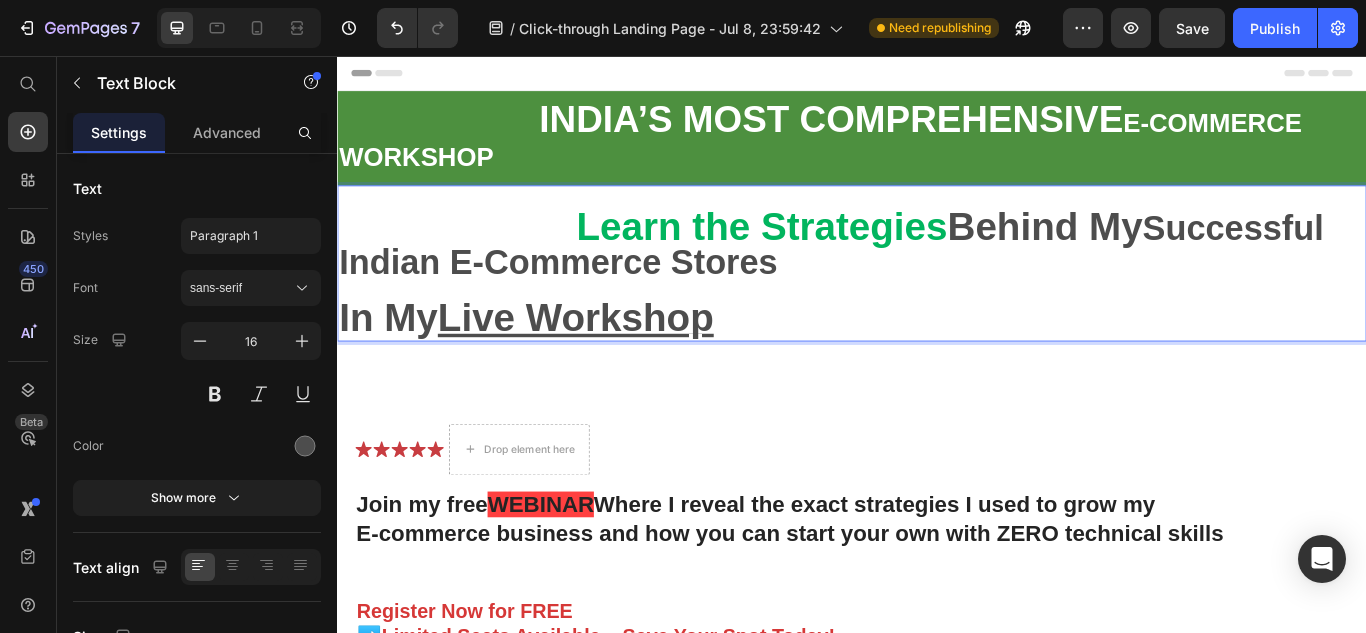 click on "Behind My" at bounding box center [1162, 255] 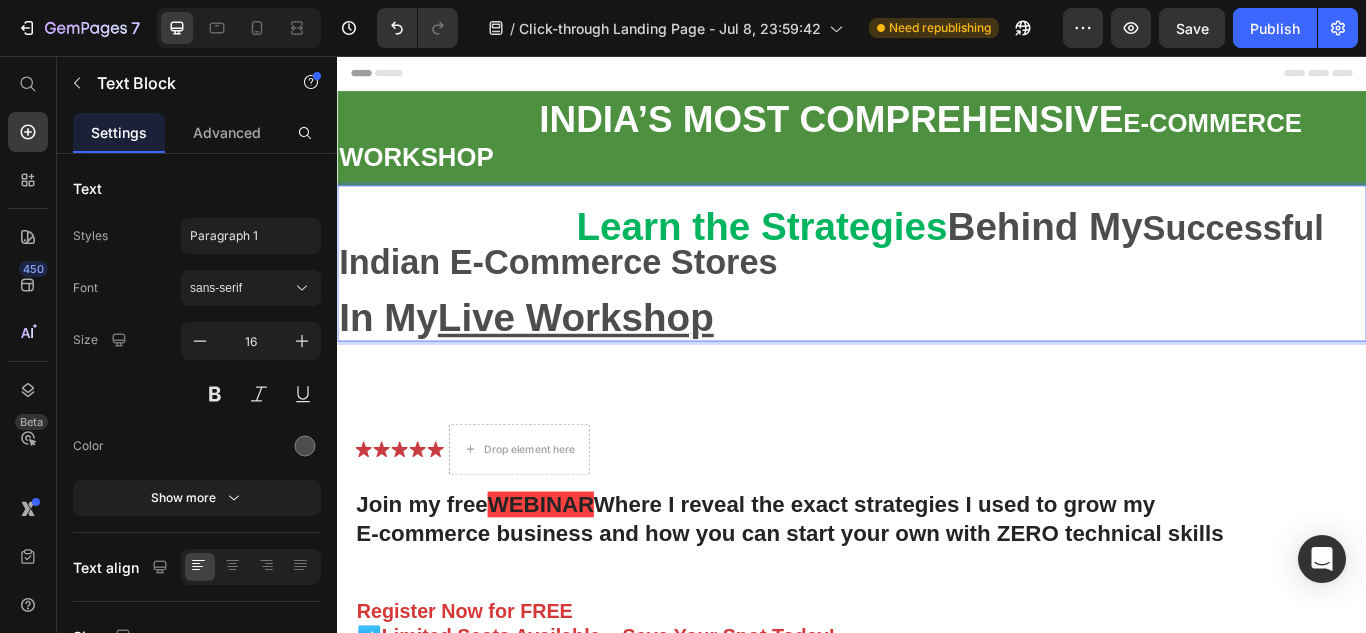 click on "Behind My" at bounding box center [1162, 255] 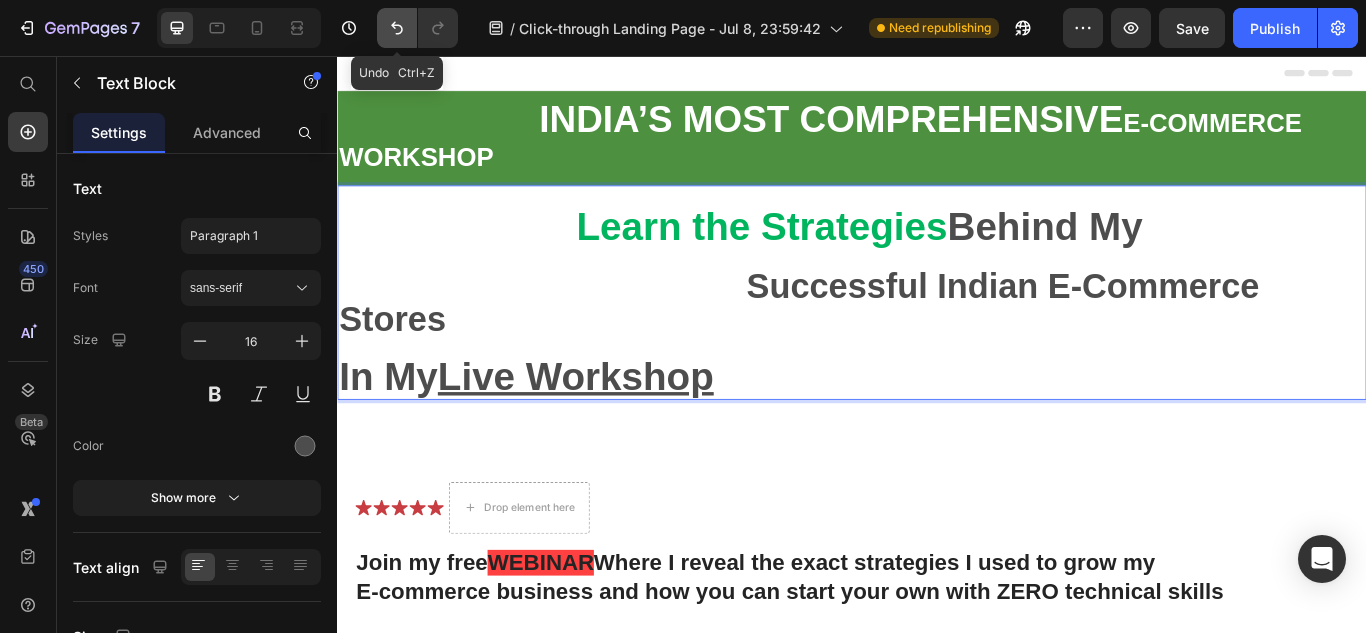 click 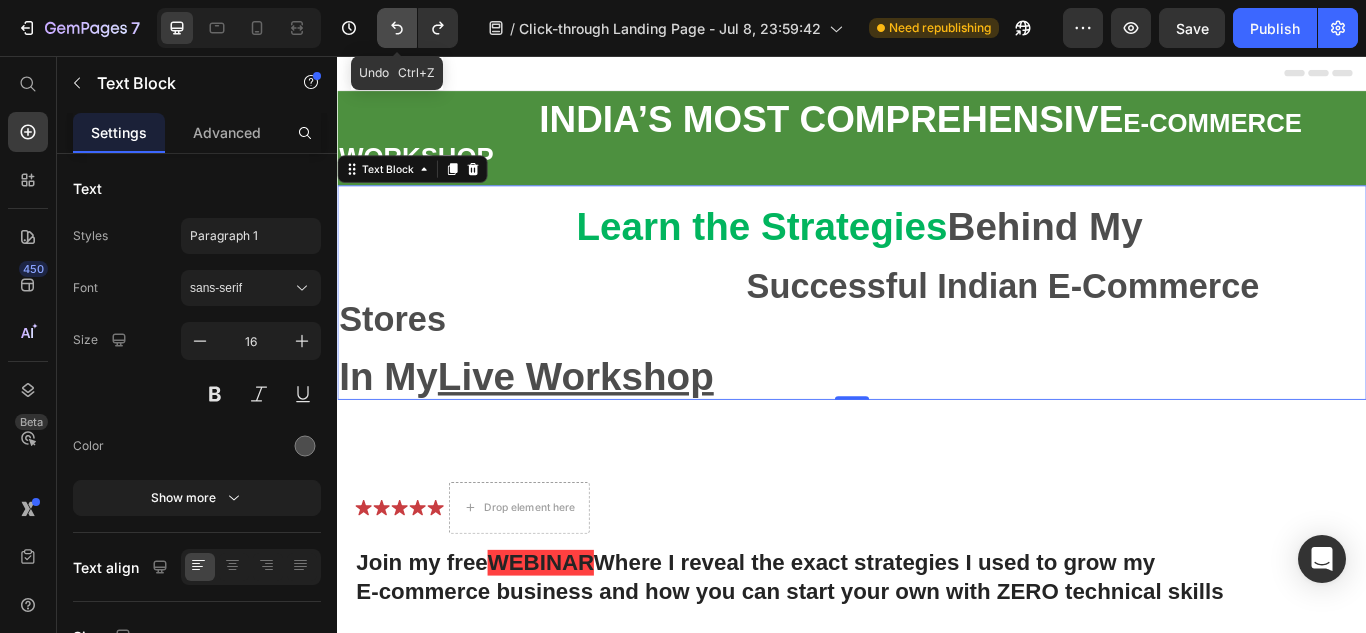 click 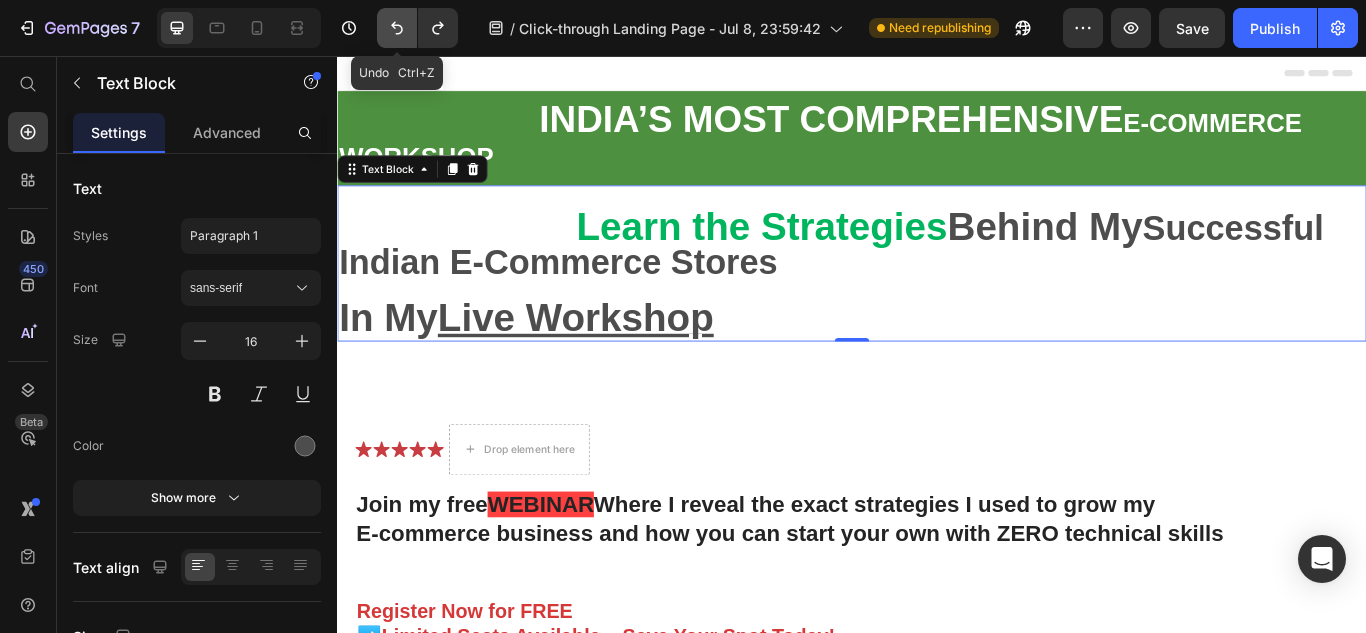 click 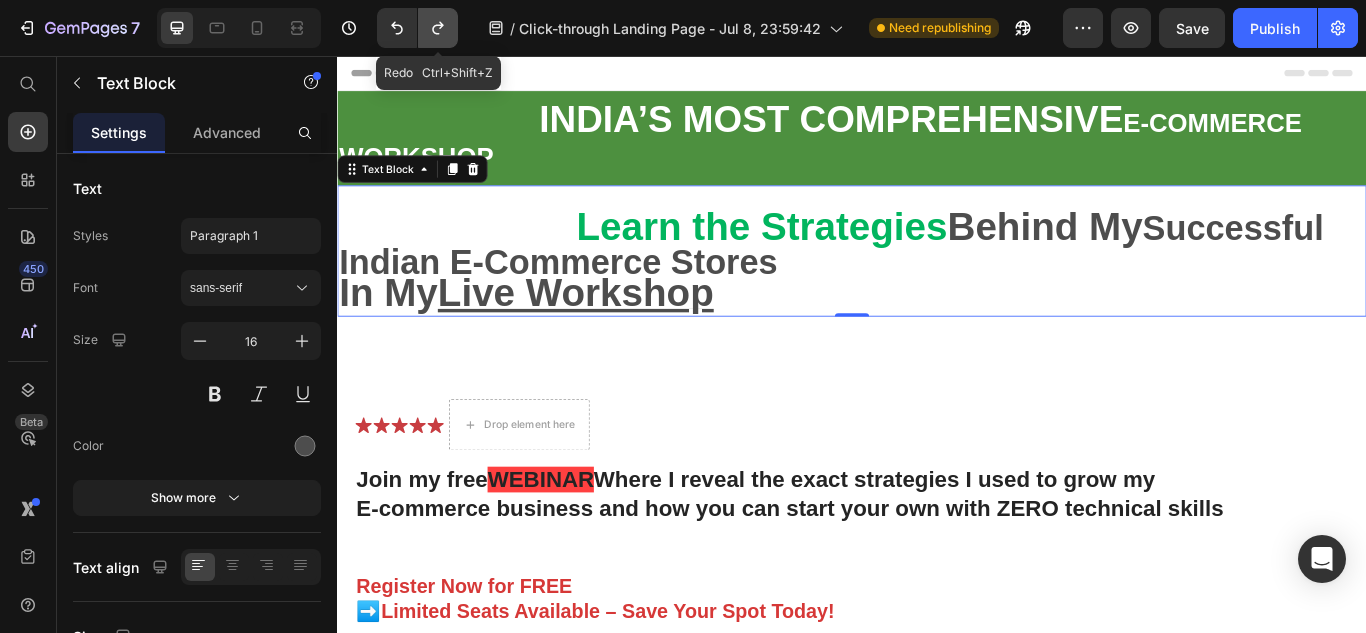 click 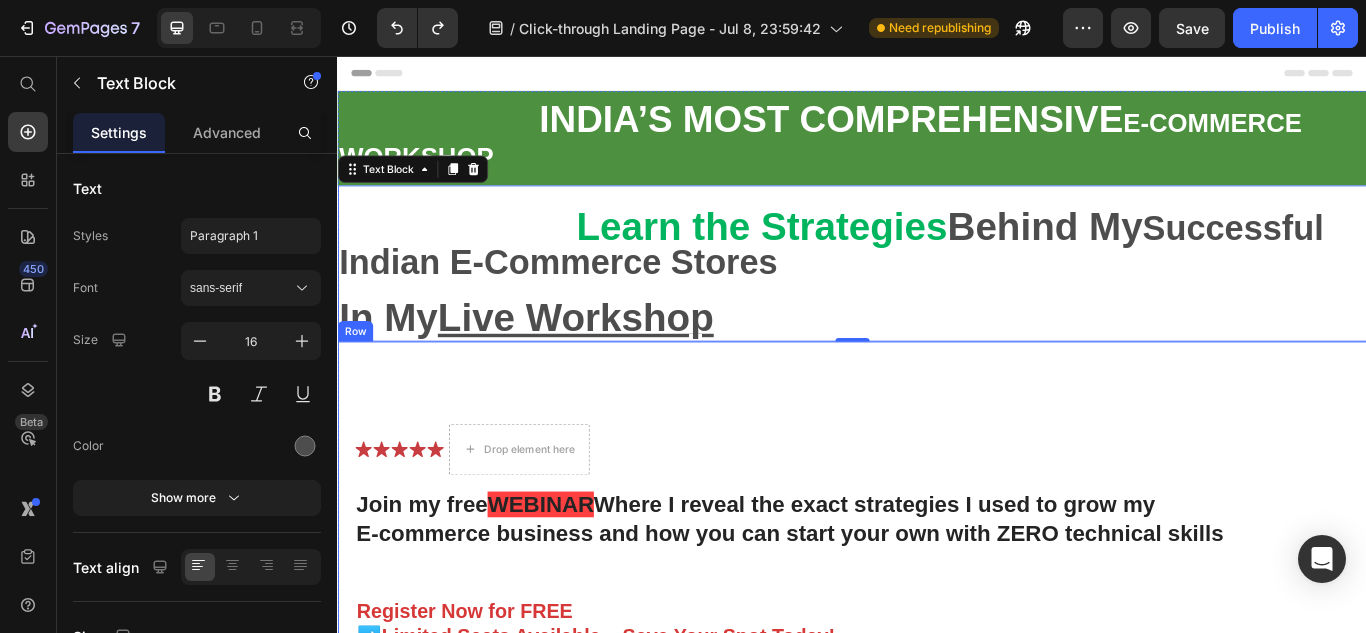 click on "Icon
Icon
Icon
Icon
Icon Icon List
Drop element here Row Join my free   WEBINAR    Where I reveal the exact strategies I used to grow my  E-commerce business and how you can start your own with ZERO technical skills Heading Register Now for FREE ➡️Limited Seats Available – Save Your Spot Today! Text Block
Enhanced Immunity
Improved Energy Levels
Support for Heart Health
Joint and Bone Health Item List Instant Health Boost Button
Icon Try it & love it for  30 days or your money back Text Block Row Row Video Row" at bounding box center (937, 739) 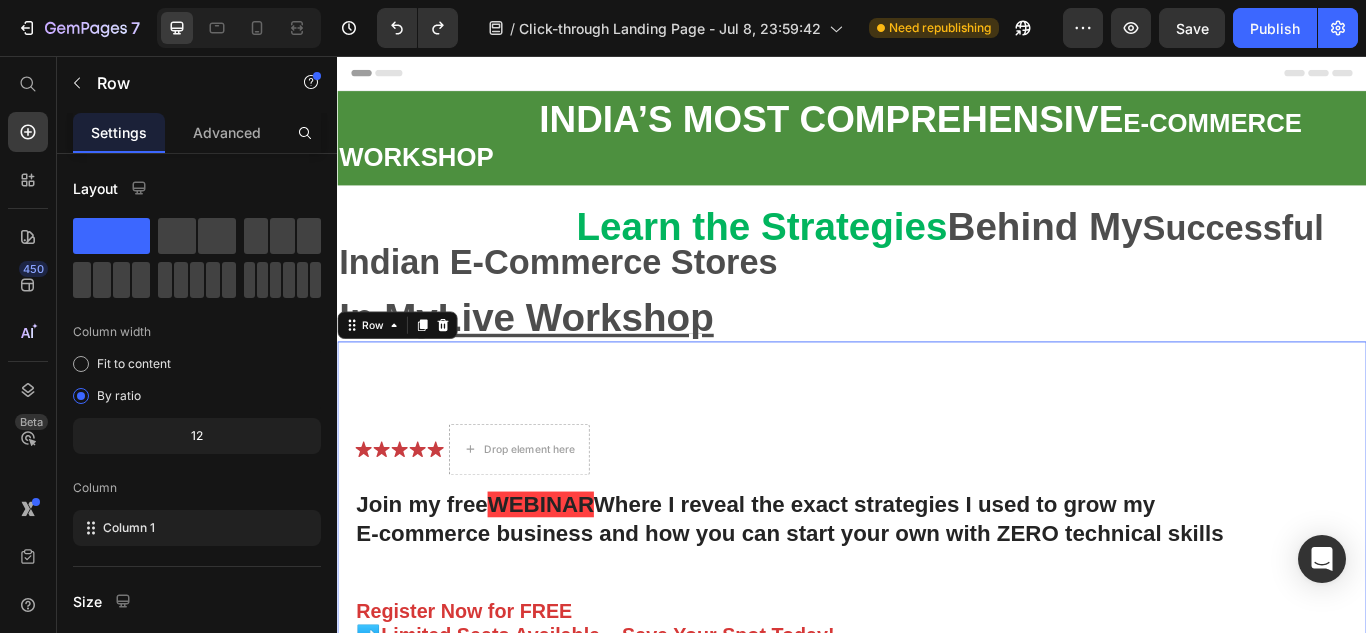 click on "Icon
Icon
Icon
Icon
Icon Icon List
Drop element here Row Join my free   WEBINAR    Where I reveal the exact strategies I used to grow my  E-commerce business and how you can start your own with ZERO technical skills Heading Register Now for FREE ➡️Limited Seats Available – Save Your Spot Today! Text Block
Enhanced Immunity
Improved Energy Levels
Support for Heart Health
Joint and Bone Health Item List Instant Health Boost Button
Icon Try it & love it for  30 days or your money back Text Block Row" at bounding box center [913, 763] 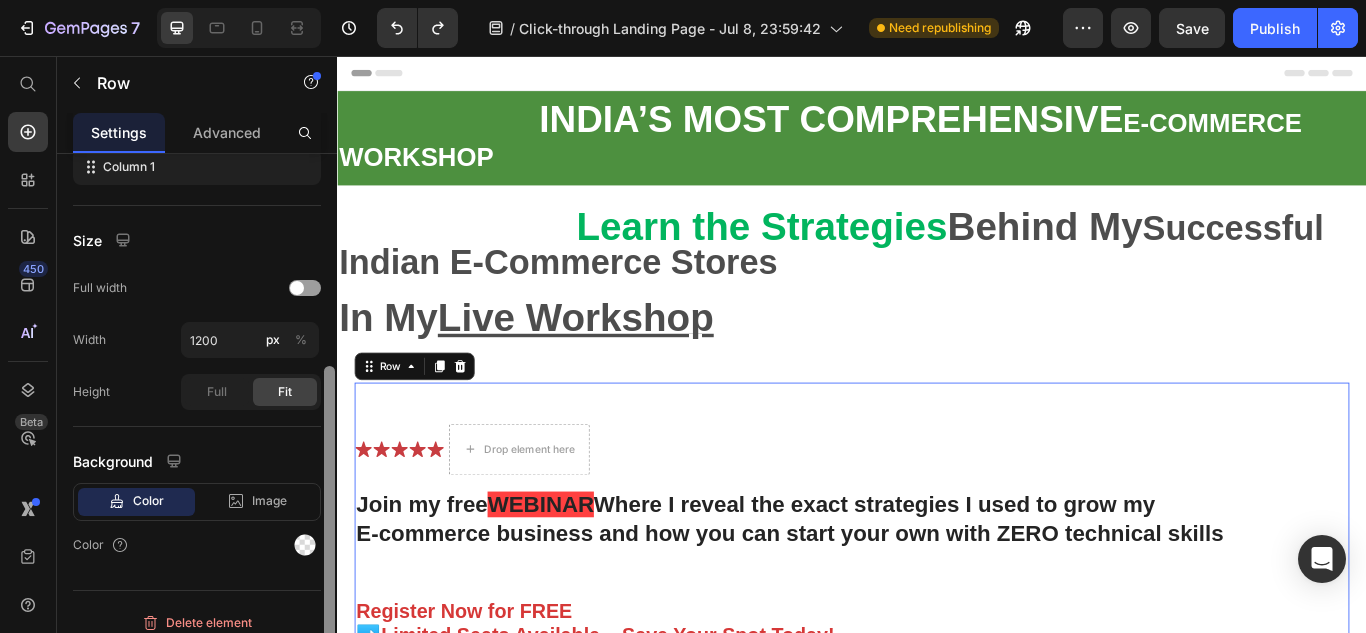 scroll, scrollTop: 376, scrollLeft: 0, axis: vertical 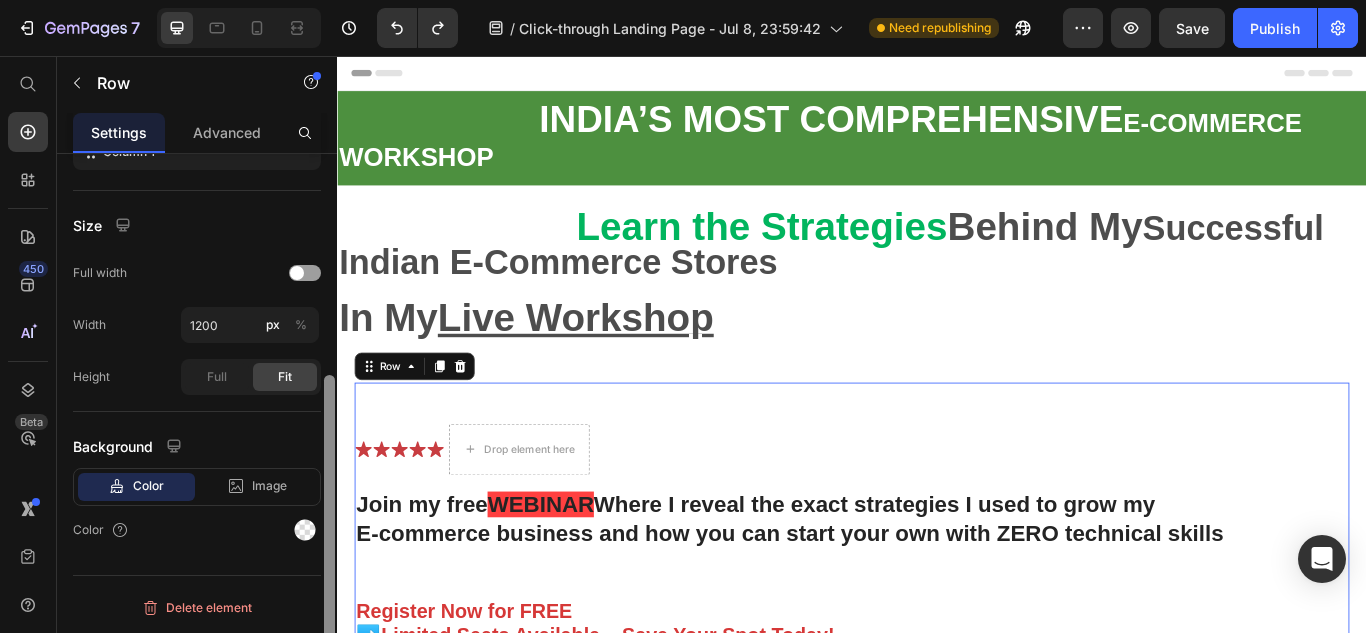 drag, startPoint x: 329, startPoint y: 232, endPoint x: 107, endPoint y: 421, distance: 291.55618 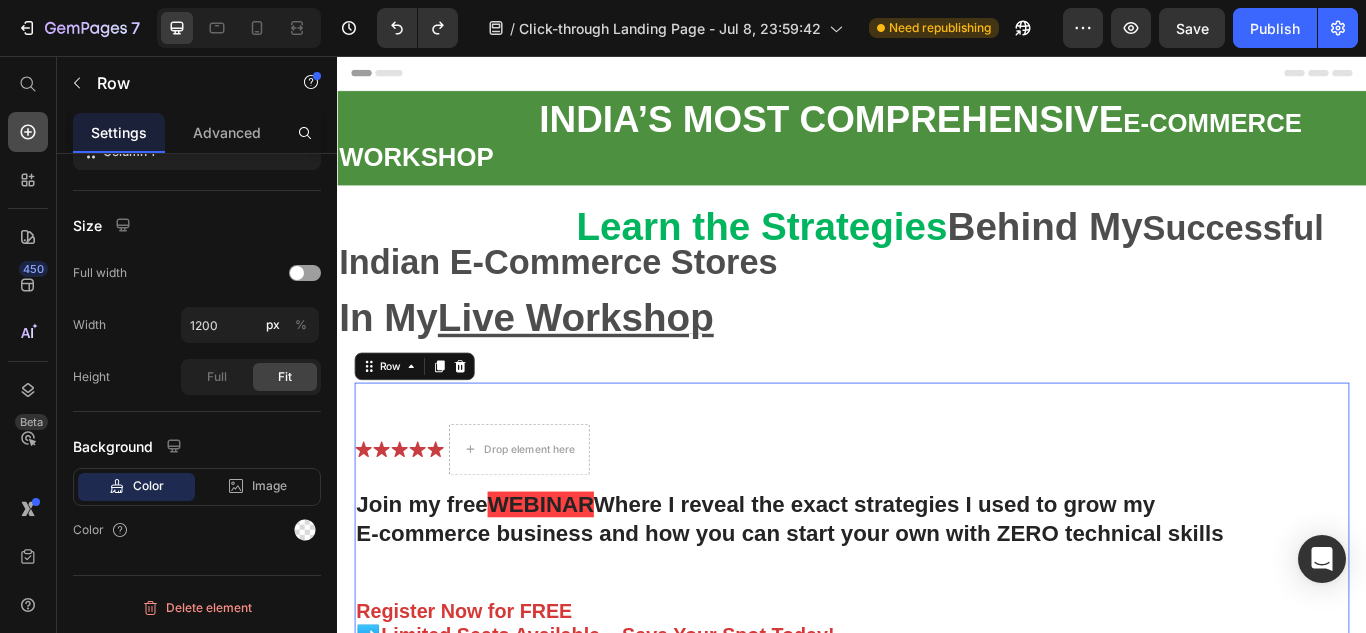 click 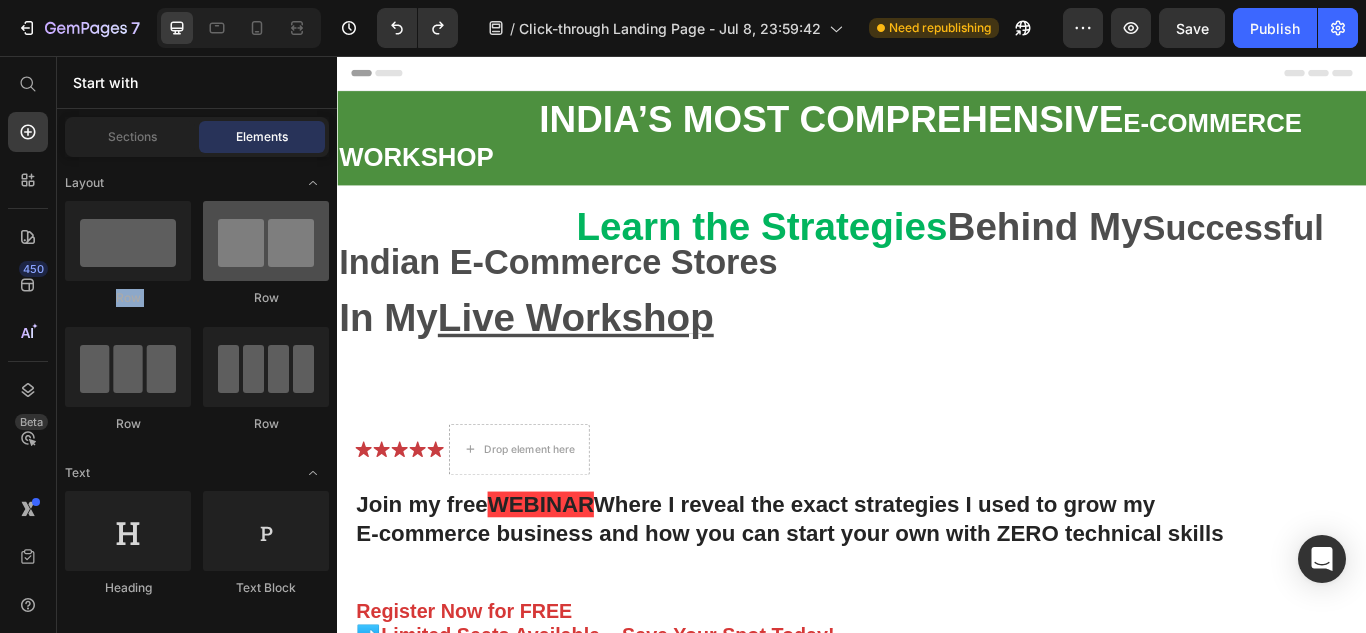 drag, startPoint x: 330, startPoint y: 189, endPoint x: 326, endPoint y: 277, distance: 88.09086 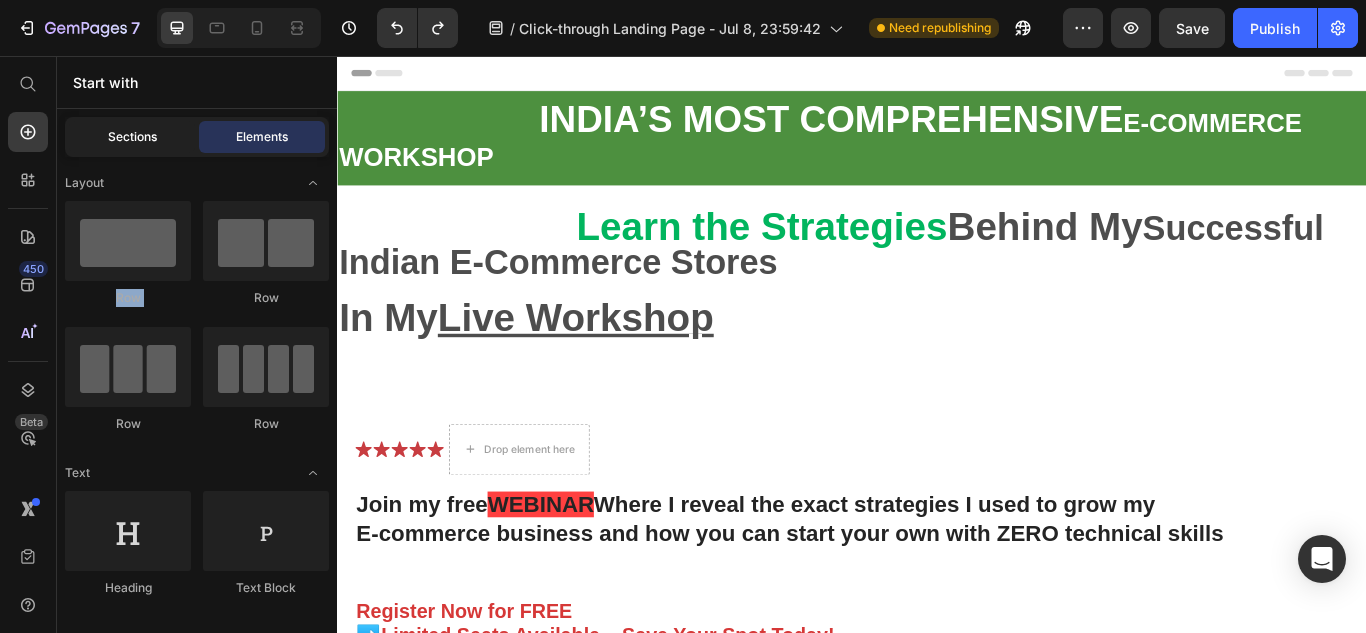 click on "Sections" 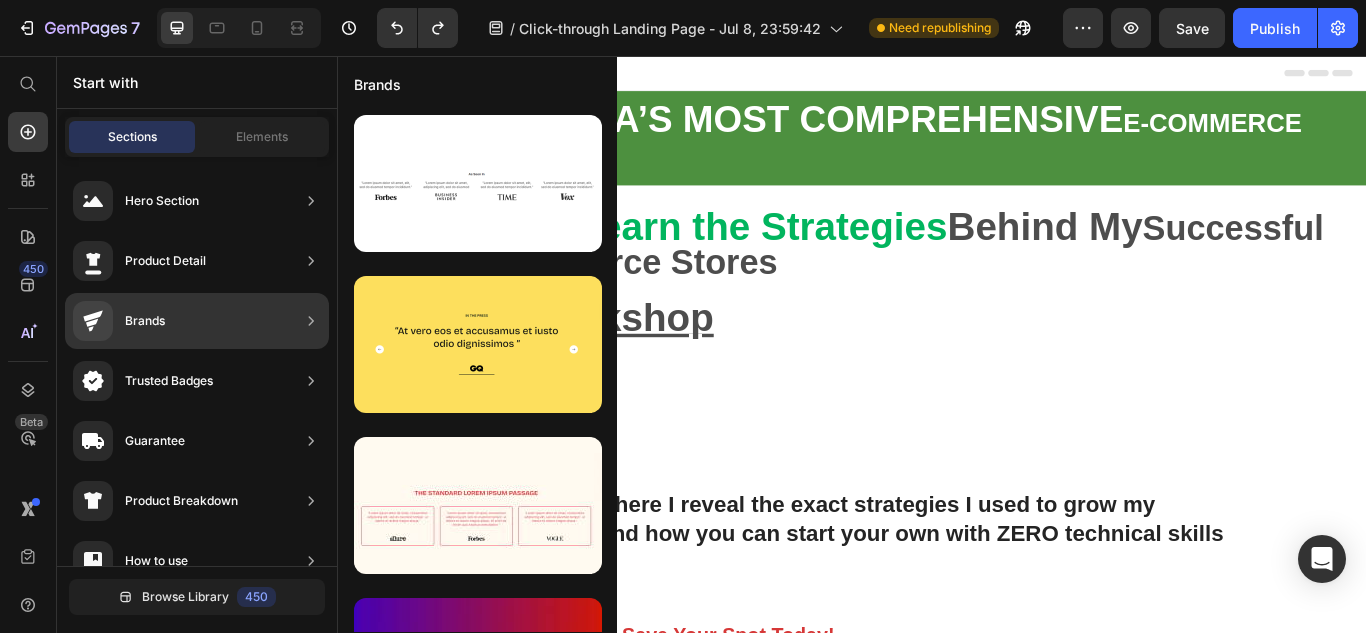 click at bounding box center [311, 321] 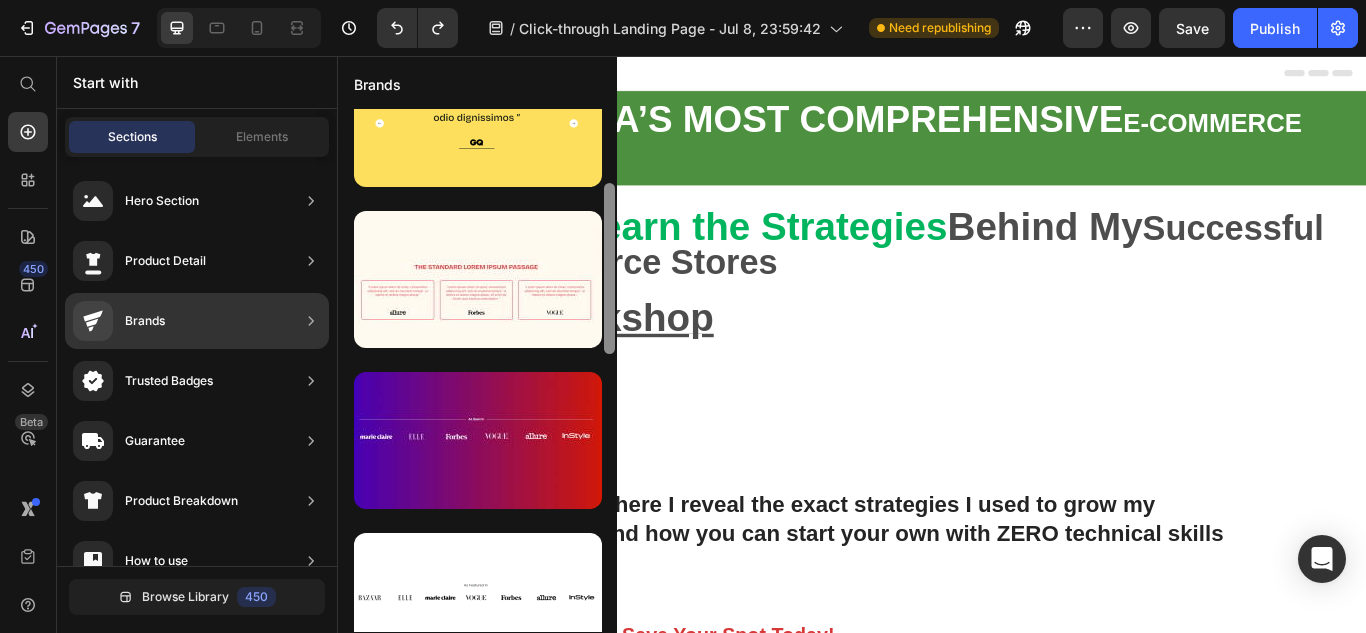 scroll, scrollTop: 0, scrollLeft: 0, axis: both 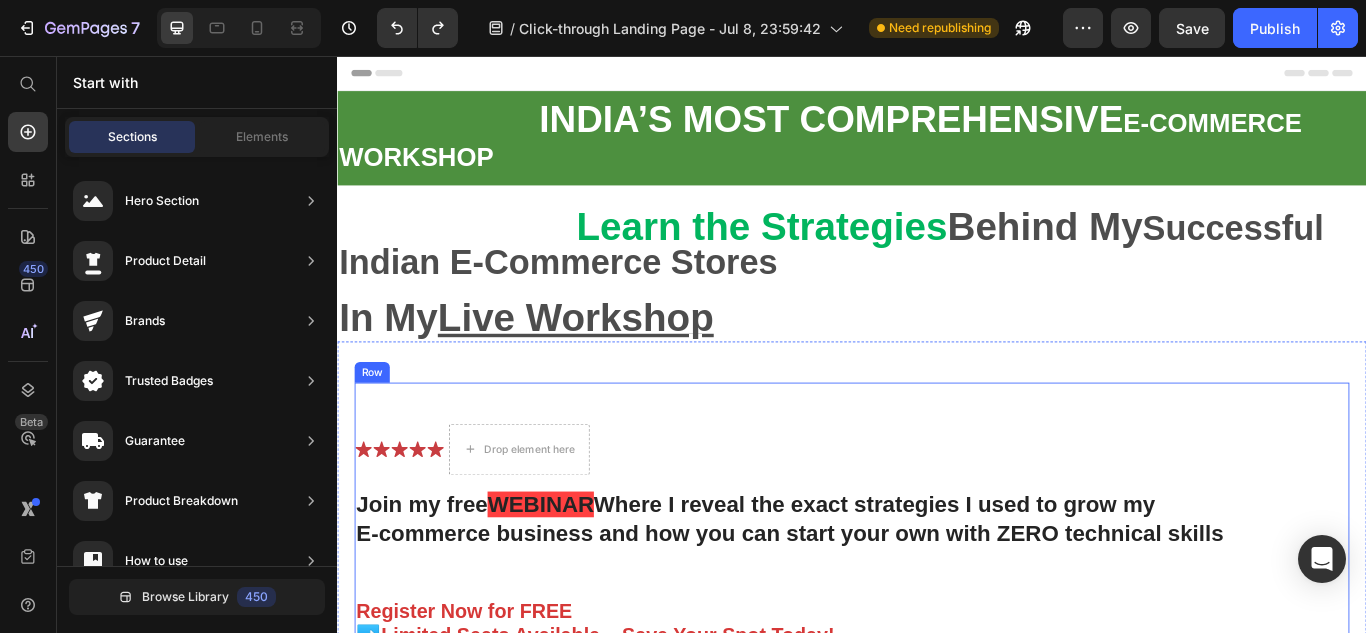 drag, startPoint x: 946, startPoint y: 329, endPoint x: 665, endPoint y: 444, distance: 303.62146 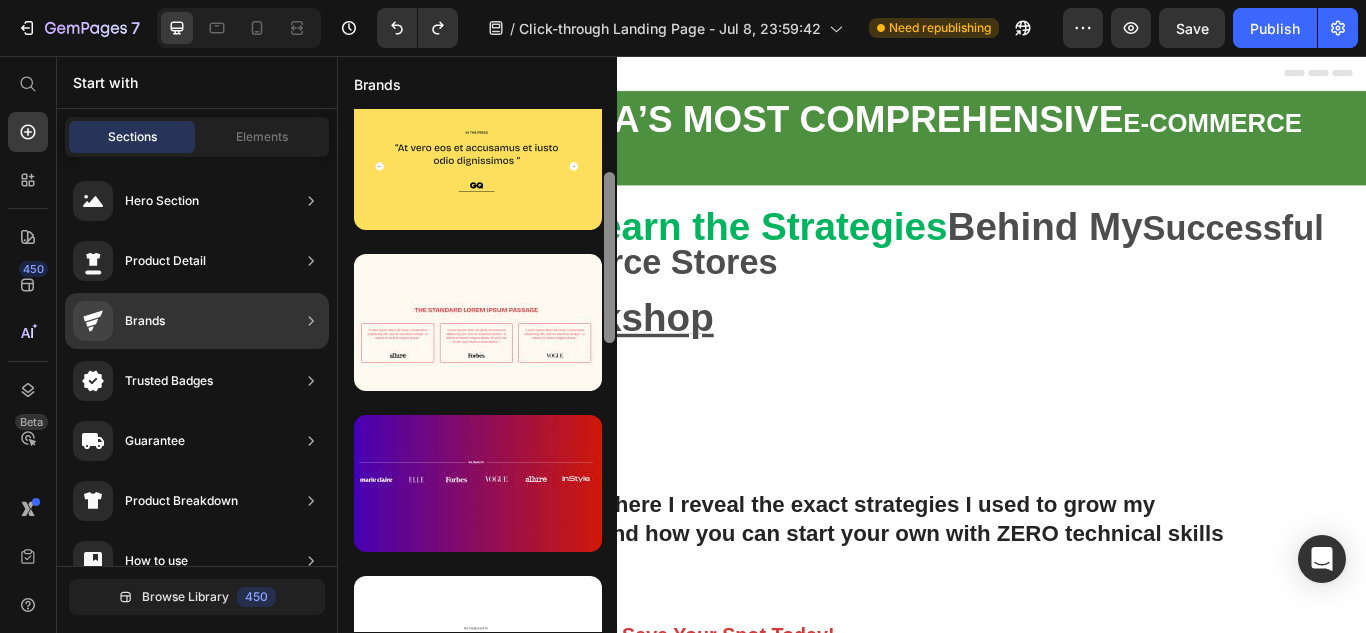 scroll, scrollTop: 186, scrollLeft: 0, axis: vertical 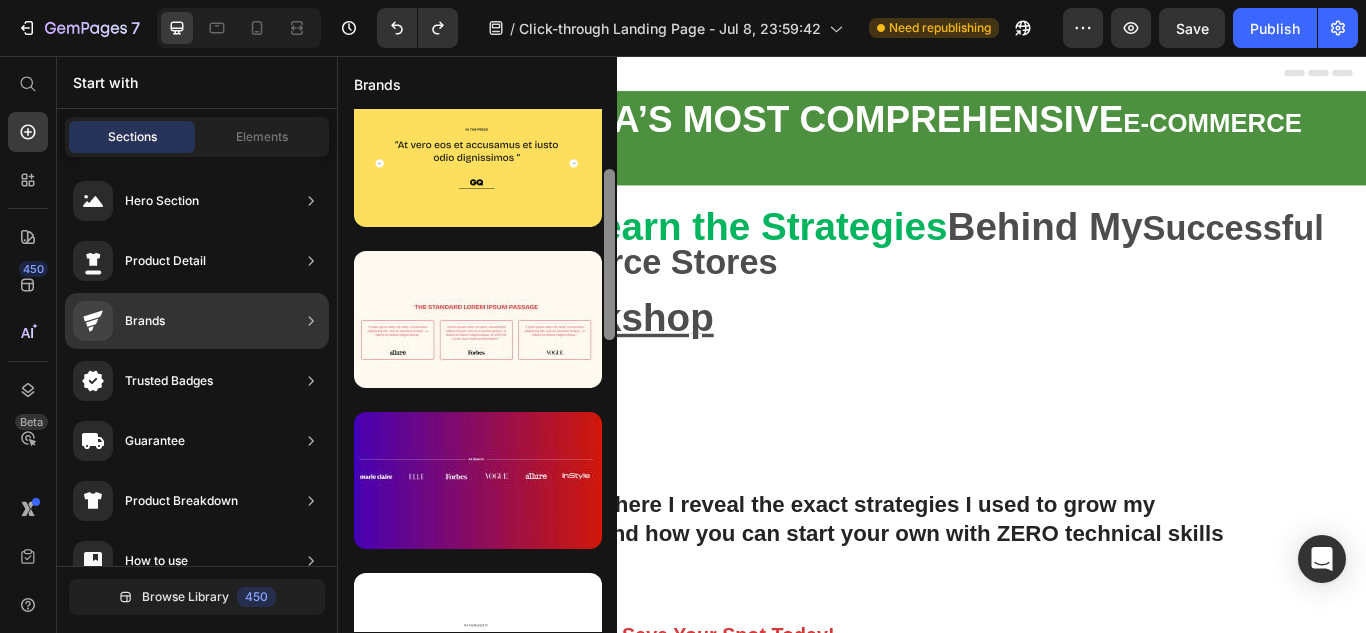 click 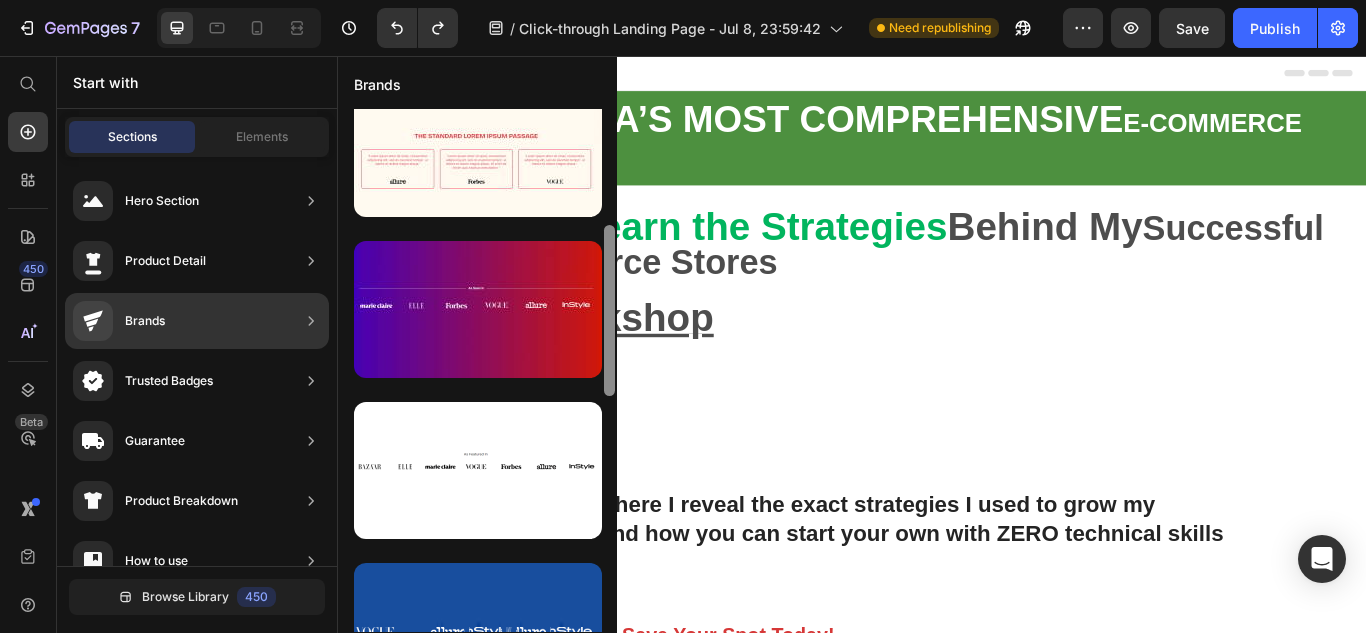 scroll, scrollTop: 0, scrollLeft: 0, axis: both 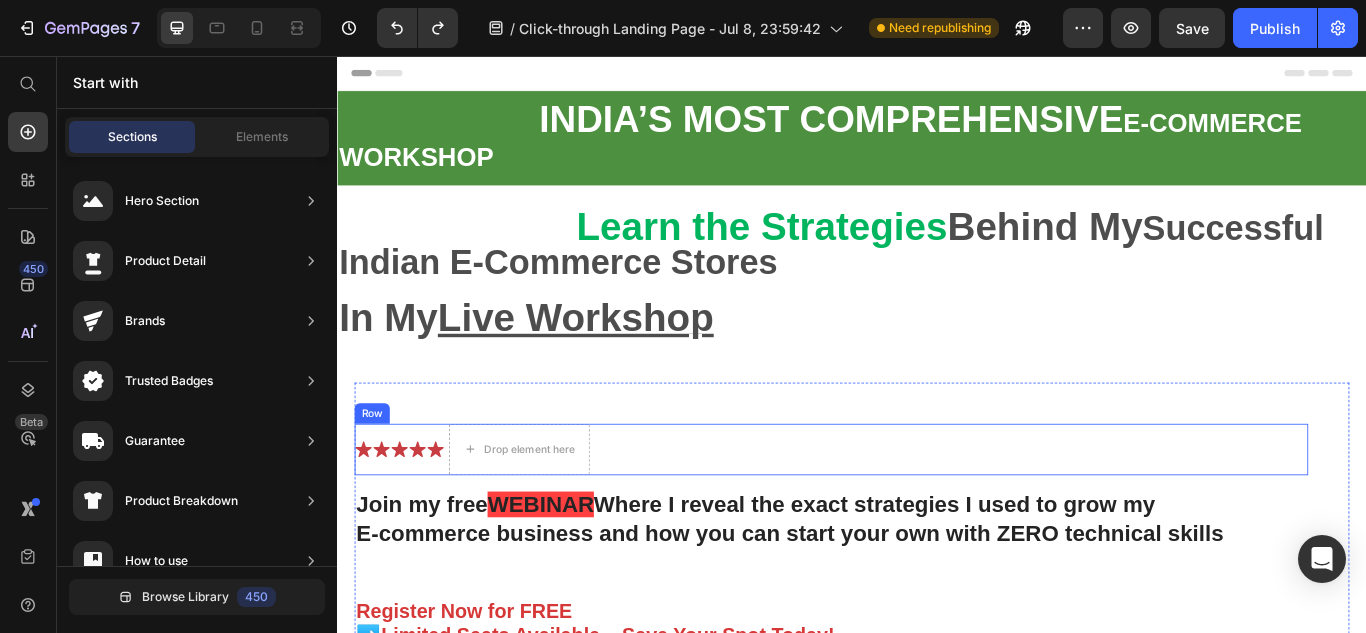 drag, startPoint x: 949, startPoint y: 402, endPoint x: 664, endPoint y: 523, distance: 309.62234 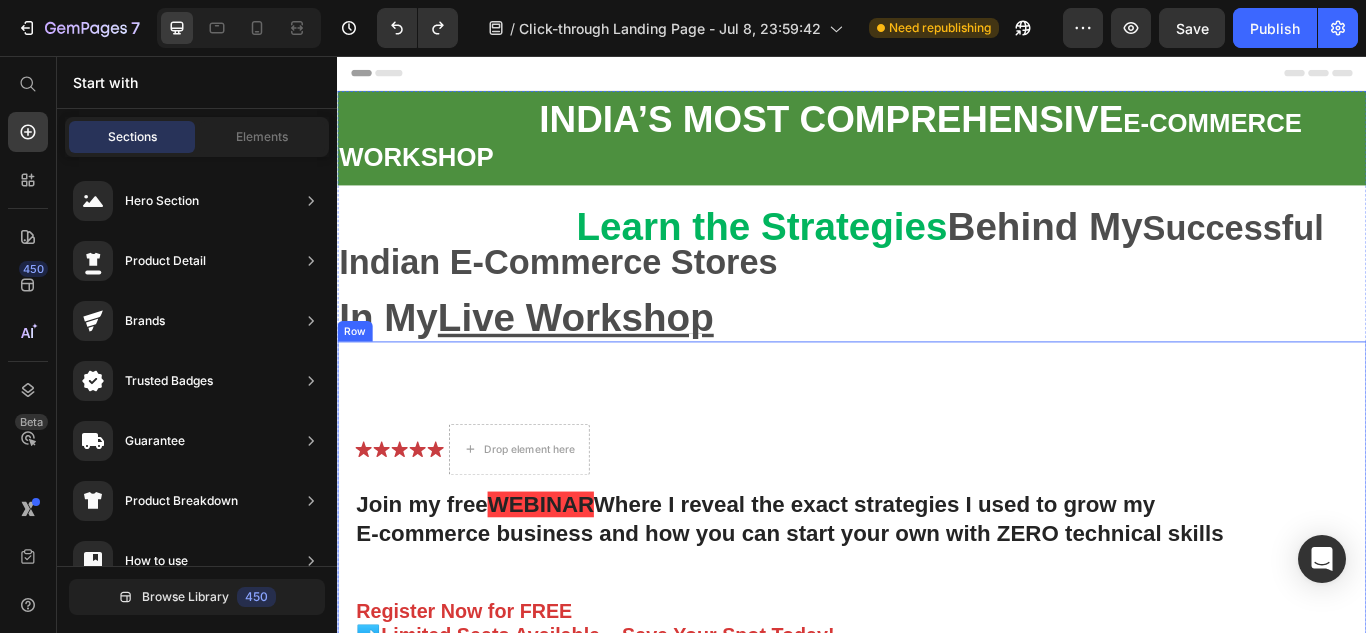 scroll, scrollTop: 210, scrollLeft: 0, axis: vertical 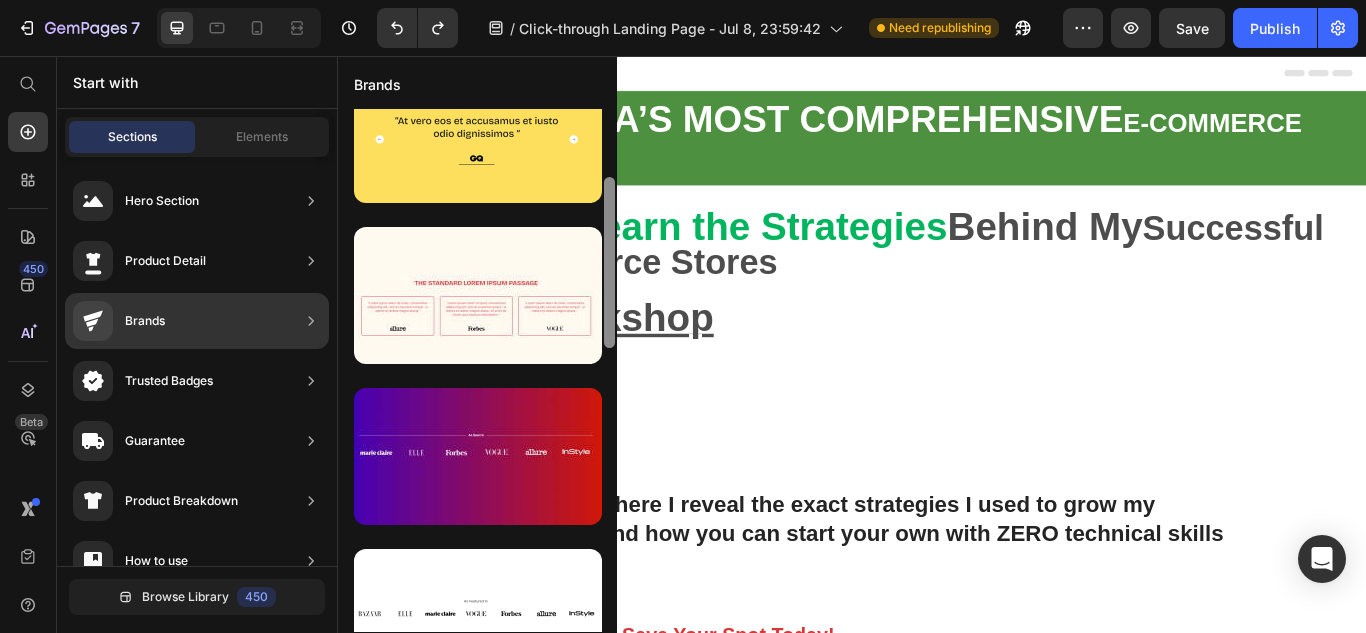 click on "Brands" 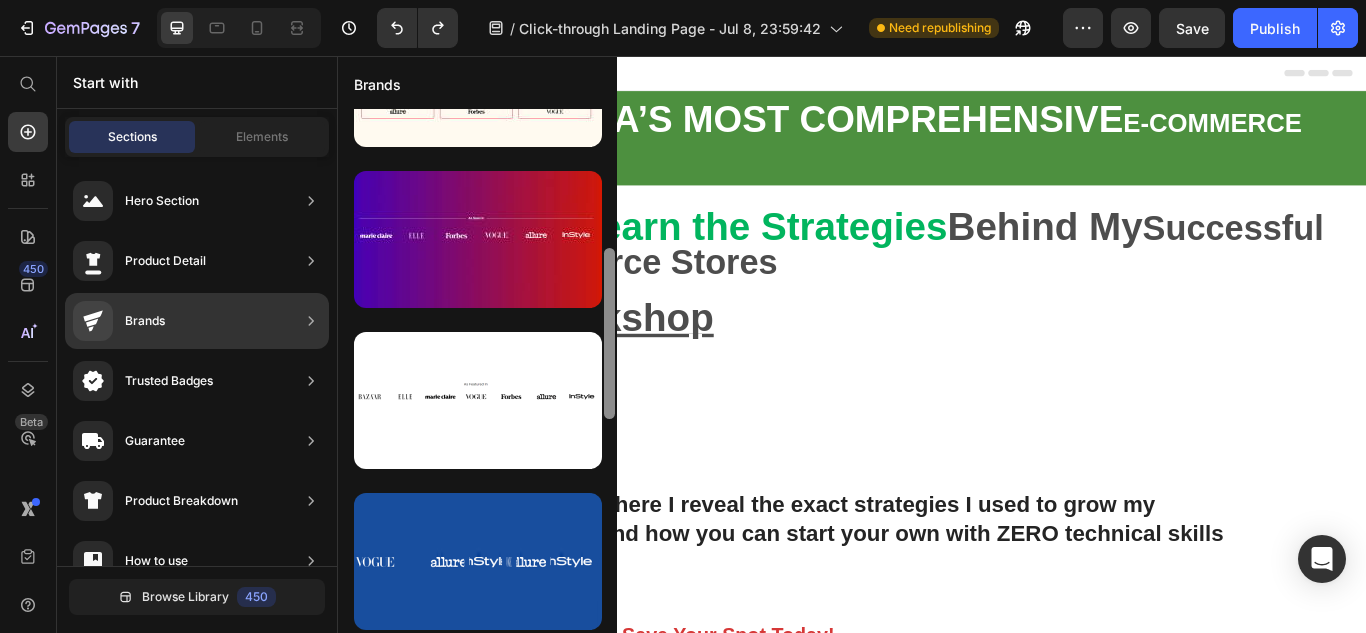 scroll, scrollTop: 0, scrollLeft: 0, axis: both 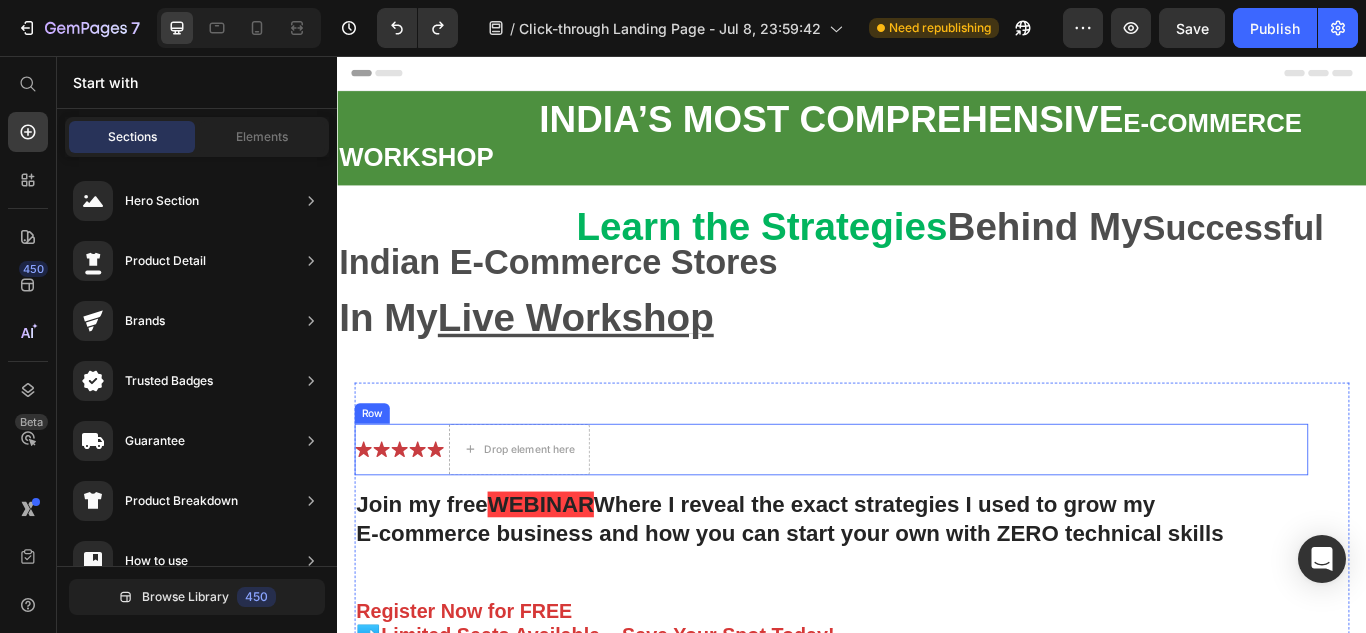drag, startPoint x: 945, startPoint y: 369, endPoint x: 614, endPoint y: 500, distance: 355.98035 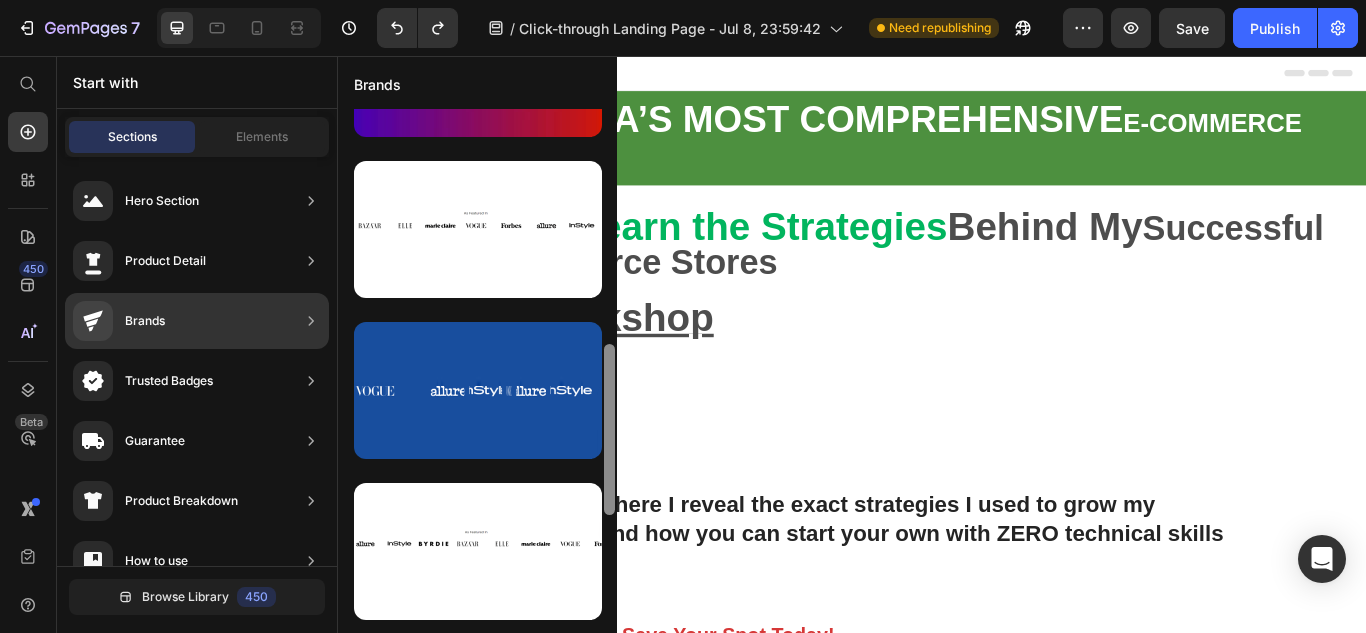 scroll, scrollTop: 647, scrollLeft: 0, axis: vertical 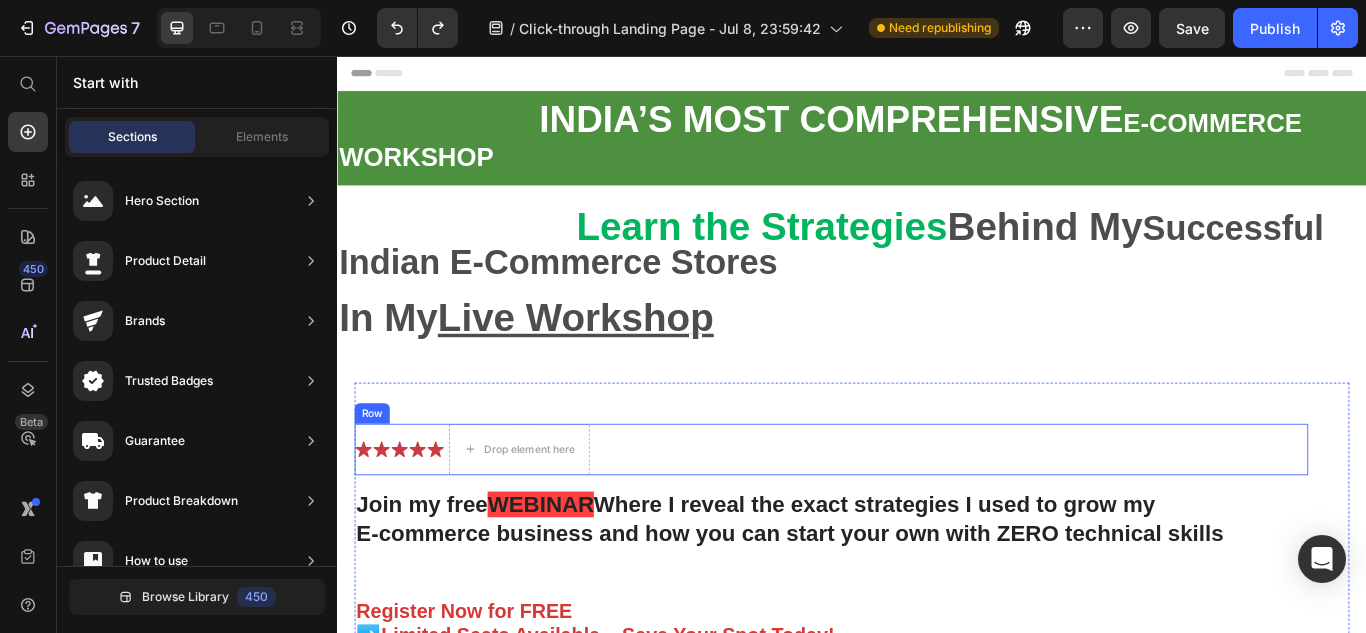 drag, startPoint x: 945, startPoint y: 407, endPoint x: 664, endPoint y: 541, distance: 311.31494 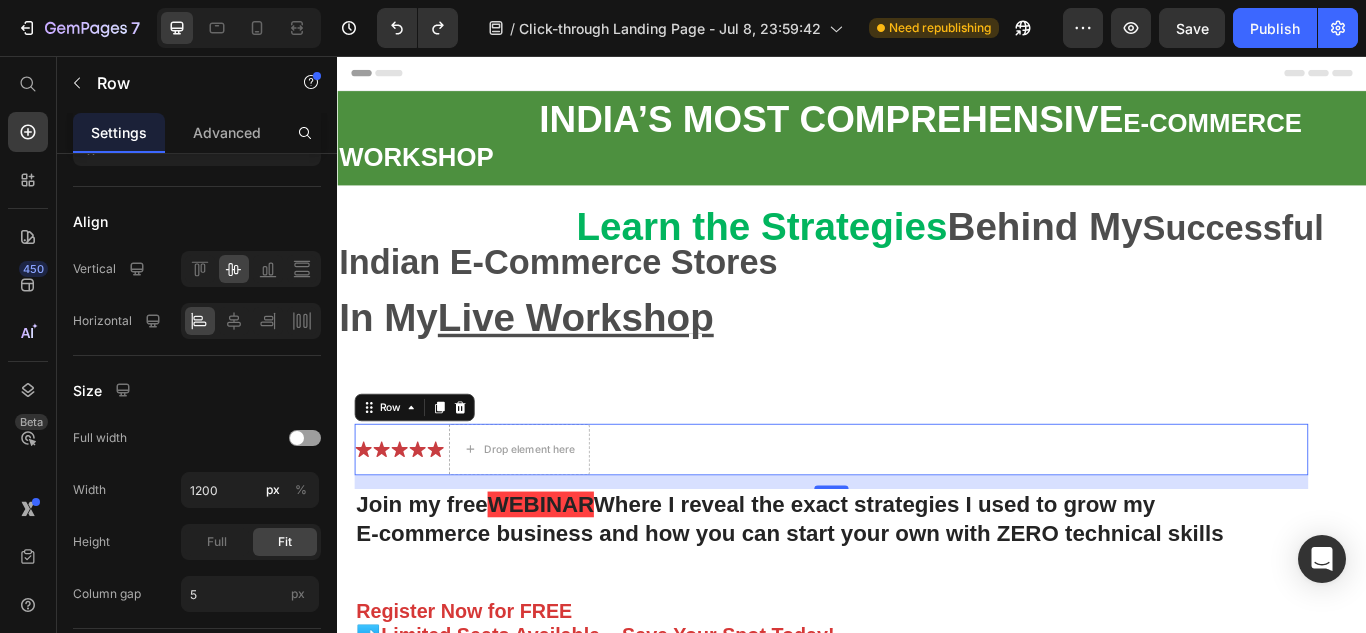 click on "Icon
Icon
Icon
Icon
Icon Icon List" at bounding box center [409, 515] 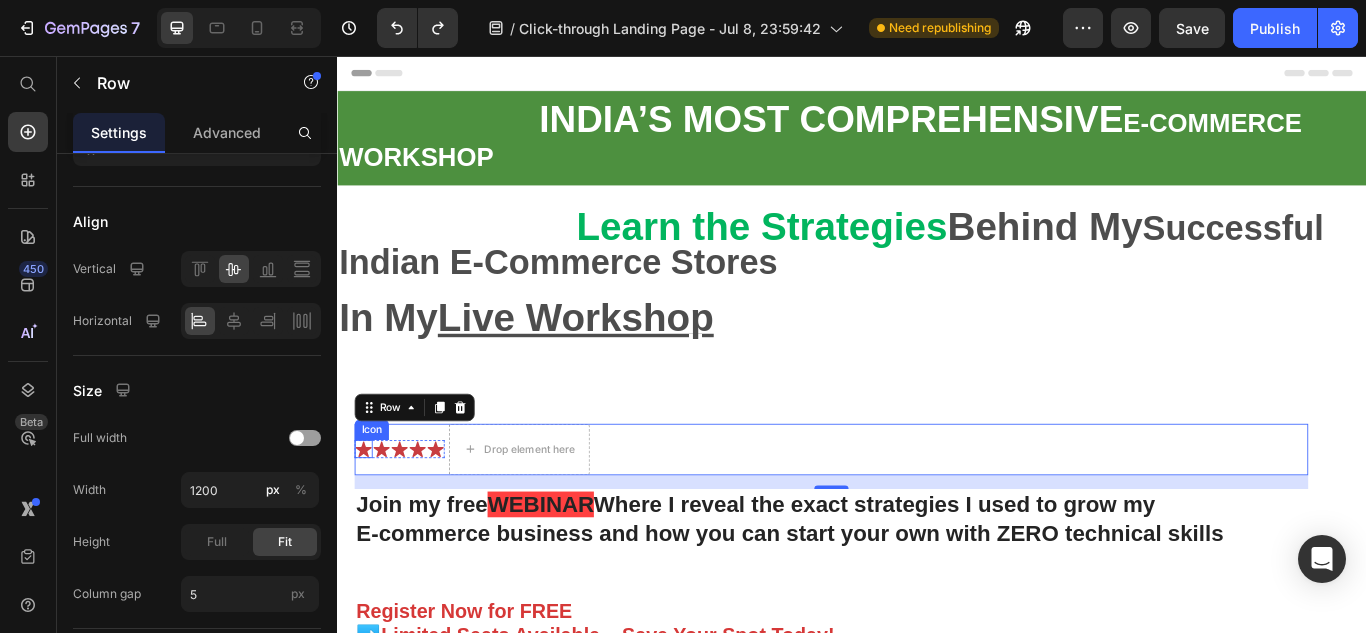 click 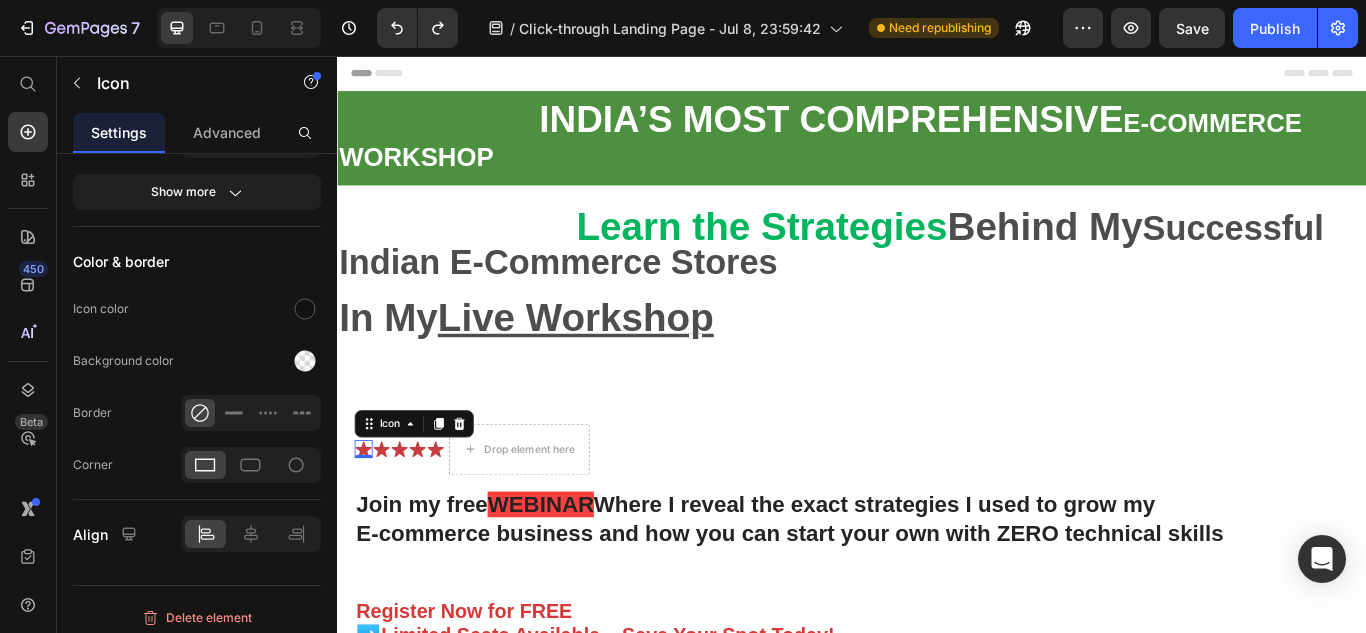 scroll, scrollTop: 0, scrollLeft: 0, axis: both 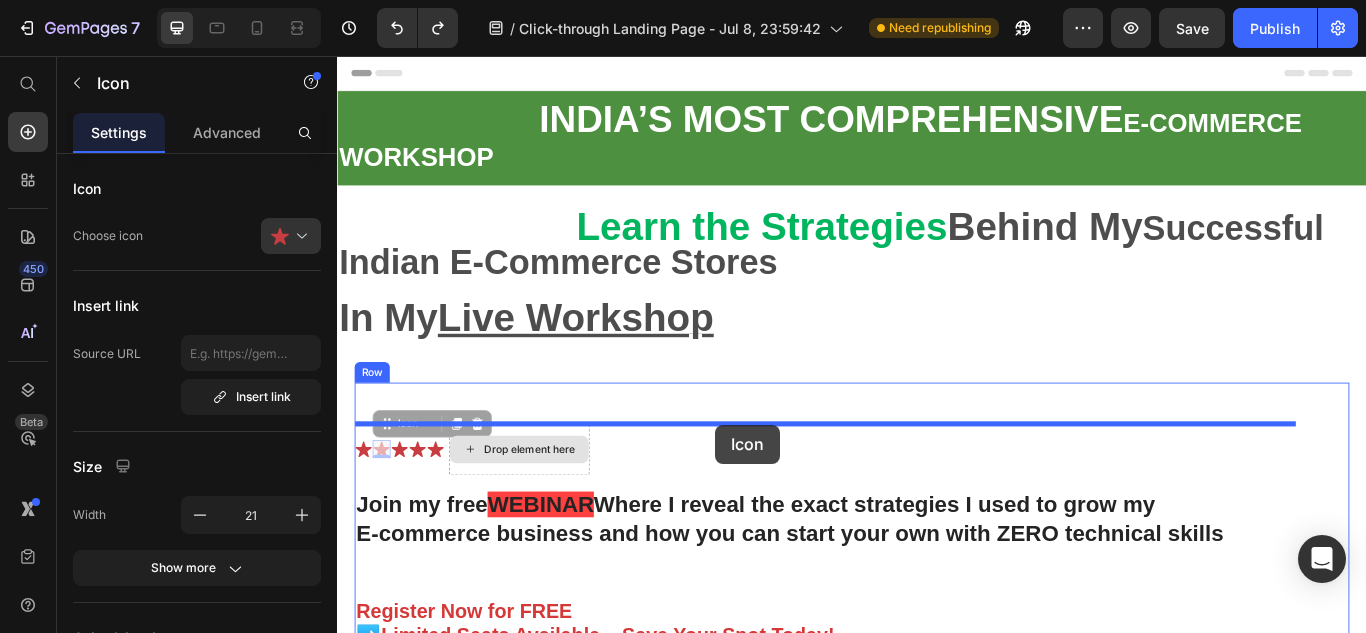 drag, startPoint x: 385, startPoint y: 517, endPoint x: 798, endPoint y: 478, distance: 414.8373 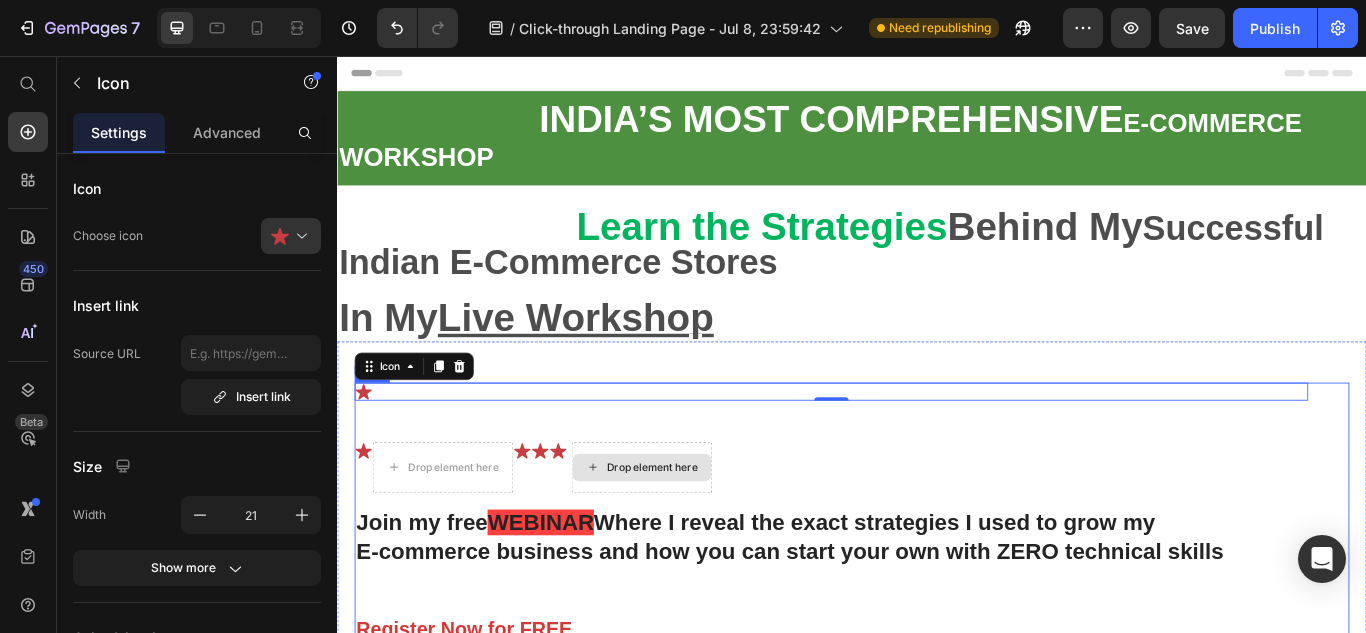click on "Icon   0
Icon
Drop element here
Icon
Icon
Icon Icon List
Drop element here Row Join my free   WEBINAR    Where I reveal the exact strategies I used to grow my  E-commerce business and how you can start your own with ZERO technical skills Heading Register Now for FREE ➡️Limited Seats Available – Save Your Spot Today! Text Block
Enhanced Immunity
Improved Energy Levels
Support for Heart Health
Joint and Bone Health Item List Instant Health Boost Button
Icon Try it & love it for  30 days or your money back Text Block Row" at bounding box center [913, 774] 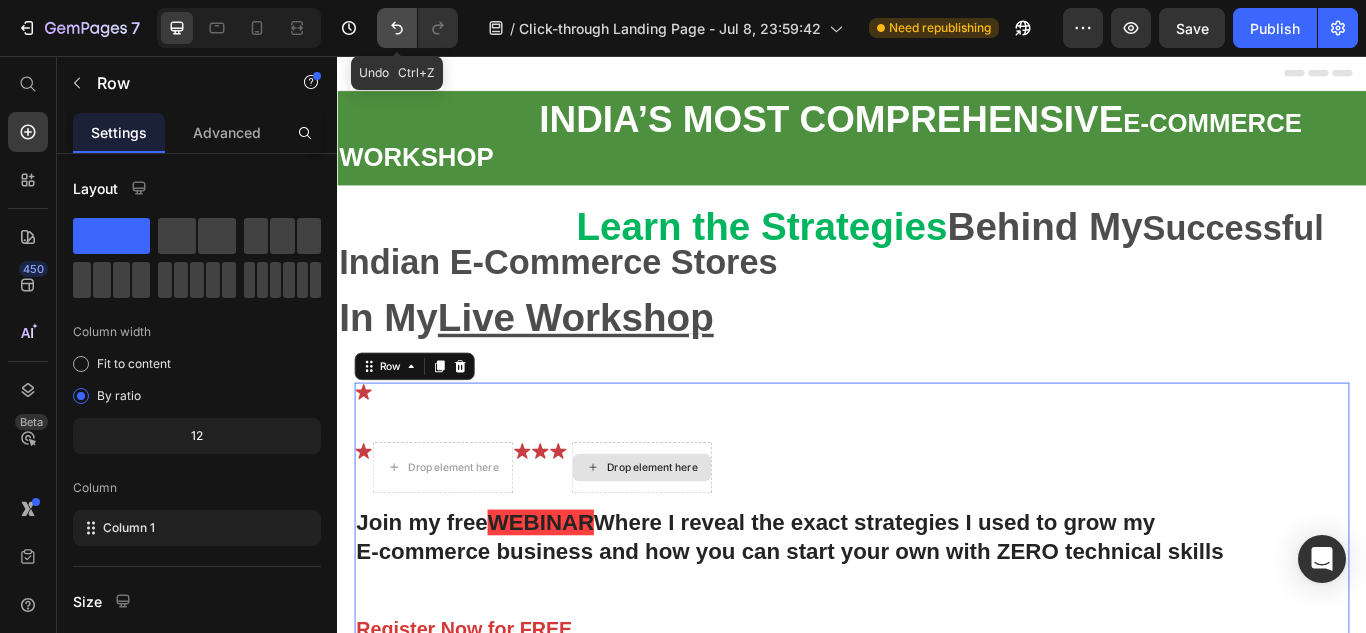 click 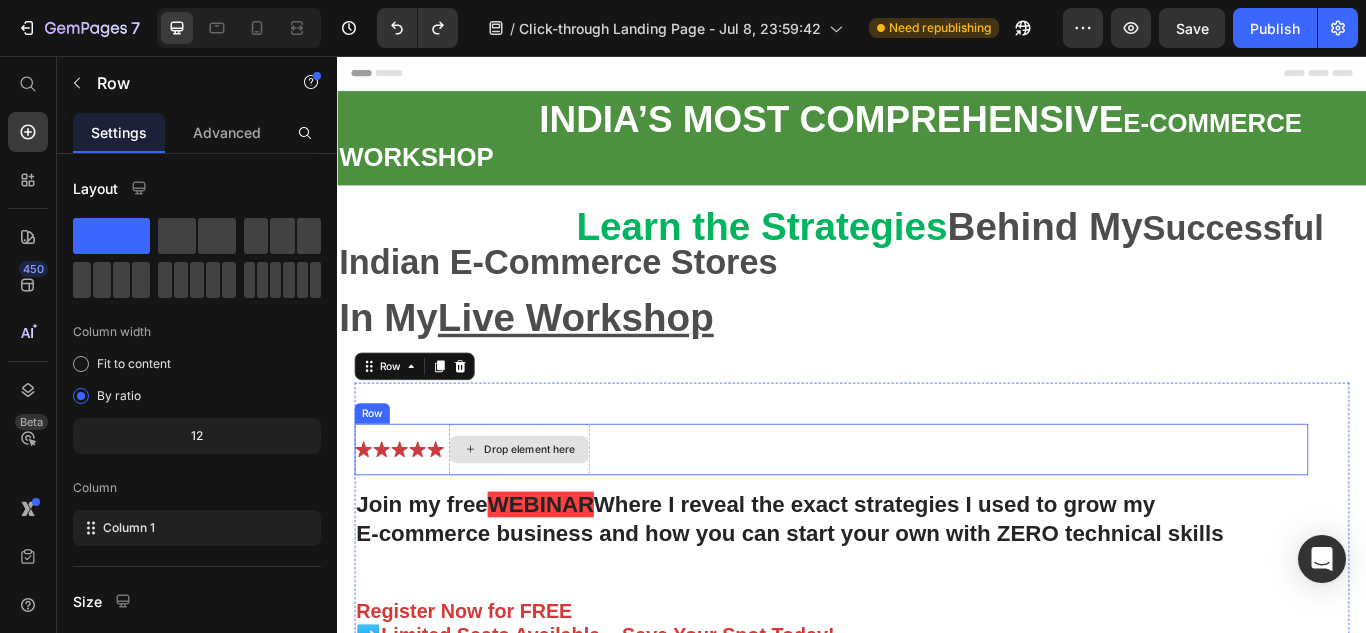 click on "Drop element here" at bounding box center [561, 515] 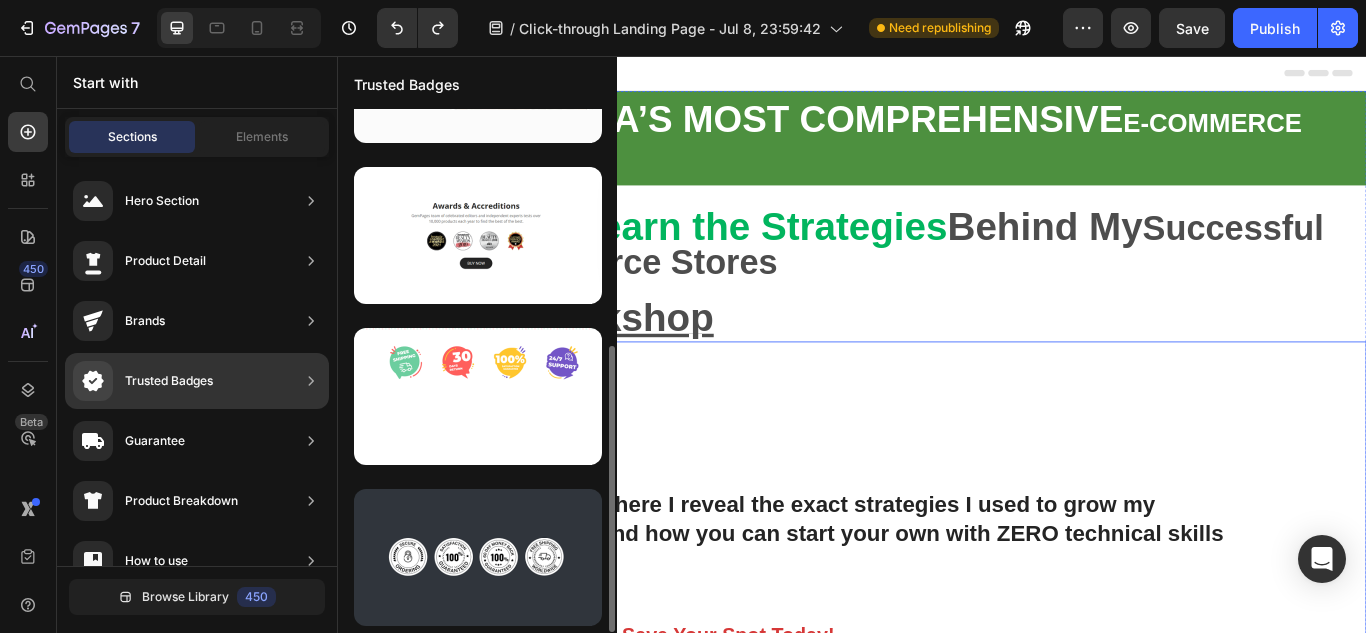 scroll, scrollTop: 431, scrollLeft: 0, axis: vertical 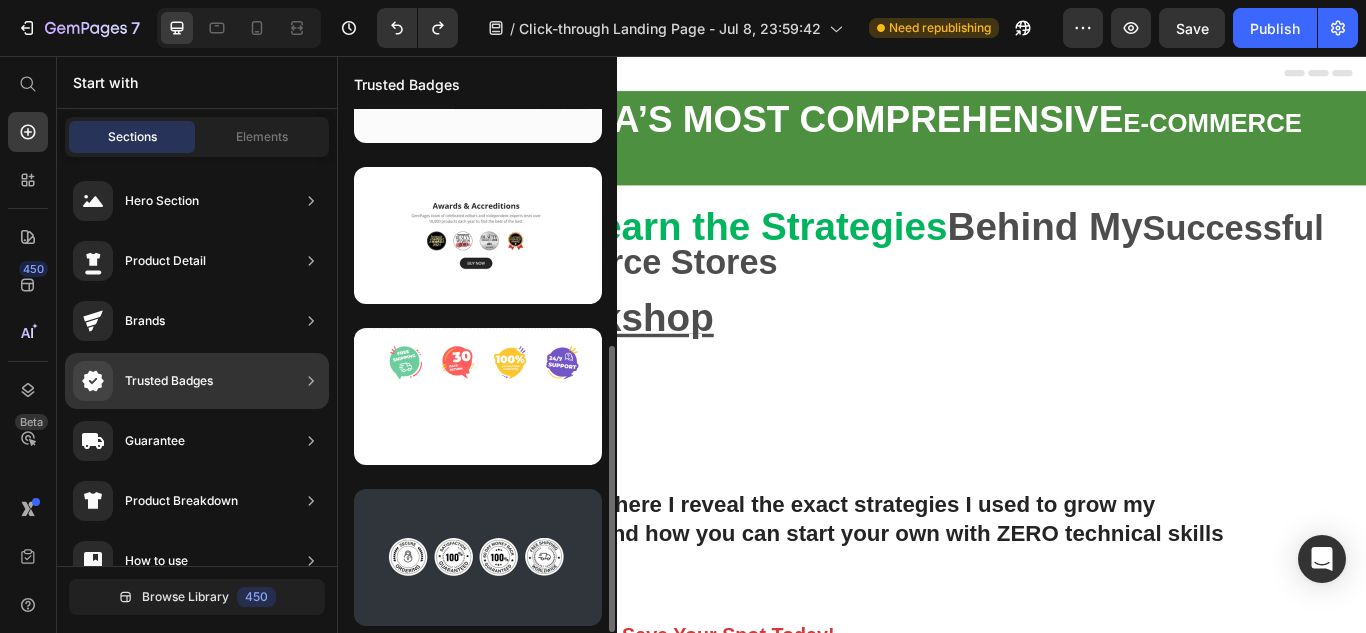 click on "Trusted Badges" 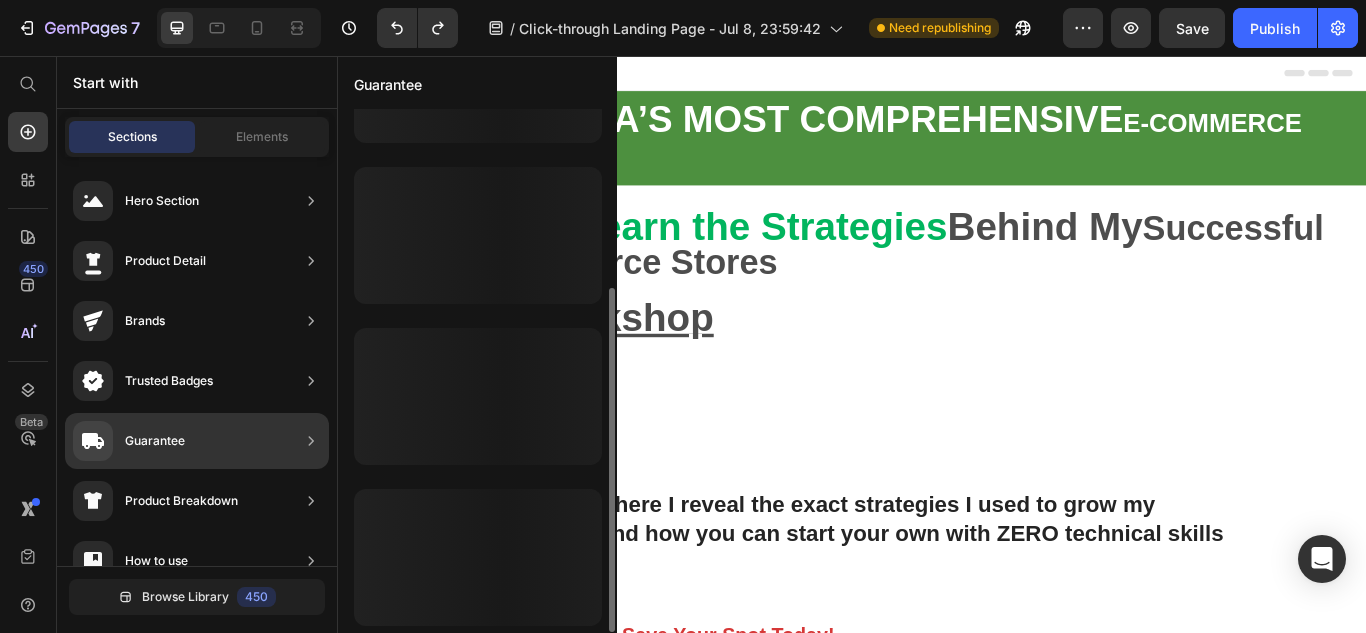 scroll, scrollTop: 270, scrollLeft: 0, axis: vertical 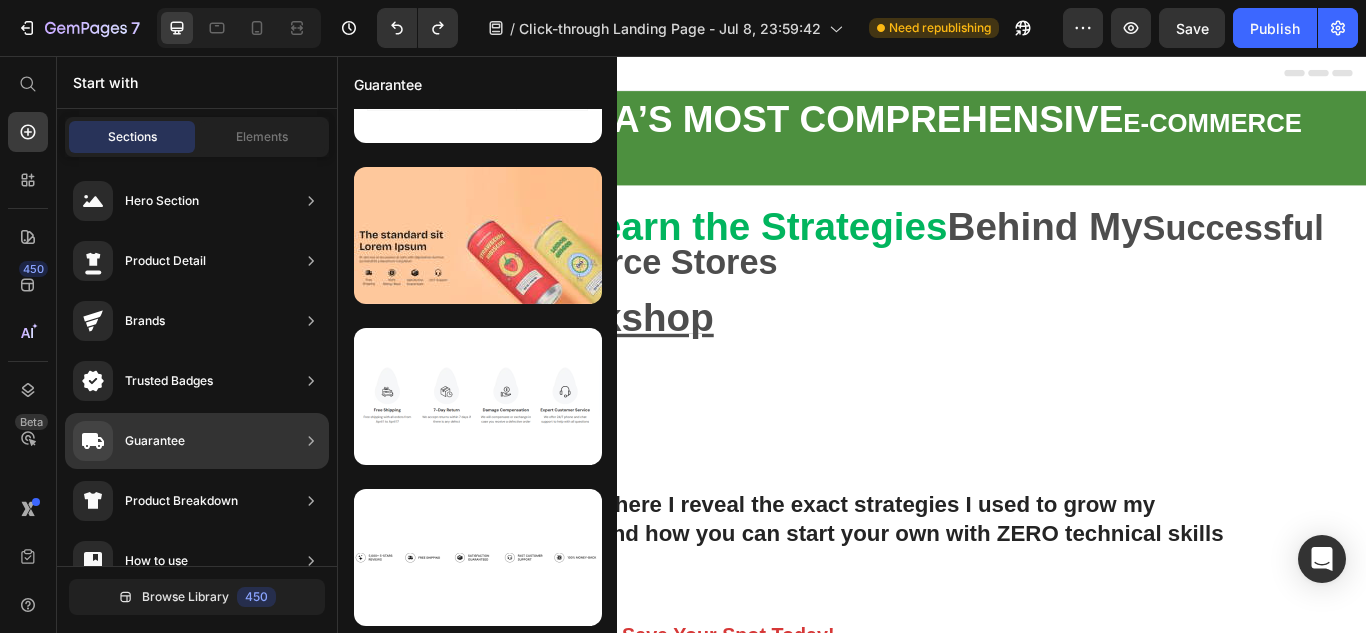 click 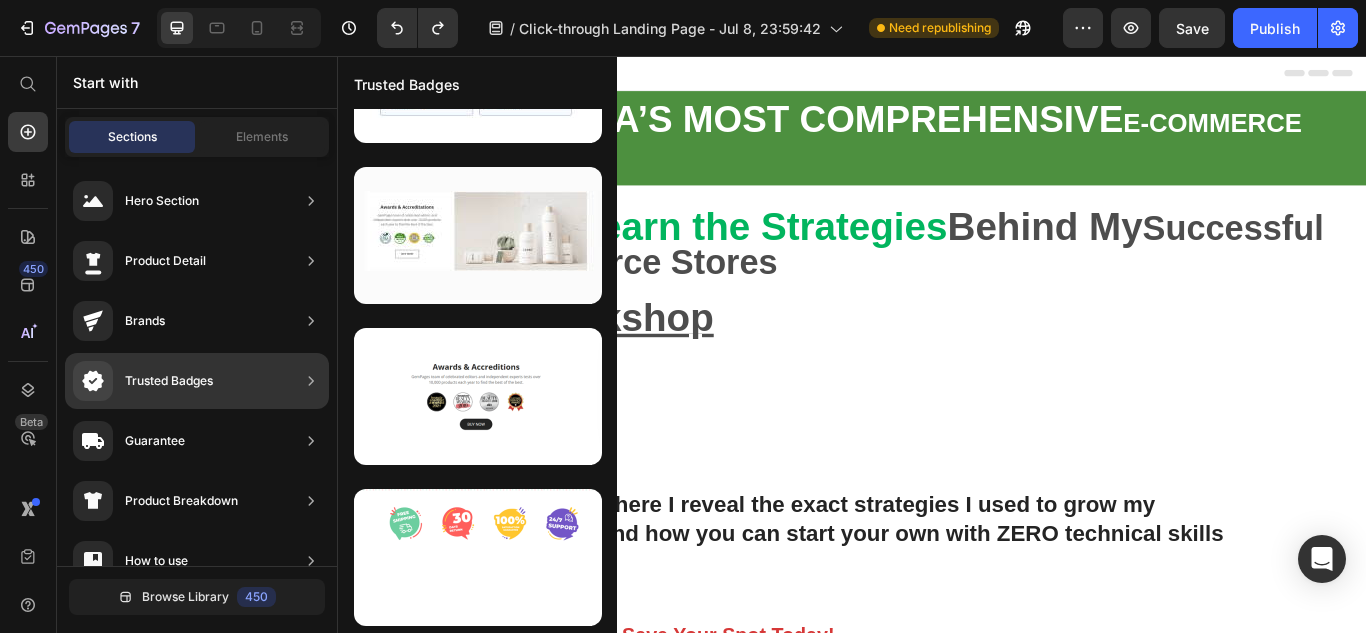 click 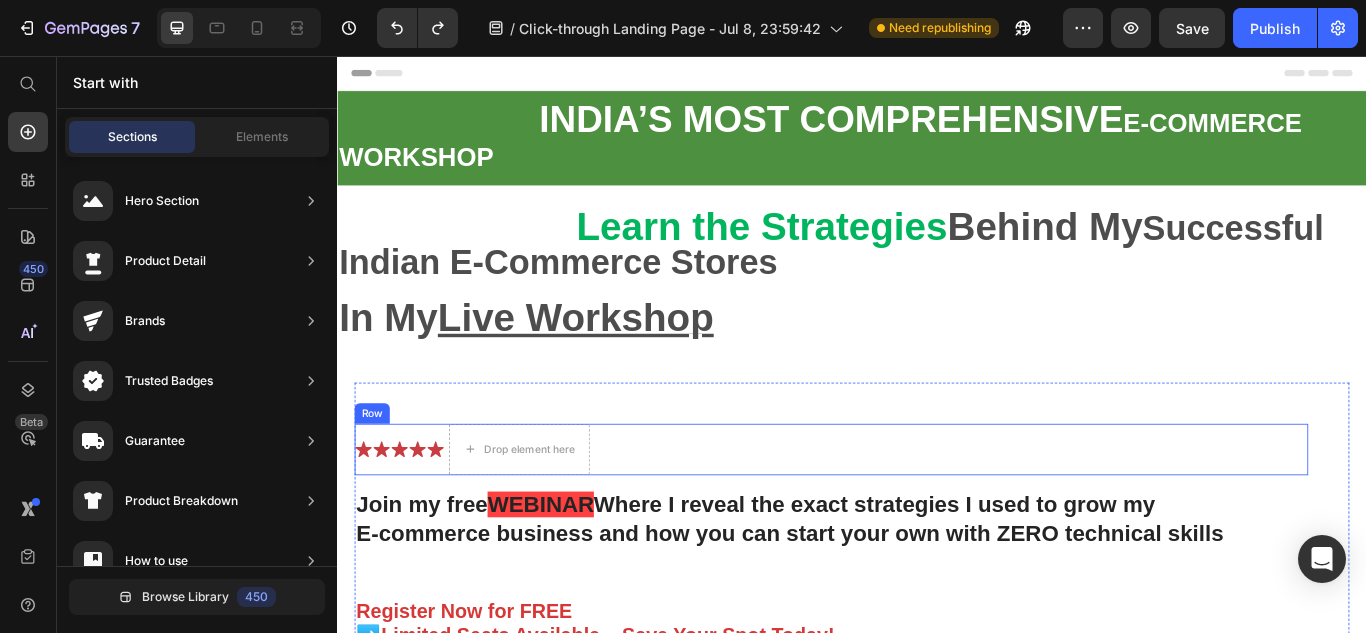 drag, startPoint x: 953, startPoint y: 453, endPoint x: 433, endPoint y: 490, distance: 521.3147 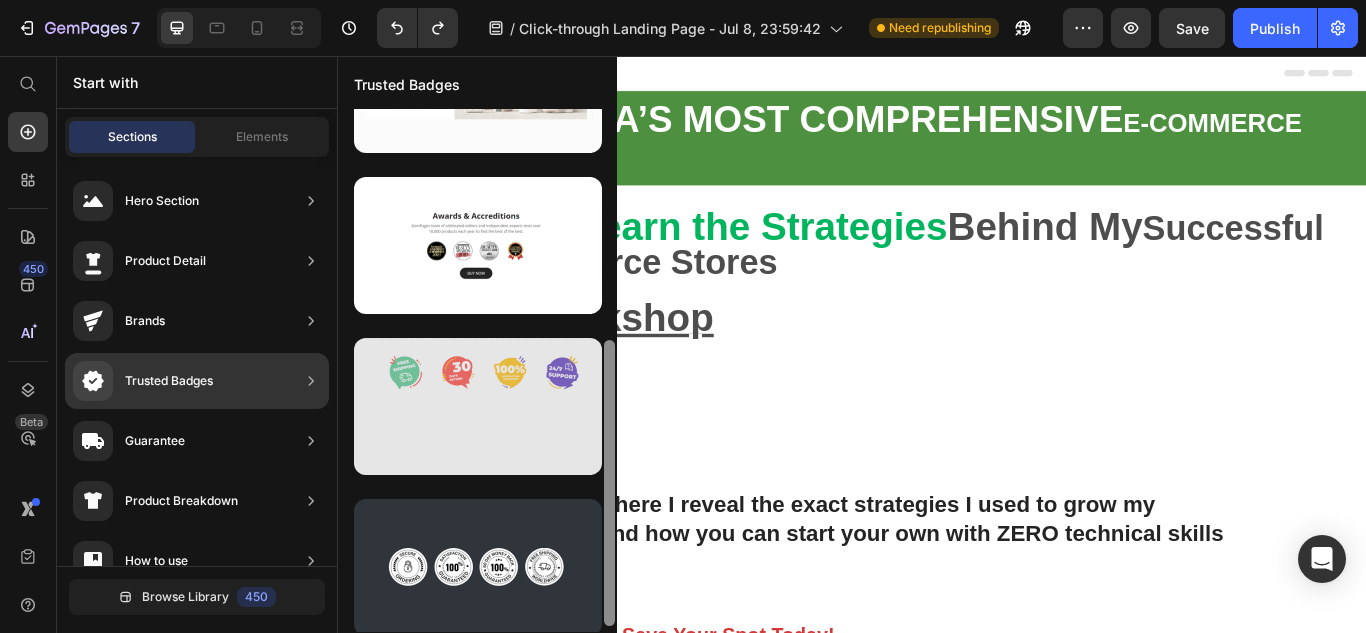 scroll, scrollTop: 431, scrollLeft: 0, axis: vertical 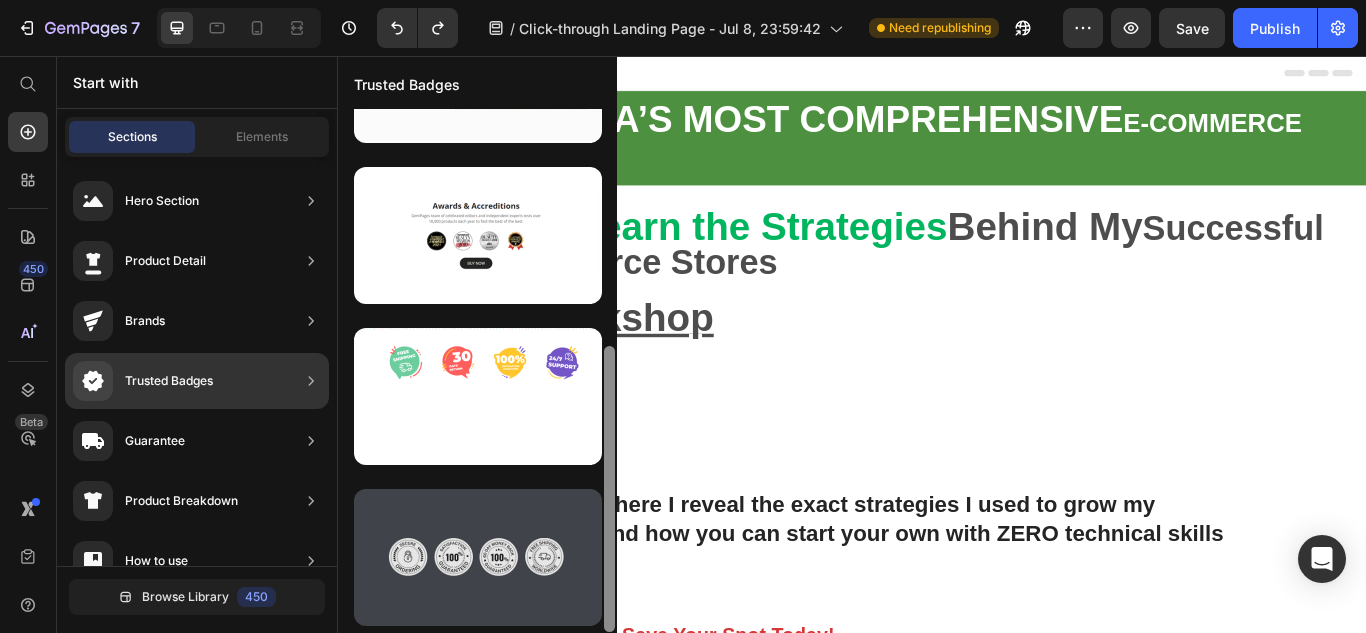 click at bounding box center (478, 557) 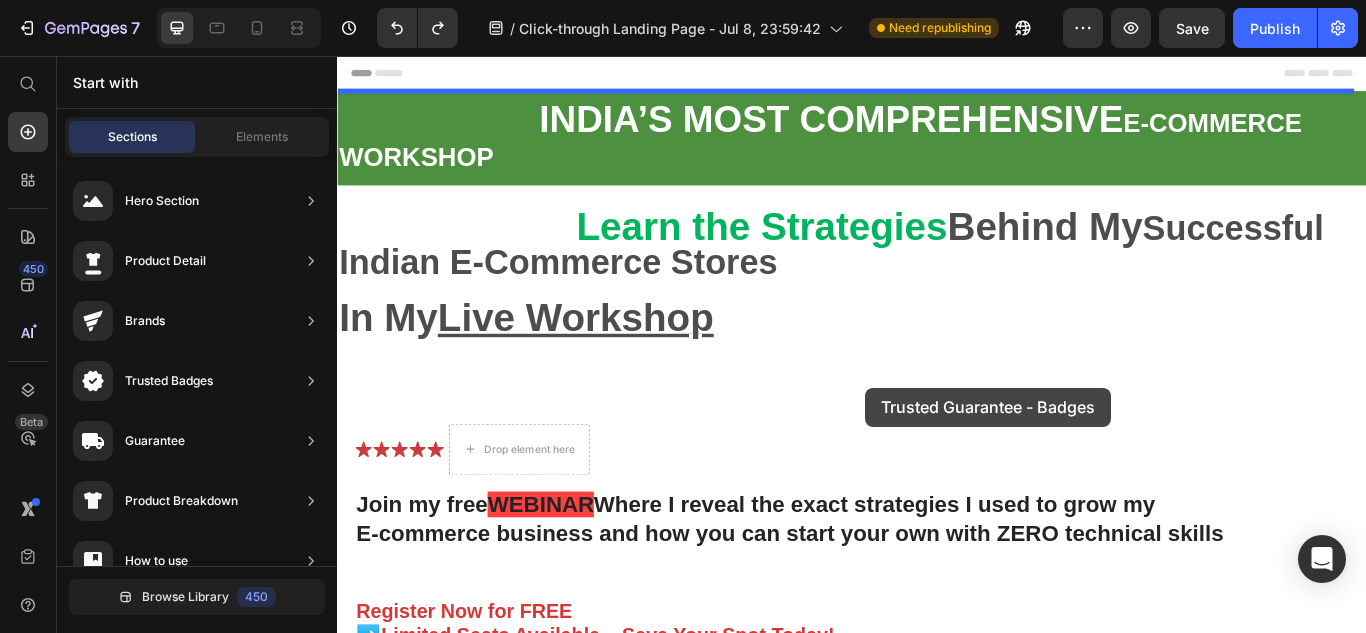 drag, startPoint x: 886, startPoint y: 605, endPoint x: 953, endPoint y: 443, distance: 175.3083 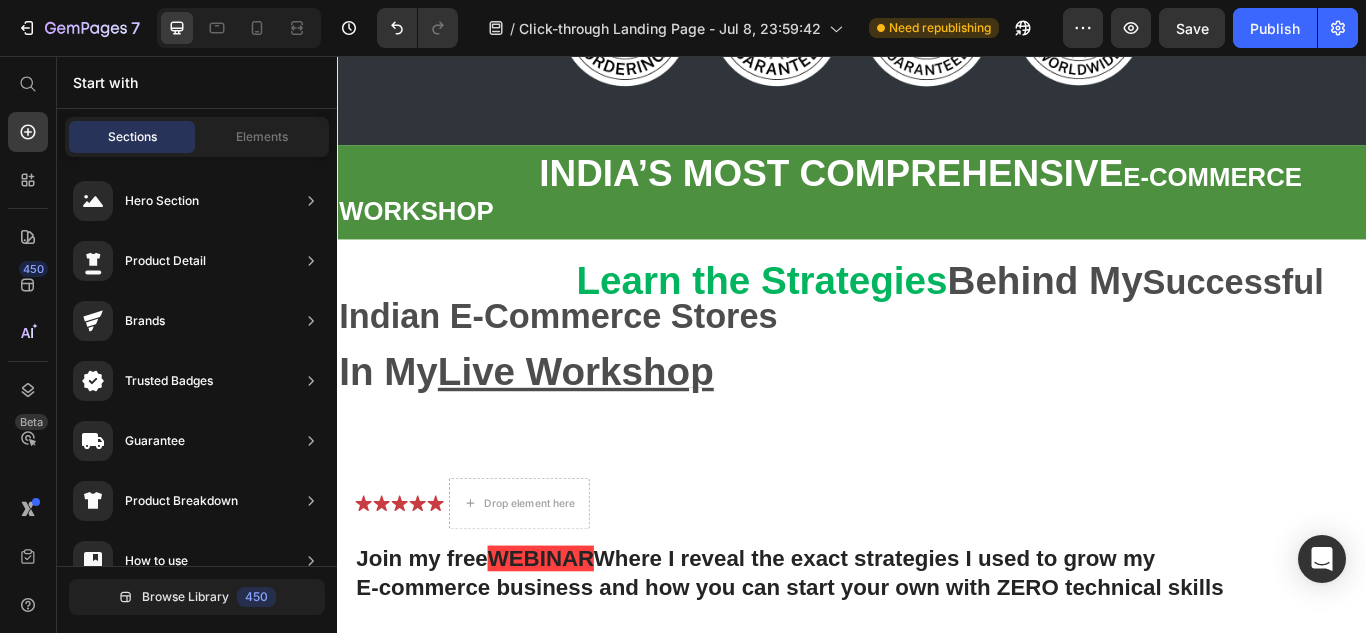 scroll, scrollTop: 17, scrollLeft: 0, axis: vertical 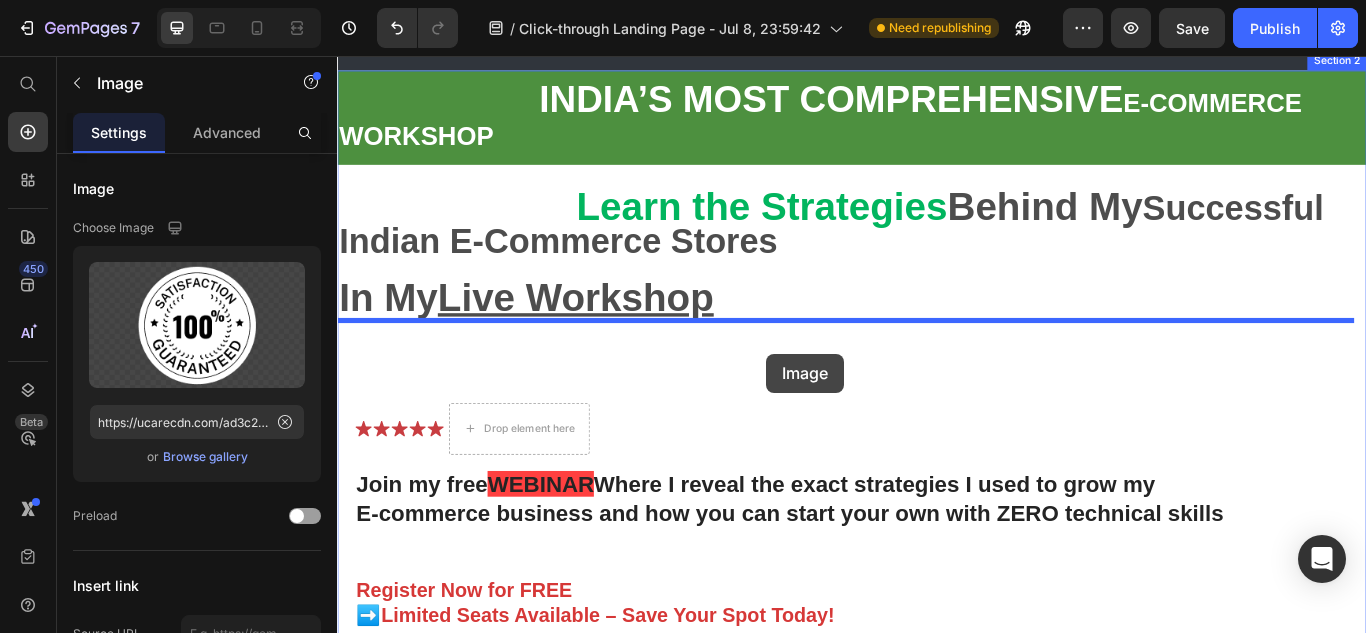 drag, startPoint x: 867, startPoint y: 235, endPoint x: 837, endPoint y: 403, distance: 170.65755 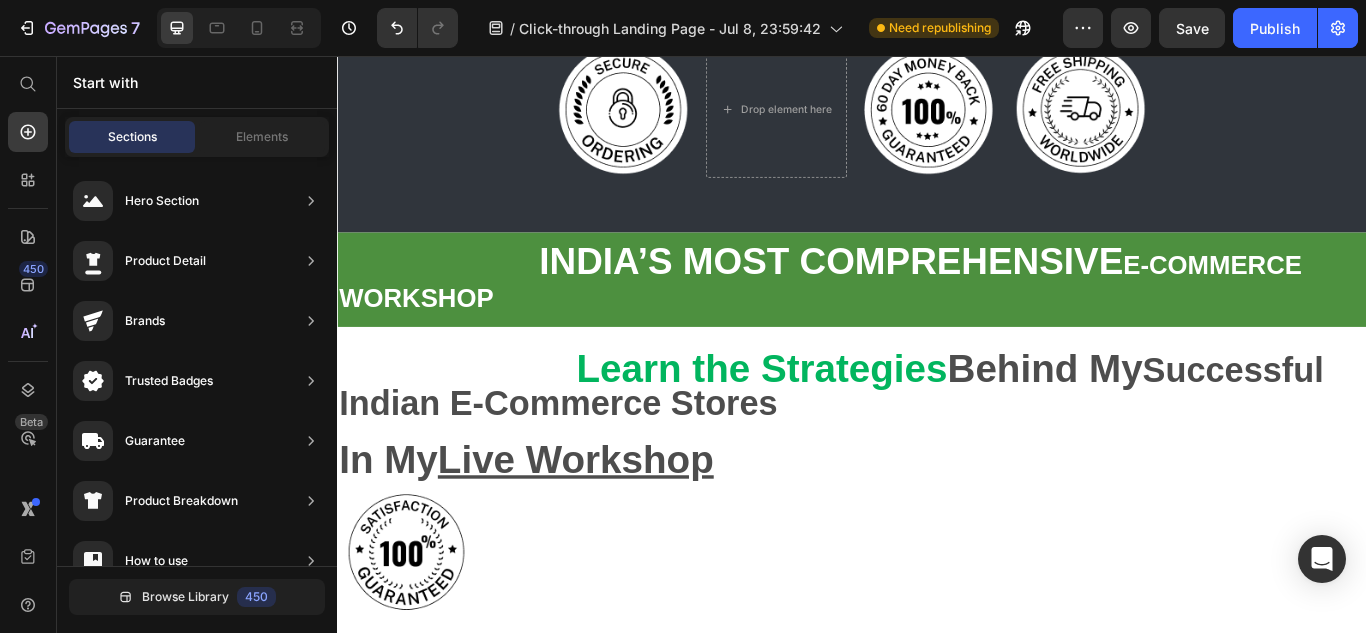 scroll, scrollTop: 0, scrollLeft: 0, axis: both 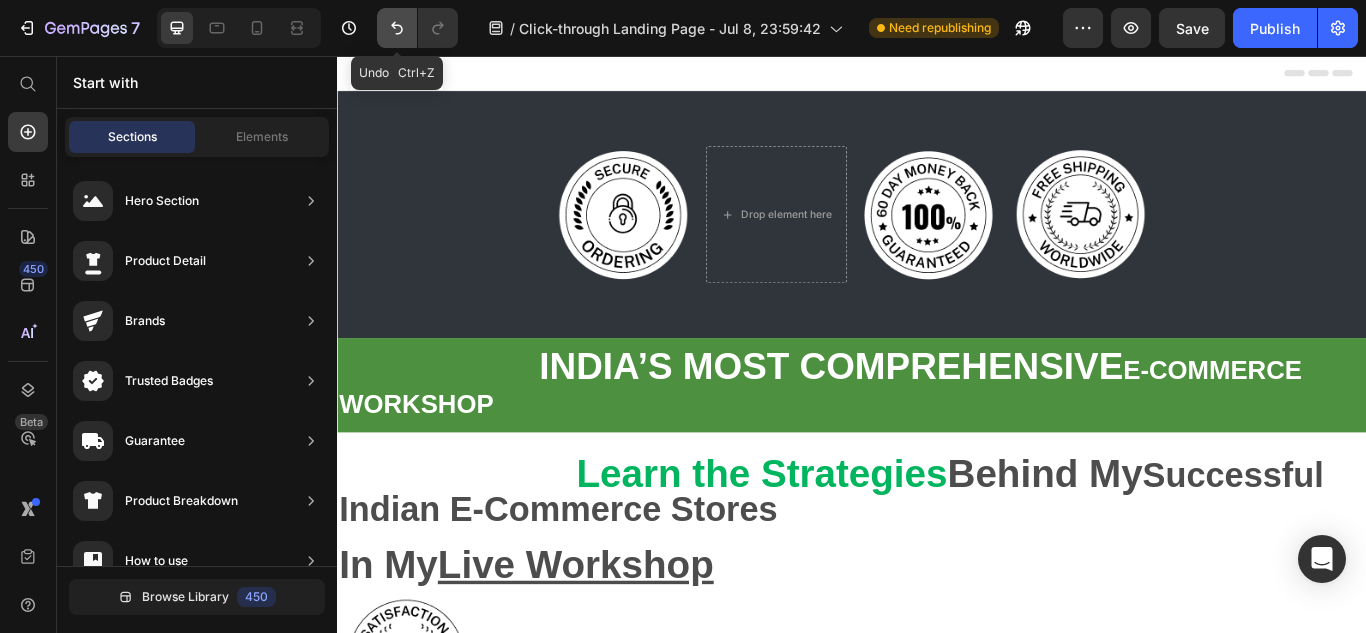 click 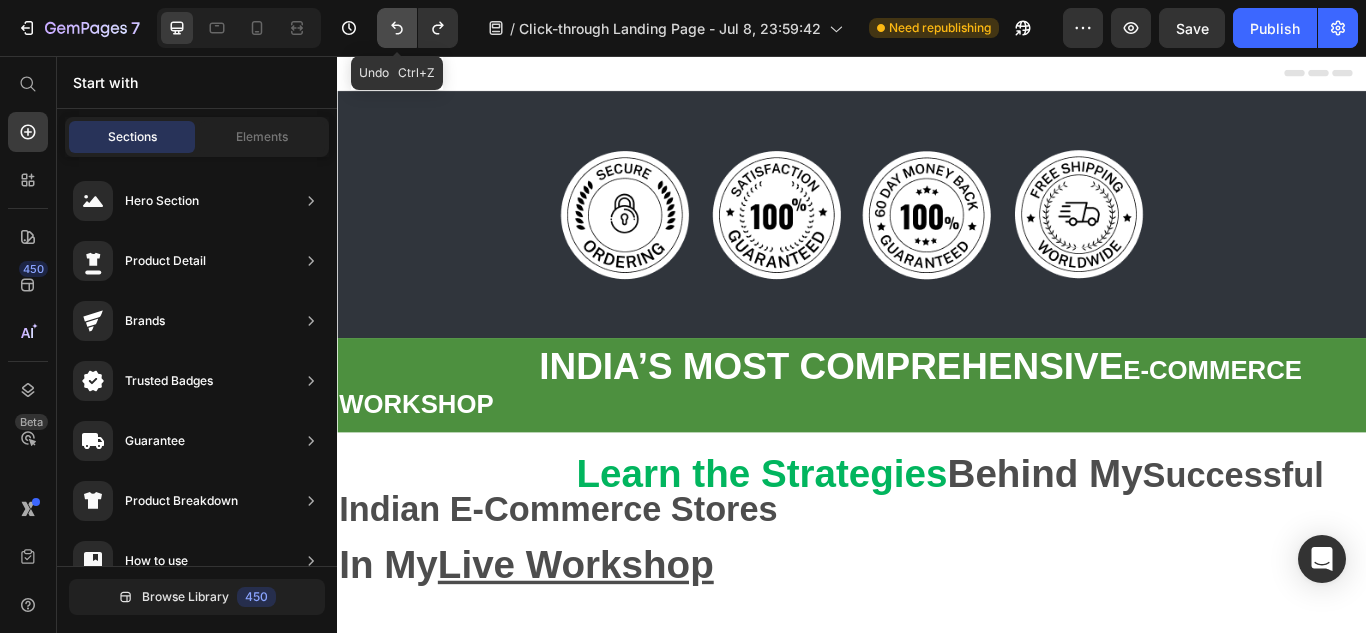 click 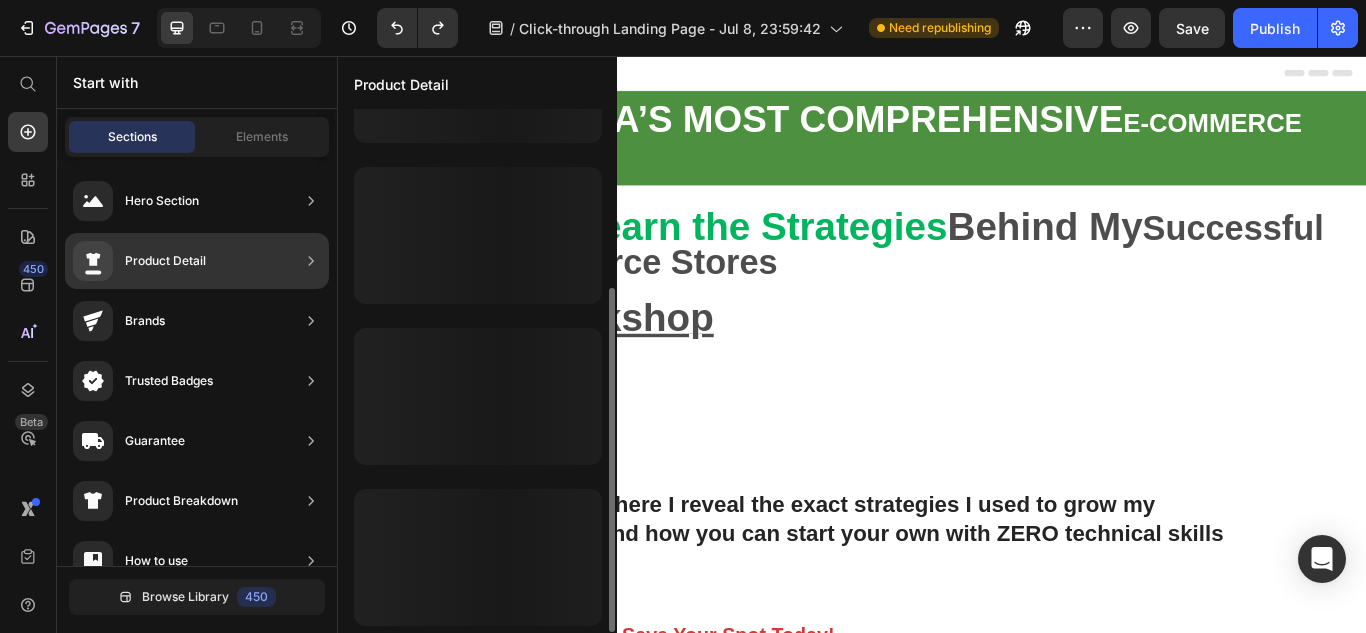 scroll, scrollTop: 270, scrollLeft: 0, axis: vertical 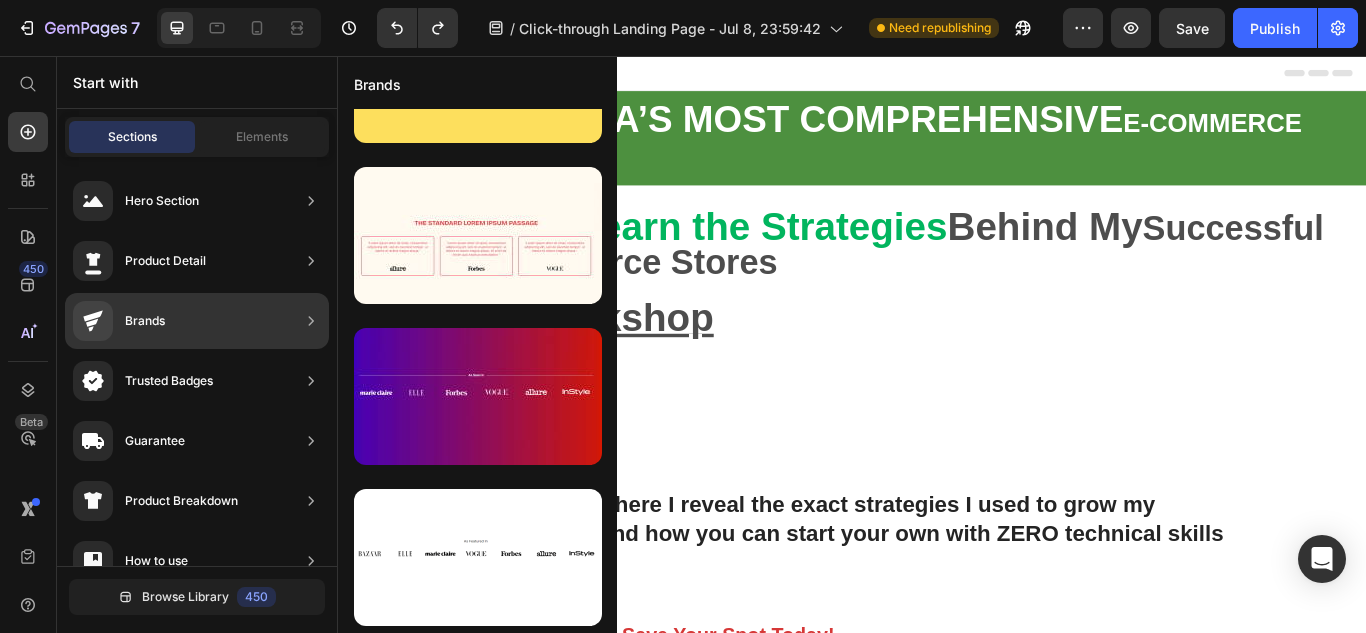 click 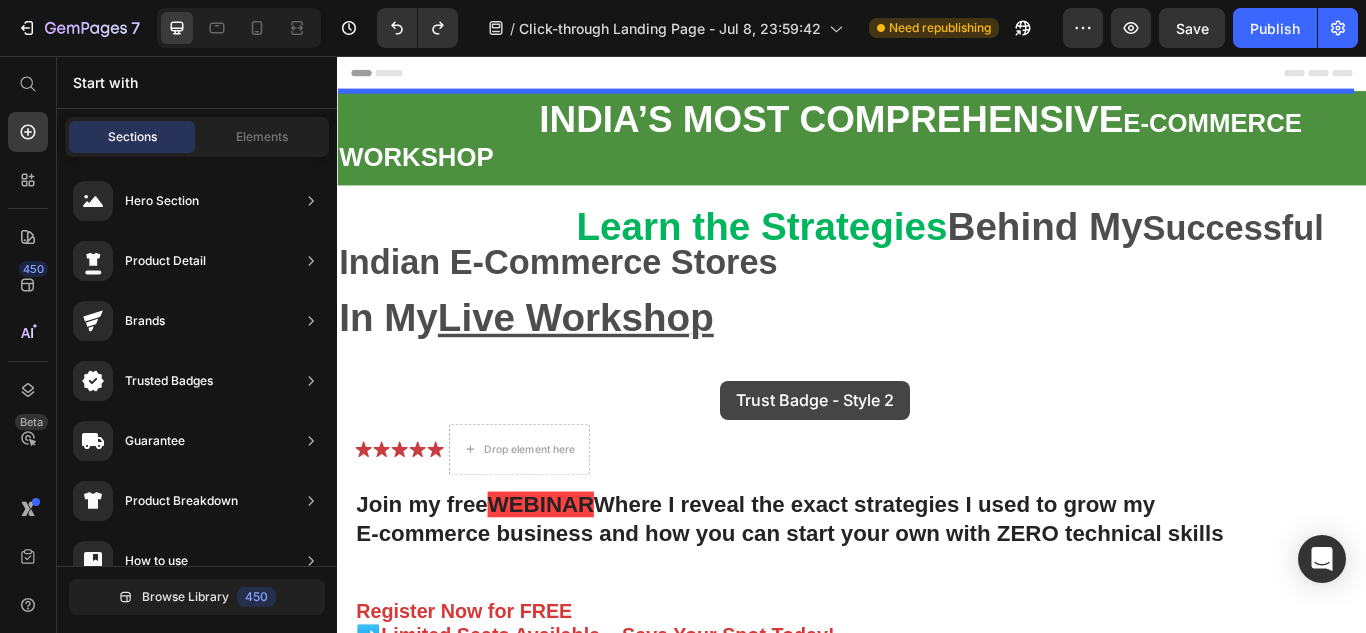 drag, startPoint x: 754, startPoint y: 463, endPoint x: 785, endPoint y: 435, distance: 41.773197 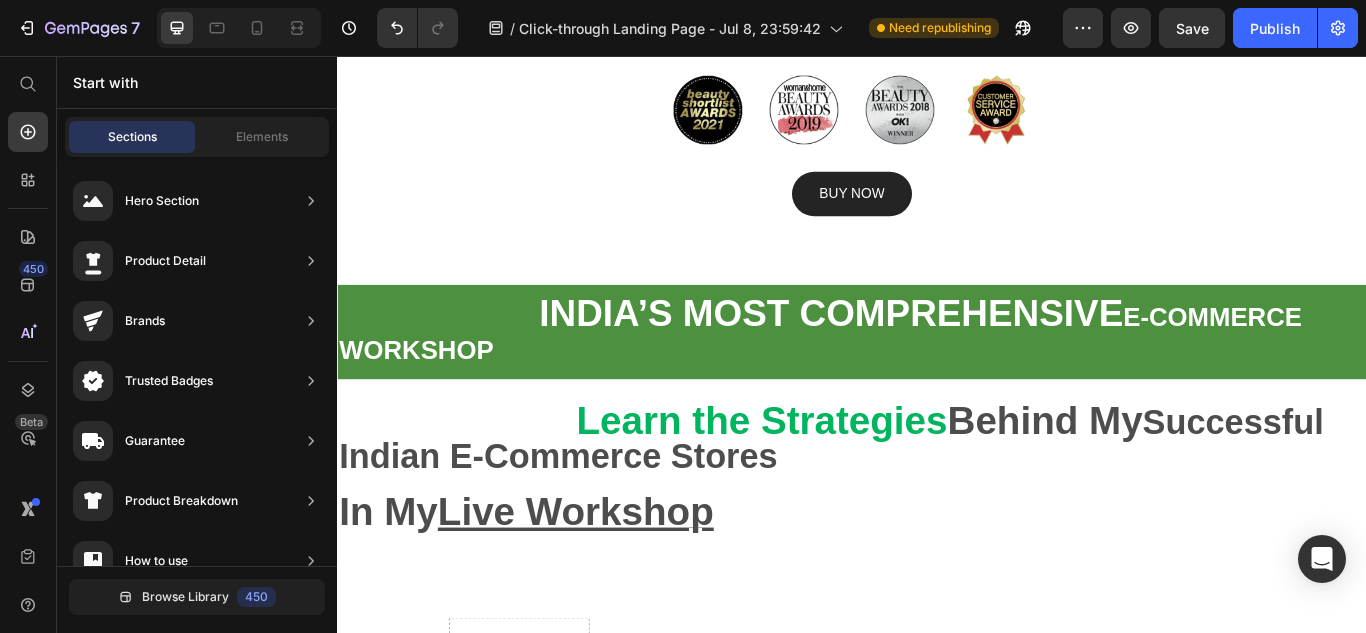 scroll, scrollTop: 229, scrollLeft: 0, axis: vertical 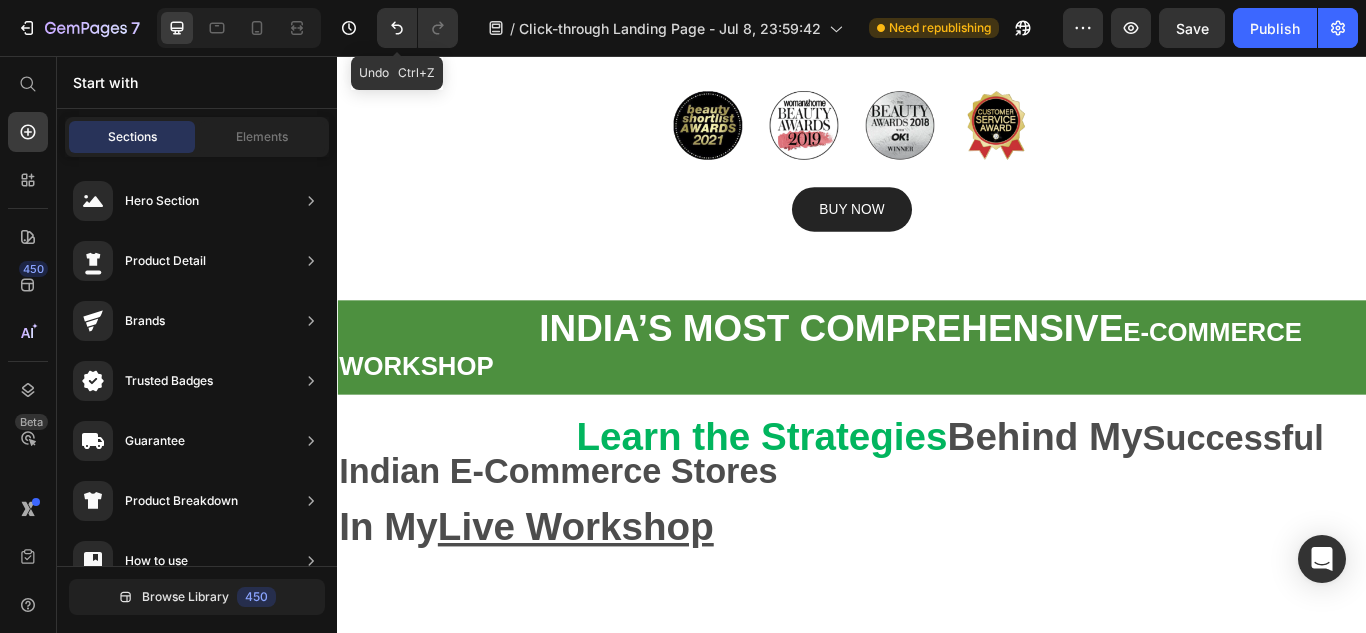 drag, startPoint x: 401, startPoint y: 31, endPoint x: 584, endPoint y: 3, distance: 185.12968 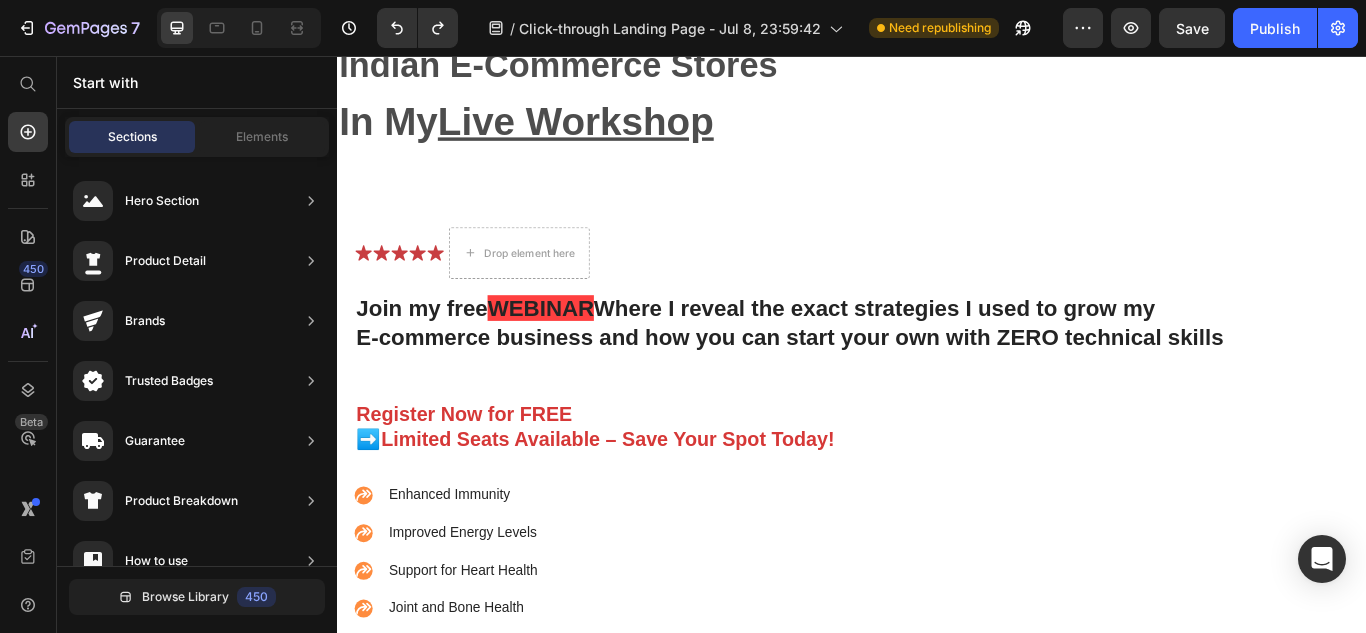 scroll, scrollTop: 0, scrollLeft: 0, axis: both 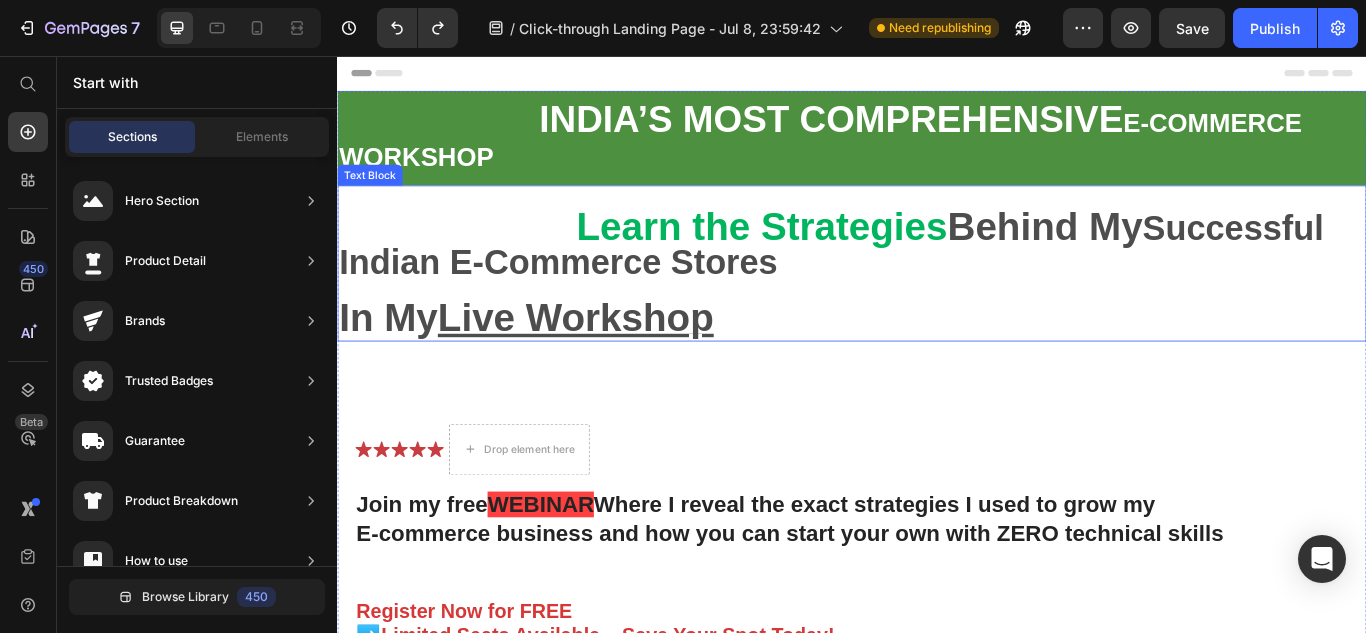 click on "Live Workshop" at bounding box center (615, 361) 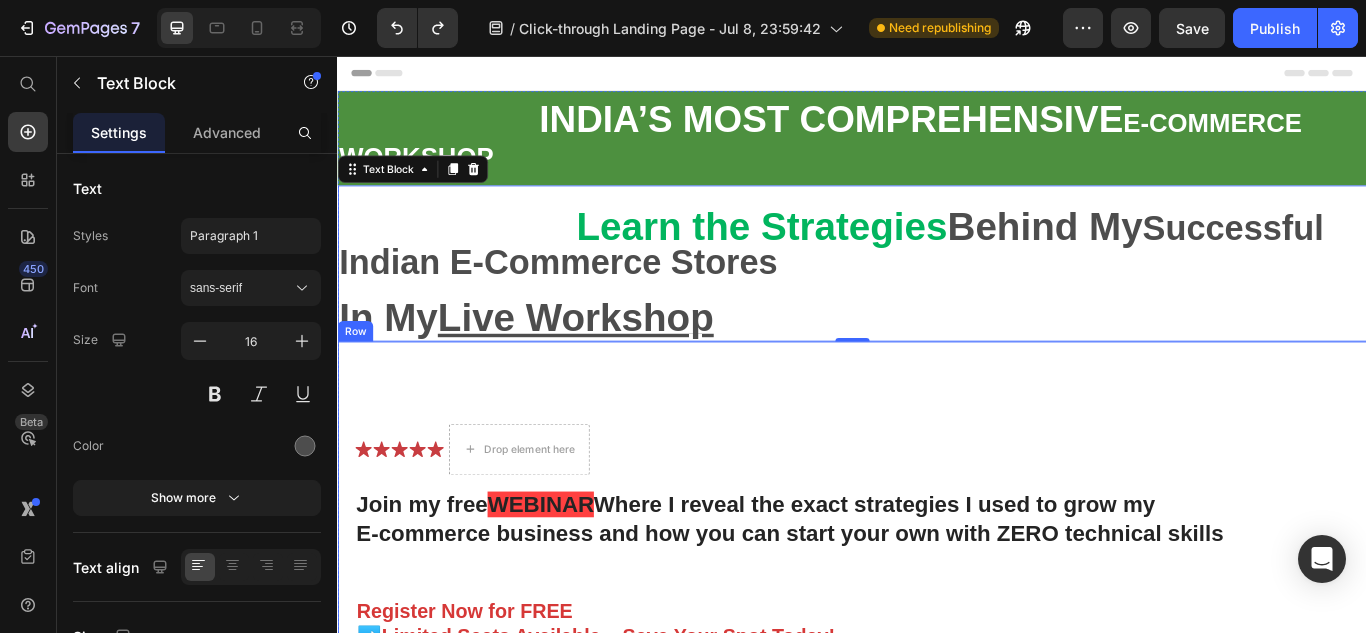 click on "Icon
Icon
Icon
Icon
Icon Icon List
Drop element here Row Join my free   WEBINAR    Where I reveal the exact strategies I used to grow my  E-commerce business and how you can start your own with ZERO technical skills Heading Register Now for FREE ➡️Limited Seats Available – Save Your Spot Today! Text Block
Enhanced Immunity
Improved Energy Levels
Support for Heart Health
Joint and Bone Health Item List Instant Health Boost Button
Icon Try it & love it for  30 days or your money back Text Block Row Row Video Row" at bounding box center (937, 739) 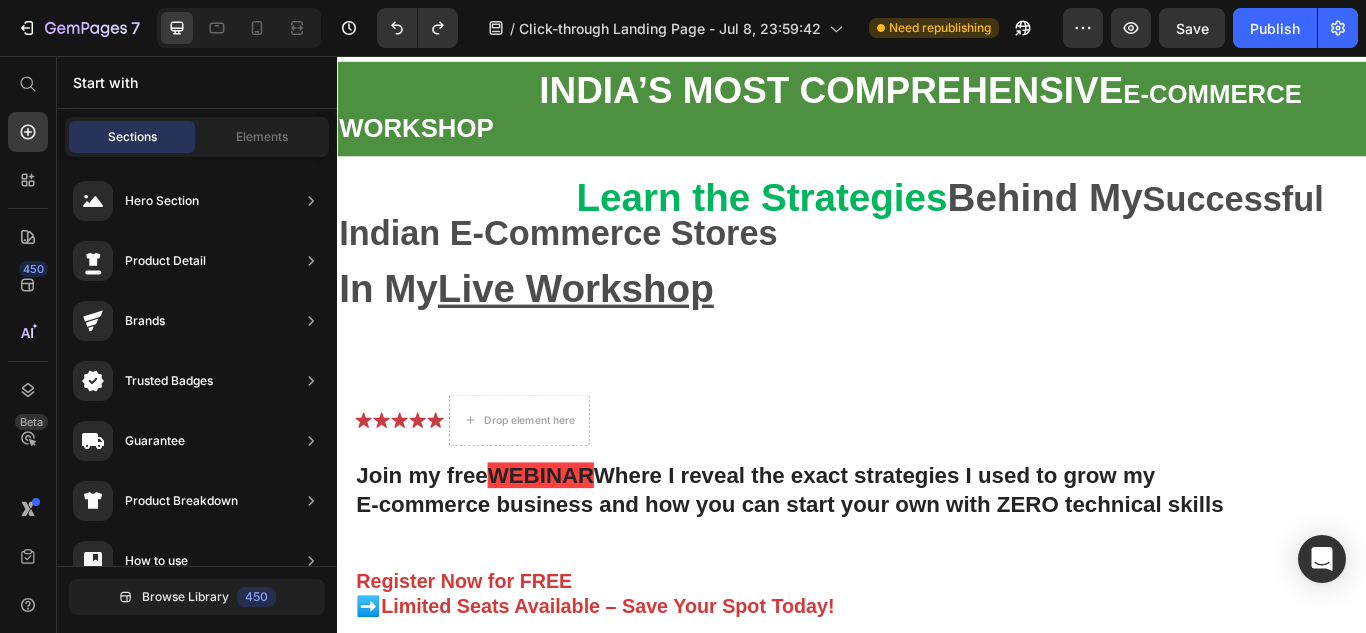 scroll, scrollTop: 0, scrollLeft: 0, axis: both 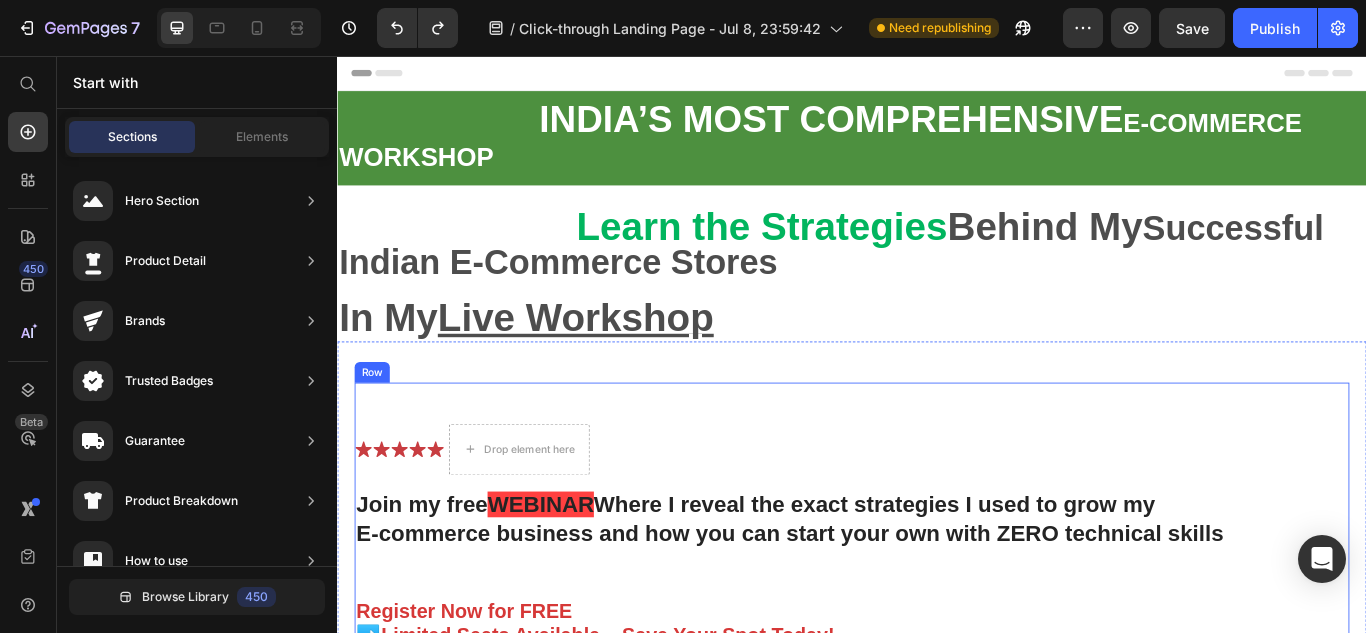 click on "Icon
Icon
Icon
Icon
Icon Icon List
Drop element here Row Join my free   WEBINAR    Where I reveal the exact strategies I used to grow my  E-commerce business and how you can start your own with ZERO technical skills Heading Register Now for FREE ➡️Limited Seats Available – Save Your Spot Today! Text Block
Enhanced Immunity
Improved Energy Levels
Support for Heart Health
Joint and Bone Health Item List Instant Health Boost Button
Icon Try it & love it for  30 days or your money back Text Block Row" at bounding box center (913, 763) 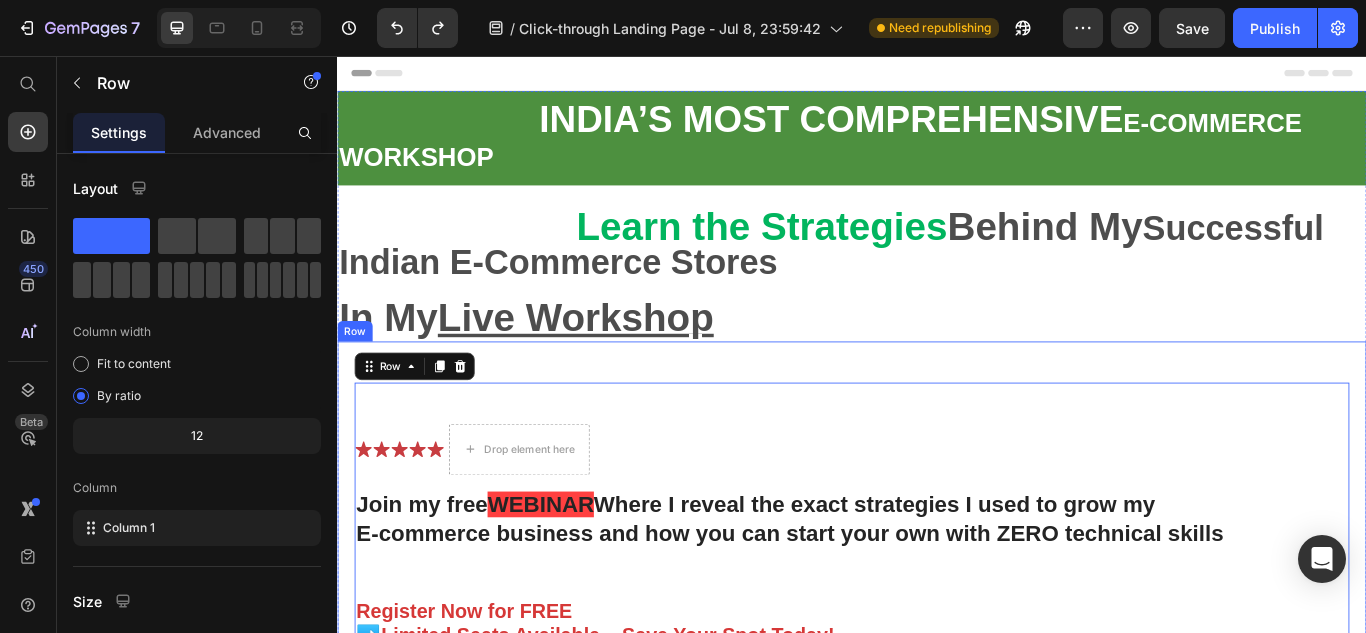 click on "Icon
Icon
Icon
Icon
Icon Icon List
Drop element here Row Join my free   WEBINAR    Where I reveal the exact strategies I used to grow my  E-commerce business and how you can start your own with ZERO technical skills Heading Register Now for FREE ➡️Limited Seats Available – Save Your Spot Today! Text Block
Enhanced Immunity
Improved Energy Levels
Support for Heart Health
Joint and Bone Health Item List Instant Health Boost Button
Icon Try it & love it for  30 days or your money back Text Block Row Row   0 Video Row" at bounding box center [937, 739] 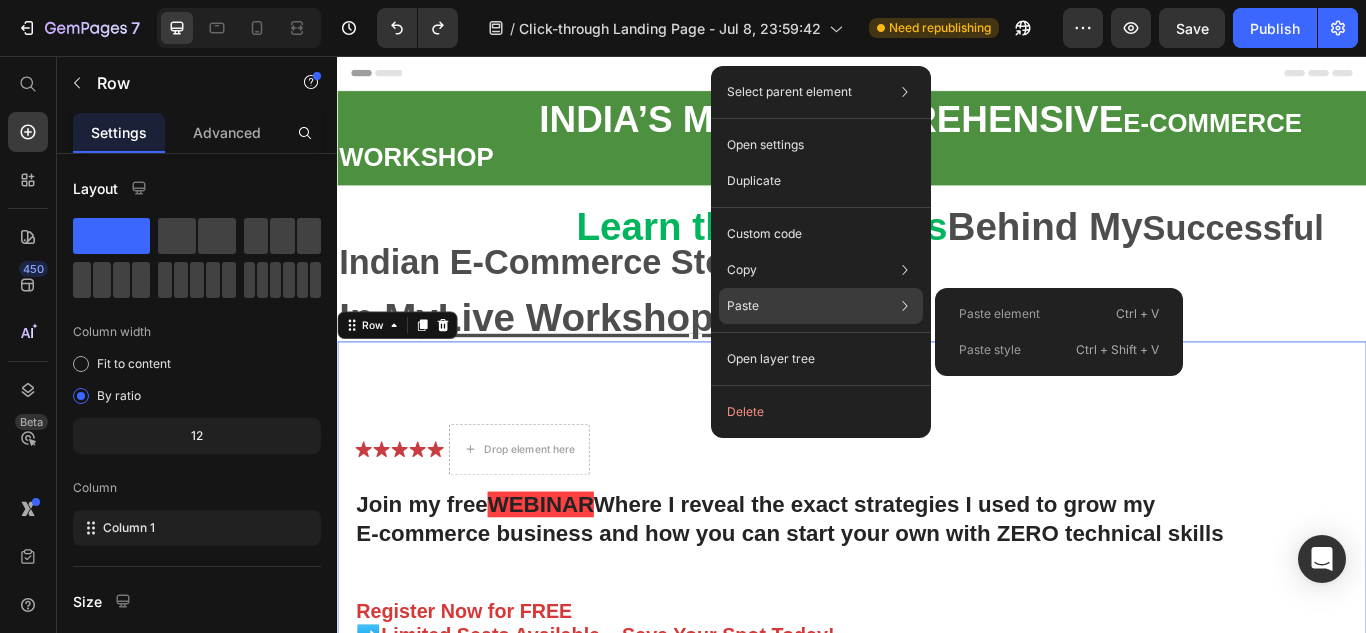 click on "Paste Paste element  Ctrl + V Paste style  Ctrl + Shift + V" 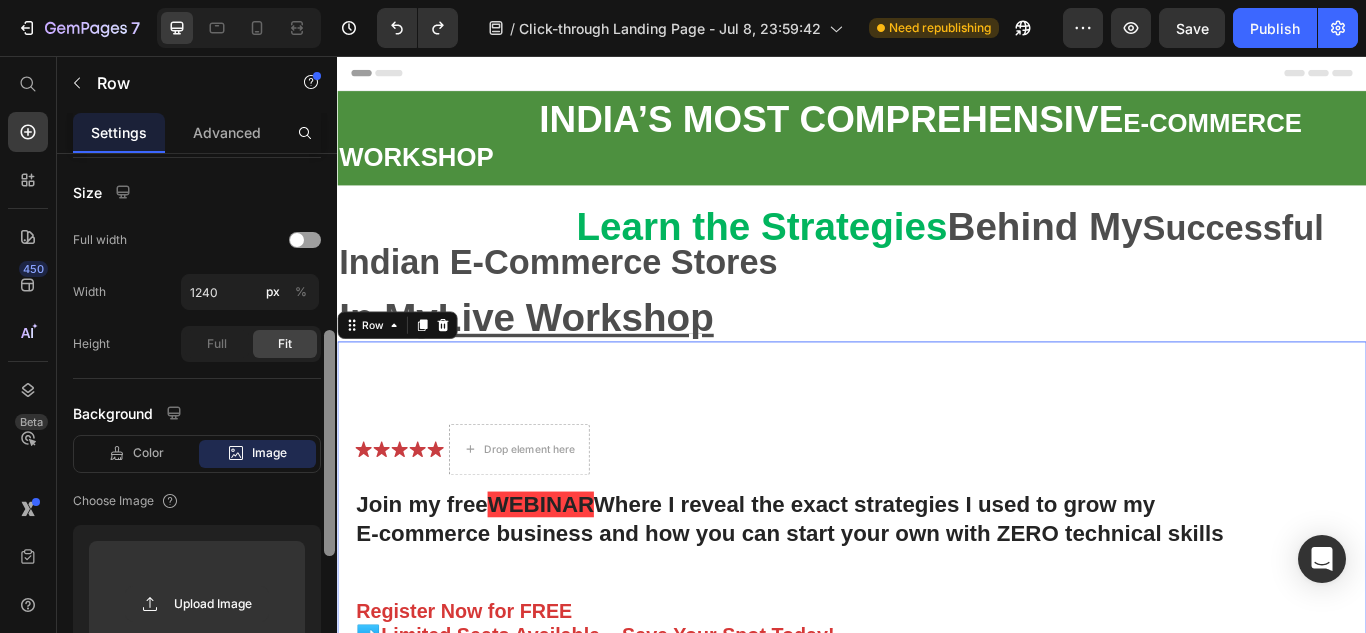 scroll, scrollTop: 427, scrollLeft: 0, axis: vertical 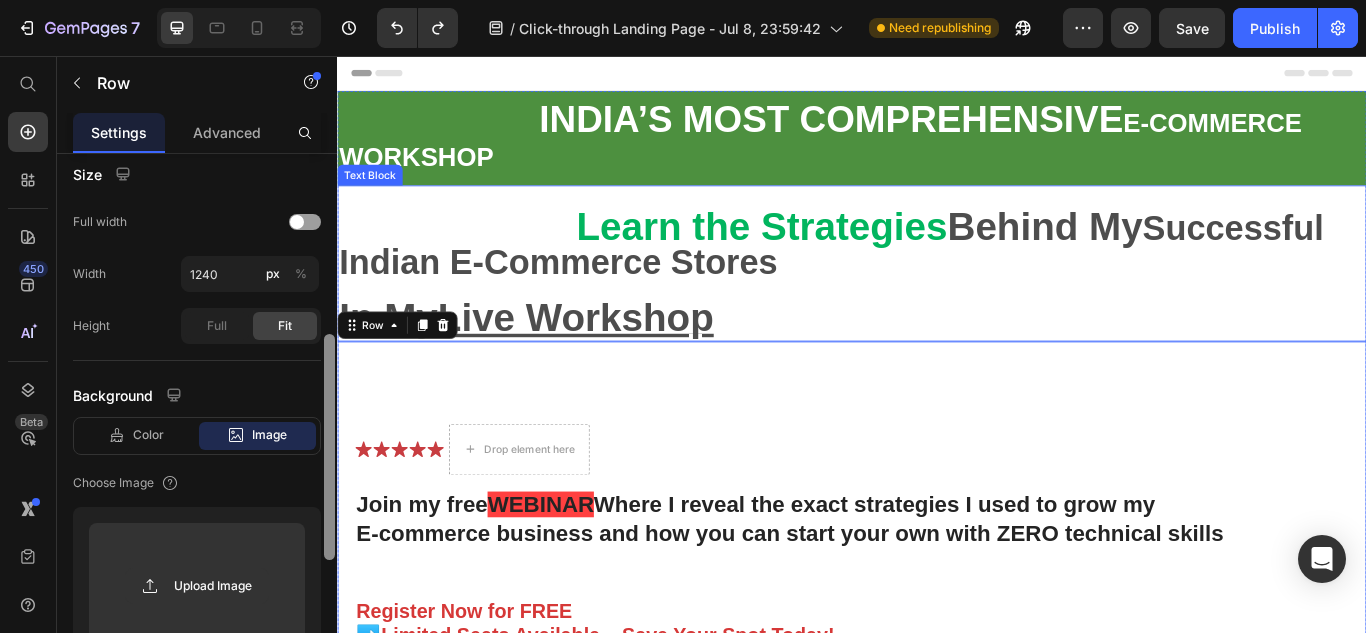 drag, startPoint x: 667, startPoint y: 398, endPoint x: 374, endPoint y: 229, distance: 338.24548 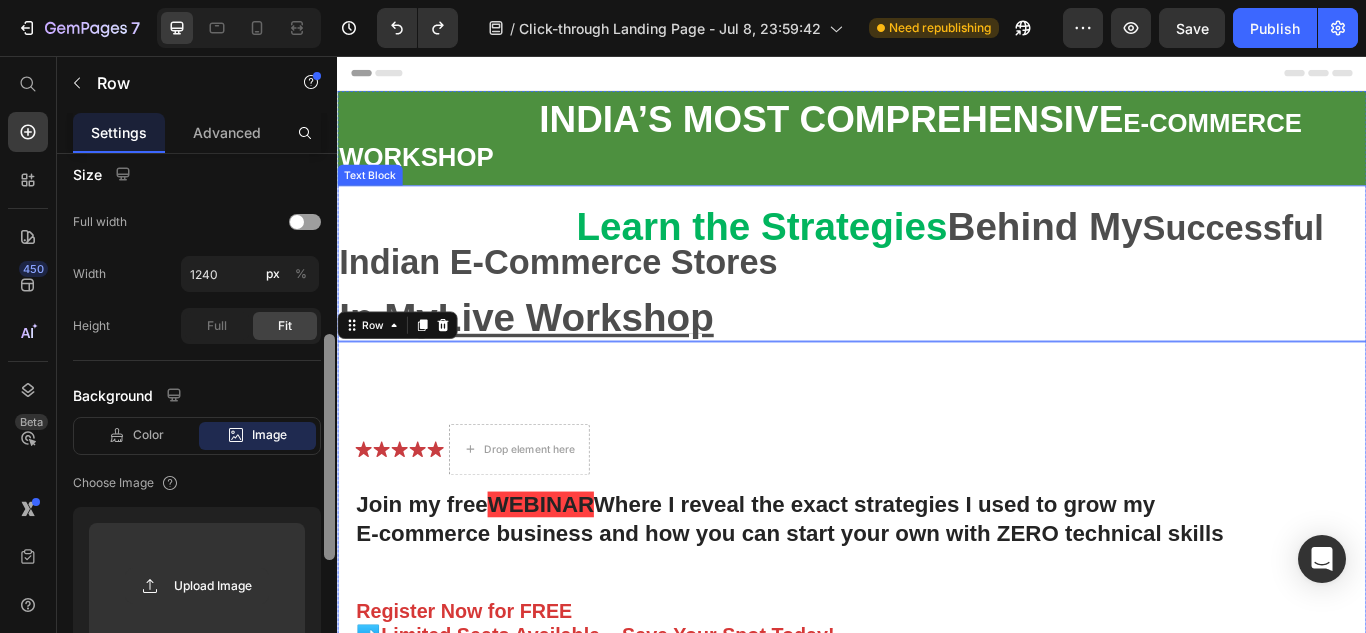 scroll, scrollTop: 0, scrollLeft: 0, axis: both 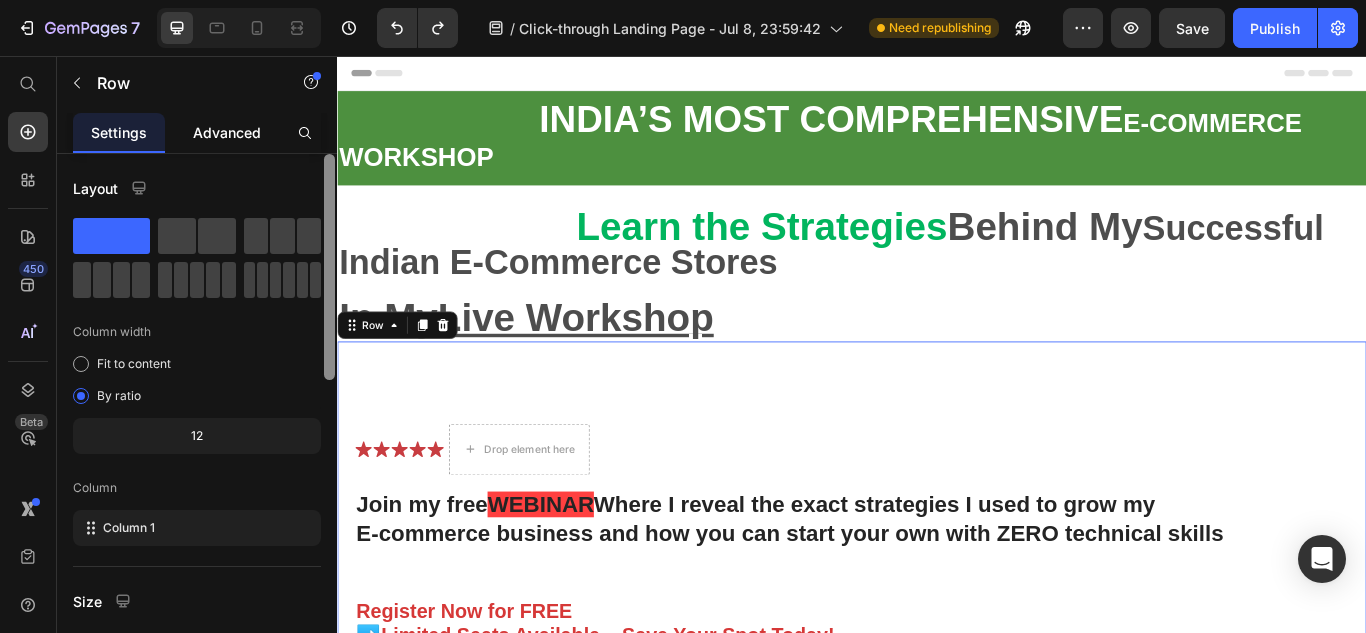 click on "Advanced" at bounding box center (227, 132) 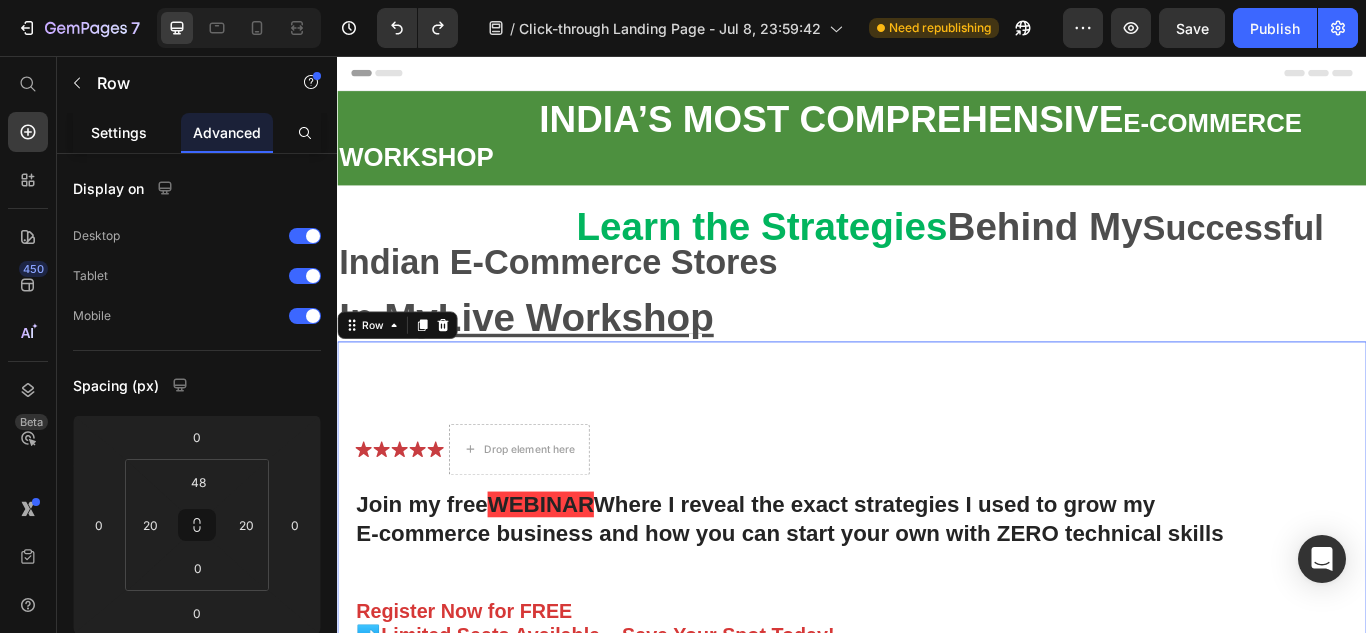 click on "Settings" at bounding box center [119, 132] 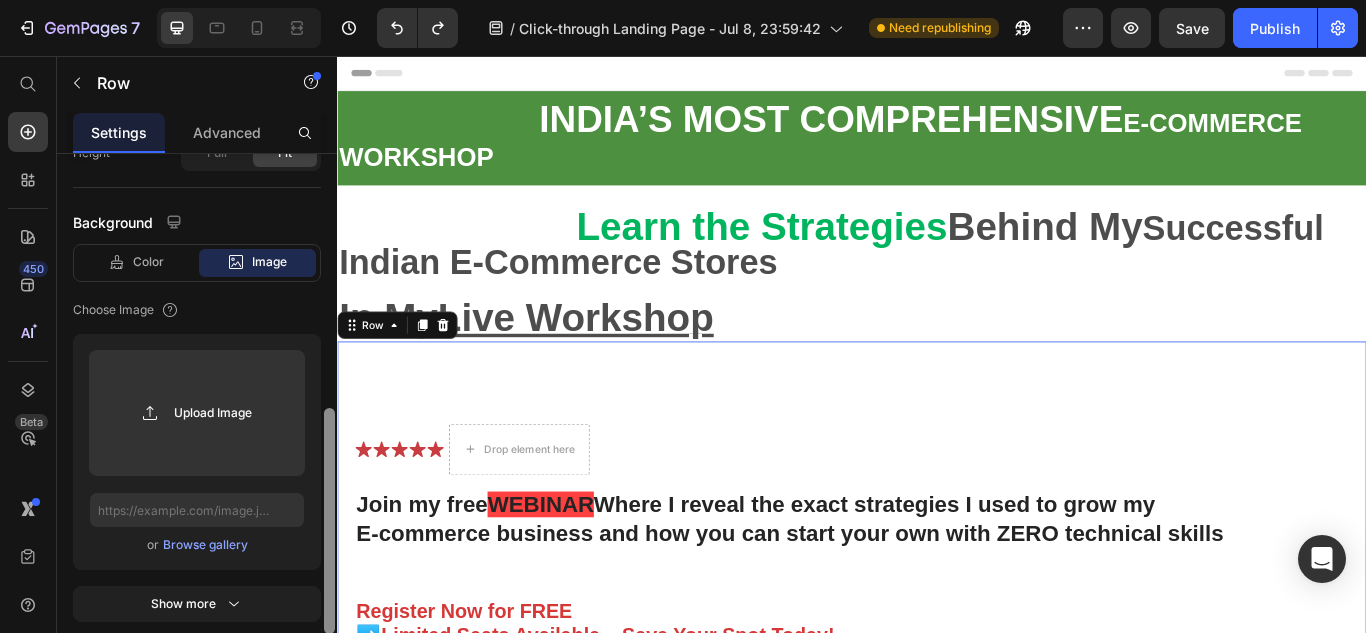 drag, startPoint x: 329, startPoint y: 379, endPoint x: 163, endPoint y: 248, distance: 211.46394 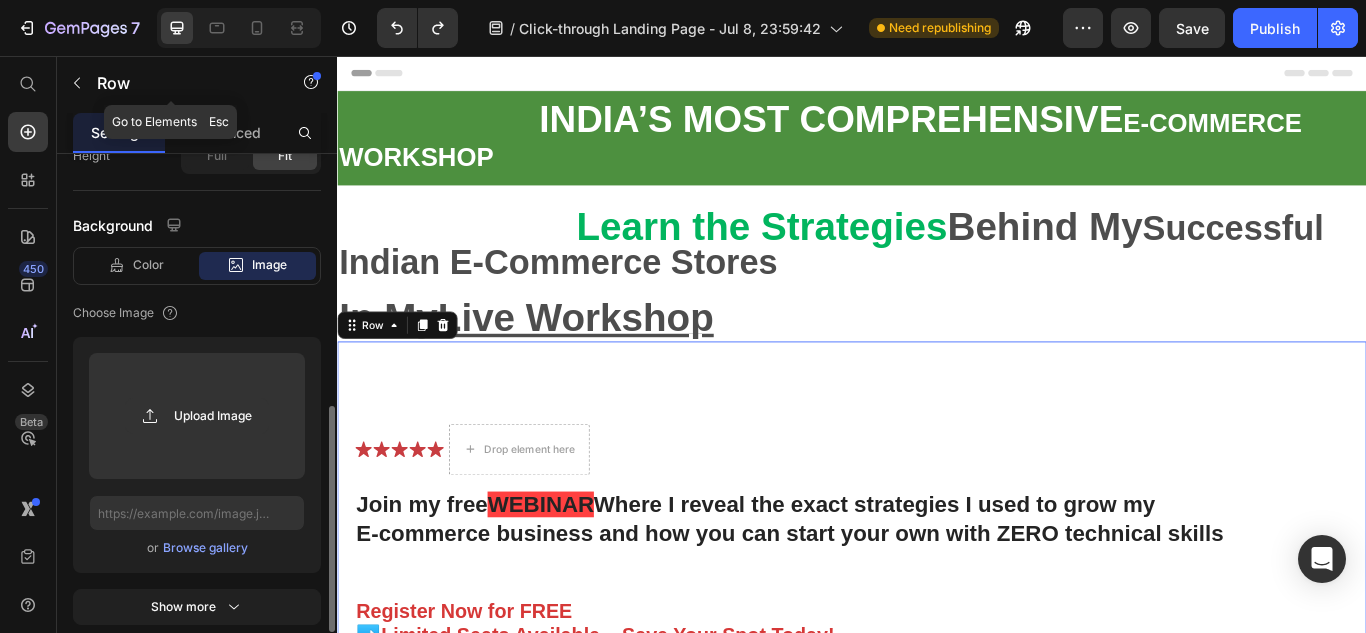 click at bounding box center [77, 83] 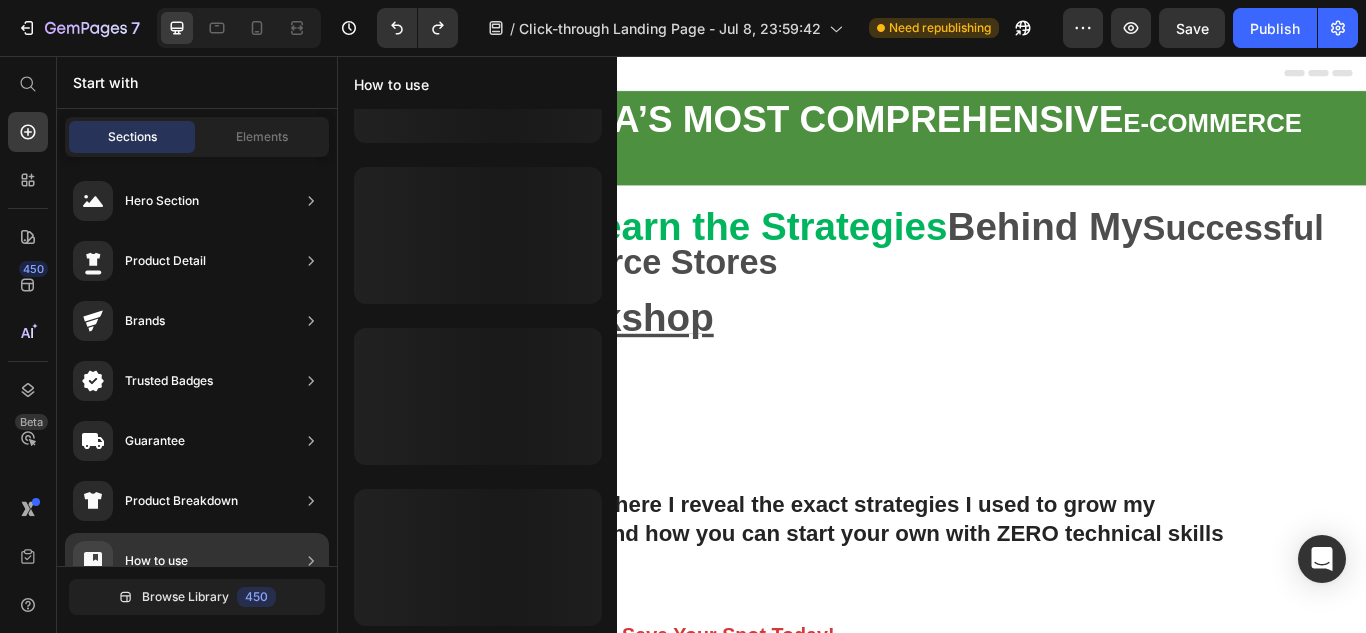 scroll, scrollTop: 109, scrollLeft: 0, axis: vertical 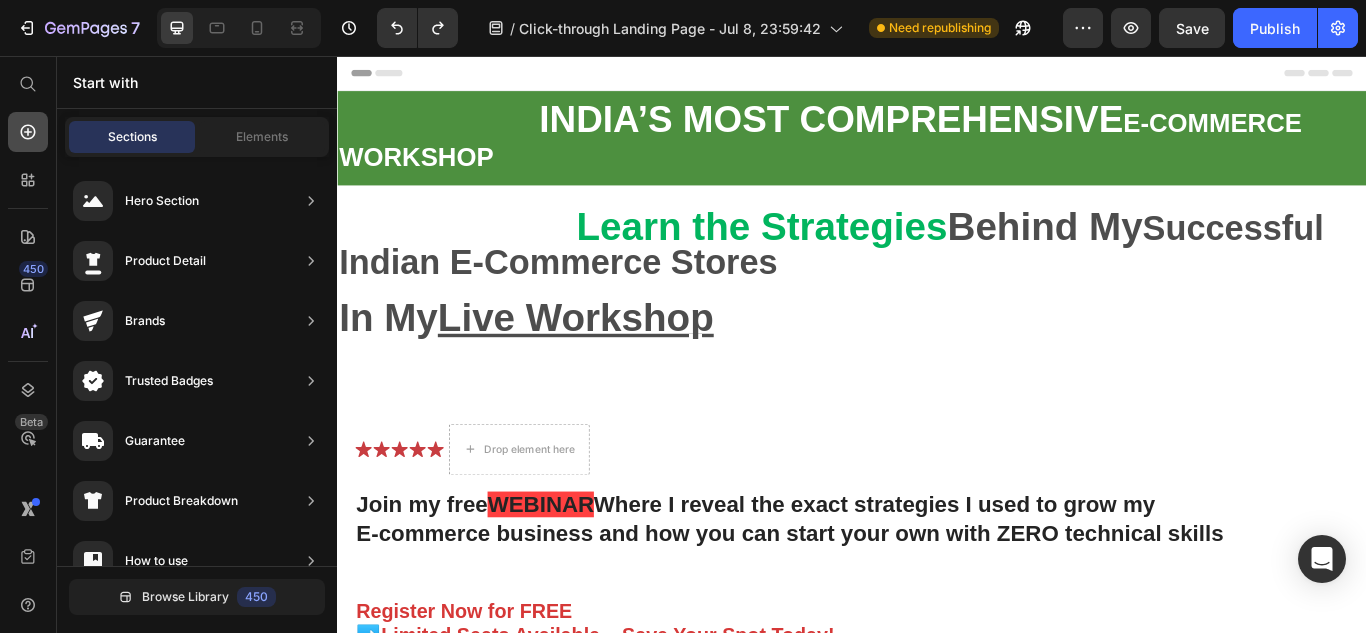 click 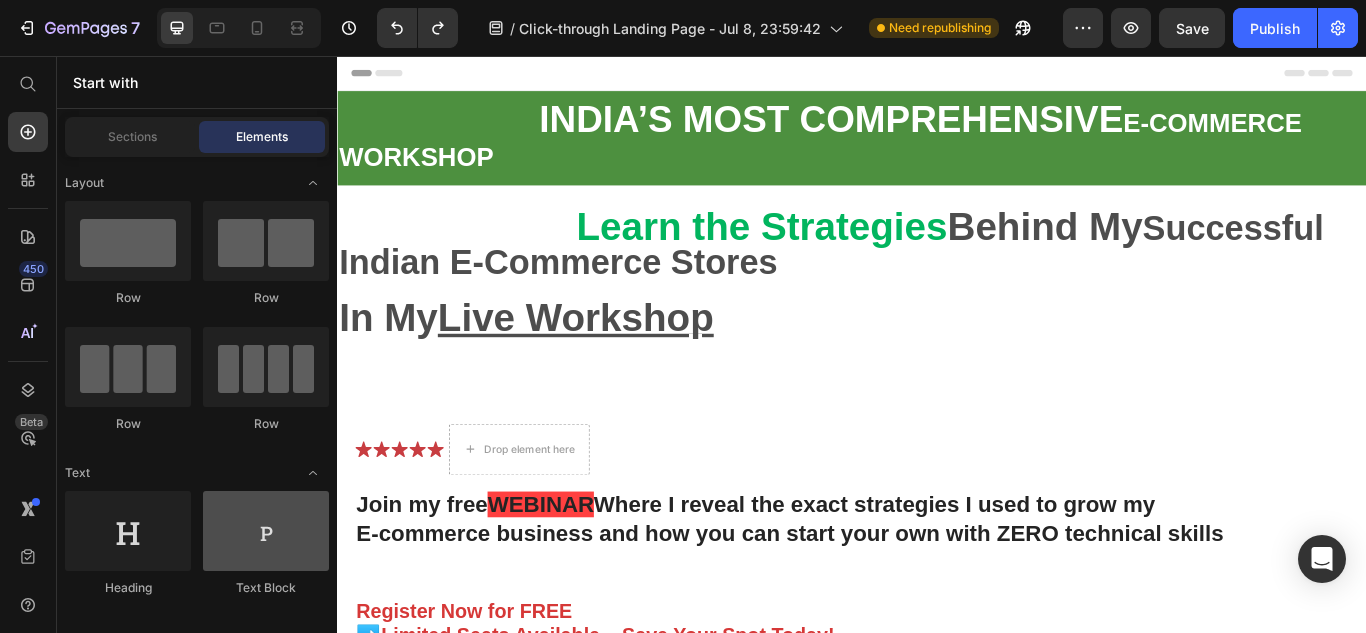 click at bounding box center [266, 531] 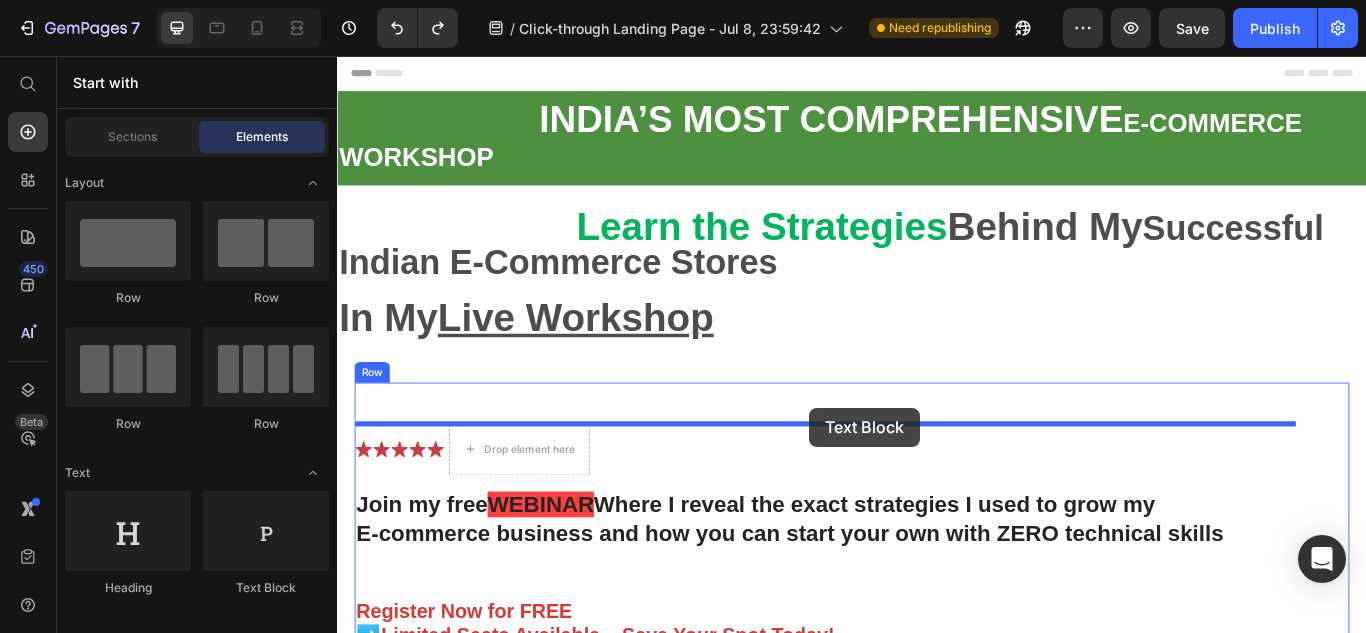 drag, startPoint x: 635, startPoint y: 598, endPoint x: 888, endPoint y: 466, distance: 285.3647 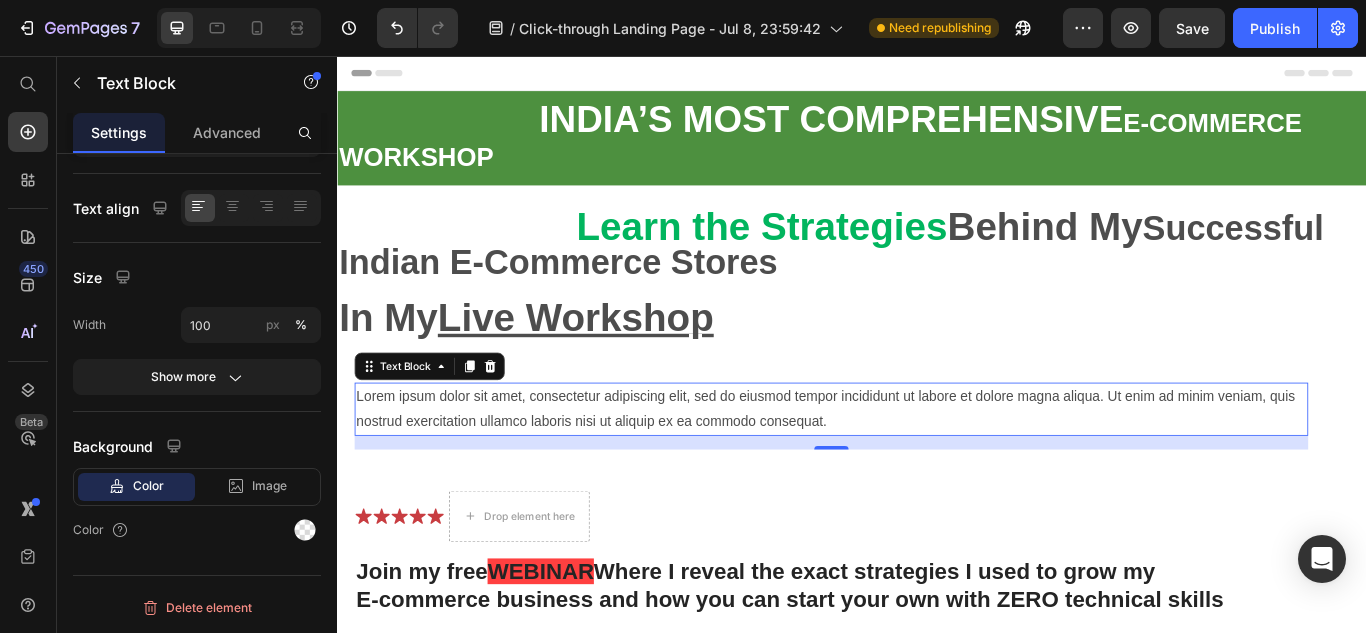 scroll, scrollTop: 0, scrollLeft: 0, axis: both 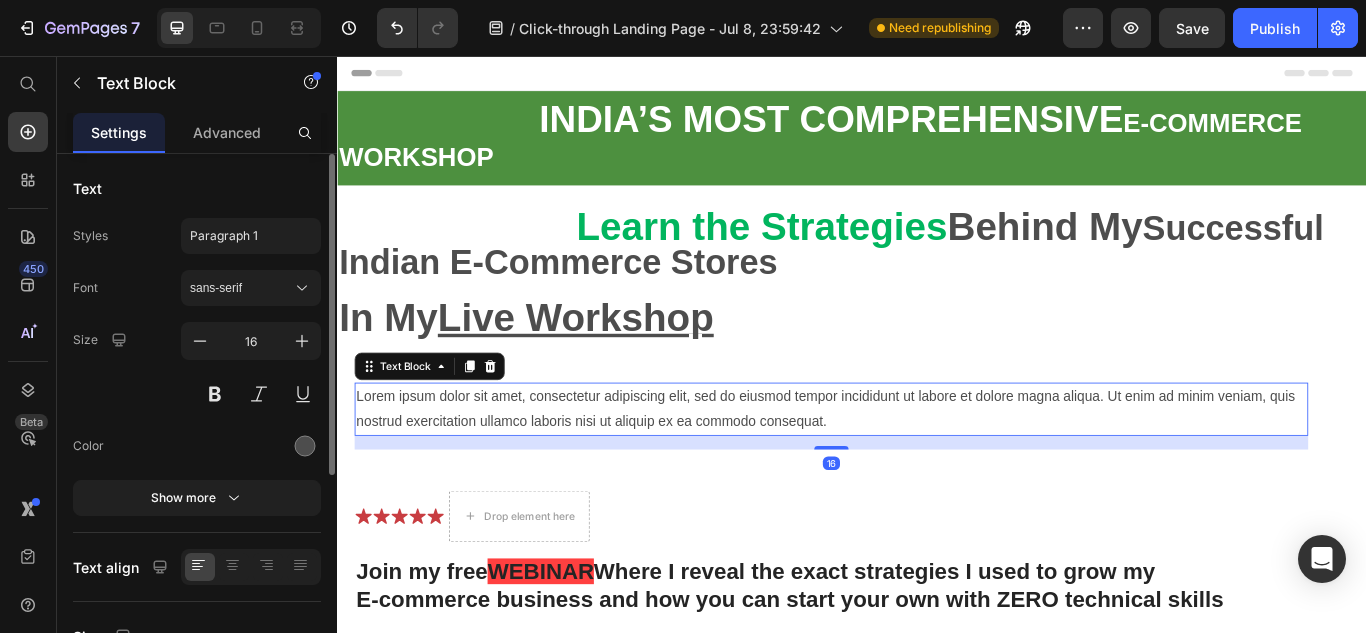 click on "Lorem ipsum dolor sit amet, consectetur adipiscing elit, sed do eiusmod tempor incididunt ut labore et dolore magna aliqua. Ut enim ad minim veniam, quis nostrud exercitation ullamco laboris nisi ut aliquip ex ea commodo consequat." at bounding box center [913, 468] 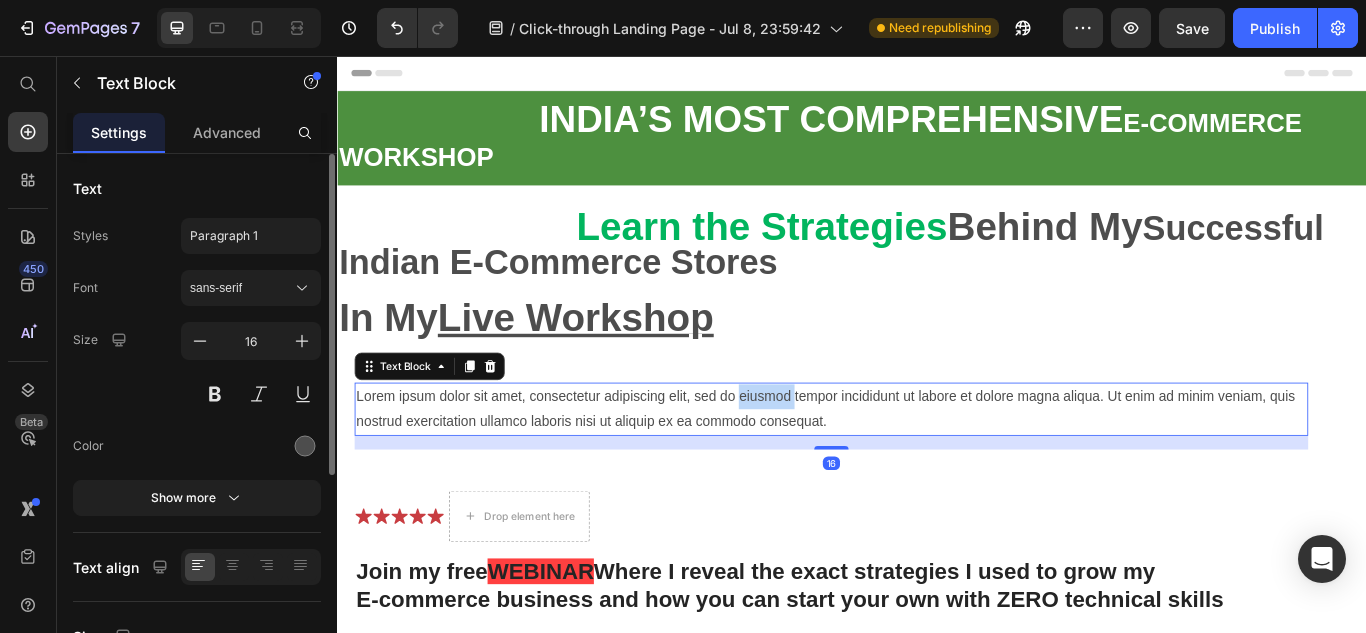click on "Lorem ipsum dolor sit amet, consectetur adipiscing elit, sed do eiusmod tempor incididunt ut labore et dolore magna aliqua. Ut enim ad minim veniam, quis nostrud exercitation ullamco laboris nisi ut aliquip ex ea commodo consequat." at bounding box center [913, 468] 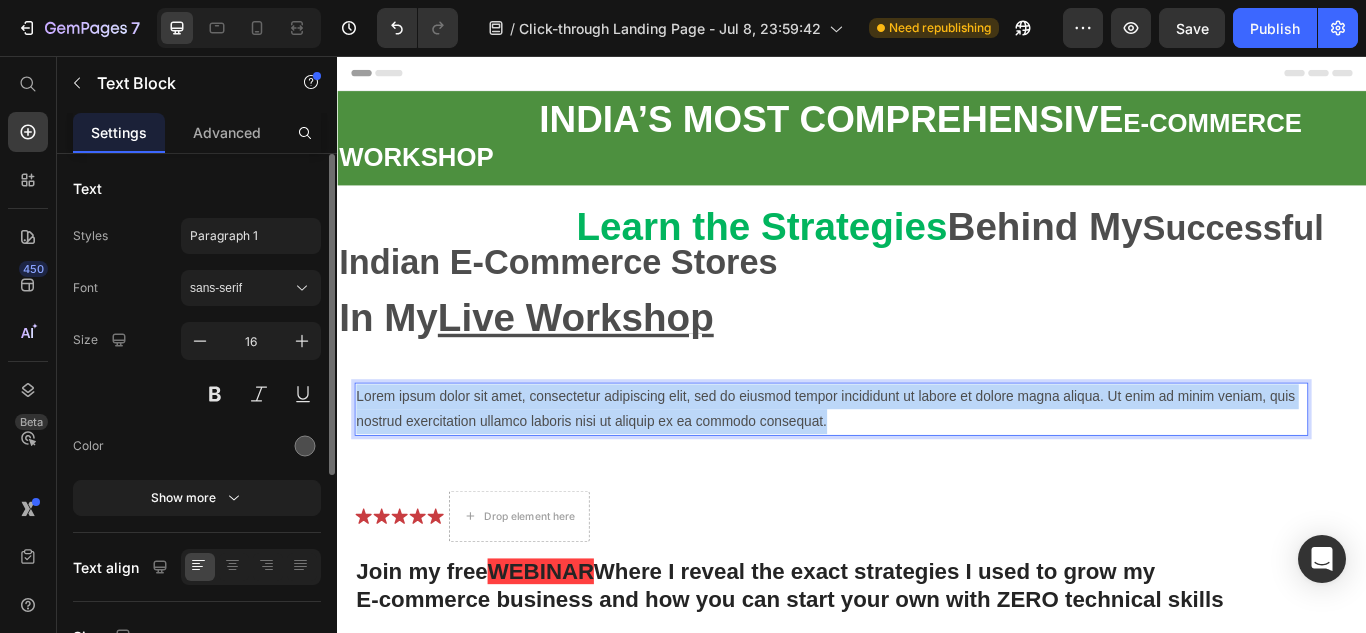 click on "Lorem ipsum dolor sit amet, consectetur adipiscing elit, sed do eiusmod tempor incididunt ut labore et dolore magna aliqua. Ut enim ad minim veniam, quis nostrud exercitation ullamco laboris nisi ut aliquip ex ea commodo consequat." at bounding box center [913, 468] 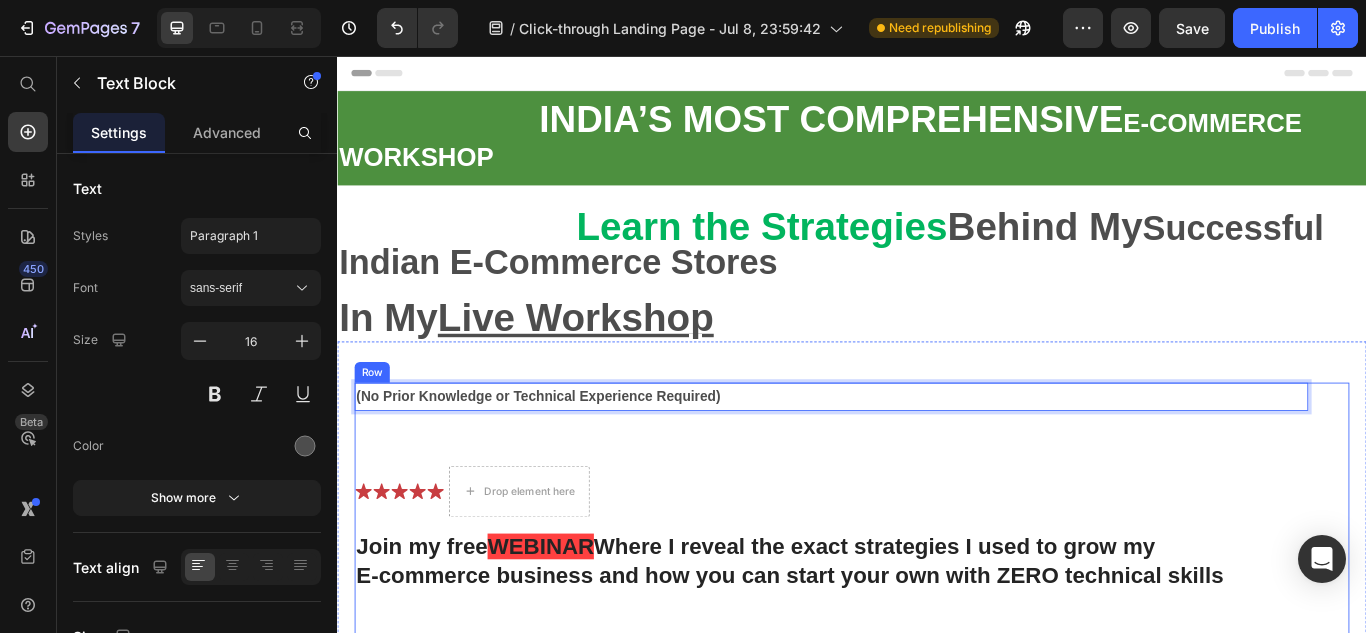 click on "(No Prior Knowledge or Technical Experience Required) Text Block   16
Icon
Icon
Icon
Icon
Icon Icon List
Drop element here Row Join my free   WEBINAR    Where I reveal the exact strategies I used to grow my  E-commerce business and how you can start your own with ZERO technical skills Heading Register Now for FREE ➡️Limited Seats Available – Save Your Spot Today! Text Block
Enhanced Immunity
Improved Energy Levels
Support for Heart Health
Joint and Bone Health Item List Instant Health Boost Button
Icon Try it & love it for  30 days or your money back Text Block Row" at bounding box center (913, 788) 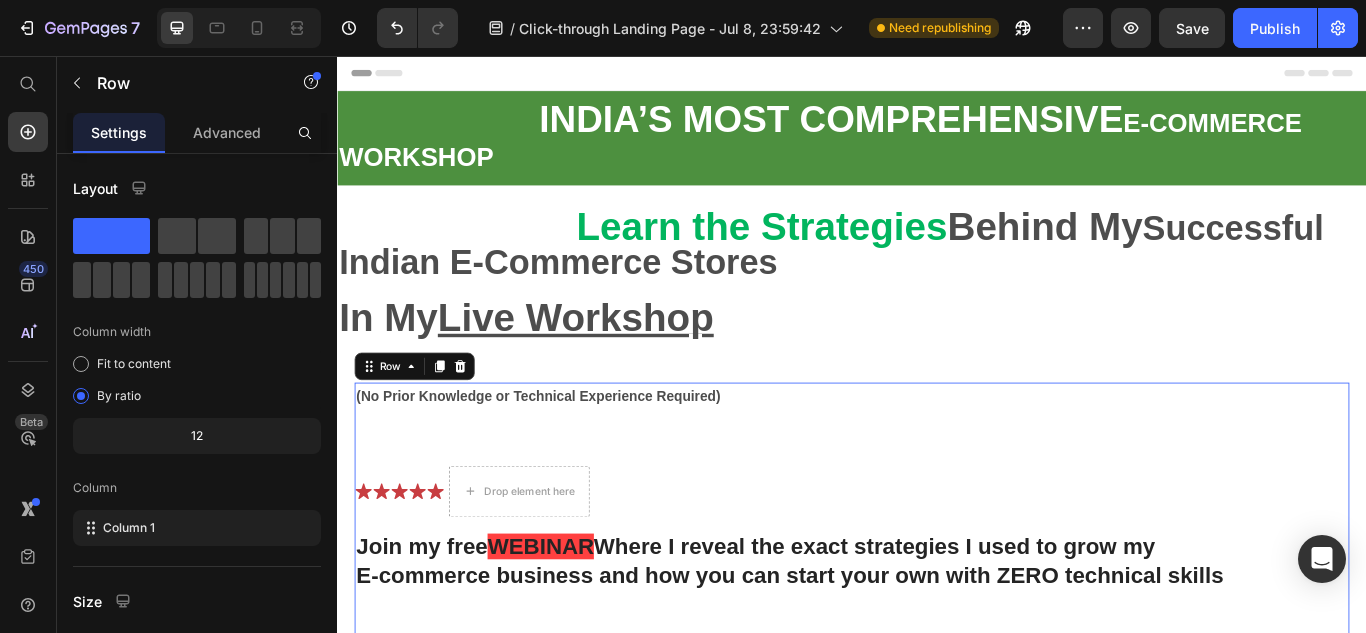 click on "(No Prior Knowledge or Technical Experience Required)" at bounding box center (913, 453) 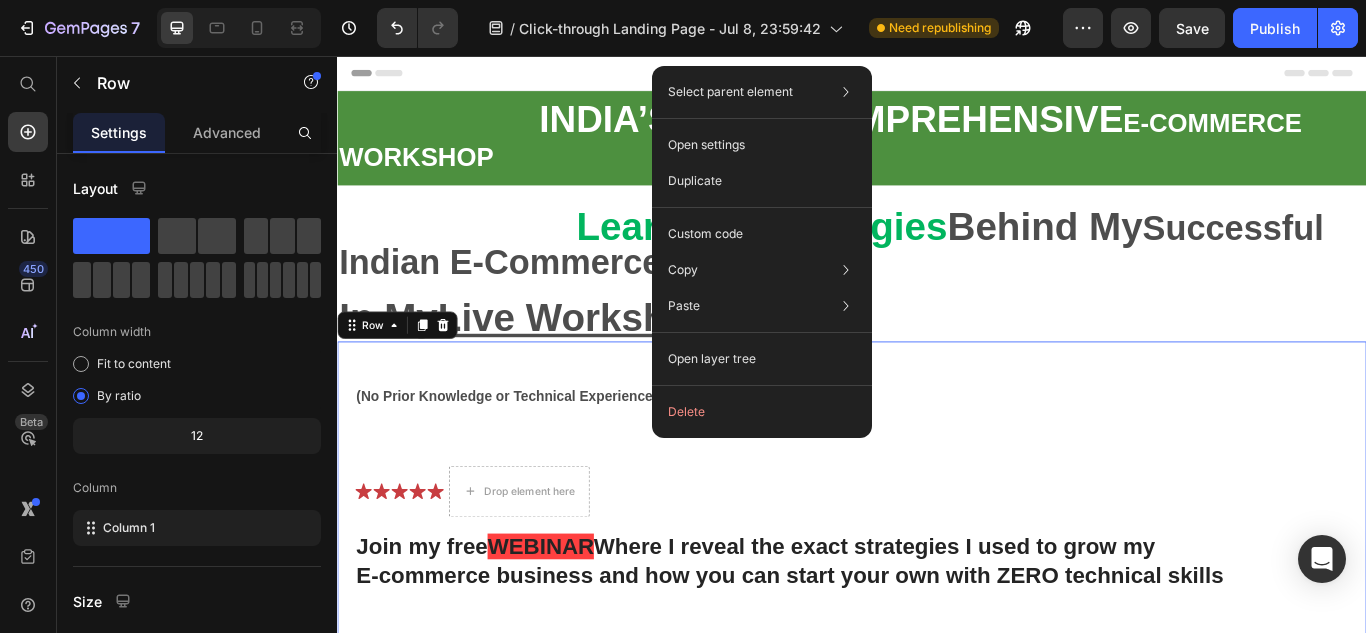 click on "Open layer tree" 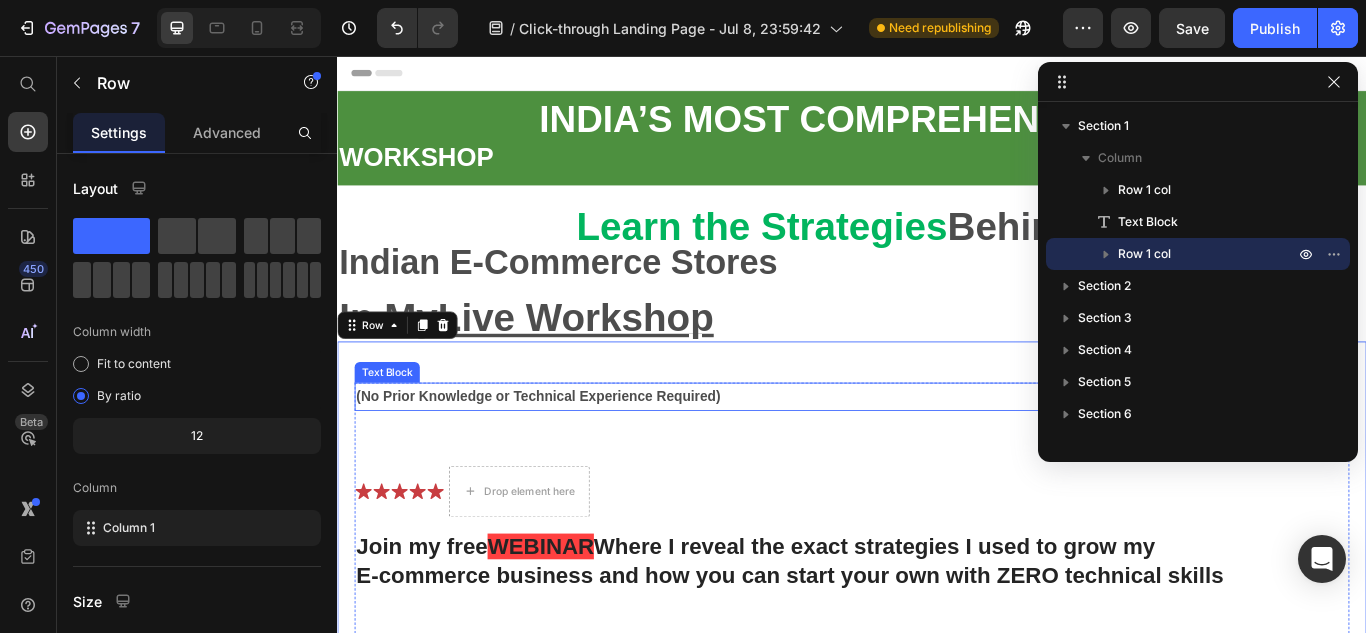 click on "(No Prior Knowledge or Technical Experience Required) Text Block
Icon
Icon
Icon
Icon Icon List
Drop element here Row Join my free   WEBINAR    Where I reveal the exact strategies I used to grow my  E-commerce business and how you can start your own with ZERO technical skills Heading Register Now for FREE ➡️Limited Seats Available – Save Your Spot Today! Text Block
Enhanced Immunity
Improved Energy Levels
Support for Heart Health
Joint and Bone Health Item List Instant Health Boost Button
Icon Try it & love it for  30 days or your money back Text Block Row" at bounding box center [913, 788] 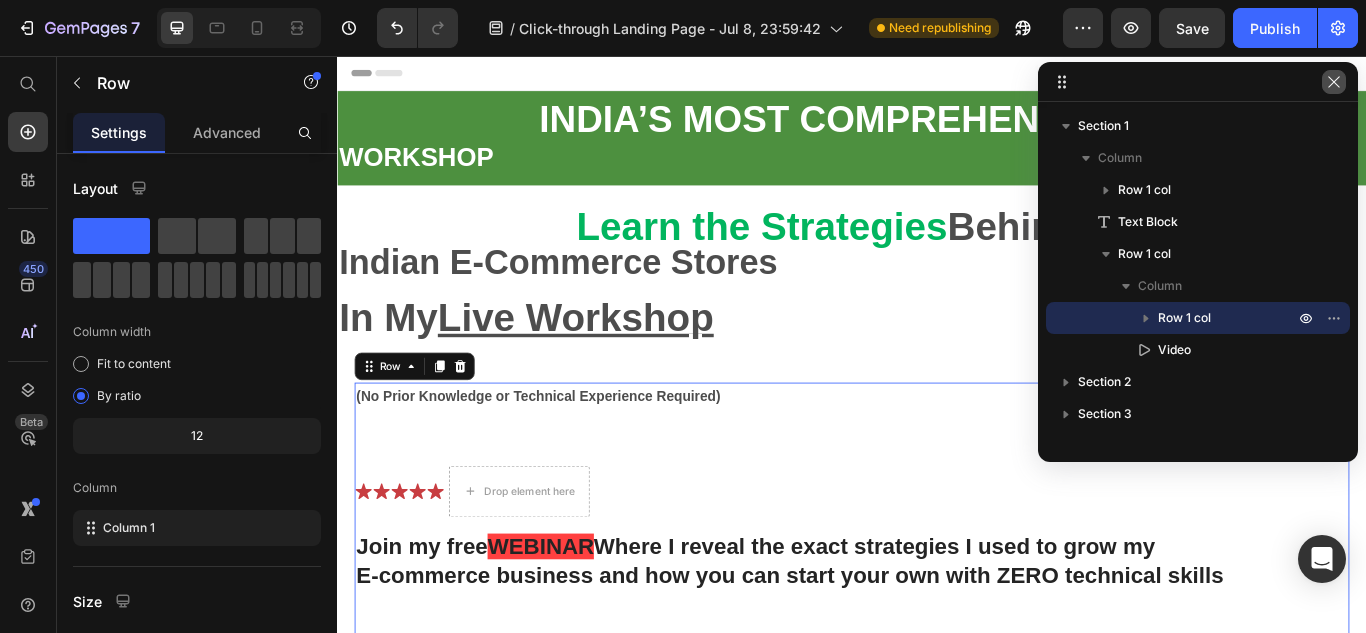 click 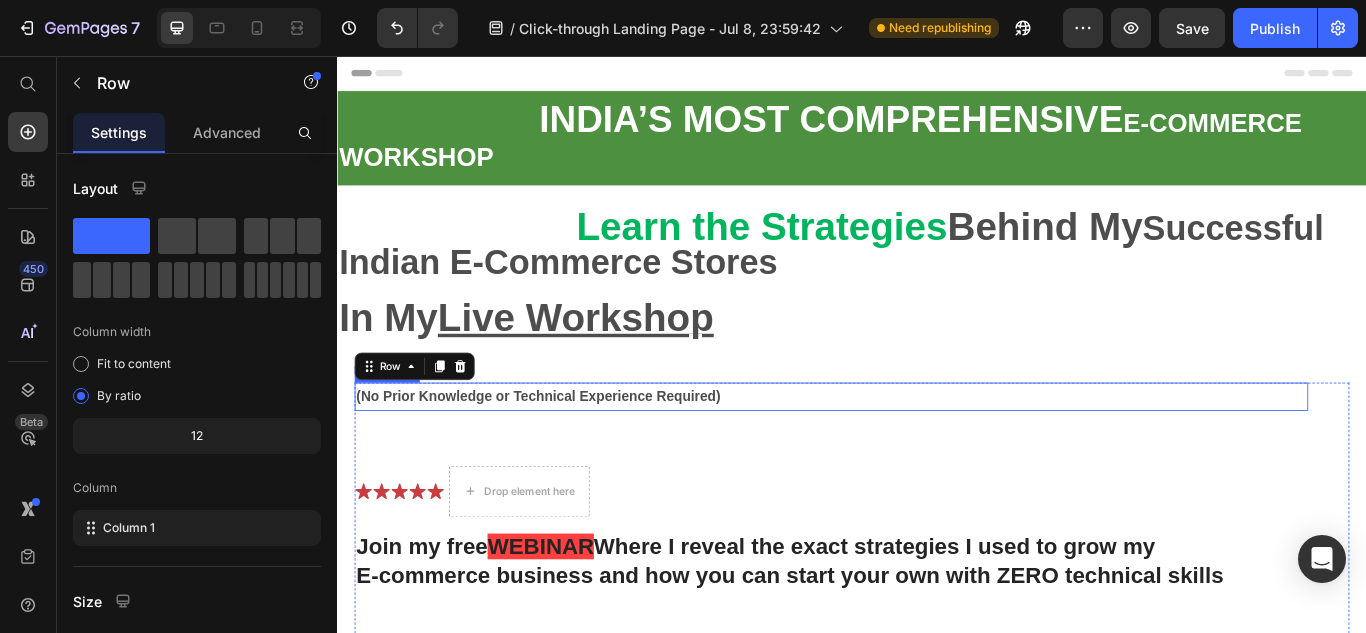 click on "(No Prior Knowledge or Technical Experience Required)" at bounding box center (571, 452) 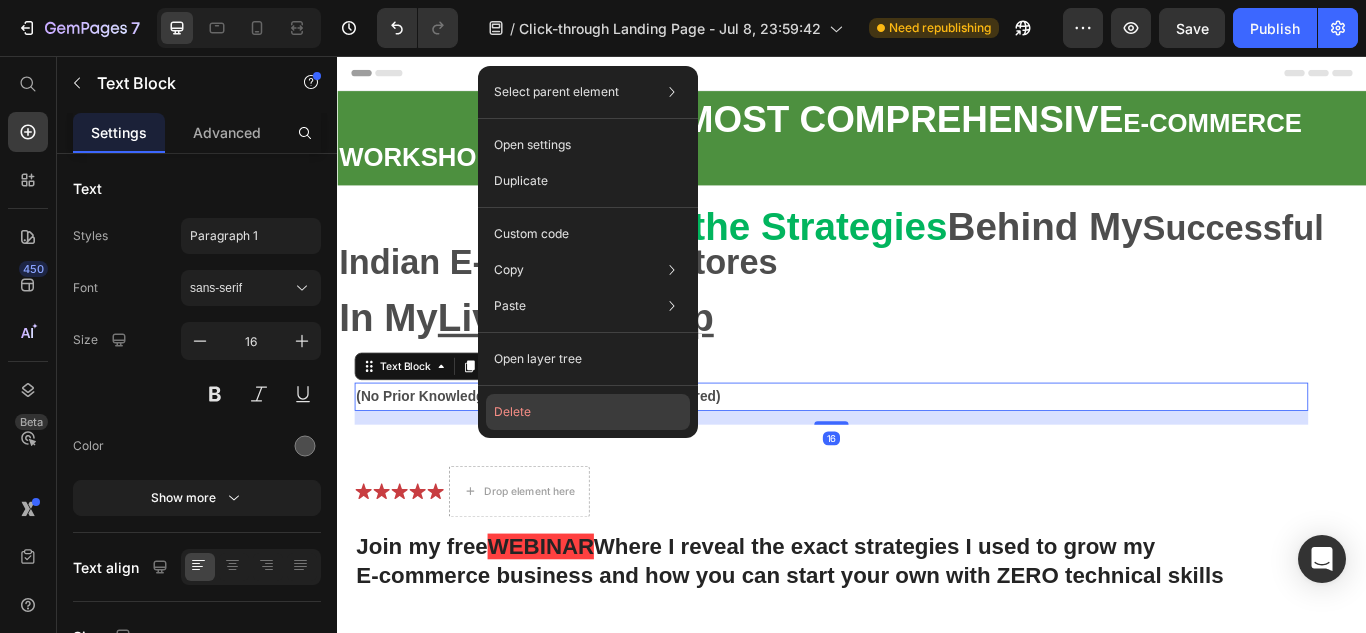 click on "Delete" 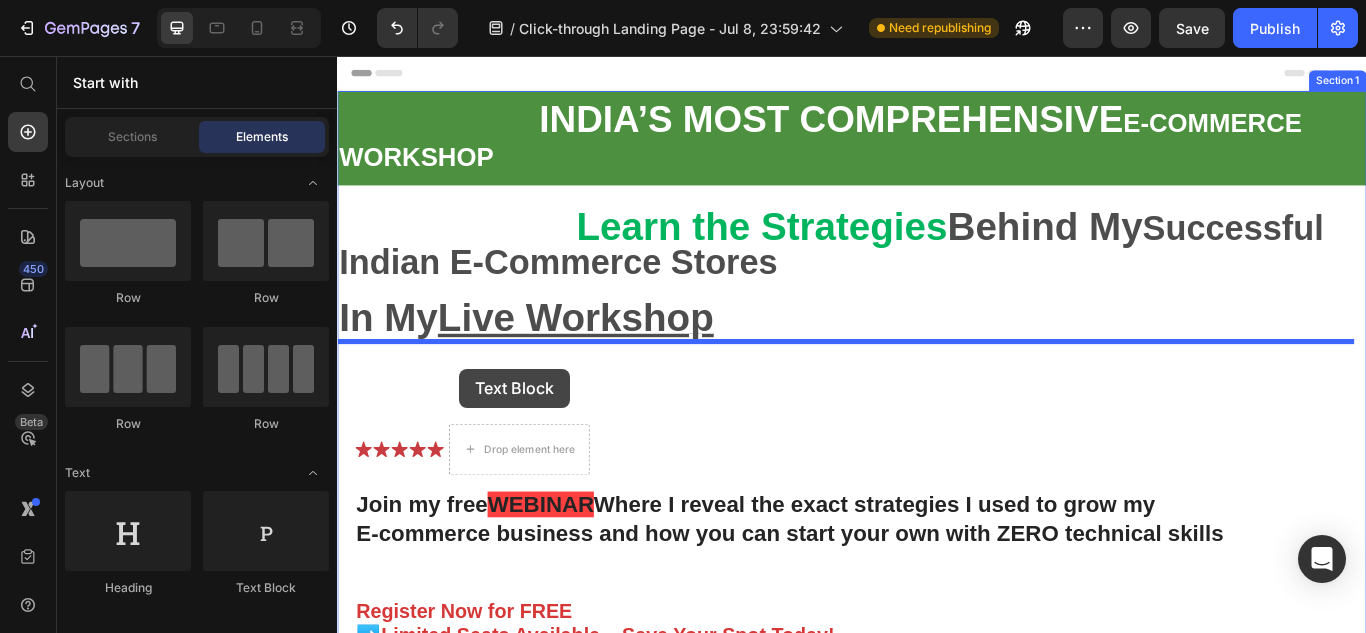 drag, startPoint x: 620, startPoint y: 599, endPoint x: 479, endPoint y: 421, distance: 227.07928 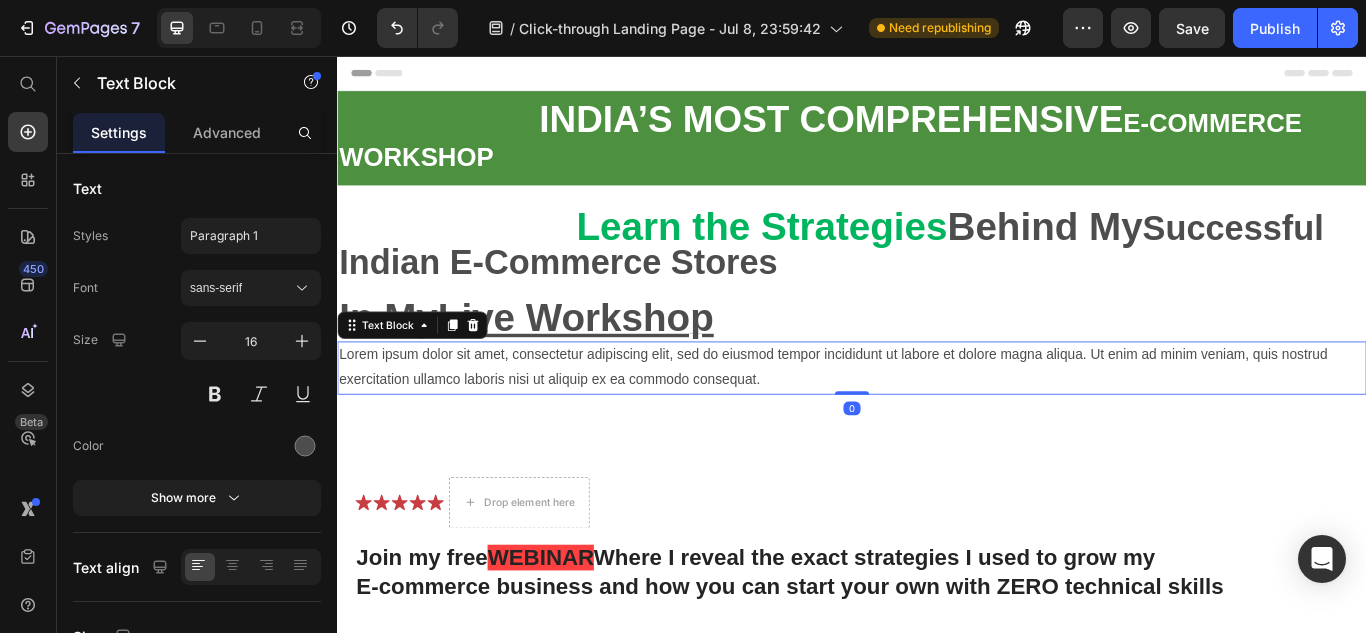 click on "Lorem ipsum dolor sit amet, consectetur adipiscing elit, sed do eiusmod tempor incididunt ut labore et dolore magna aliqua. Ut enim ad minim veniam, quis nostrud exercitation ullamco laboris nisi ut aliquip ex ea commodo consequat." at bounding box center (937, 420) 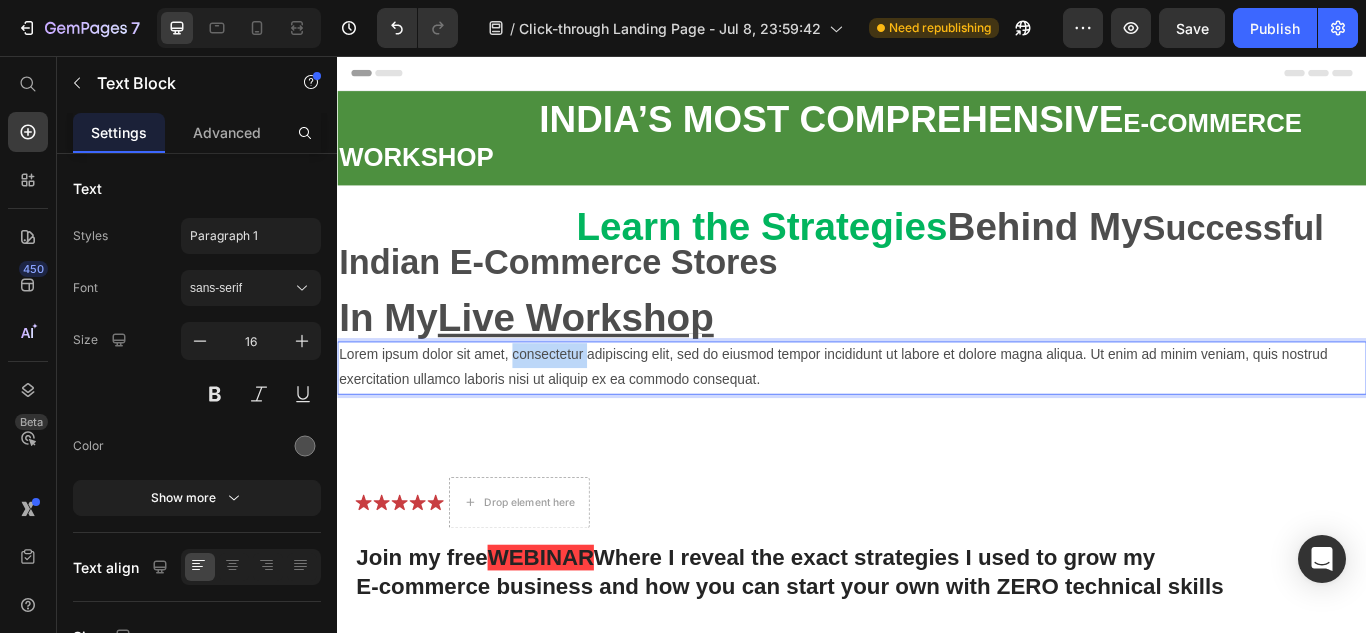 click on "Lorem ipsum dolor sit amet, consectetur adipiscing elit, sed do eiusmod tempor incididunt ut labore et dolore magna aliqua. Ut enim ad minim veniam, quis nostrud exercitation ullamco laboris nisi ut aliquip ex ea commodo consequat." at bounding box center [937, 420] 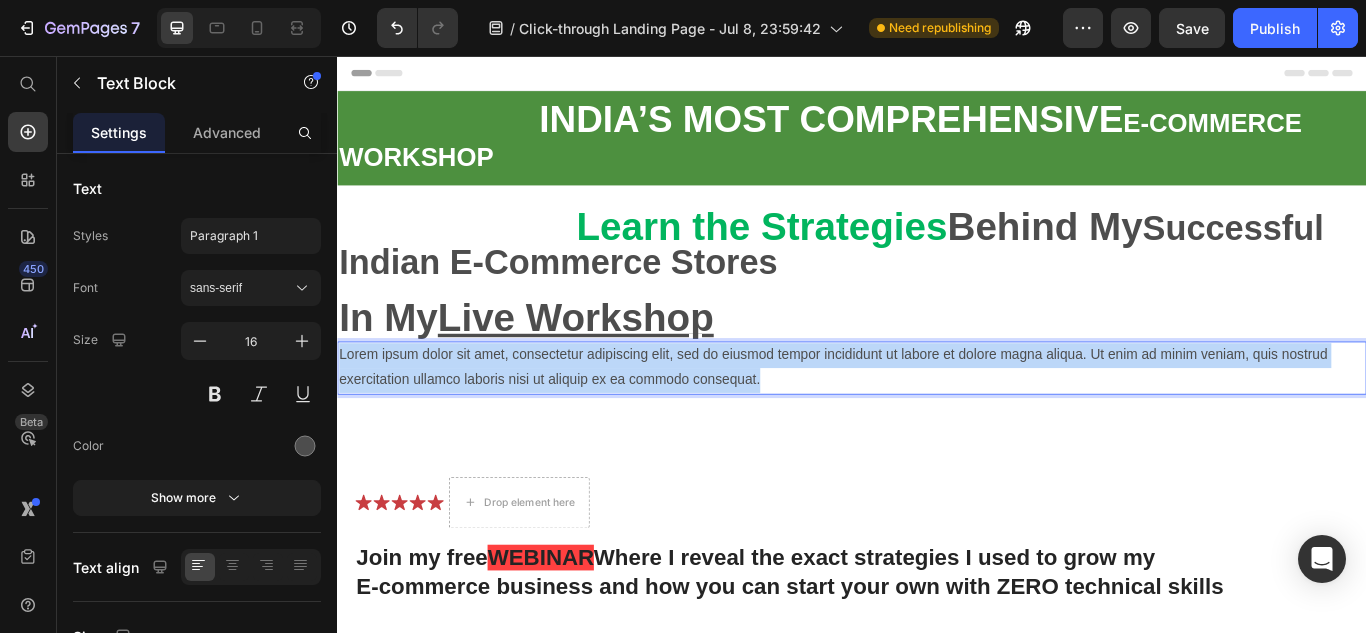 click on "Lorem ipsum dolor sit amet, consectetur adipiscing elit, sed do eiusmod tempor incididunt ut labore et dolore magna aliqua. Ut enim ad minim veniam, quis nostrud exercitation ullamco laboris nisi ut aliquip ex ea commodo consequat." at bounding box center (937, 420) 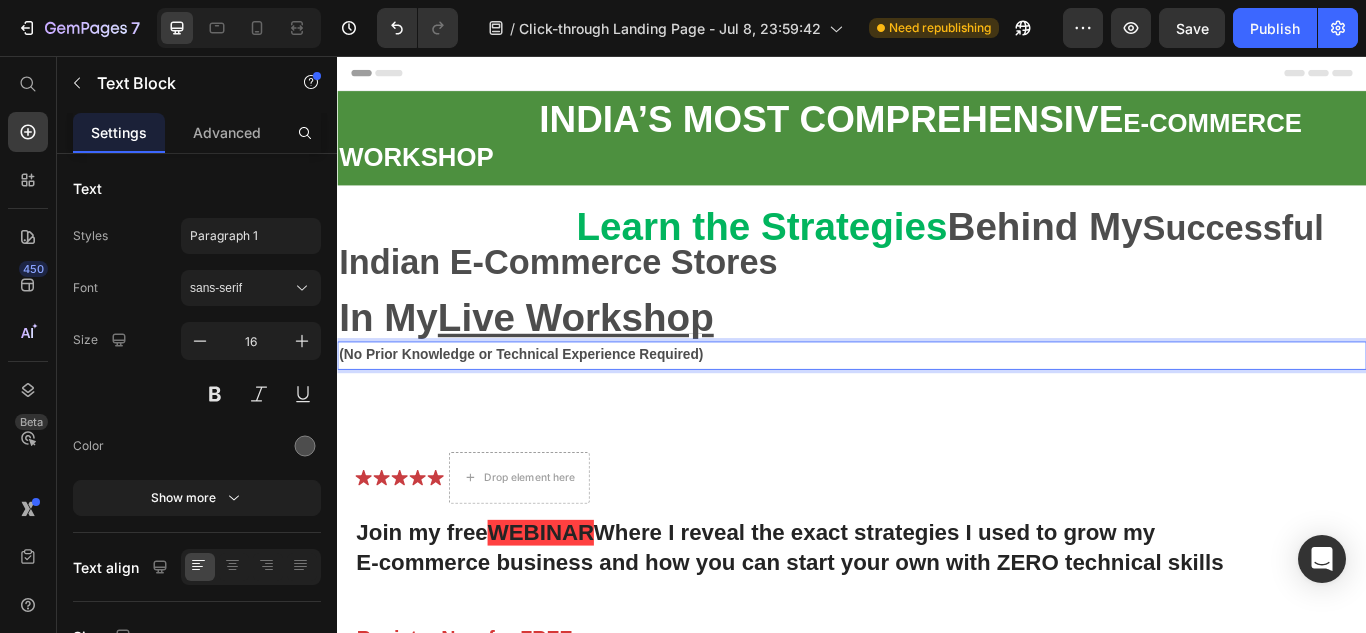 click on "(No Prior Knowledge or Technical Experience Required)" at bounding box center [551, 404] 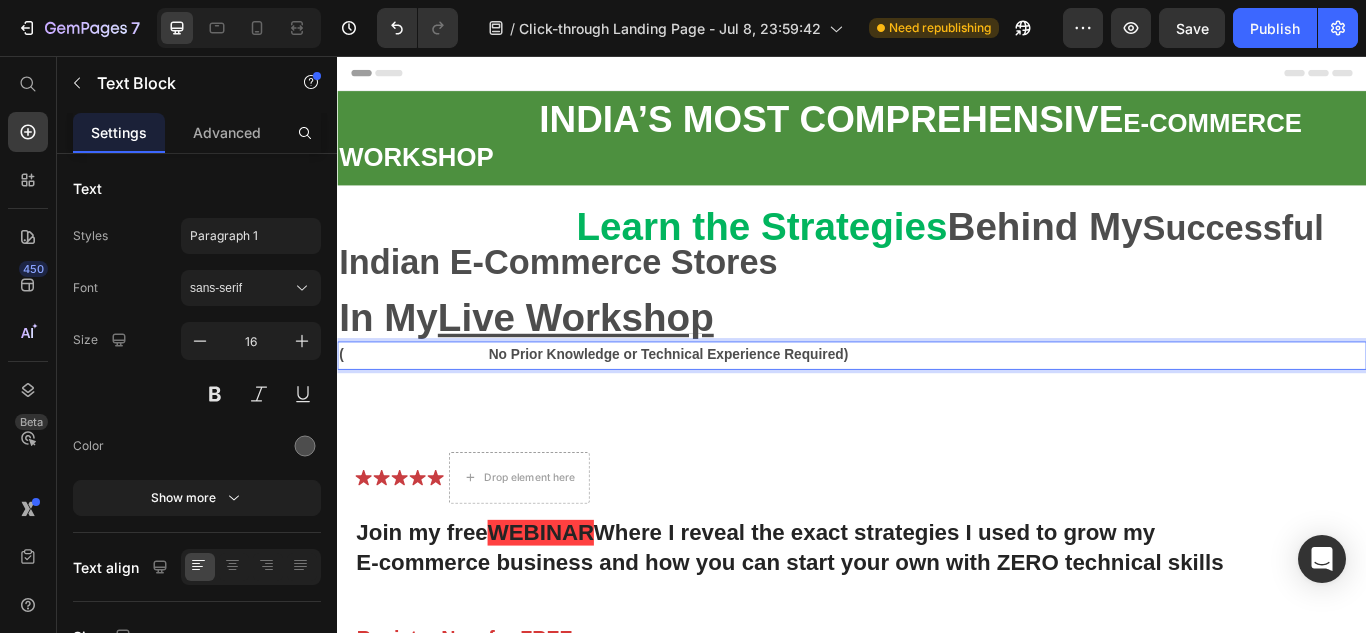 click on "(                                      No Prior Knowledge or Technical Experience Required)" at bounding box center (636, 404) 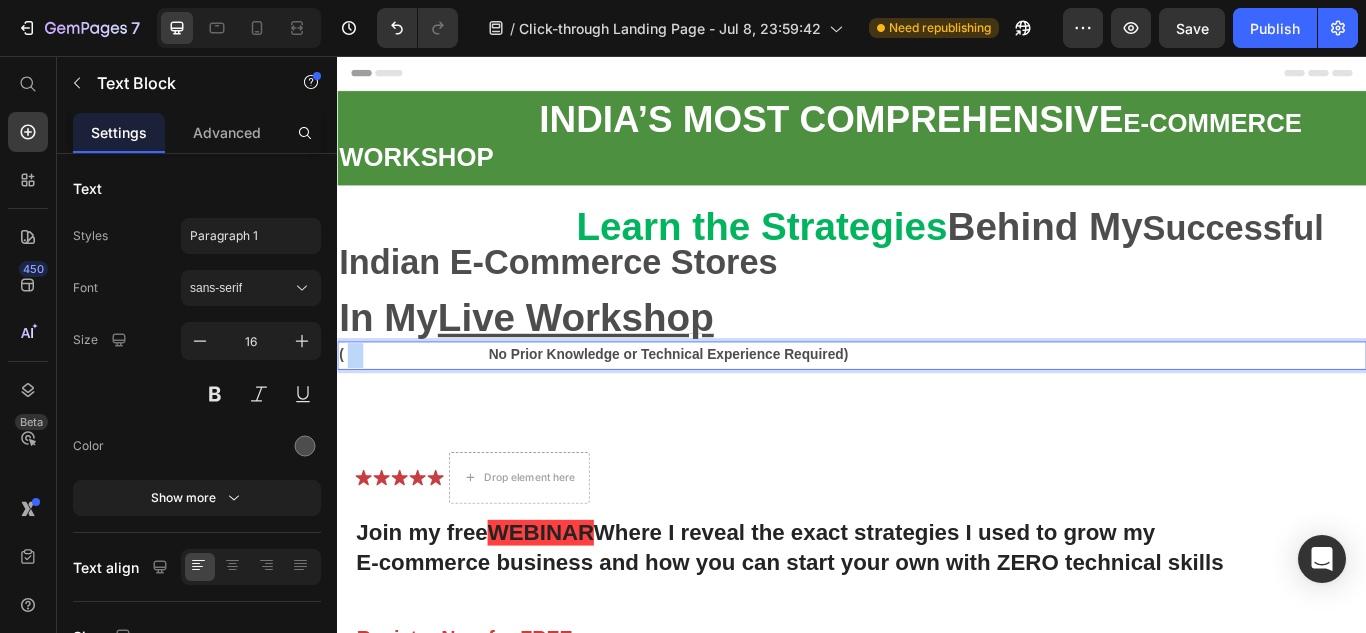 drag, startPoint x: 367, startPoint y: 410, endPoint x: 341, endPoint y: 403, distance: 26.925823 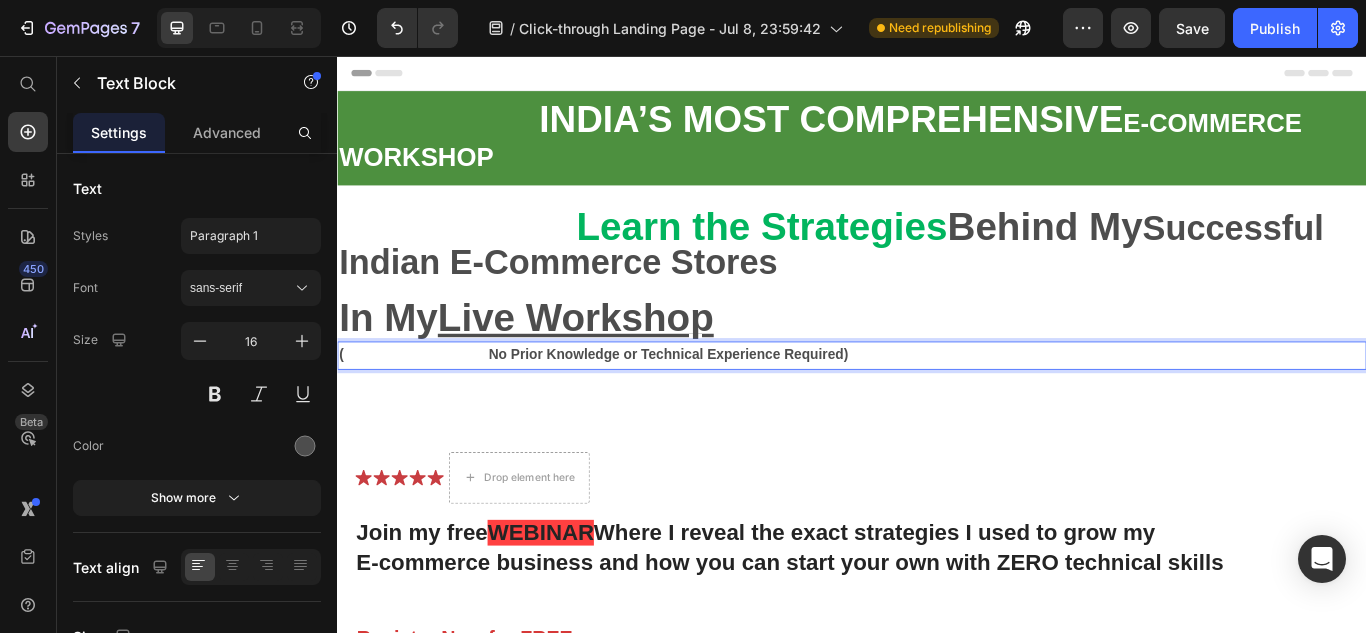 drag, startPoint x: 341, startPoint y: 403, endPoint x: 327, endPoint y: 400, distance: 14.3178215 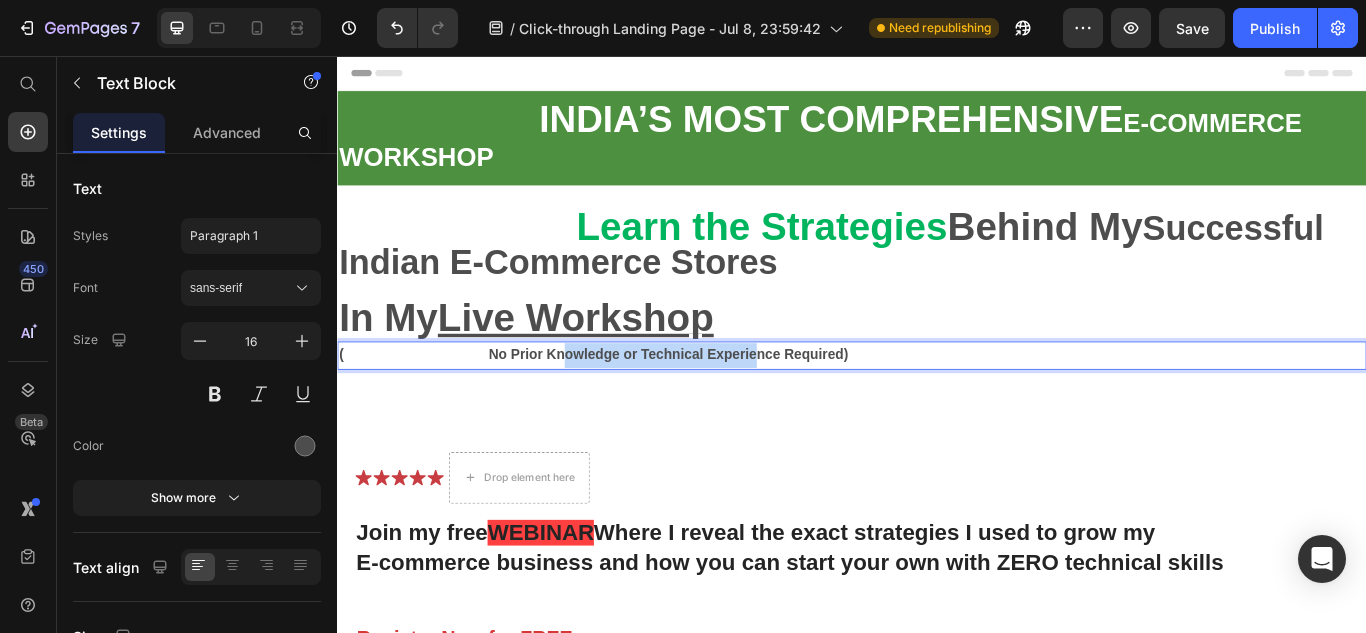 drag, startPoint x: 686, startPoint y: 403, endPoint x: 563, endPoint y: 410, distance: 123.19903 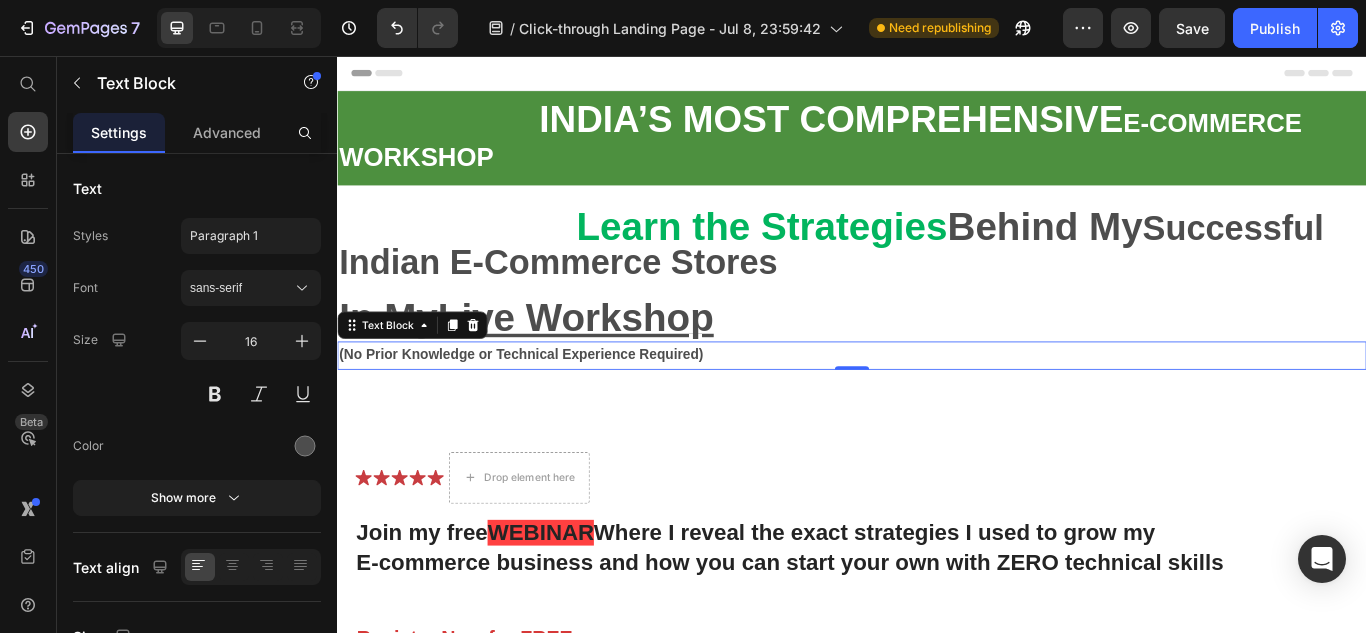 click on "(No Prior Knowledge or Technical Experience Required)" at bounding box center (551, 404) 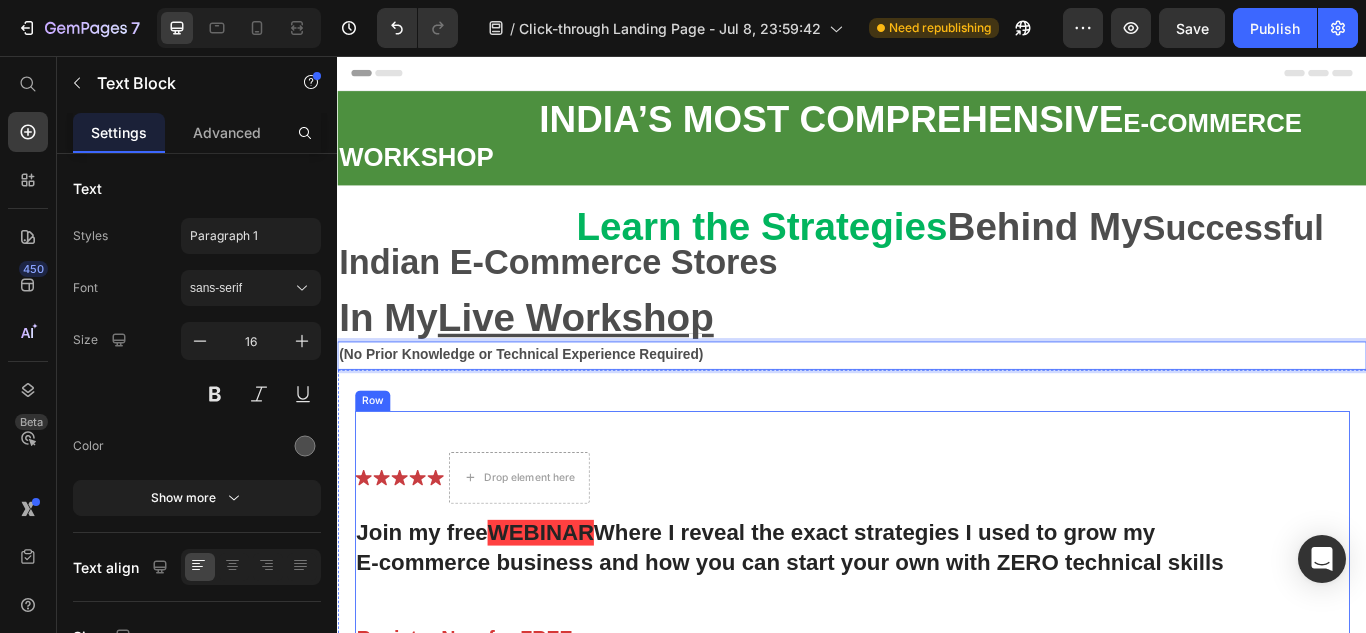 click on "Icon
Icon
Icon
Icon
Icon Icon List
Drop element here Row Join my free   WEBINAR    Where I reveal the exact strategies I used to grow my  E-commerce business and how you can start your own with ZERO technical skills Heading Register Now for FREE ➡️Limited Seats Available – Save Your Spot Today! Text Block
Enhanced Immunity
Improved Energy Levels
Support for Heart Health
Joint and Bone Health Item List Instant Health Boost Button
Icon Try it & love it for  30 days or your money back Text Block Row" at bounding box center [913, 796] 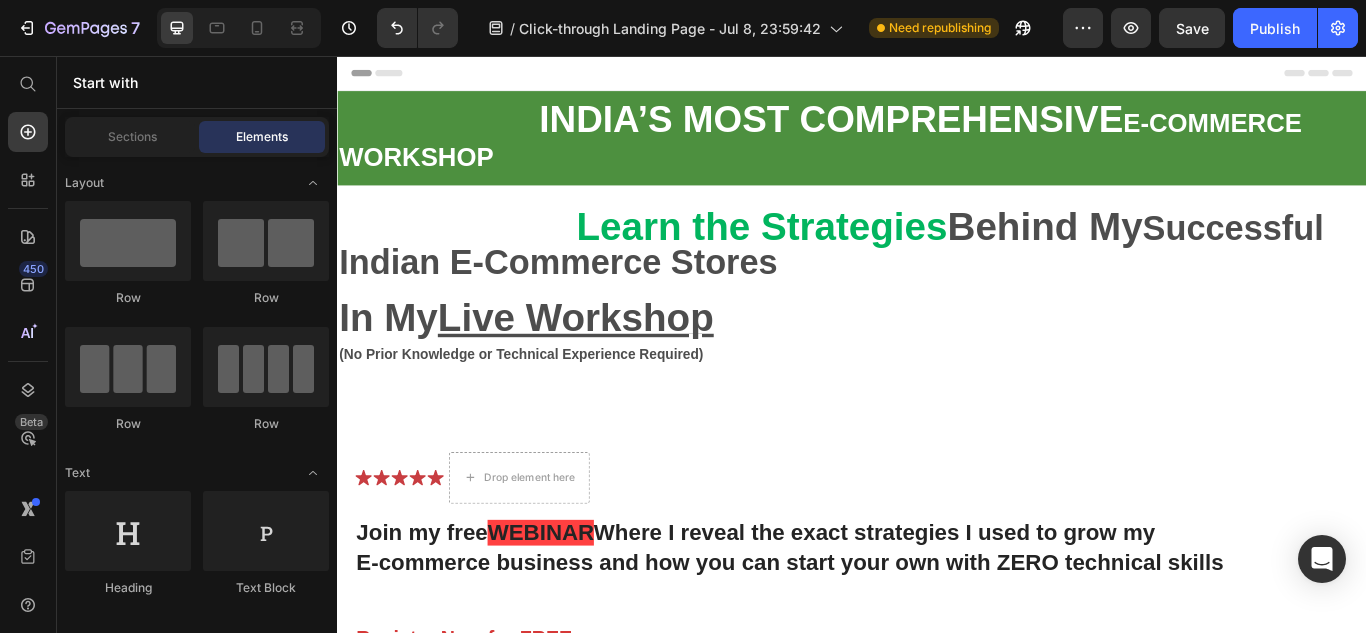 scroll, scrollTop: 84, scrollLeft: 0, axis: vertical 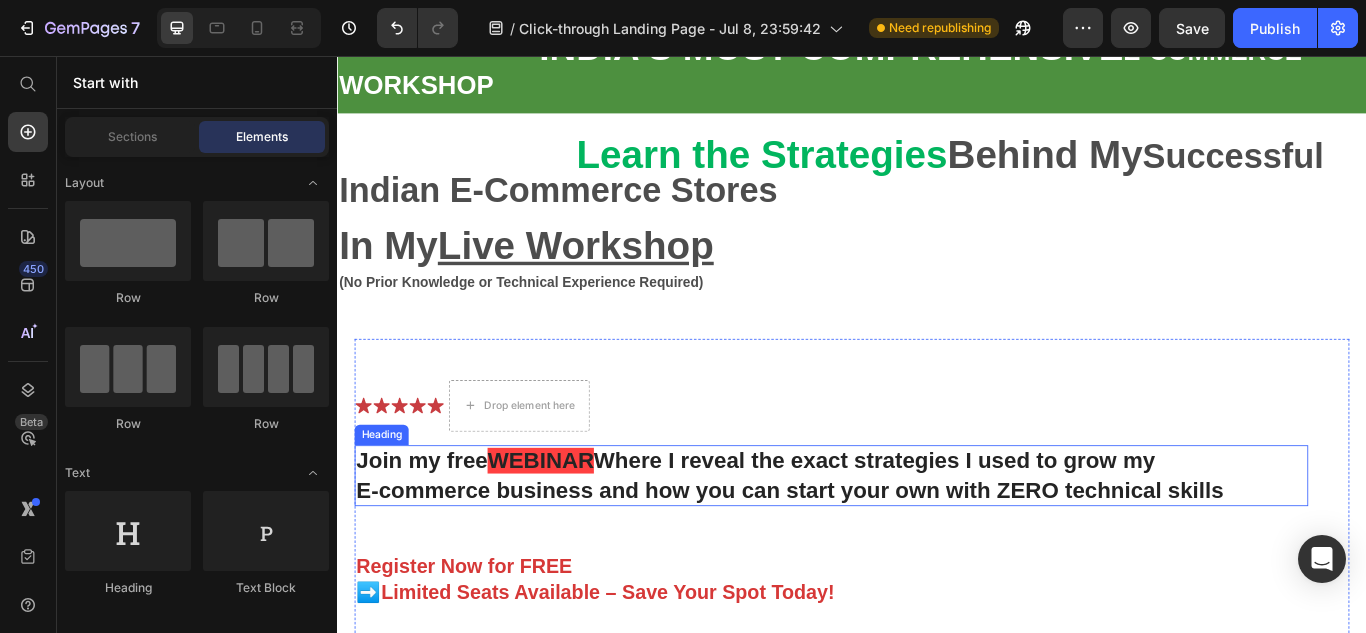 click on "Join my free   WEBINAR    Where I reveal the exact strategies I used to grow my  E-commerce business and how you can start your own with ZERO technical skills" at bounding box center [913, 546] 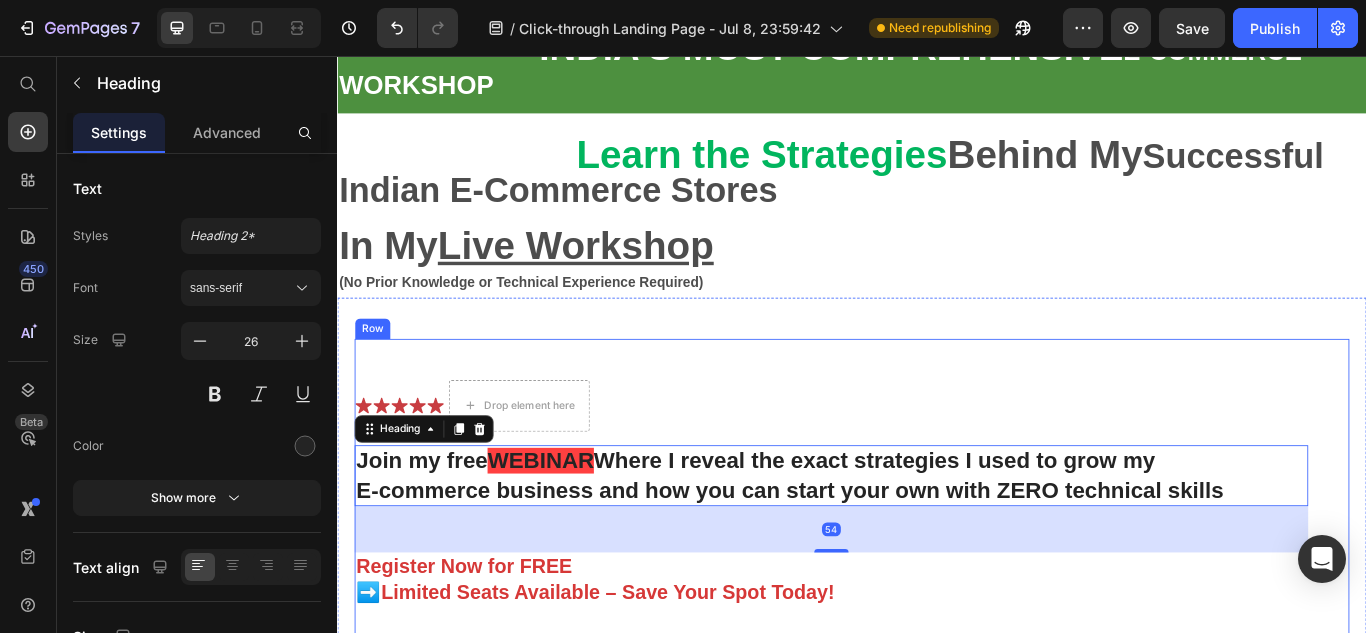 click on "Icon
Icon
Icon
Icon
Icon Icon List
Drop element here Row Join my free   WEBINAR    Where I reveal the exact strategies I used to grow my  E-commerce business and how you can start your own with ZERO technical skills Heading   54 Register Now for FREE ➡️Limited Seats Available – Save Your Spot Today! Text Block
Enhanced Immunity
Improved Energy Levels
Support for Heart Health
Joint and Bone Health Item List Instant Health Boost Button
Icon Try it & love it for  30 days or your money back Text Block Row" at bounding box center (913, 712) 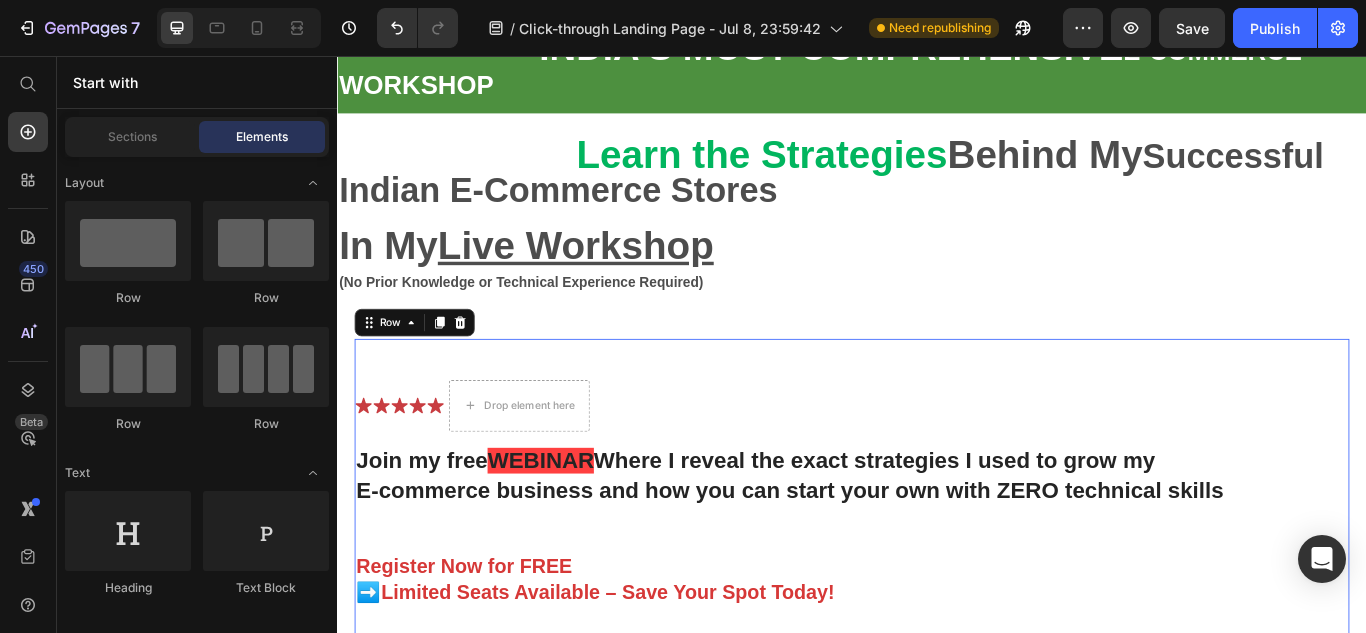 scroll, scrollTop: 672, scrollLeft: 0, axis: vertical 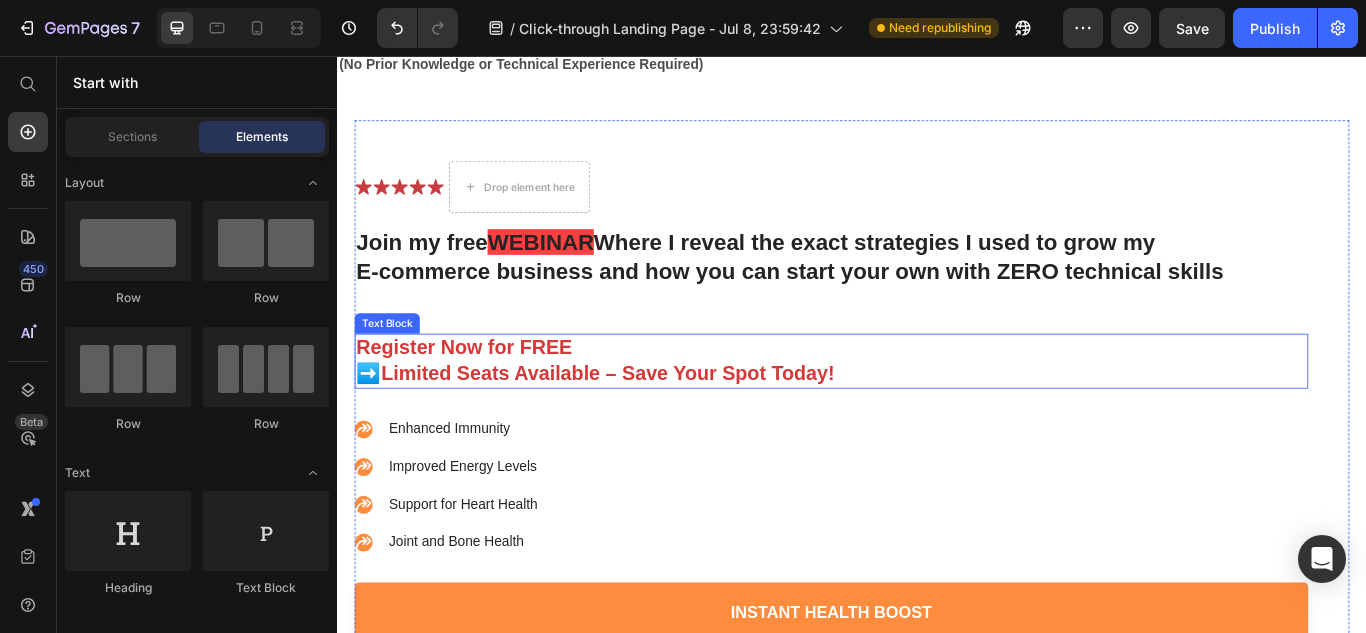 click on "Register Now for FREE ➡️Limited Seats Available – Save Your Spot Today!" at bounding box center (913, 412) 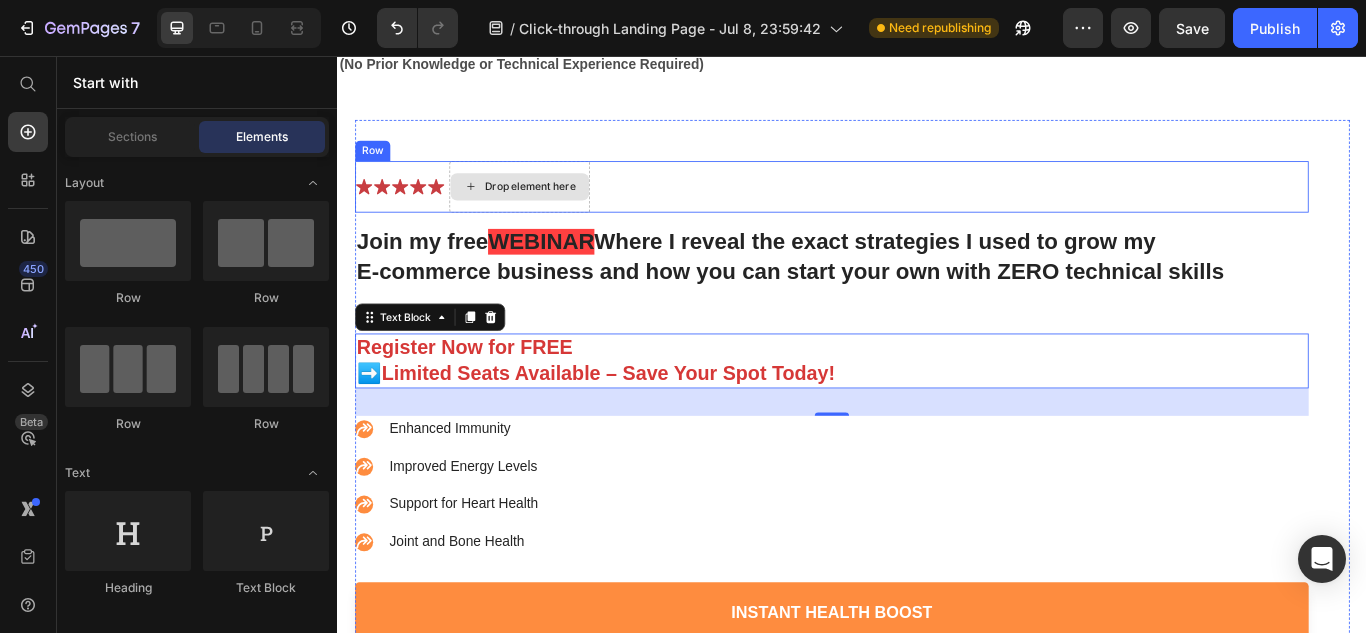 click on "Drop element here" at bounding box center (561, 209) 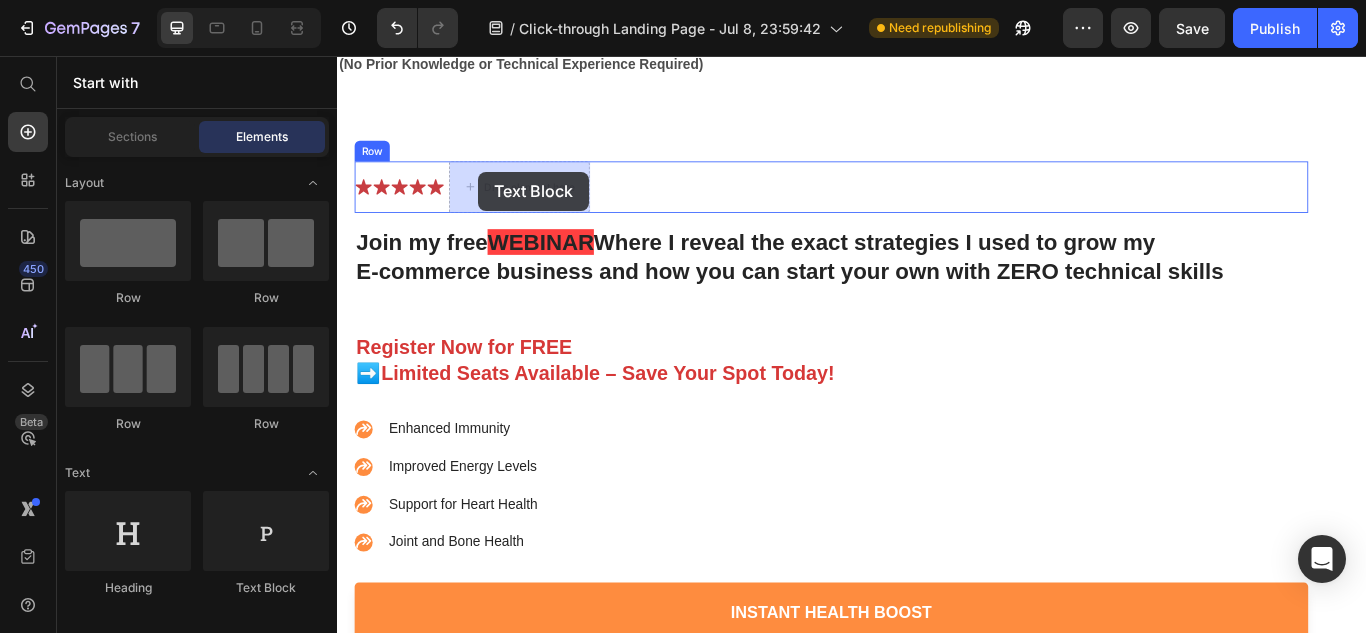 drag, startPoint x: 622, startPoint y: 568, endPoint x: 501, endPoint y: 191, distance: 395.94193 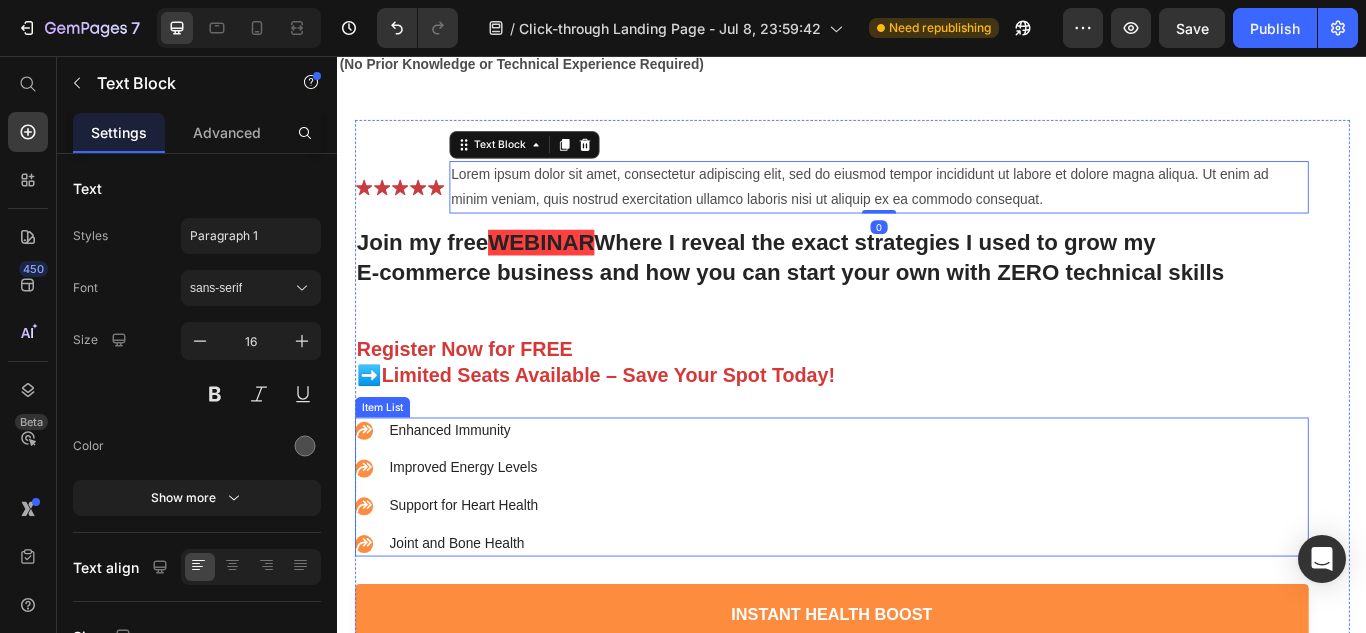 click on "Enhanced Immunity
Improved Energy Levels
Support for Heart Health
Joint and Bone Health" at bounding box center [913, 559] 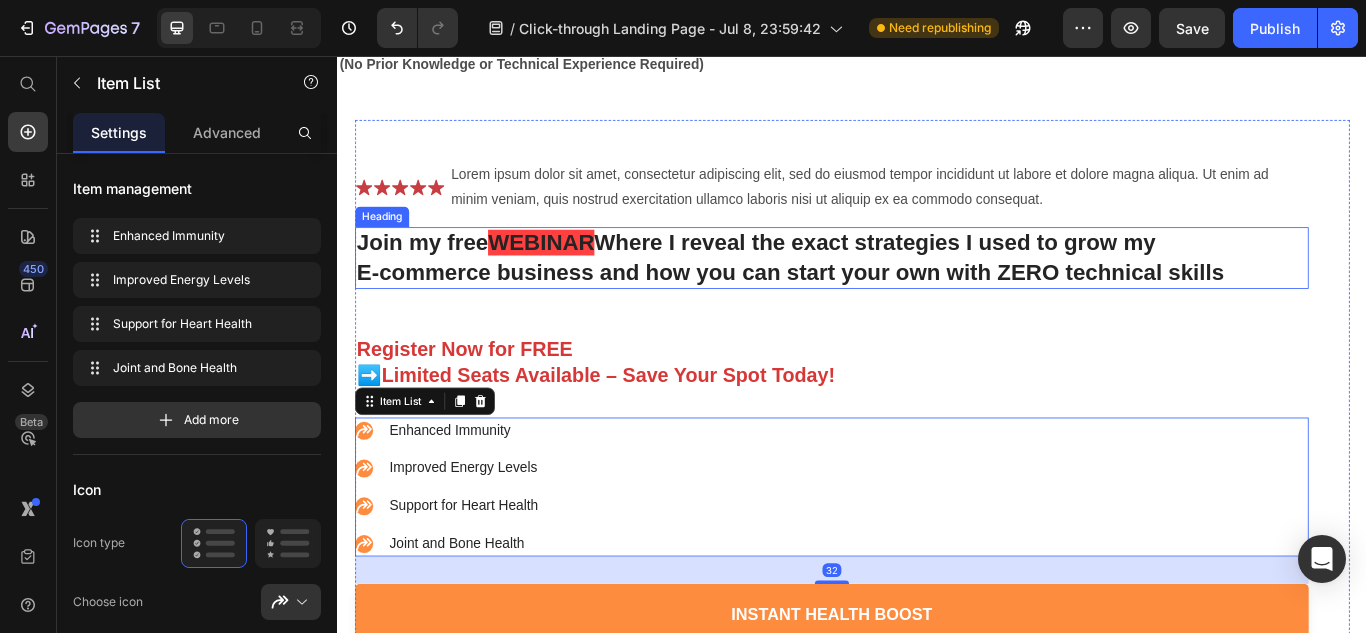 click on "Lorem ipsum dolor sit amet, consectetur adipiscing elit, sed do eiusmod tempor incididunt ut labore et dolore magna aliqua. Ut enim ad minim veniam, quis nostrud exercitation ullamco laboris nisi ut aliquip ex ea commodo consequat." at bounding box center [968, 210] 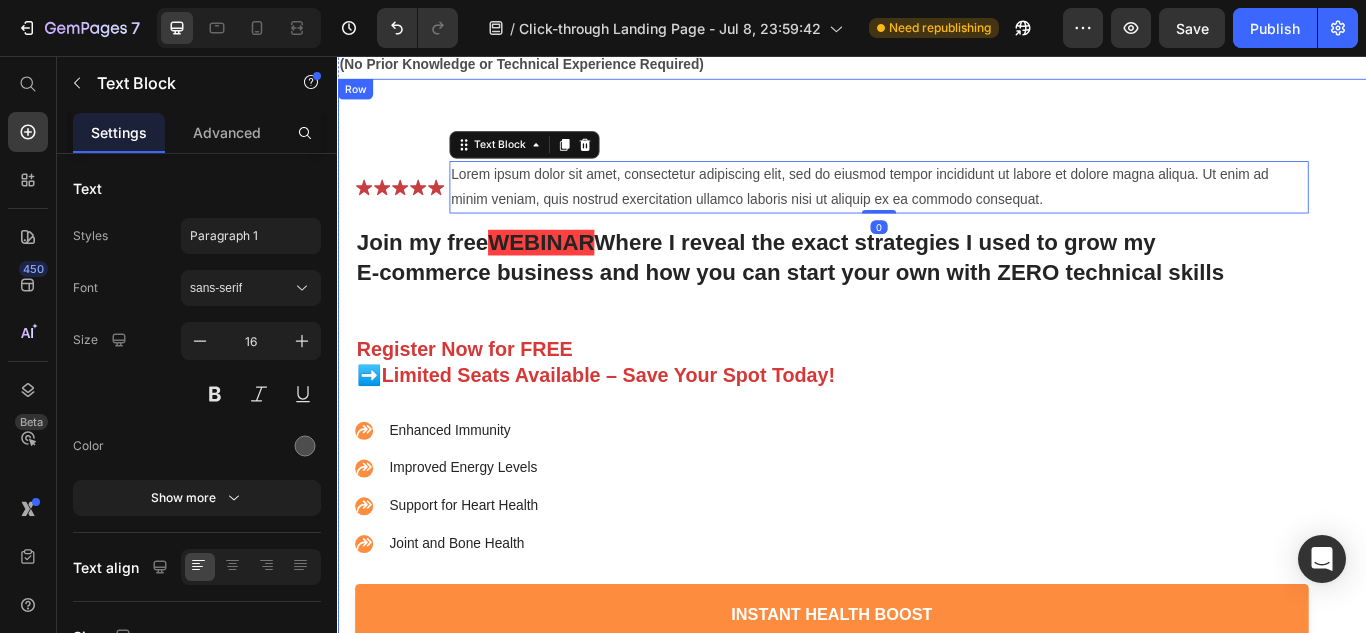 click on "Icon
Icon
Icon
Icon
Icon Icon List Lorem ipsum dolor sit amet, consectetur adipiscing elit, sed do eiusmod tempor incididunt ut labore et dolore magna aliqua. Ut enim ad minim veniam, quis nostrud exercitation ullamco laboris nisi ut aliquip ex ea commodo consequat. Text Block   0 Row Join my free   WEBINAR    Where I reveal the exact strategies I used to grow my  E-commerce business and how you can start your own with ZERO technical skills Heading Register Now for FREE ➡️Limited Seats Available – Save Your Spot Today! Text Block
Enhanced Immunity
Improved Energy Levels
Support for Heart Health
Joint and Bone Health Item List Instant Health Boost Button
Icon Try it & love it for  30 days or your money back Text Block Row Row Video Row" at bounding box center (937, 434) 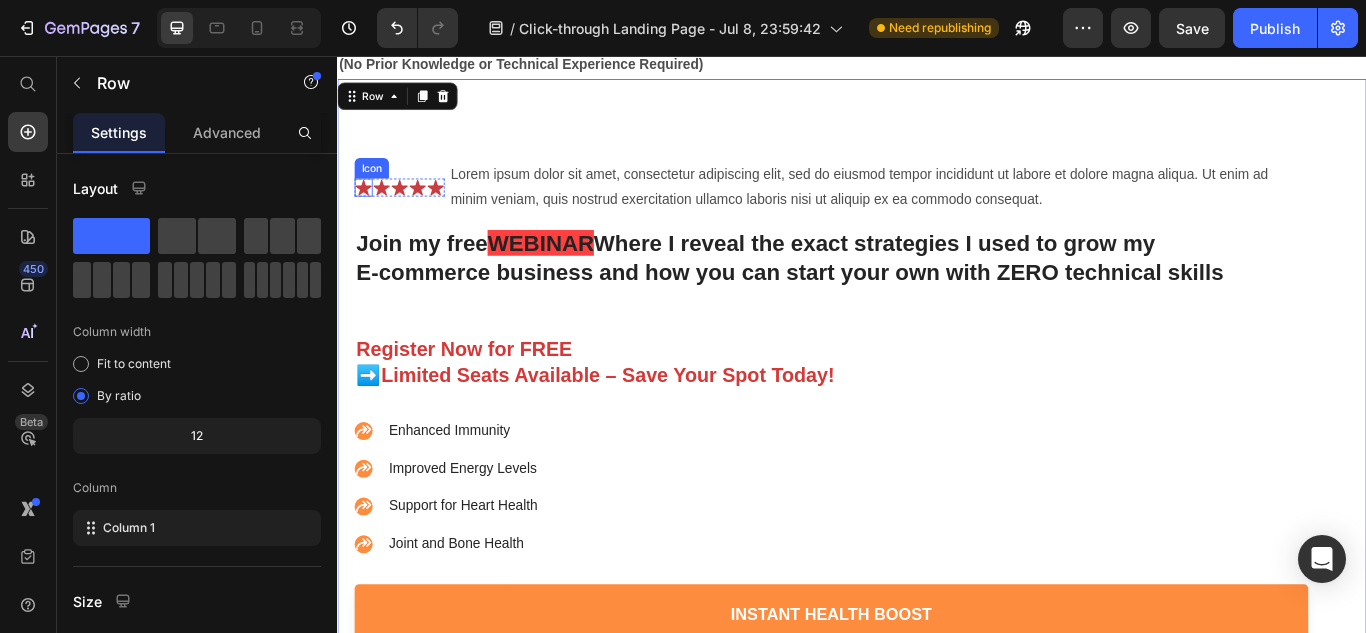 click 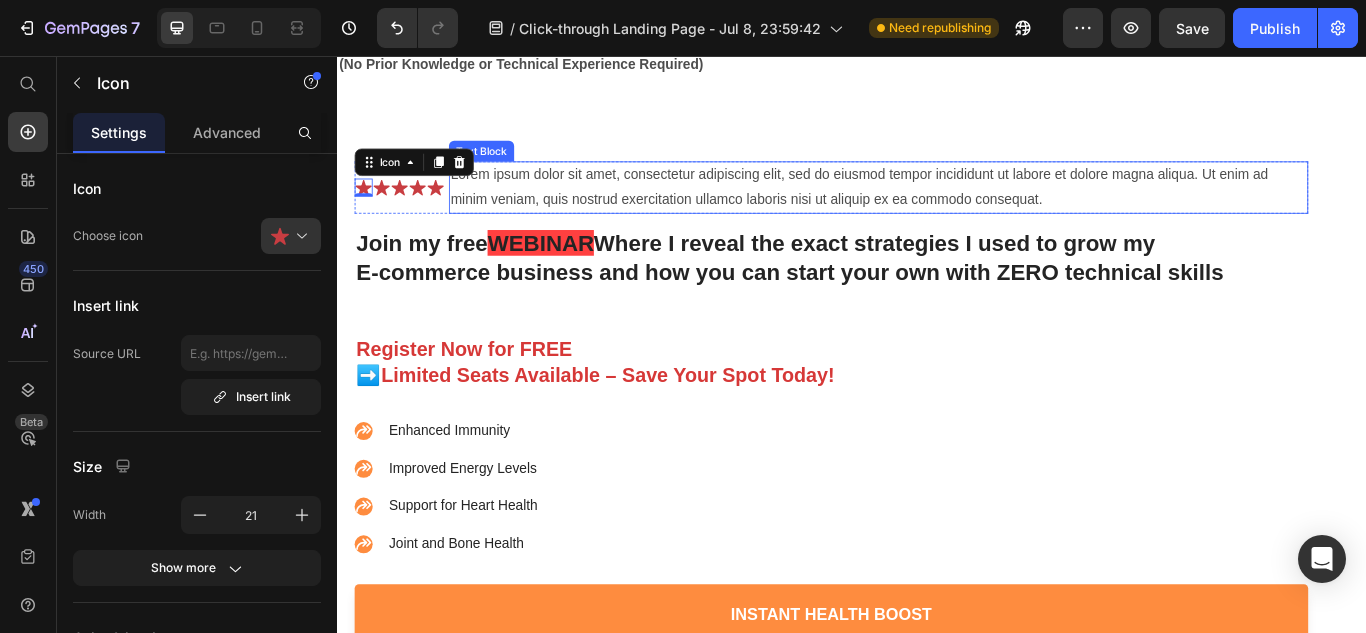 click on "Lorem ipsum dolor sit amet, consectetur adipiscing elit, sed do eiusmod tempor incididunt ut labore et dolore magna aliqua. Ut enim ad minim veniam, quis nostrud exercitation ullamco laboris nisi ut aliquip ex ea commodo consequat." at bounding box center [968, 210] 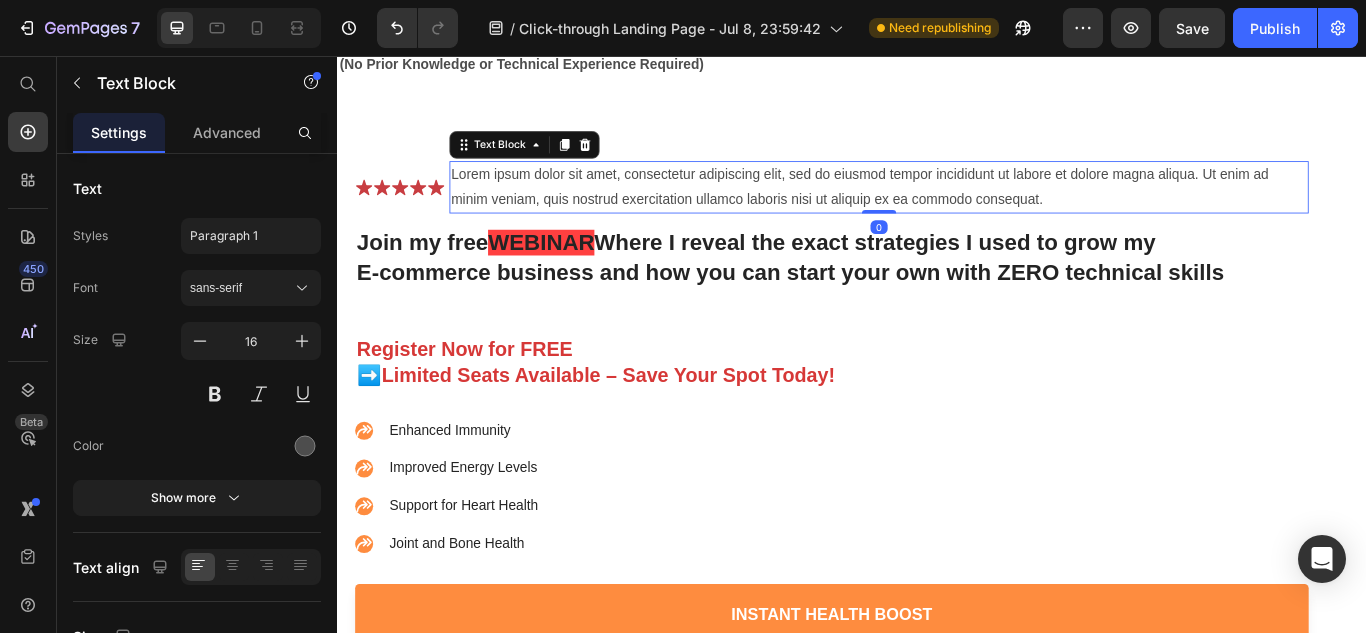 click on "Lorem ipsum dolor sit amet, consectetur adipiscing elit, sed do eiusmod tempor incididunt ut labore et dolore magna aliqua. Ut enim ad minim veniam, quis nostrud exercitation ullamco laboris nisi ut aliquip ex ea commodo consequat." at bounding box center (968, 210) 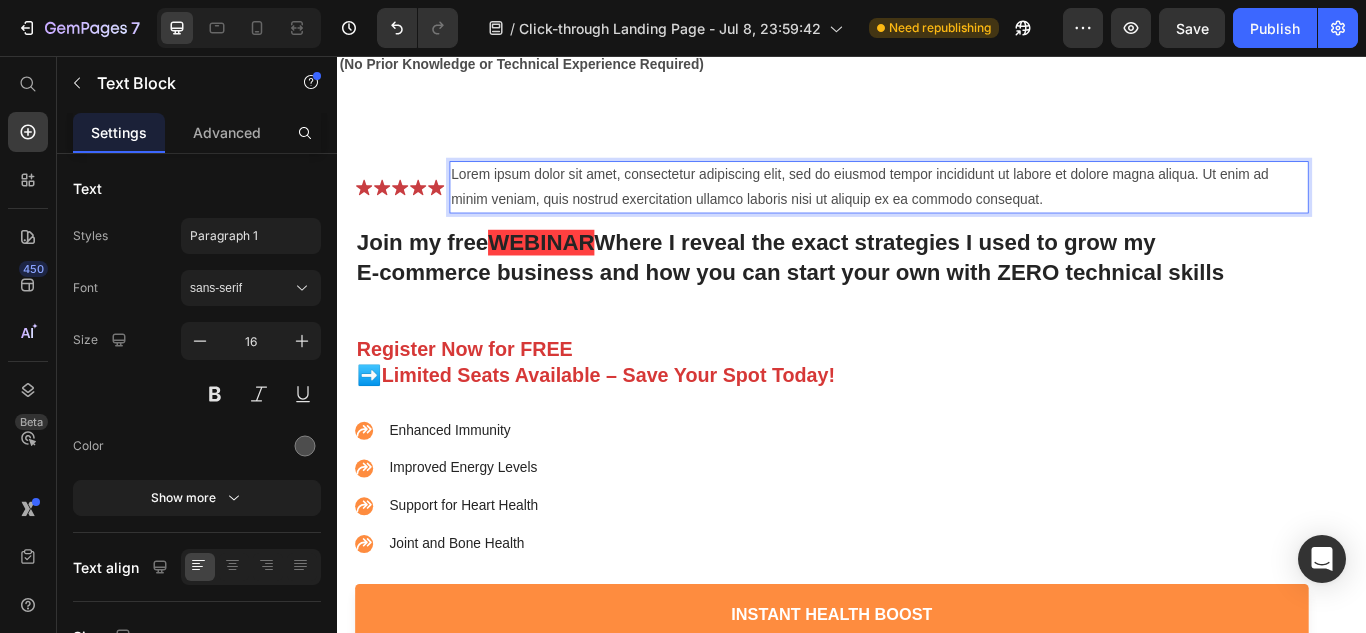 click on "Lorem ipsum dolor sit amet, consectetur adipiscing elit, sed do eiusmod tempor incididunt ut labore et dolore magna aliqua. Ut enim ad minim veniam, quis nostrud exercitation ullamco laboris nisi ut aliquip ex ea commodo consequat." at bounding box center [968, 210] 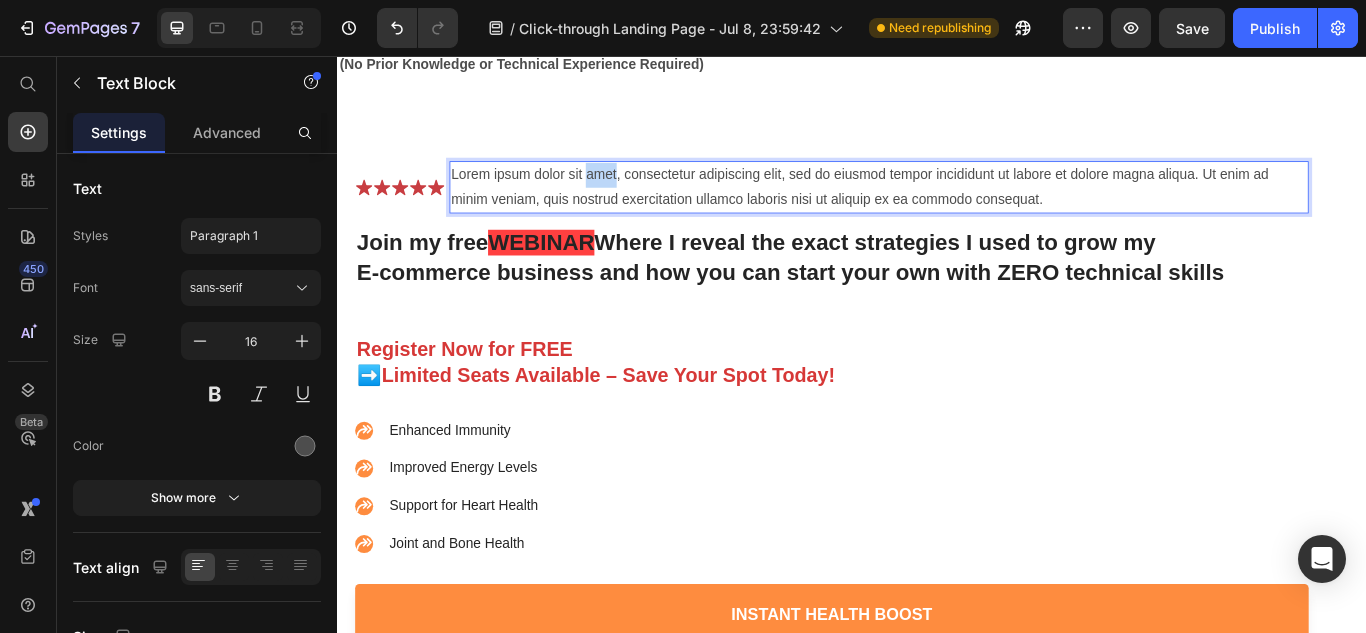 click on "Lorem ipsum dolor sit amet, consectetur adipiscing elit, sed do eiusmod tempor incididunt ut labore et dolore magna aliqua. Ut enim ad minim veniam, quis nostrud exercitation ullamco laboris nisi ut aliquip ex ea commodo consequat." at bounding box center (968, 210) 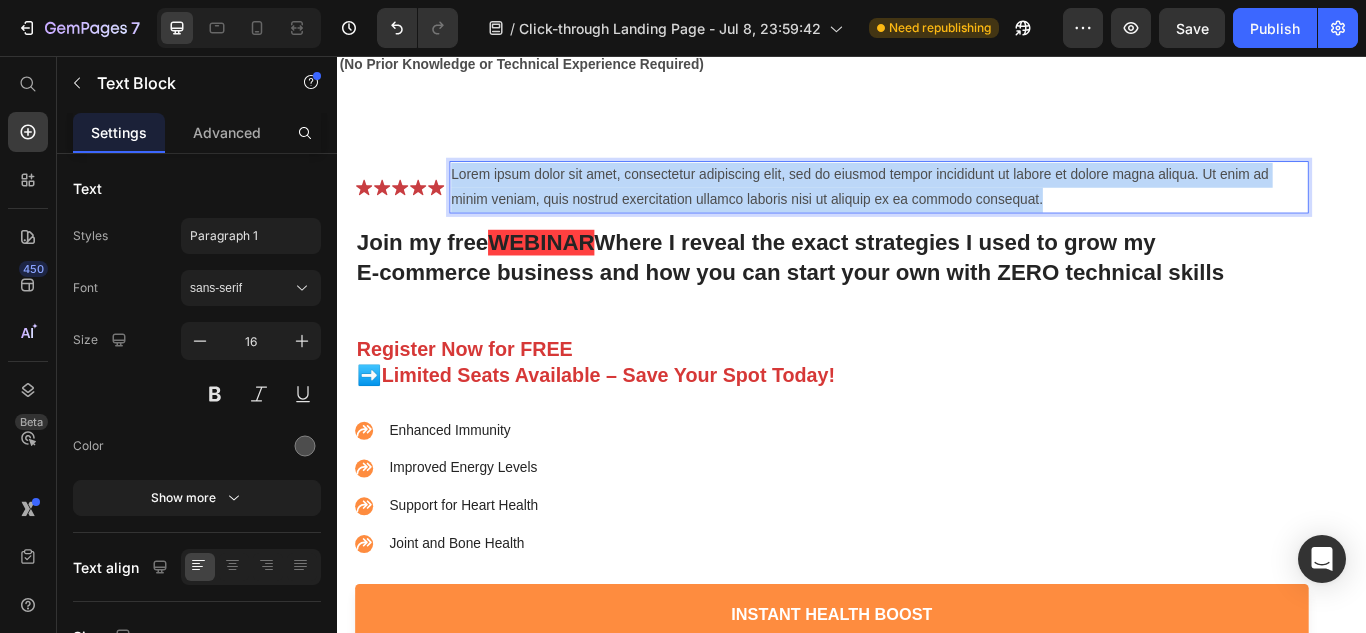 drag, startPoint x: 1183, startPoint y: 211, endPoint x: 471, endPoint y: 188, distance: 712.3714 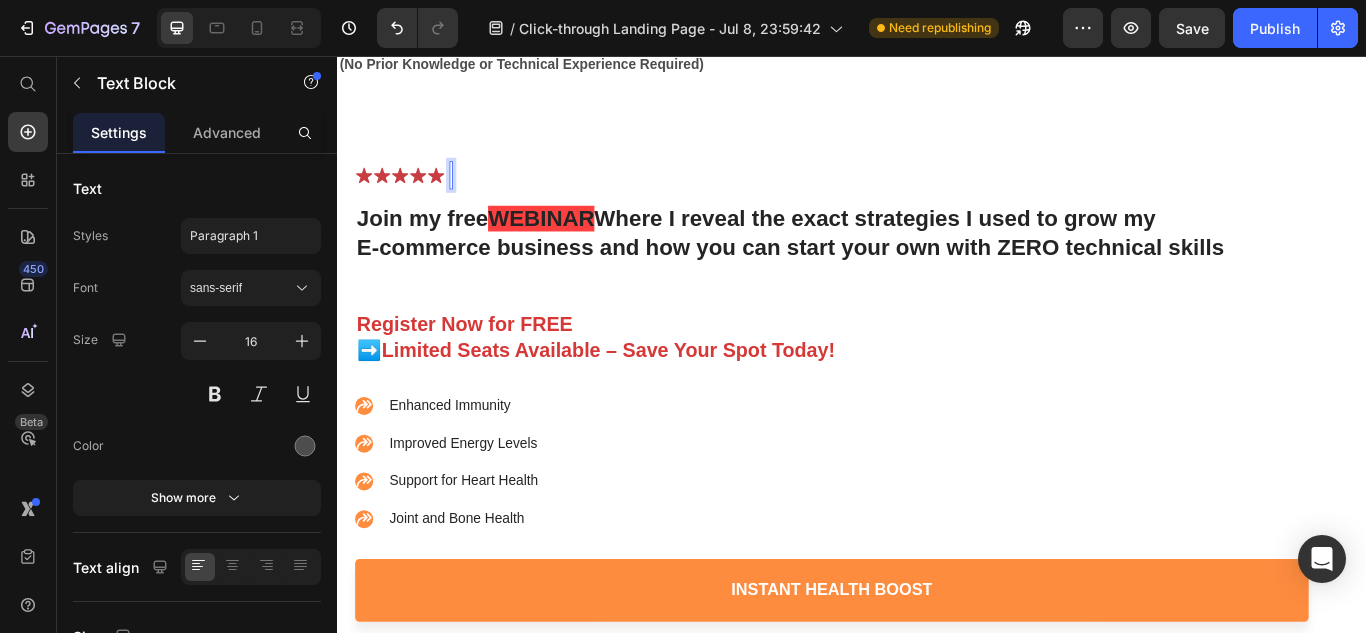 scroll, scrollTop: 331, scrollLeft: 0, axis: vertical 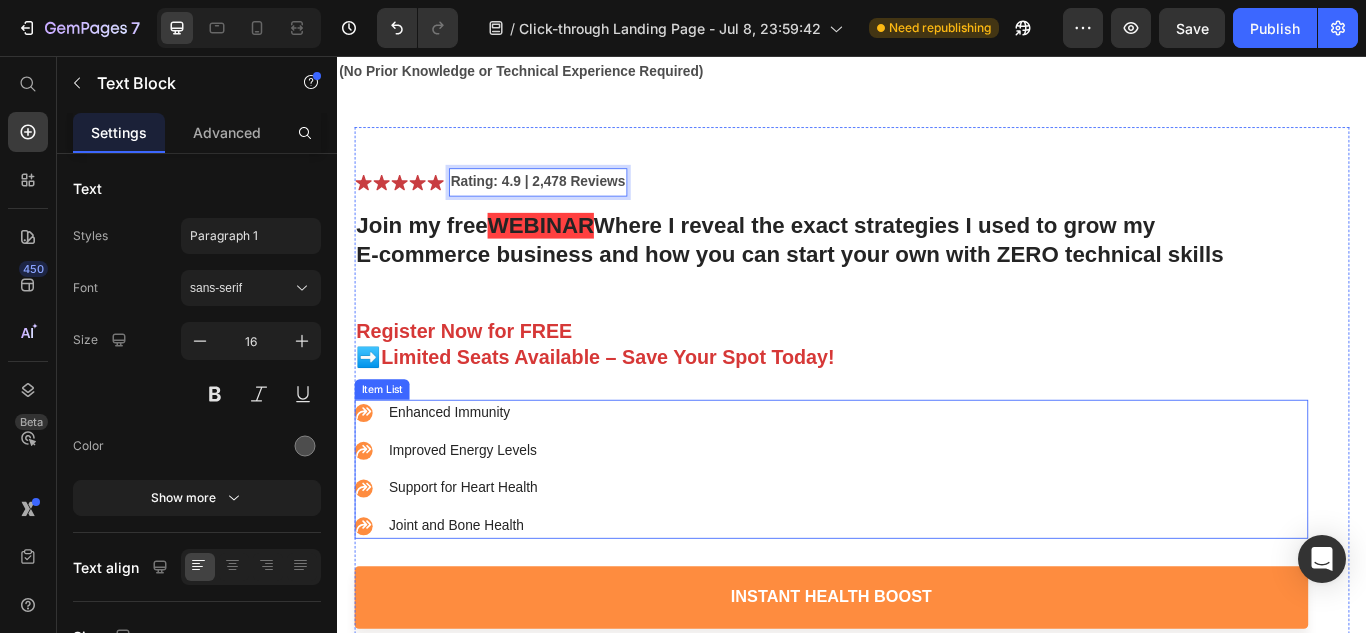 click on "Enhanced Immunity
Improved Energy Levels
Support for Heart Health
Joint and Bone Health" at bounding box center (913, 538) 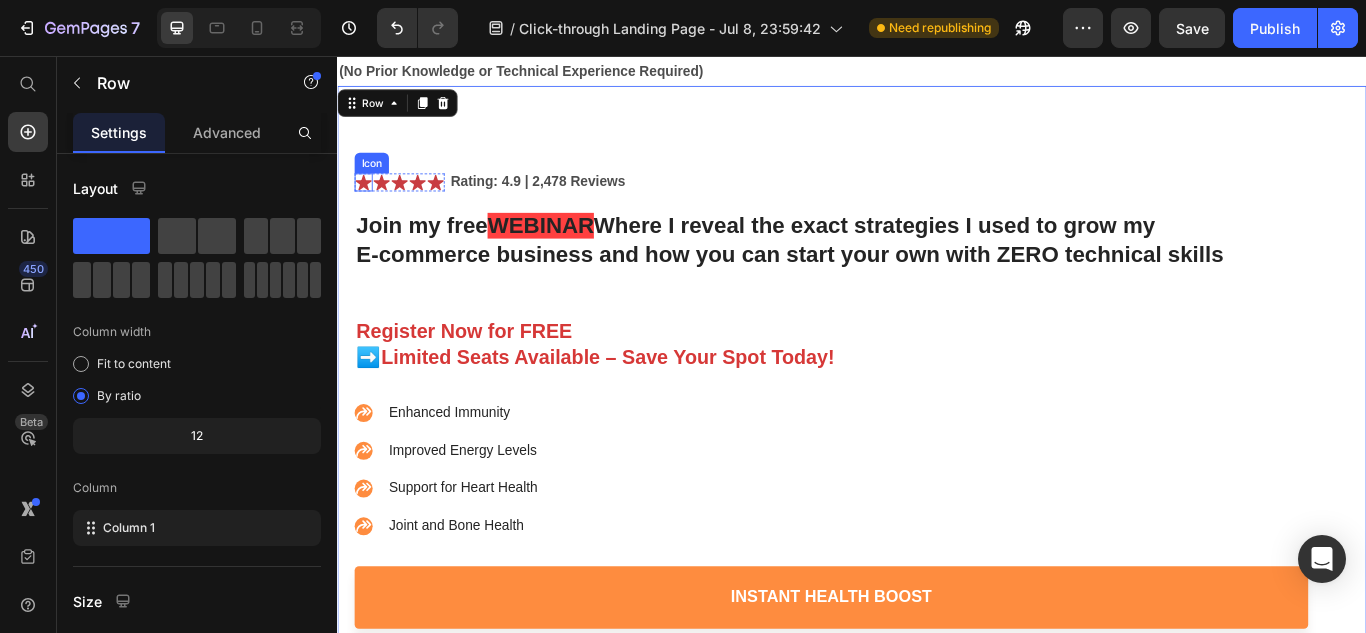 click 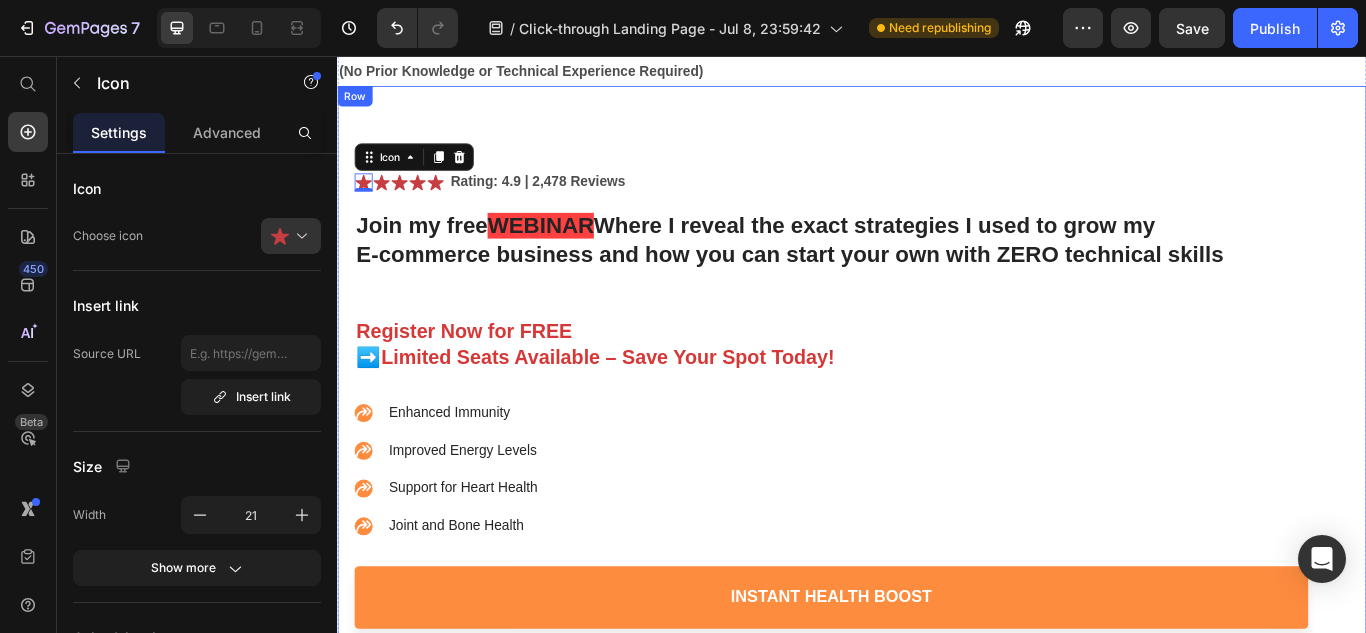 drag, startPoint x: 617, startPoint y: 147, endPoint x: 343, endPoint y: 156, distance: 274.14777 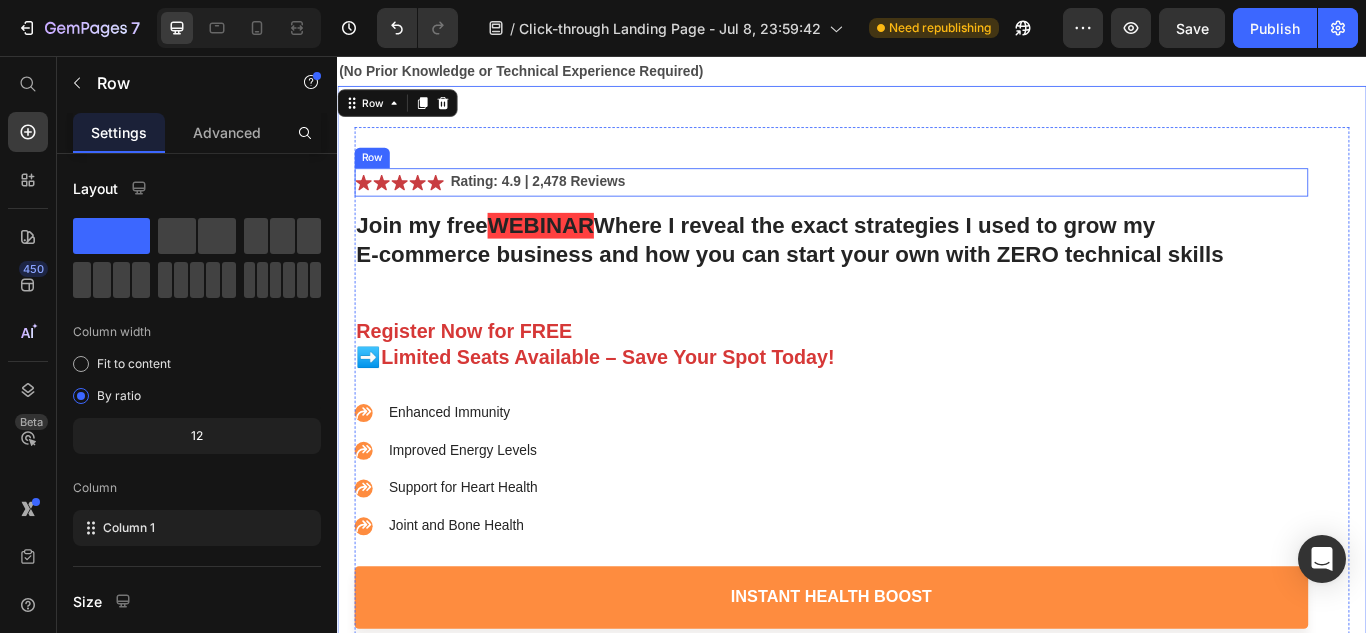 click on "Icon
Icon
Icon
Icon
Icon Icon List" at bounding box center (409, 203) 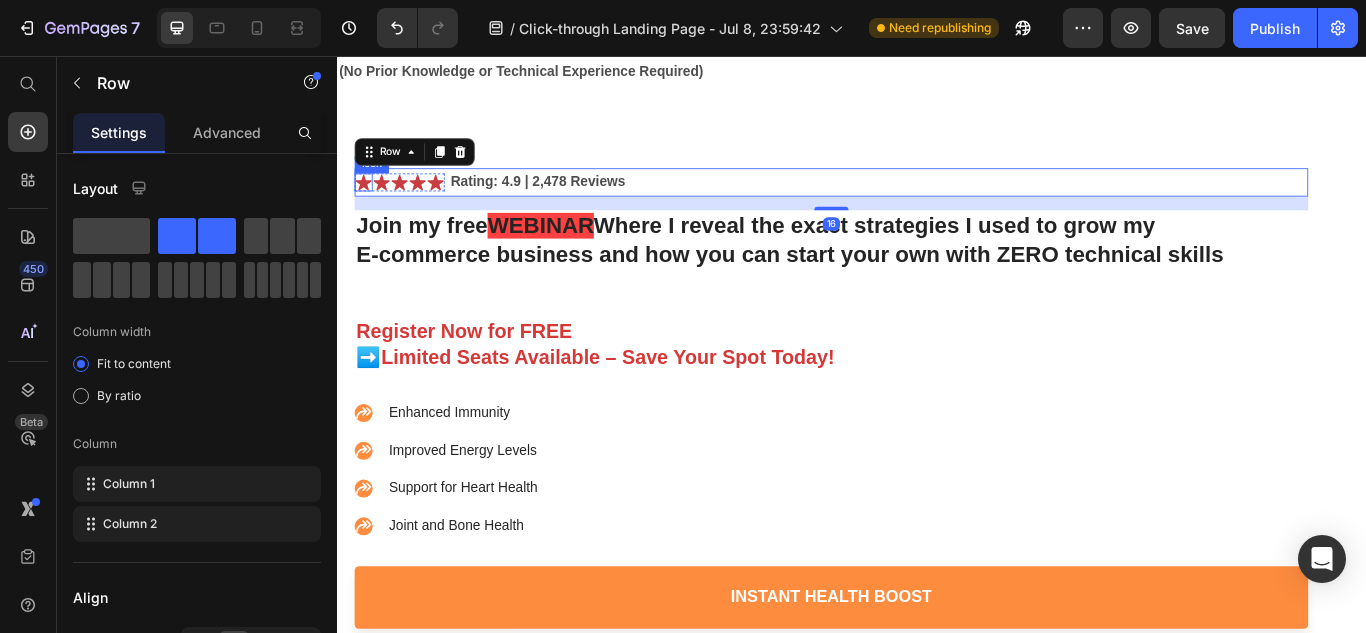 click 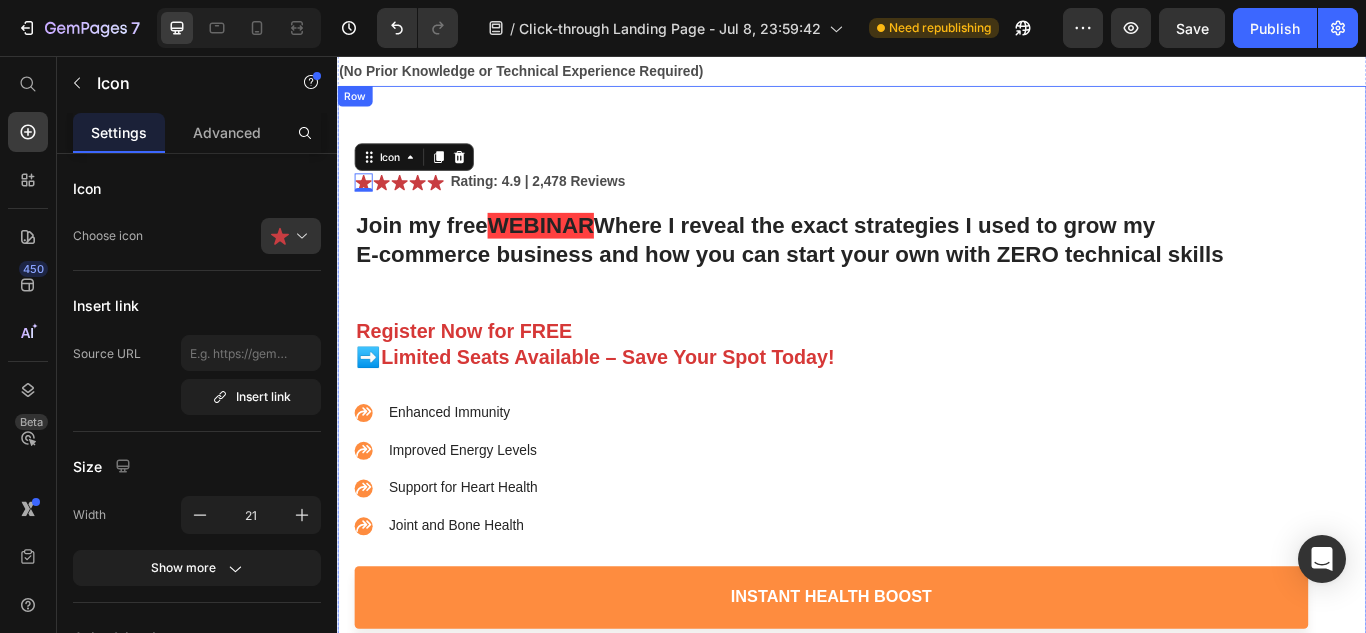 click on "Icon   0
Icon
Icon
Icon
Icon Icon List Rating: 4.9 | 2,478 Reviews Text Block Row Join my free   WEBINAR    Where I reveal the exact strategies I used to grow my  E-commerce business and how you can start your own with ZERO technical skills Heading Register Now for FREE ➡️Limited Seats Available – Save Your Spot Today! Text Block
Enhanced Immunity
Improved Energy Levels
Support for Heart Health
Joint and Bone Health Item List Instant Health Boost Button
Icon Try it & love it for  30 days or your money back Text Block Row Row Video Row" at bounding box center (937, 428) 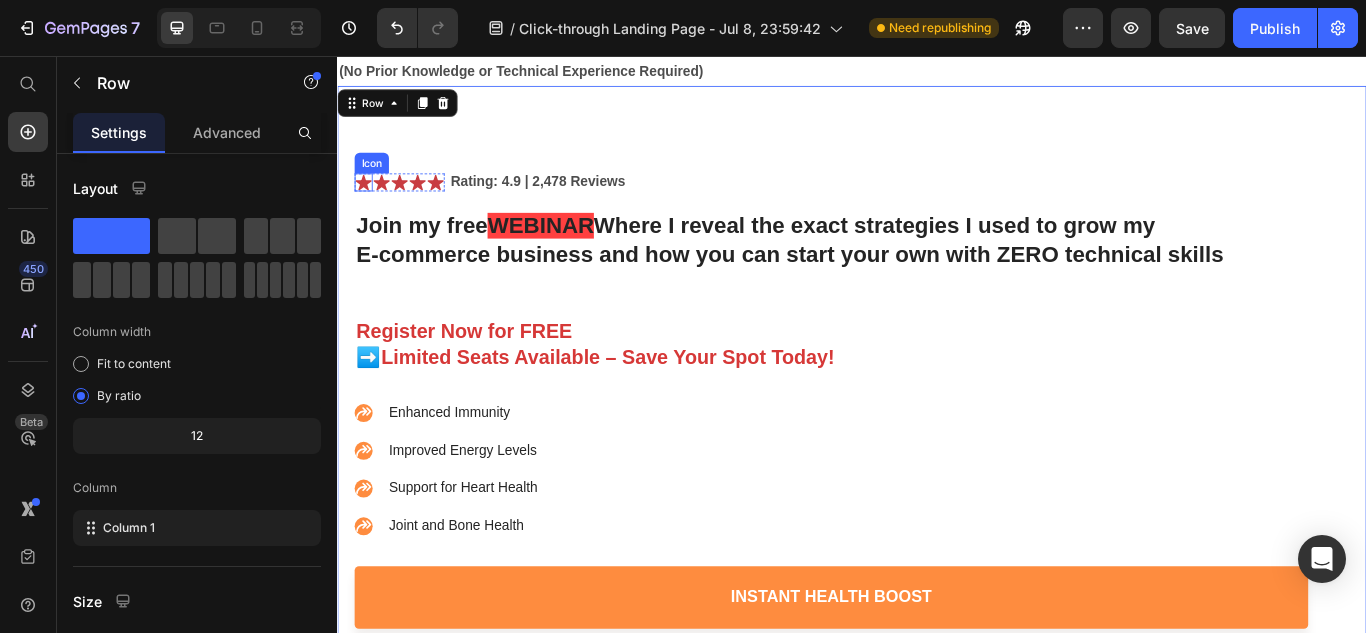 click 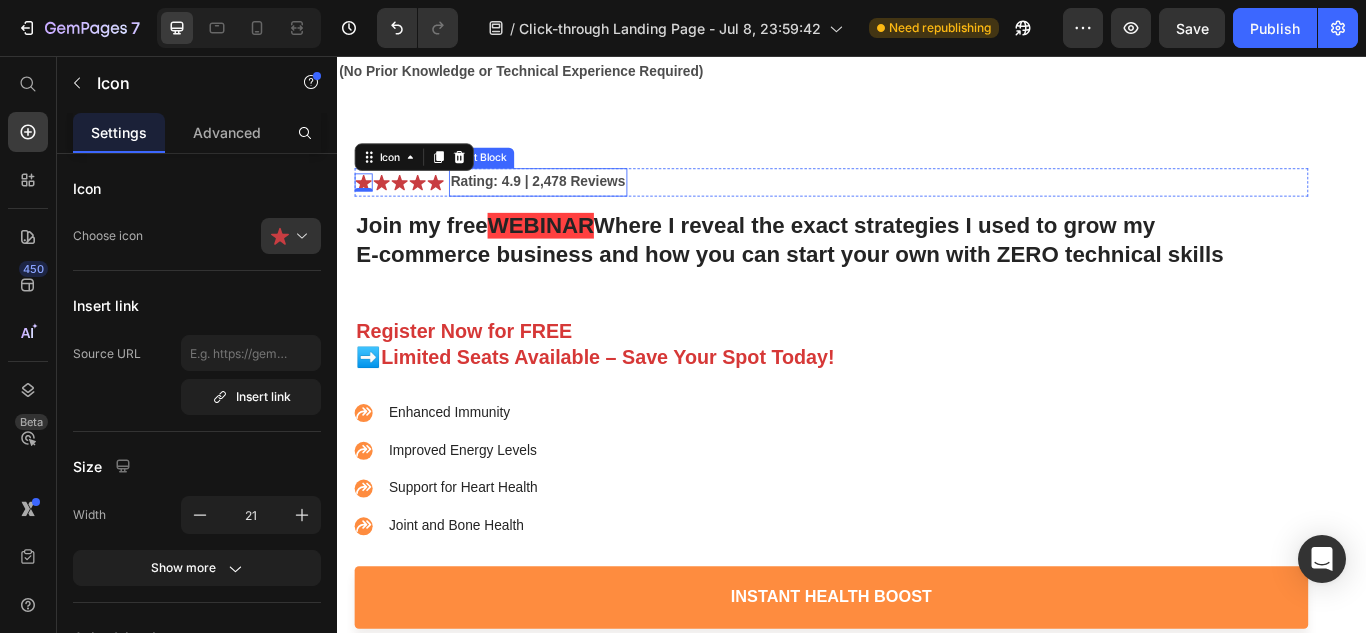click on "Rating: 4.9 | 2,478 Reviews" at bounding box center [571, 202] 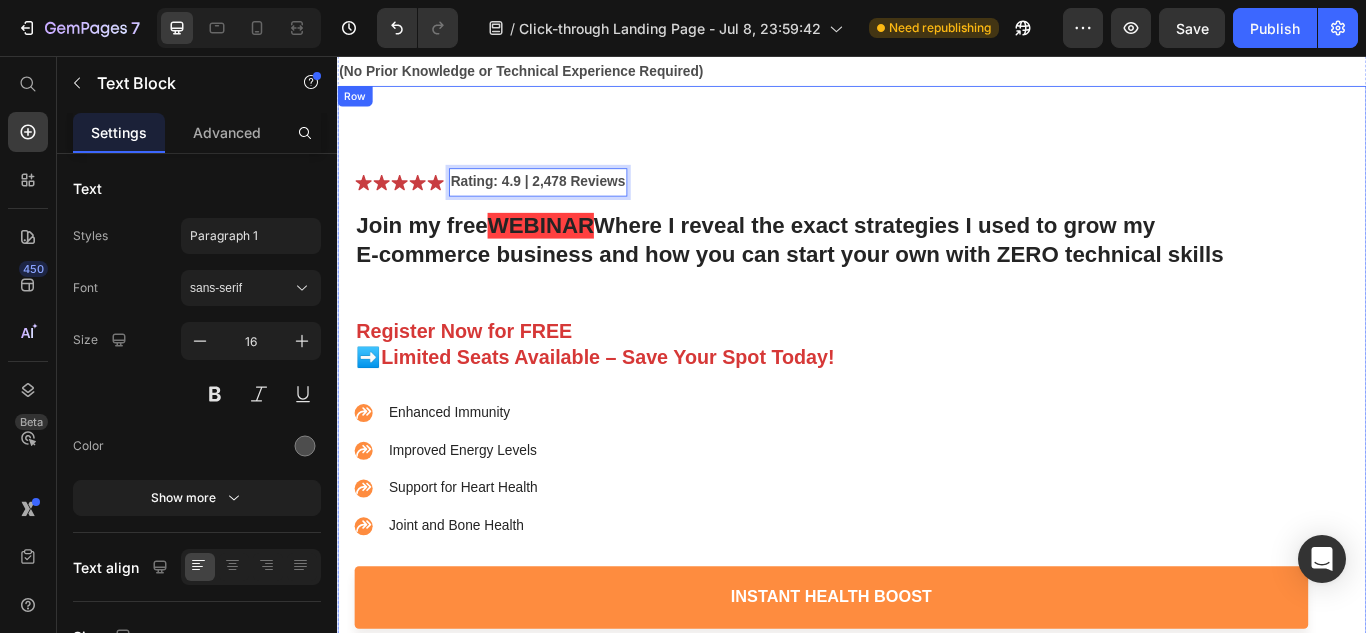 drag, startPoint x: 583, startPoint y: 200, endPoint x: 890, endPoint y: 110, distance: 319.9203 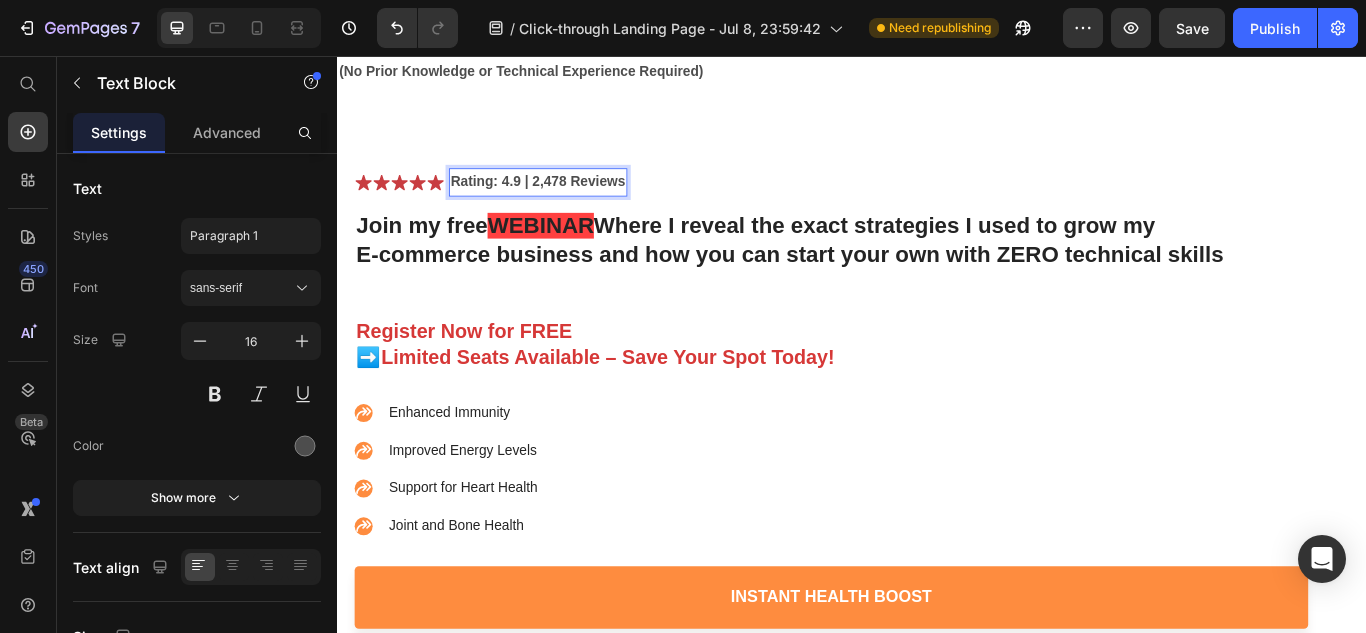 click on "Rating: 4.9 | 2,478 Reviews" at bounding box center (571, 203) 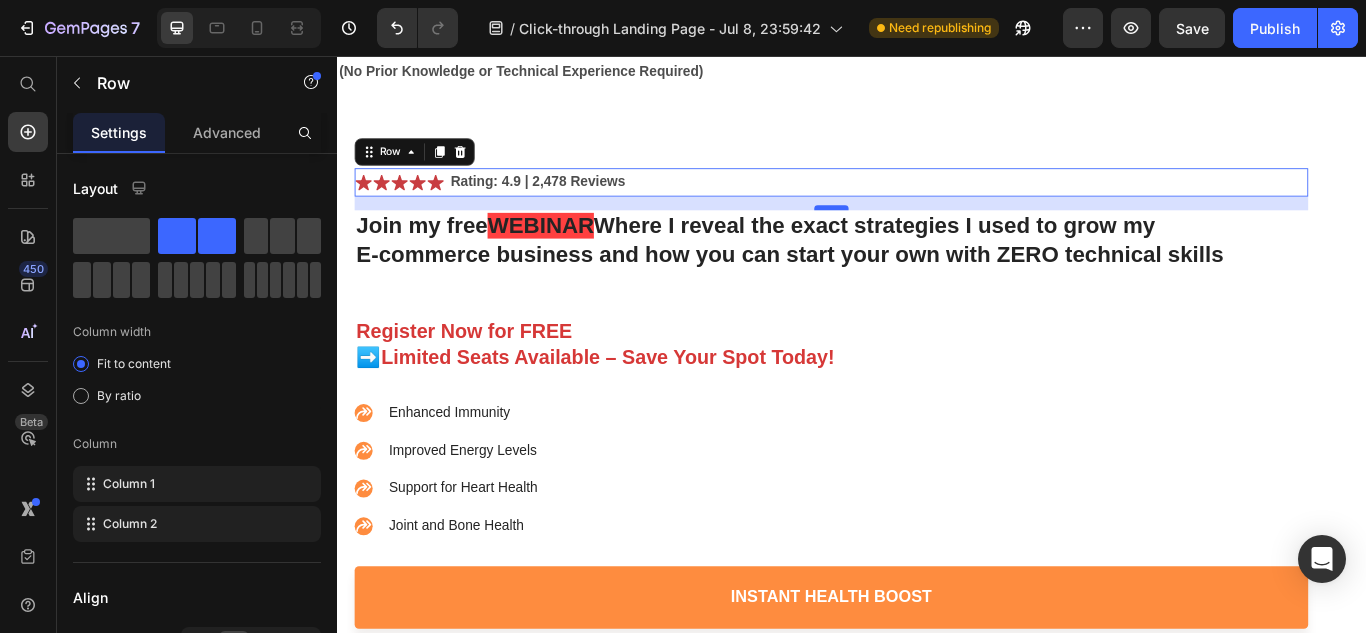 click at bounding box center (913, 233) 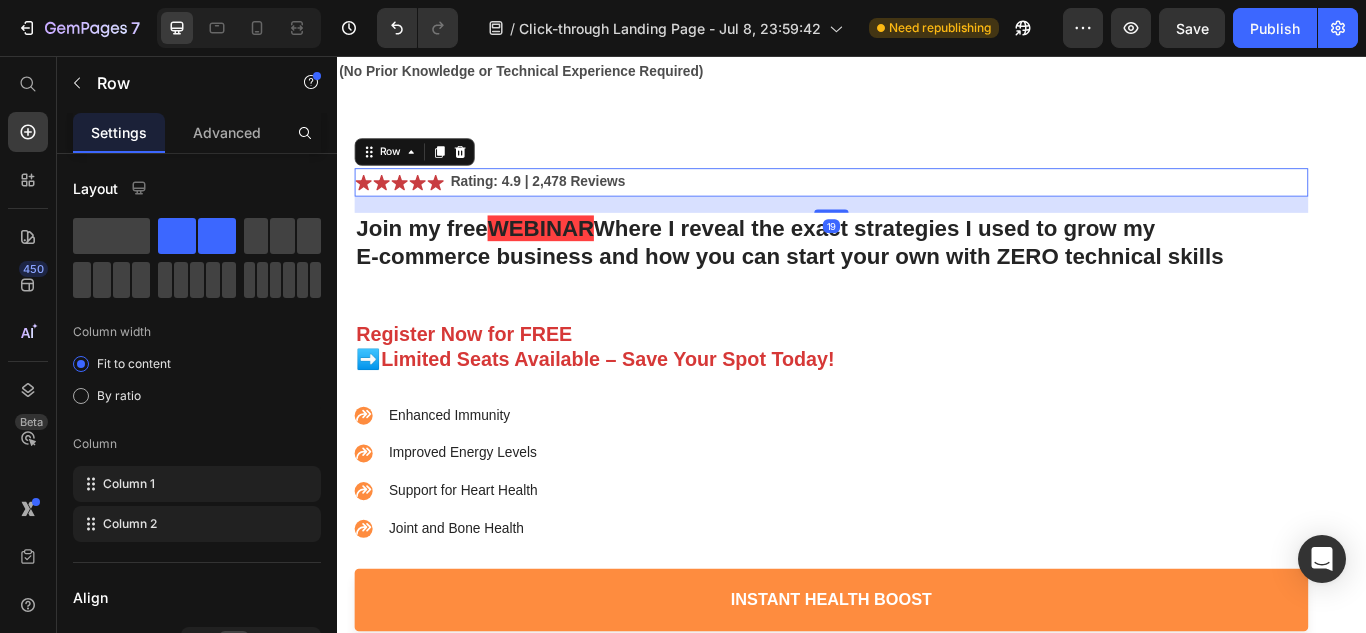 drag, startPoint x: 895, startPoint y: 230, endPoint x: 928, endPoint y: 233, distance: 33.13608 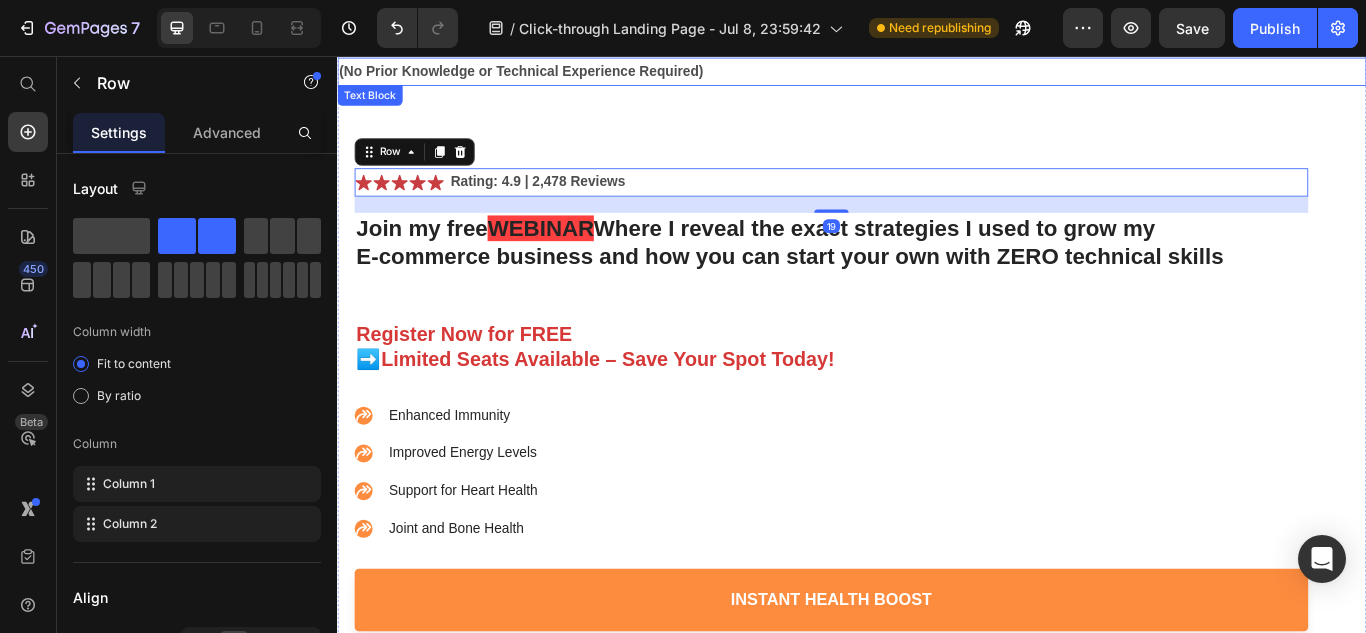 click on "(No Prior Knowledge or Technical Experience Required)" at bounding box center [551, 73] 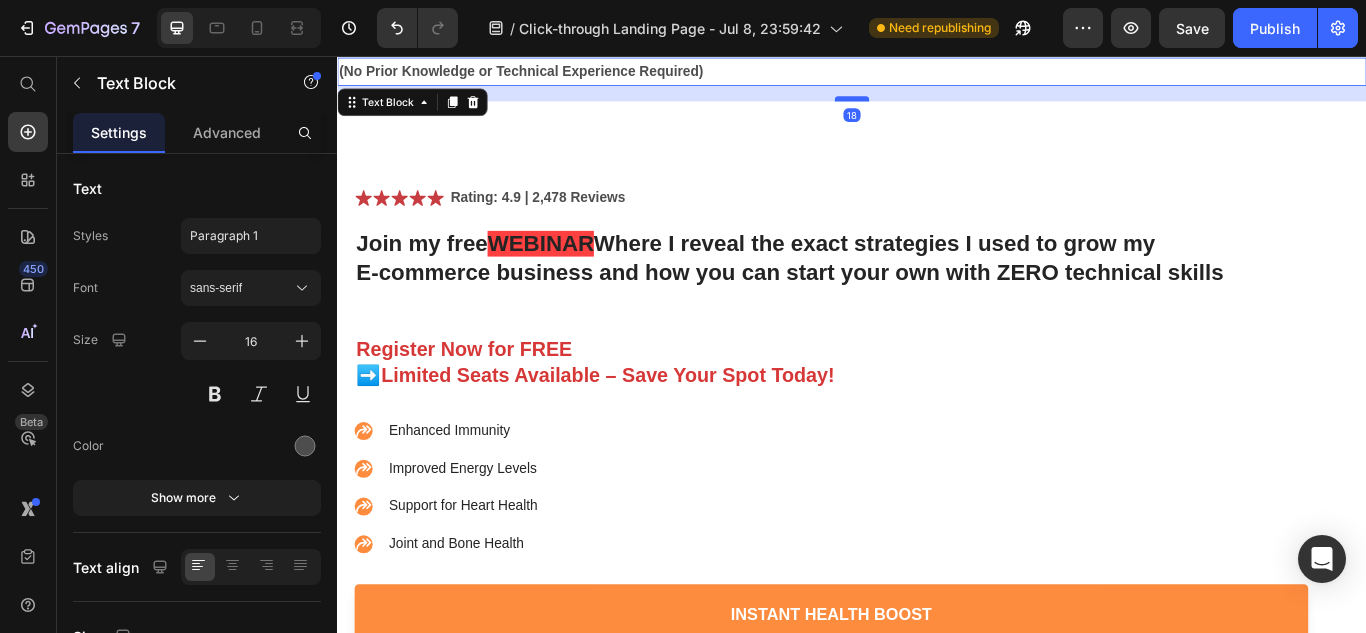 drag, startPoint x: 918, startPoint y: 86, endPoint x: 920, endPoint y: 99, distance: 13.152946 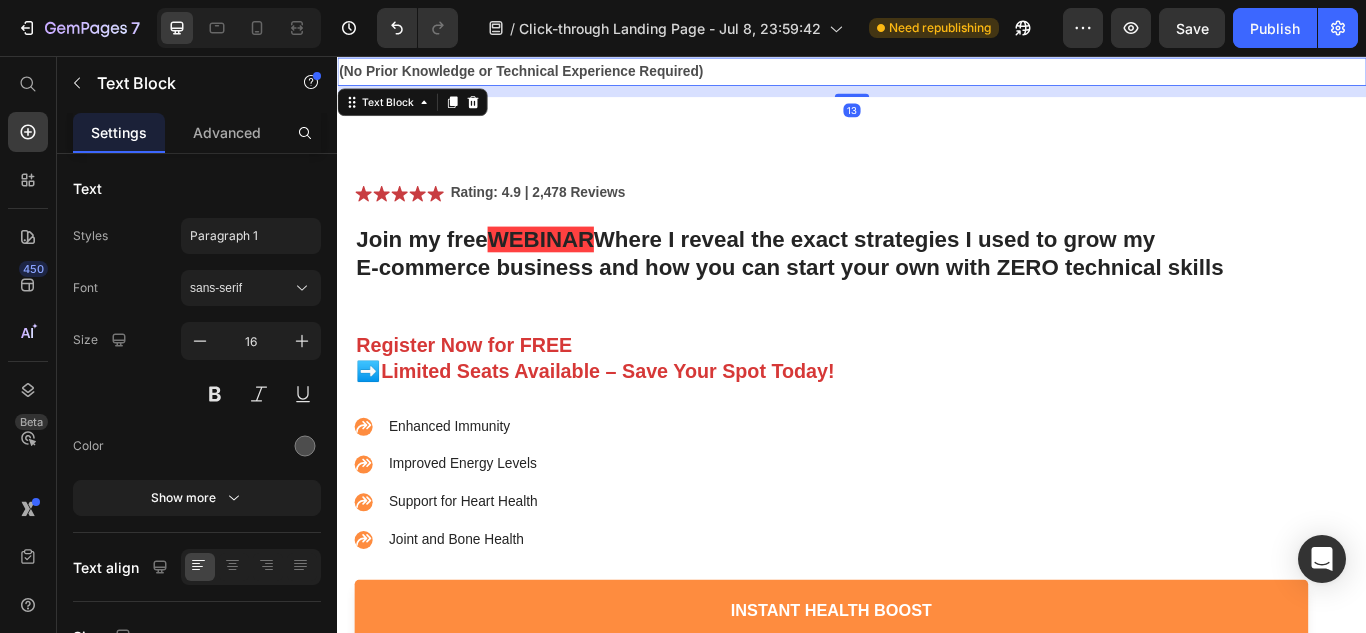 drag, startPoint x: 920, startPoint y: 99, endPoint x: 1240, endPoint y: 85, distance: 320.3061 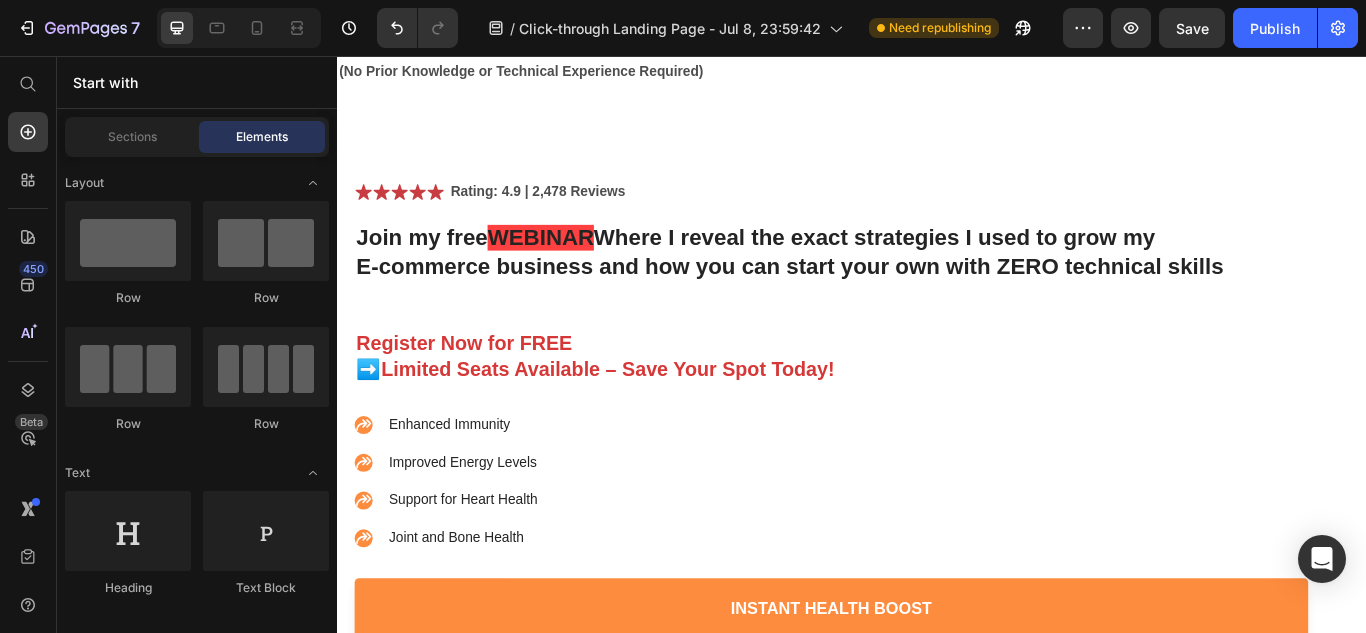 scroll, scrollTop: 0, scrollLeft: 0, axis: both 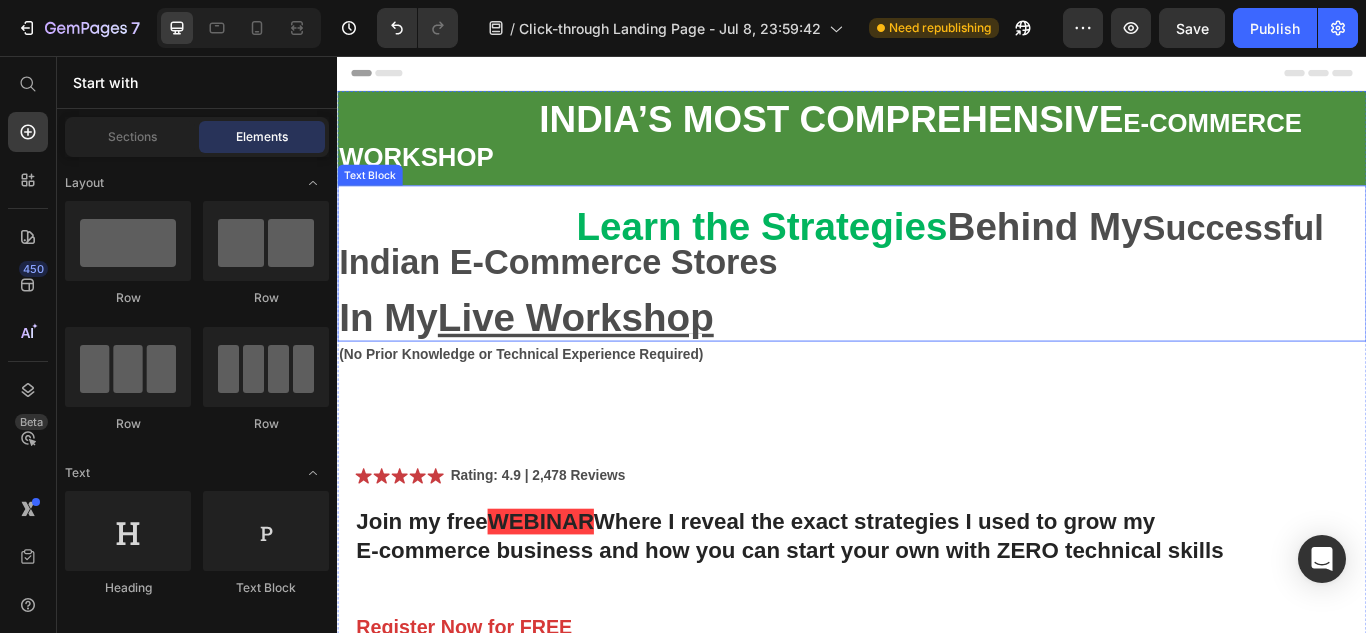 click on "Learn the Strategies" at bounding box center [832, 255] 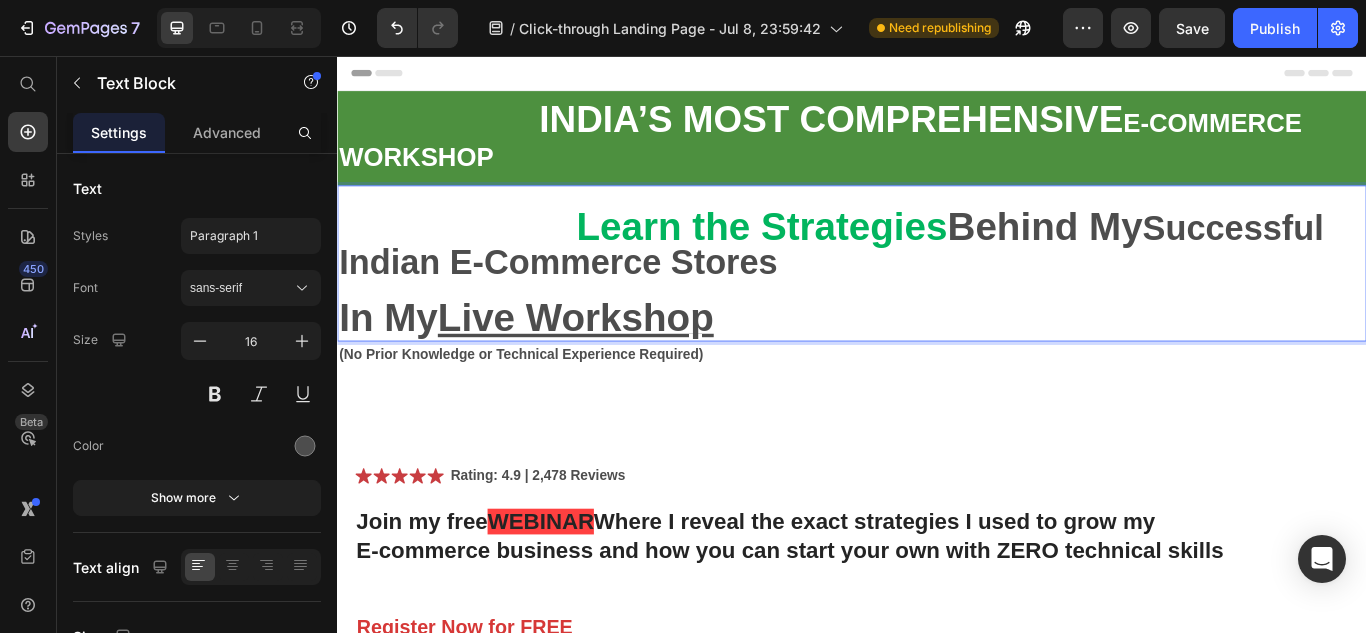 click on "Learn the Strategies  Behind My                                        Successful [NATIONALITY] E-Commerce Stores" at bounding box center (937, 281) 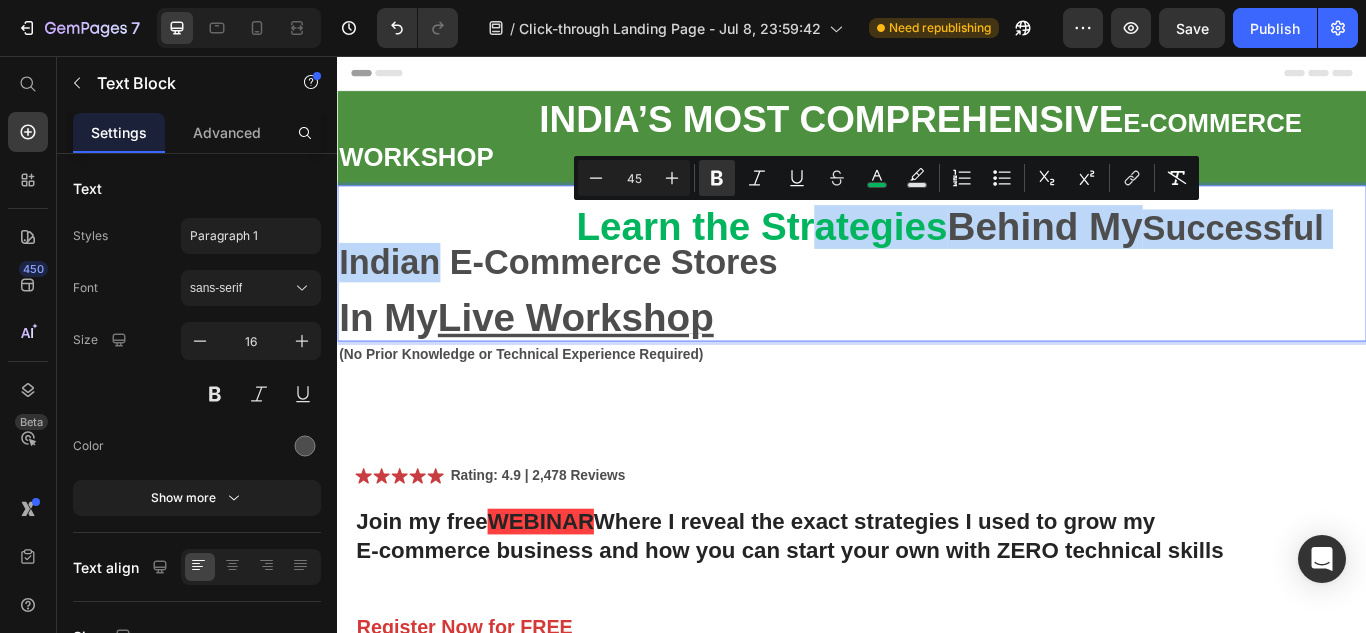 click on "Successful Indian E-Commerce Stores" at bounding box center (913, 276) 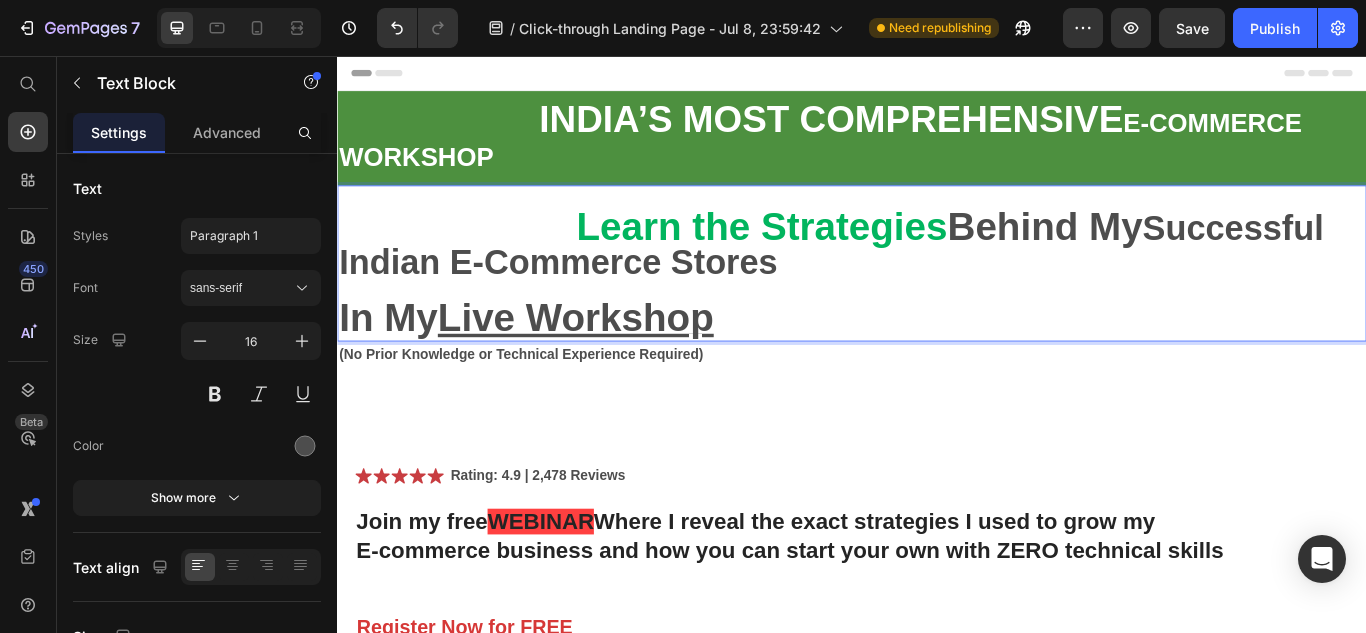 drag, startPoint x: 906, startPoint y: 312, endPoint x: 907, endPoint y: 323, distance: 11.045361 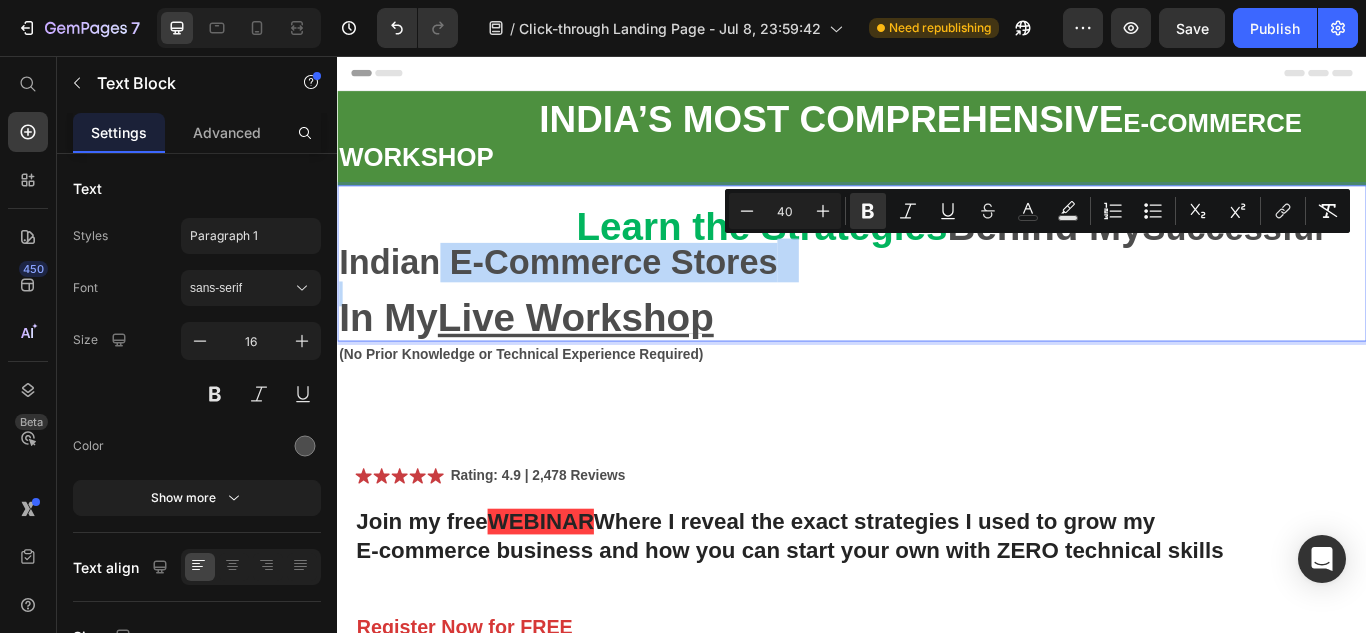 click at bounding box center [937, 333] 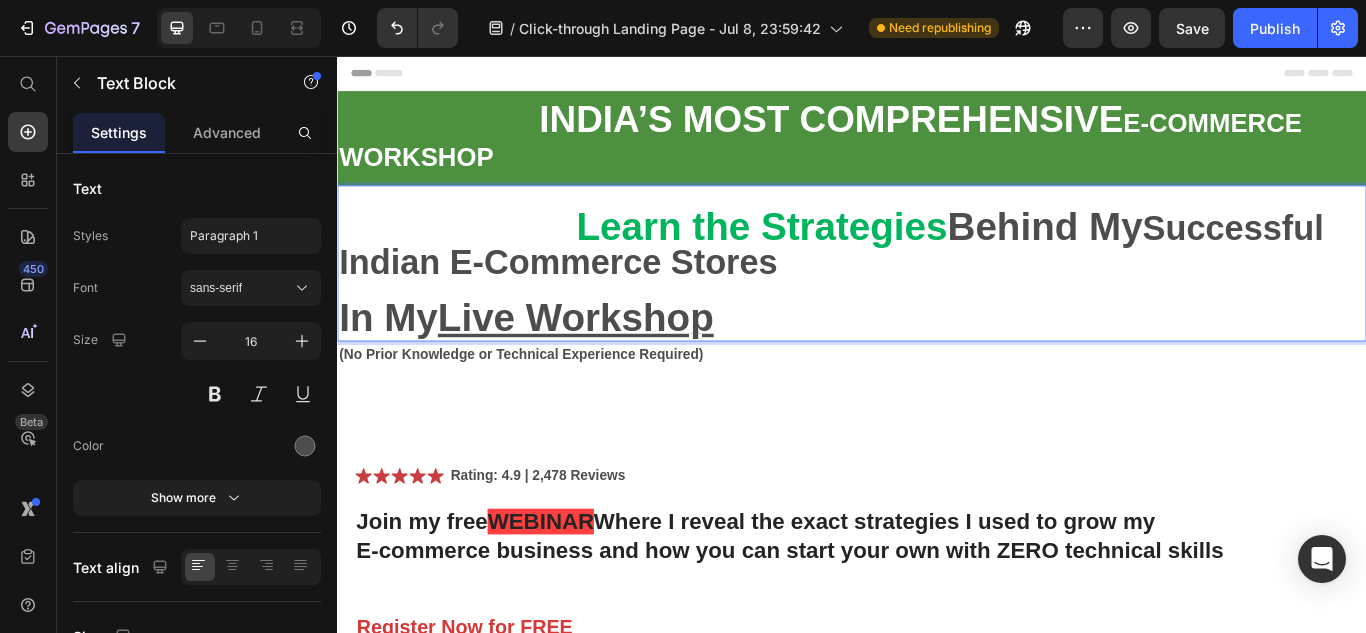 drag, startPoint x: 889, startPoint y: 340, endPoint x: 889, endPoint y: 380, distance: 40 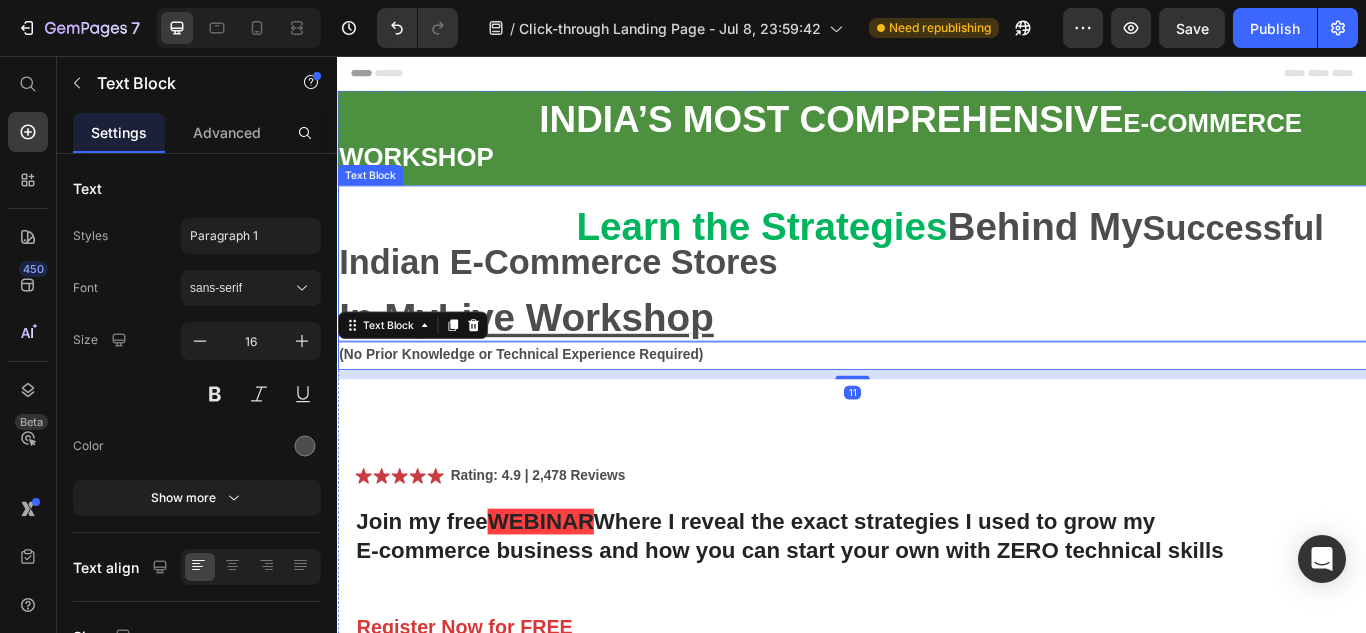 click on "Learn the Strategies  Behind My                                        Successful Indian E-Commerce Stores                               In My  Live Workshop" at bounding box center (937, 298) 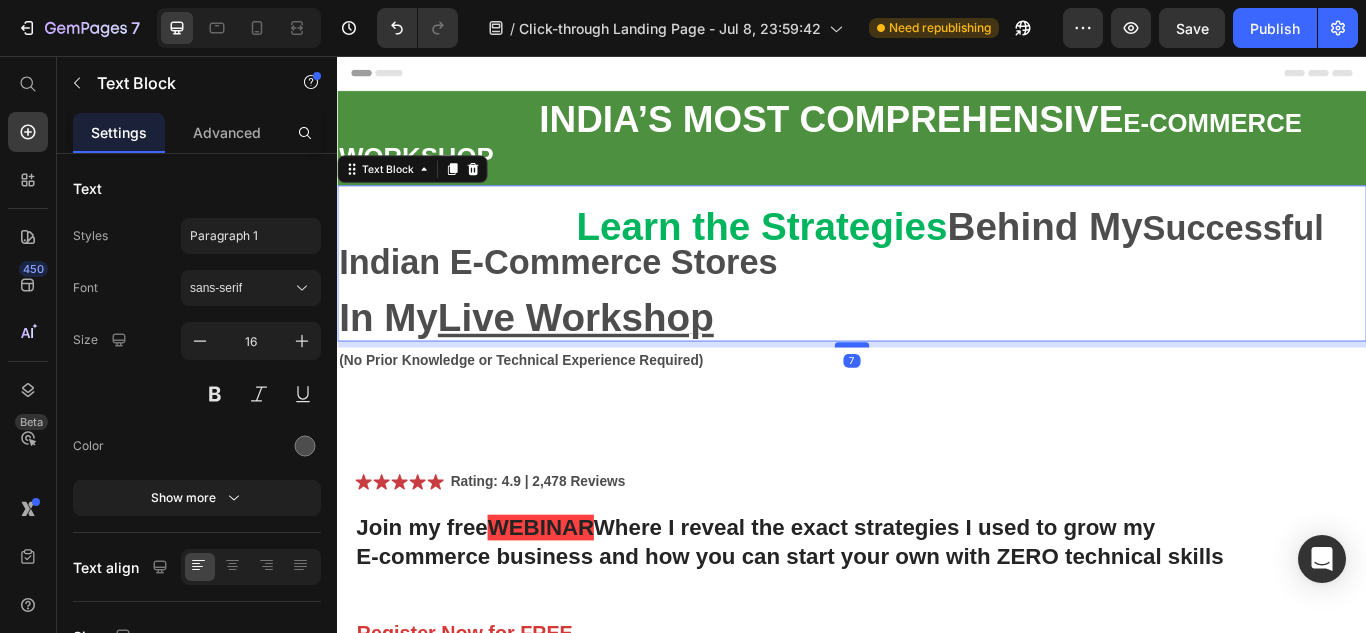 click at bounding box center [937, 393] 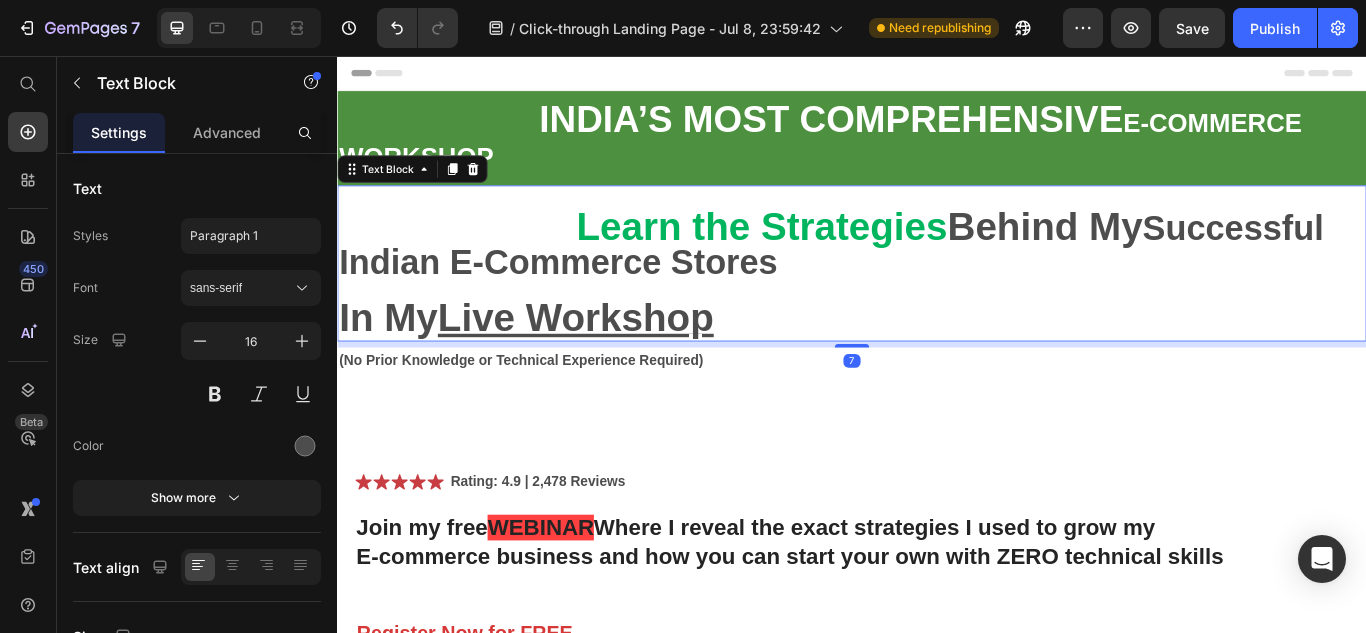 click at bounding box center [937, 394] 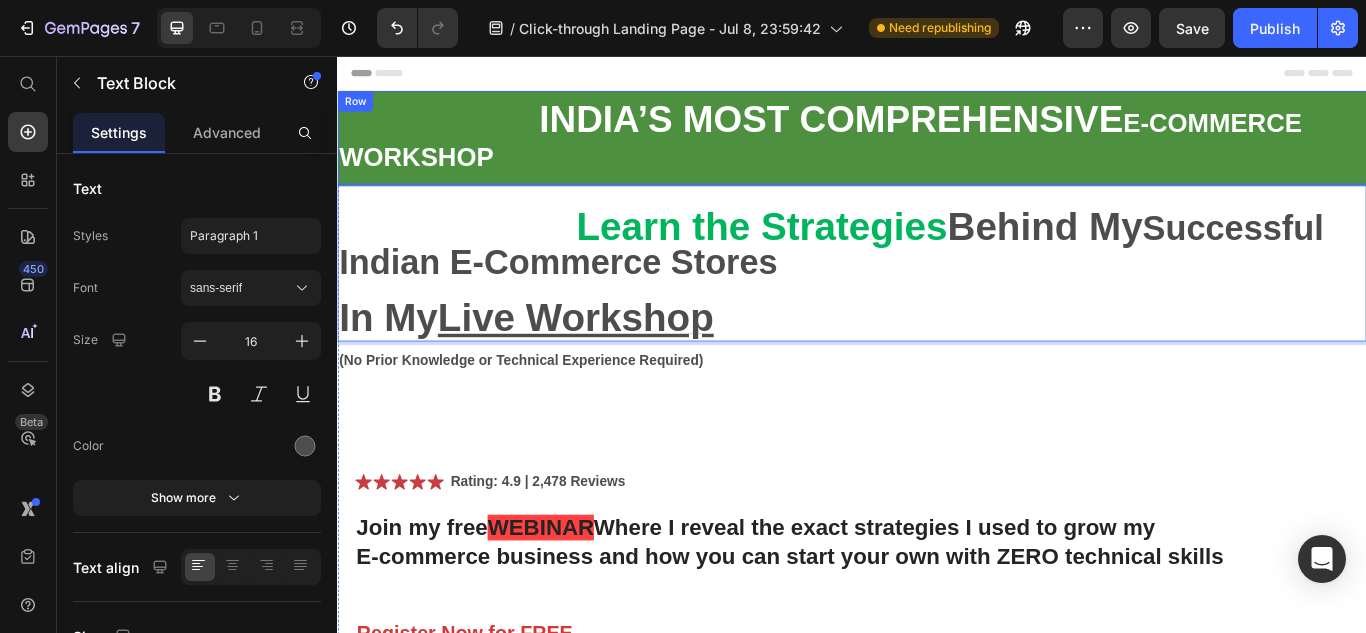 click on "INDIA’S MOST COMPREHENSIVE                                                                              E-COMMERCE WORKSHOP Text Block Row                                                                                Learn the Strategies  Behind My                                        Successful Indian E-Commerce Stores                               In My  Live Workshop Text Block   7                                                                               (No Prior Knowledge or Technical Experience Required) Text Block
Icon
Icon
Icon
Icon
Icon Icon List Rating: 4.9 | [NUMBER] Reviews Text Block Row Join my free   WEBINAR    Where I reveal the exact strategies I used to grow my  E-commerce business and how you can start your own with ZERO technical skills Heading Register Now for FREE" at bounding box center [937, 607] 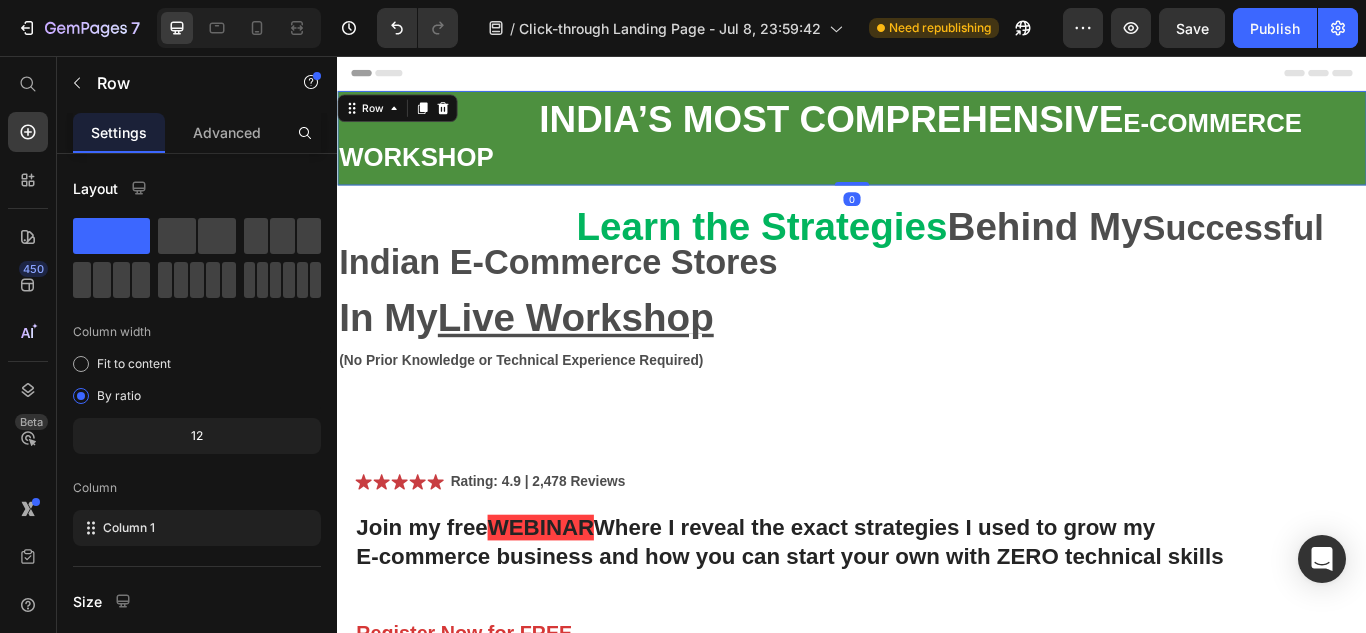 drag, startPoint x: 924, startPoint y: 206, endPoint x: 915, endPoint y: 188, distance: 20.12461 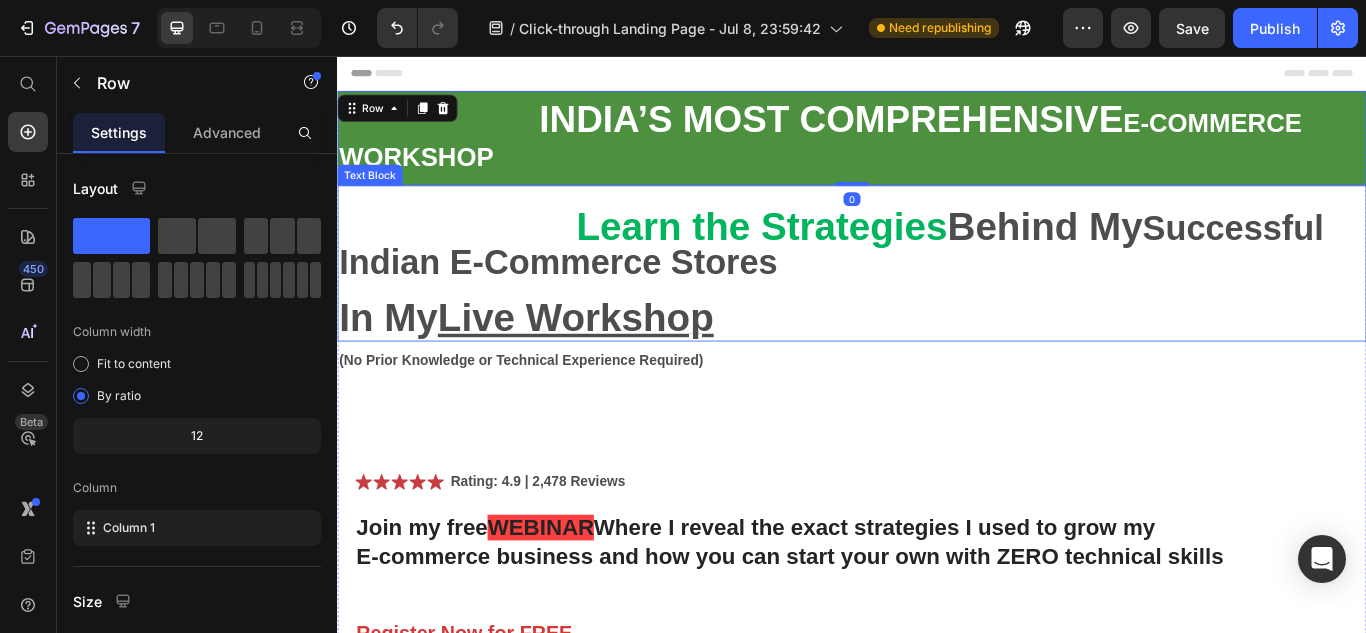 click on "Live Workshop" at bounding box center [615, 361] 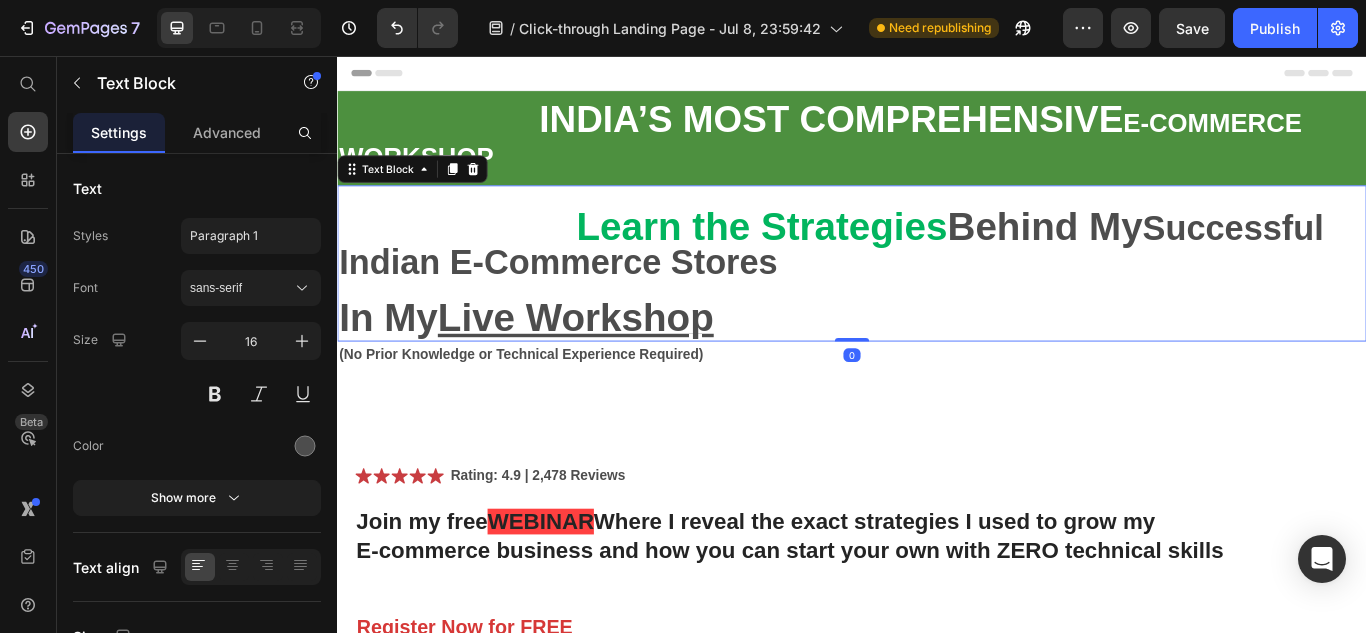 drag, startPoint x: 921, startPoint y: 394, endPoint x: 923, endPoint y: 367, distance: 27.073973 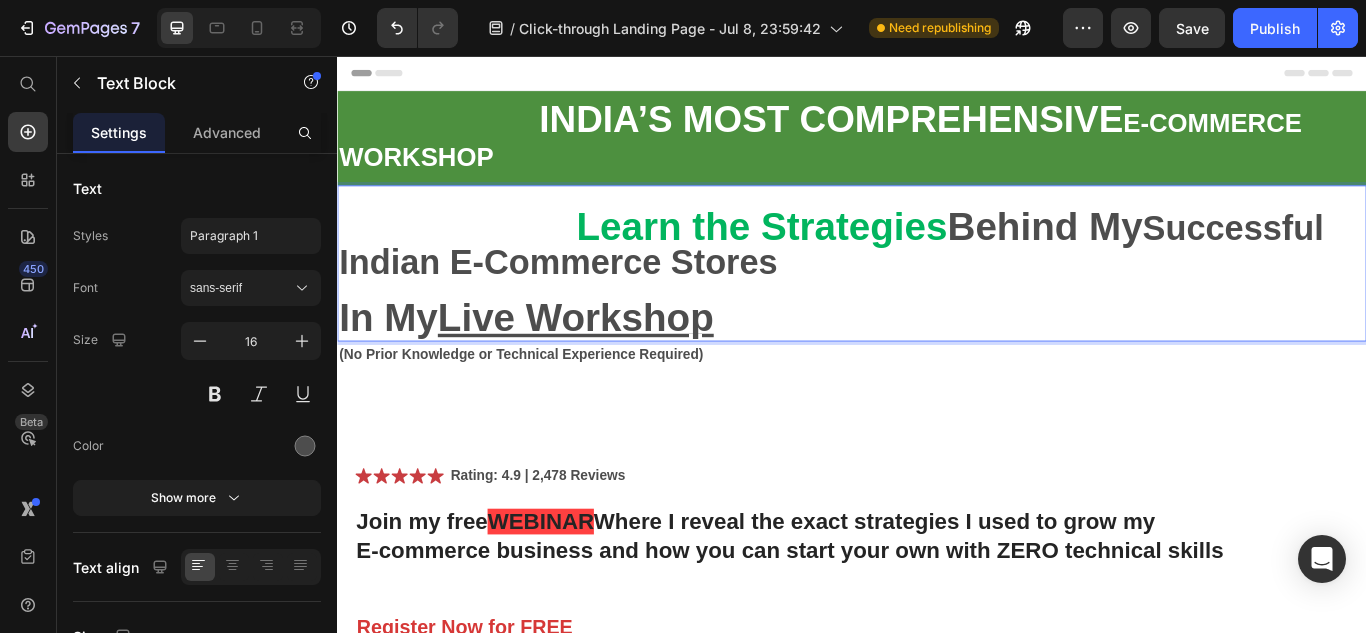 click on "Successful Indian E-Commerce Stores" at bounding box center [913, 276] 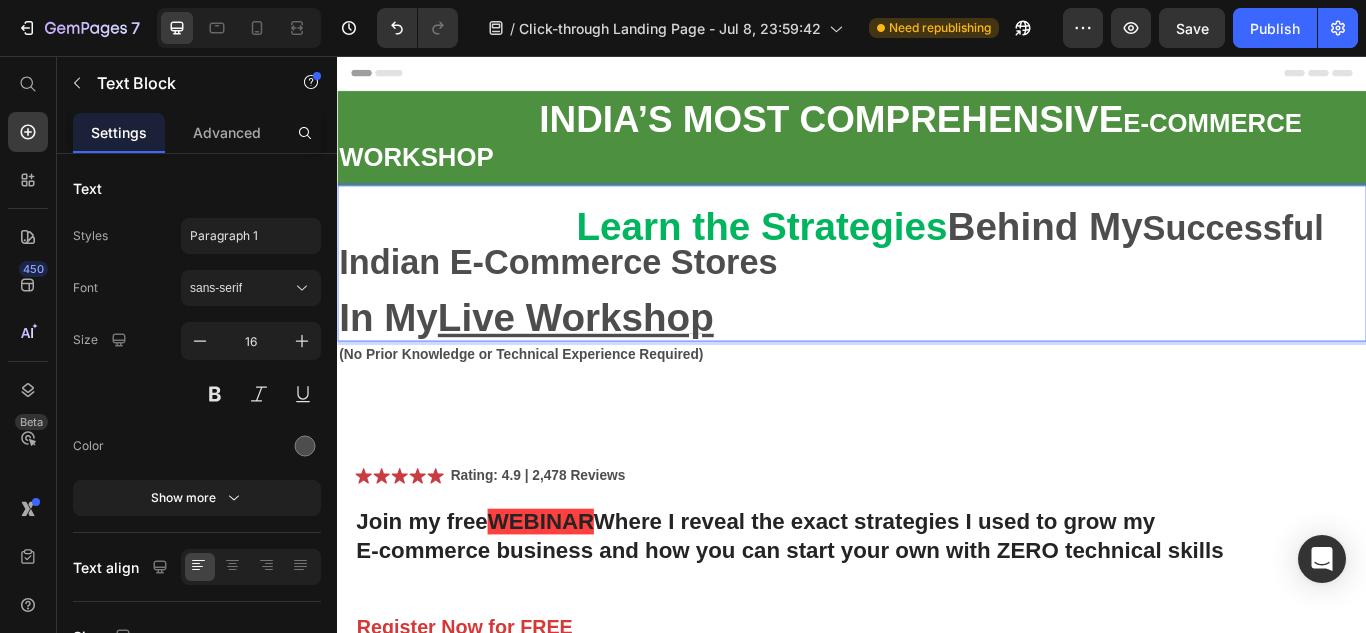 click on "Successful Indian E-Commerce Stores" at bounding box center (913, 276) 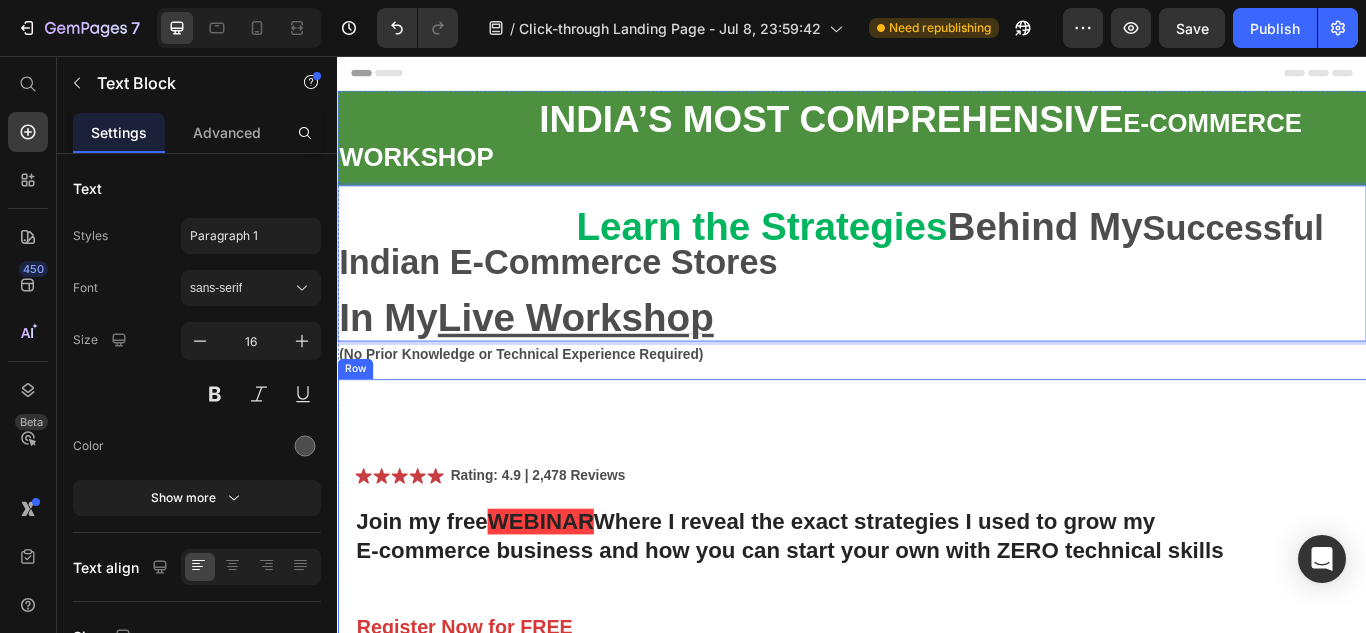 click on "Icon
Icon
Icon
Icon
Icon Icon List Rating: 4.9 | 2,478 Reviews Text Block Row Join my free   WEBINAR    Where I reveal the exact strategies I used to grow my  E-commerce business and how you can start your own with ZERO technical skills Heading Register Now for FREE ➡️Limited Seats Available – Save Your Spot Today! Text Block
Enhanced Immunity
Improved Energy Levels
Support for Heart Health
Joint and Bone Health Item List Instant Health Boost Button
Icon Try it & love it for  30 days or your money back Text Block Row Row Video Row" at bounding box center (937, 771) 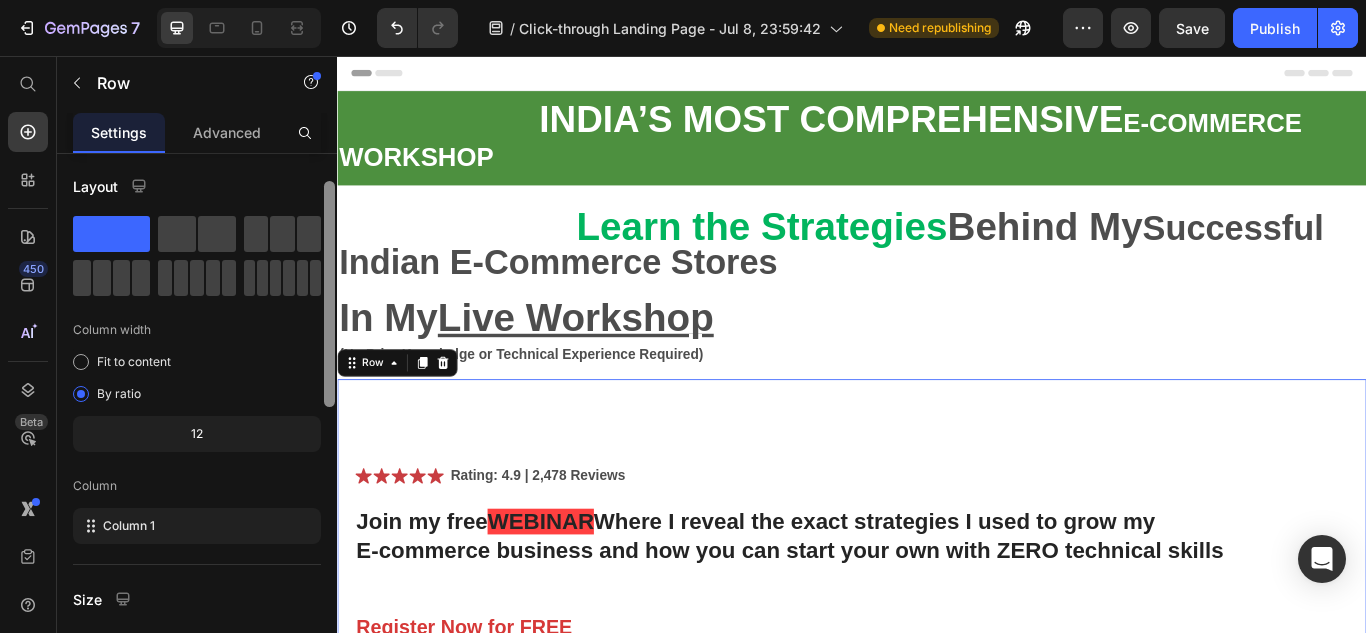 scroll, scrollTop: 0, scrollLeft: 0, axis: both 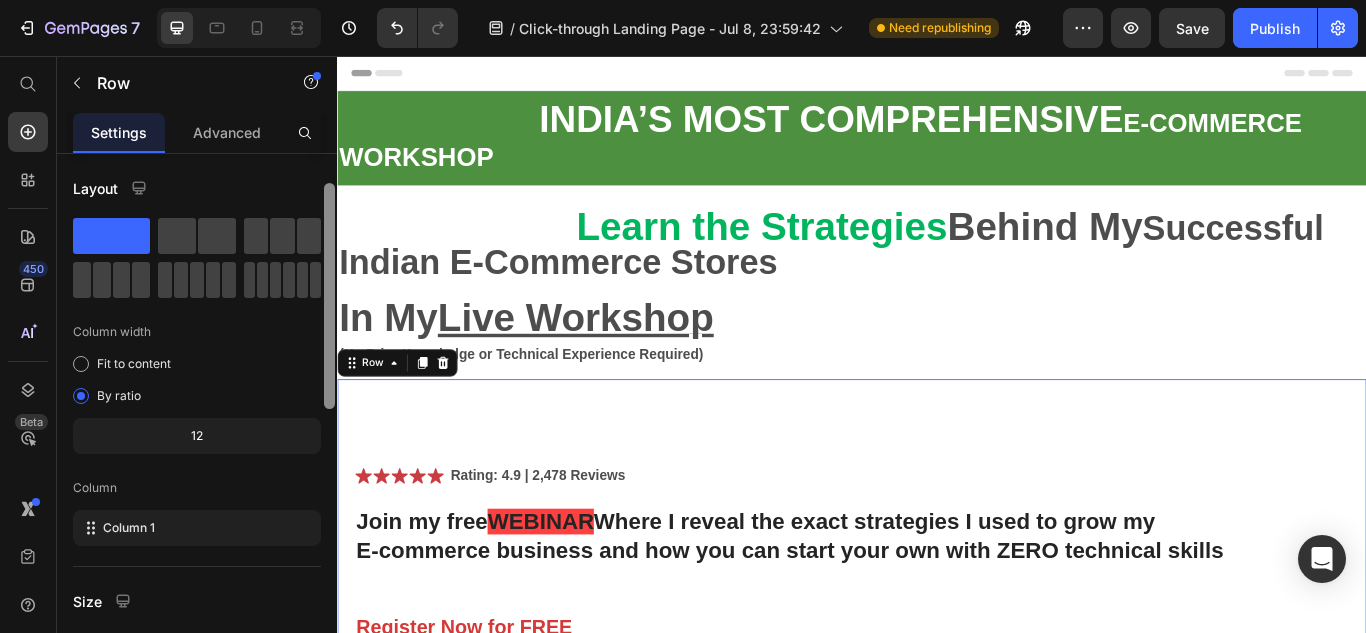 drag, startPoint x: 327, startPoint y: 292, endPoint x: 321, endPoint y: 241, distance: 51.351727 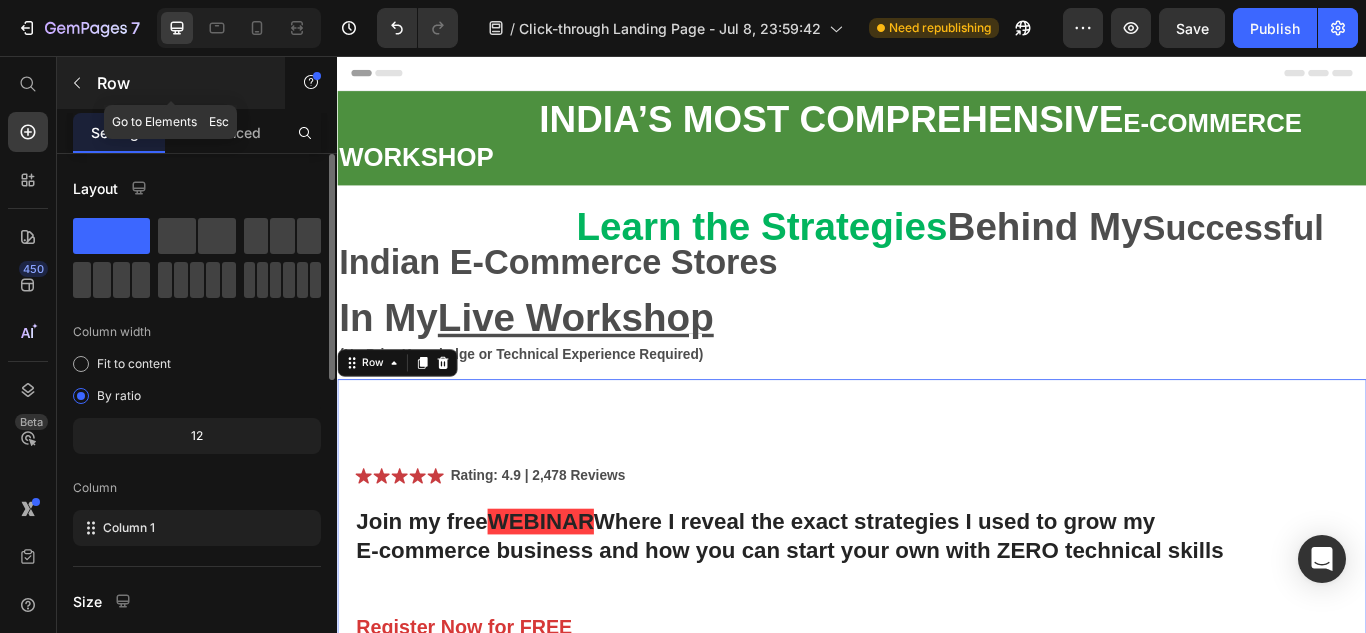 click 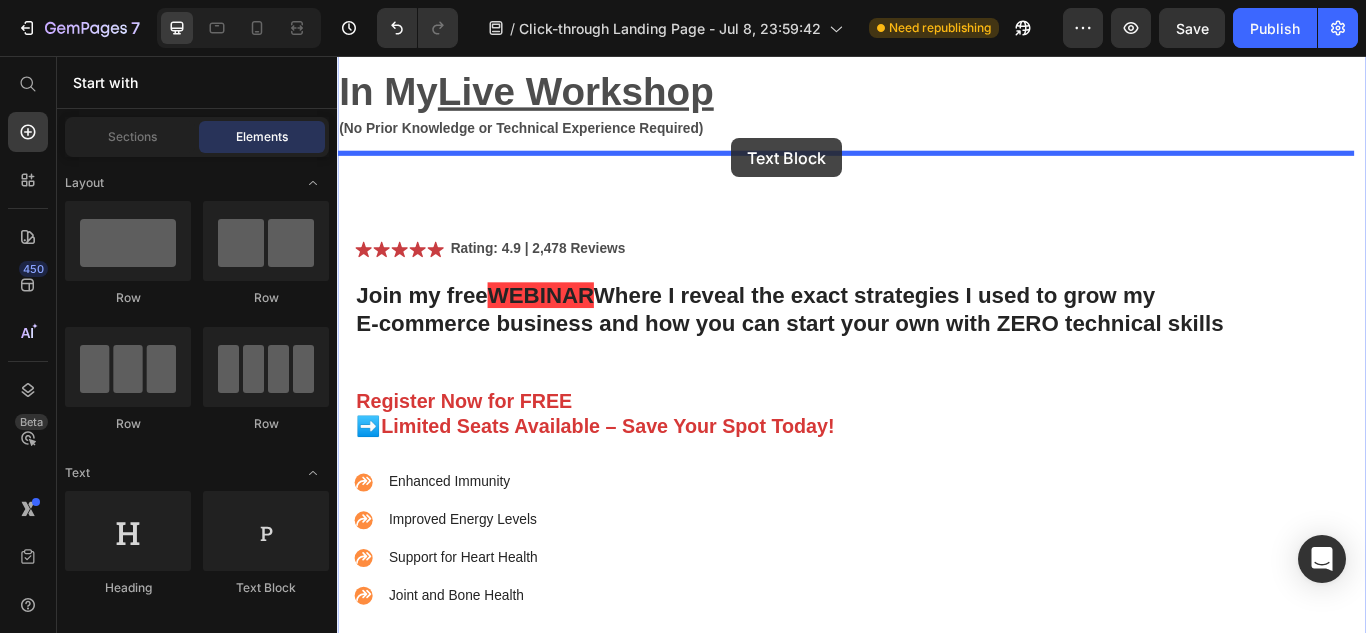 scroll, scrollTop: 319, scrollLeft: 0, axis: vertical 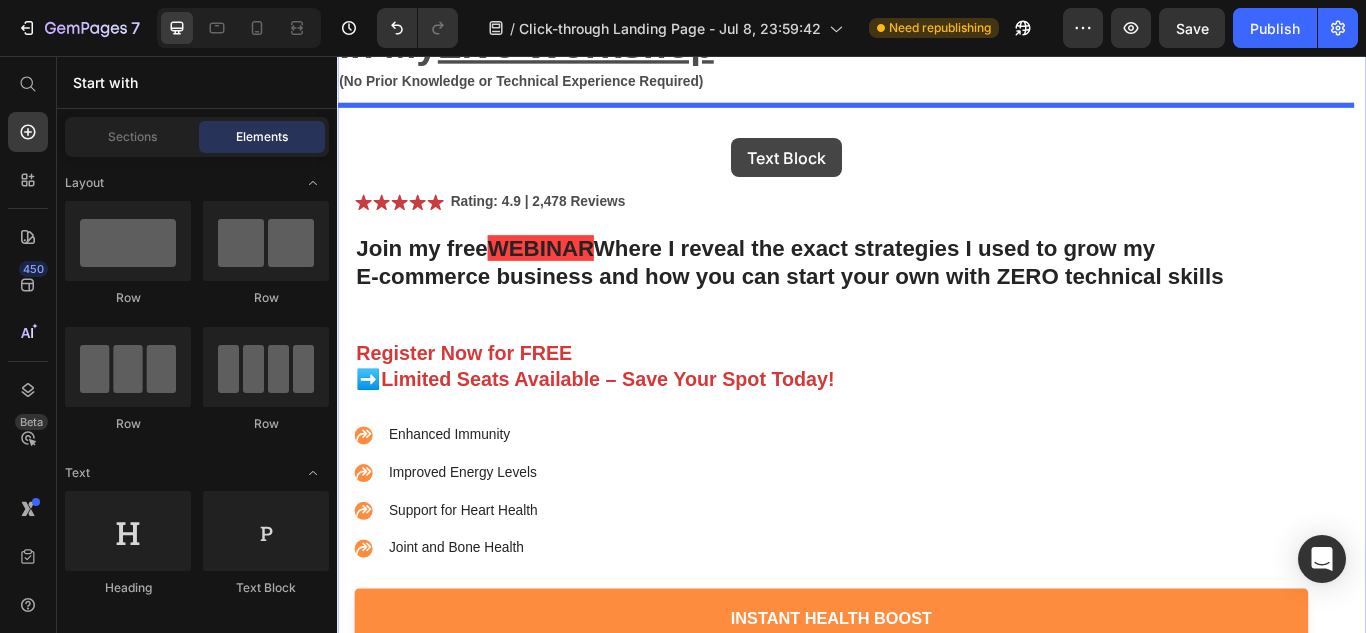 drag, startPoint x: 599, startPoint y: 602, endPoint x: 796, endPoint y: 152, distance: 491.23212 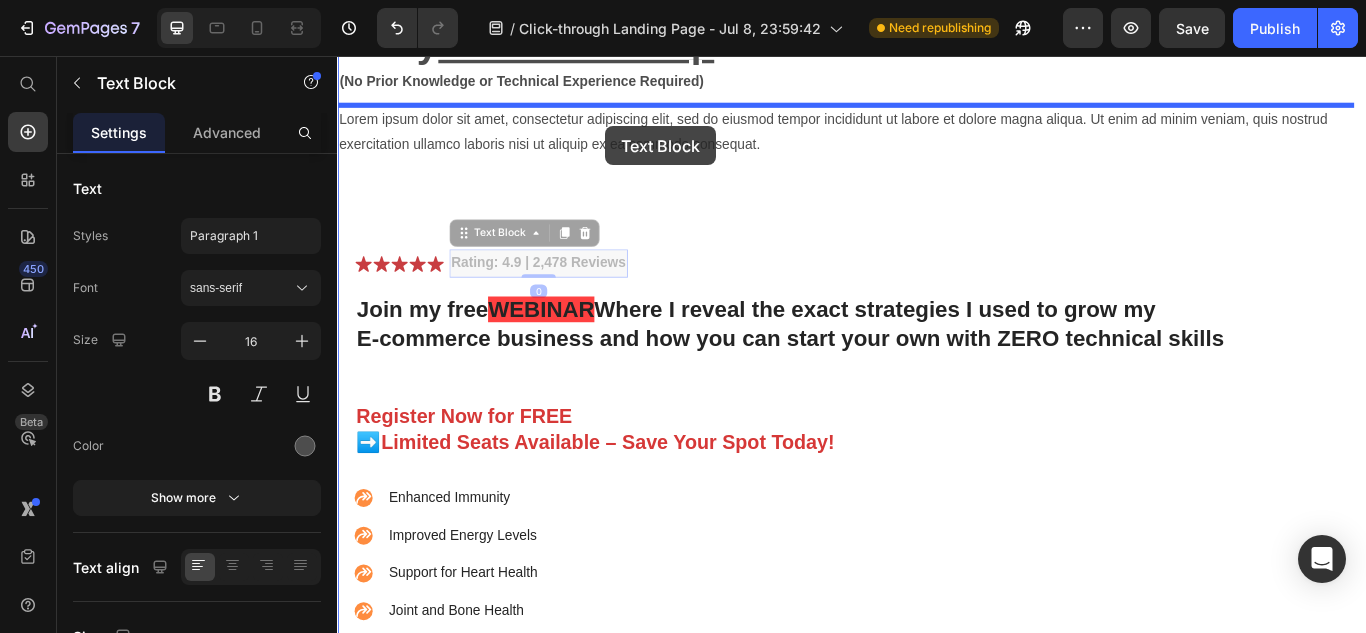 drag, startPoint x: 510, startPoint y: 298, endPoint x: 649, endPoint y: 137, distance: 212.70168 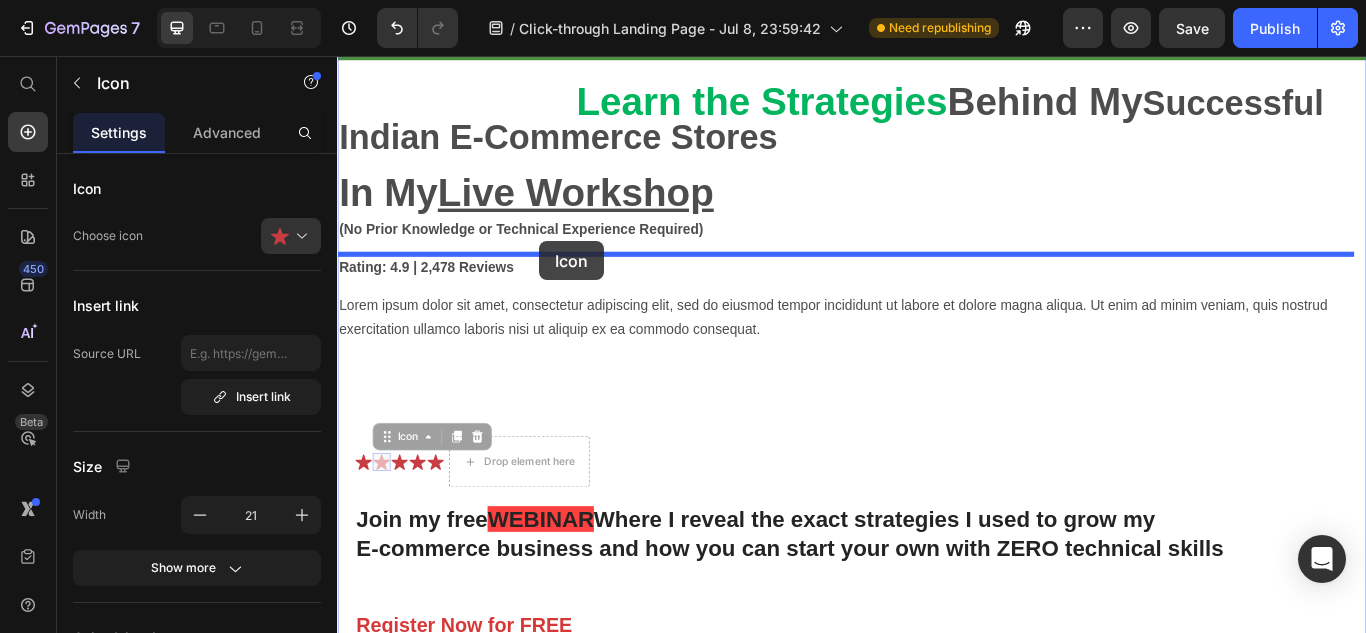 scroll, scrollTop: 131, scrollLeft: 0, axis: vertical 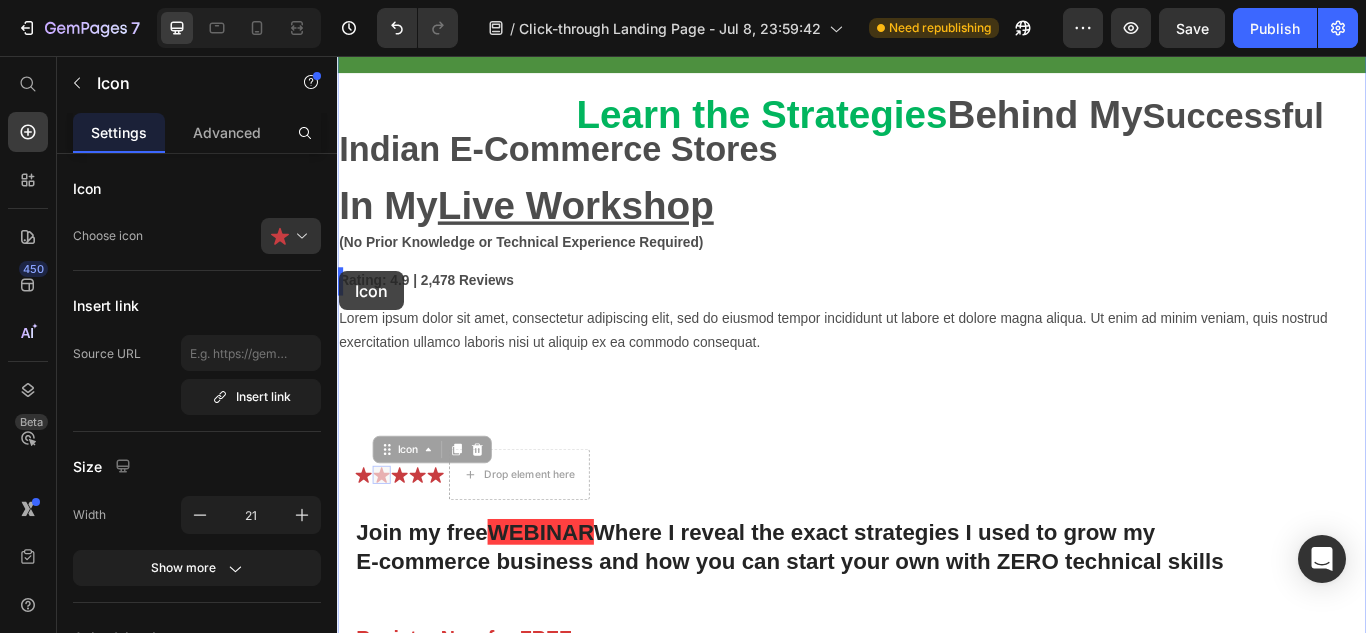 drag, startPoint x: 455, startPoint y: 279, endPoint x: 339, endPoint y: 307, distance: 119.331474 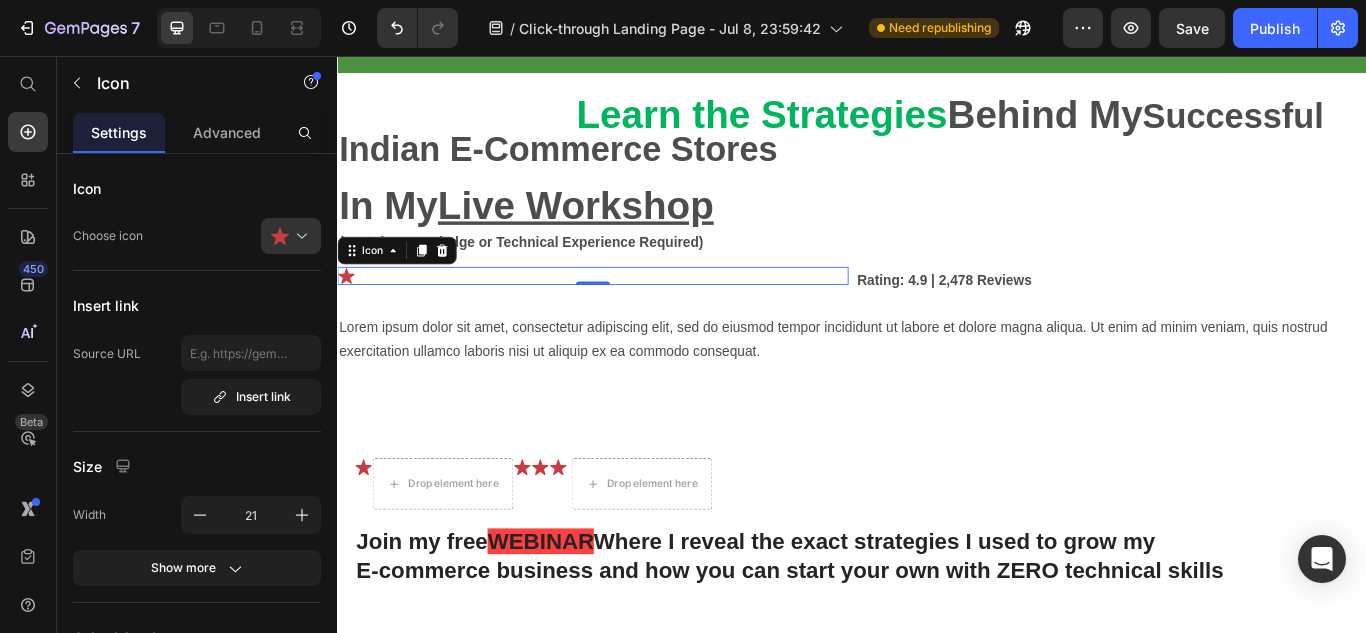 click on "Icon   0" at bounding box center (635, 312) 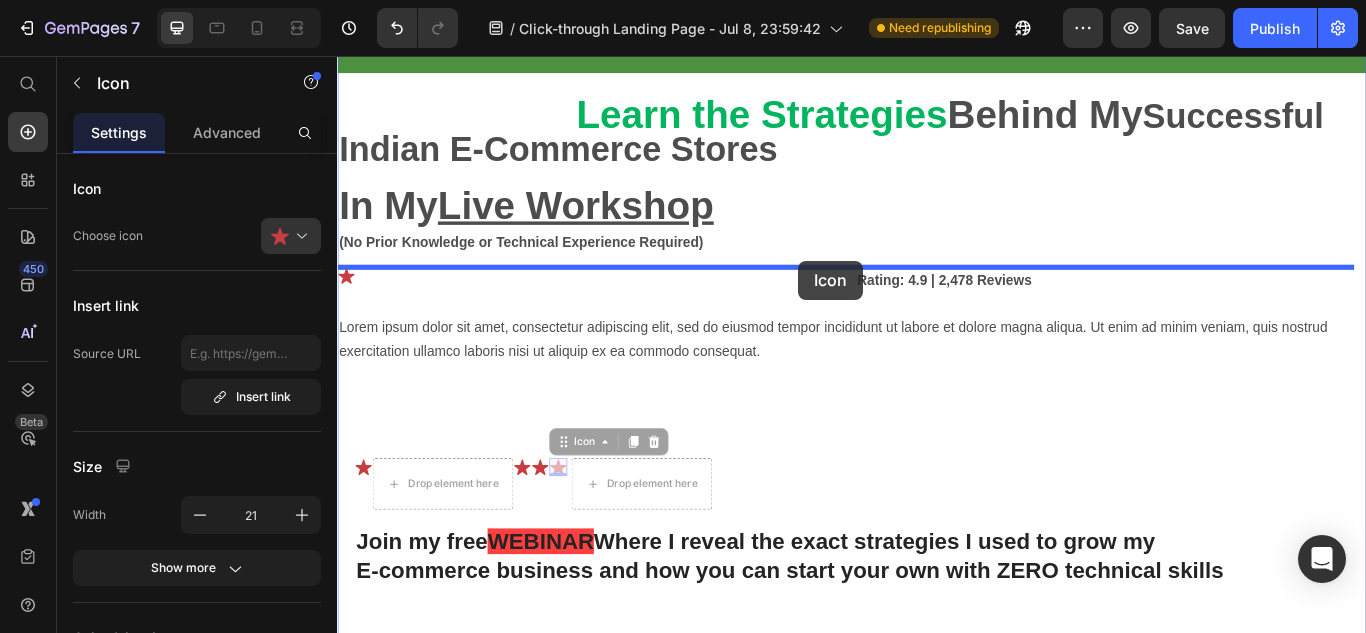 drag, startPoint x: 590, startPoint y: 545, endPoint x: 873, endPoint y: 290, distance: 380.93832 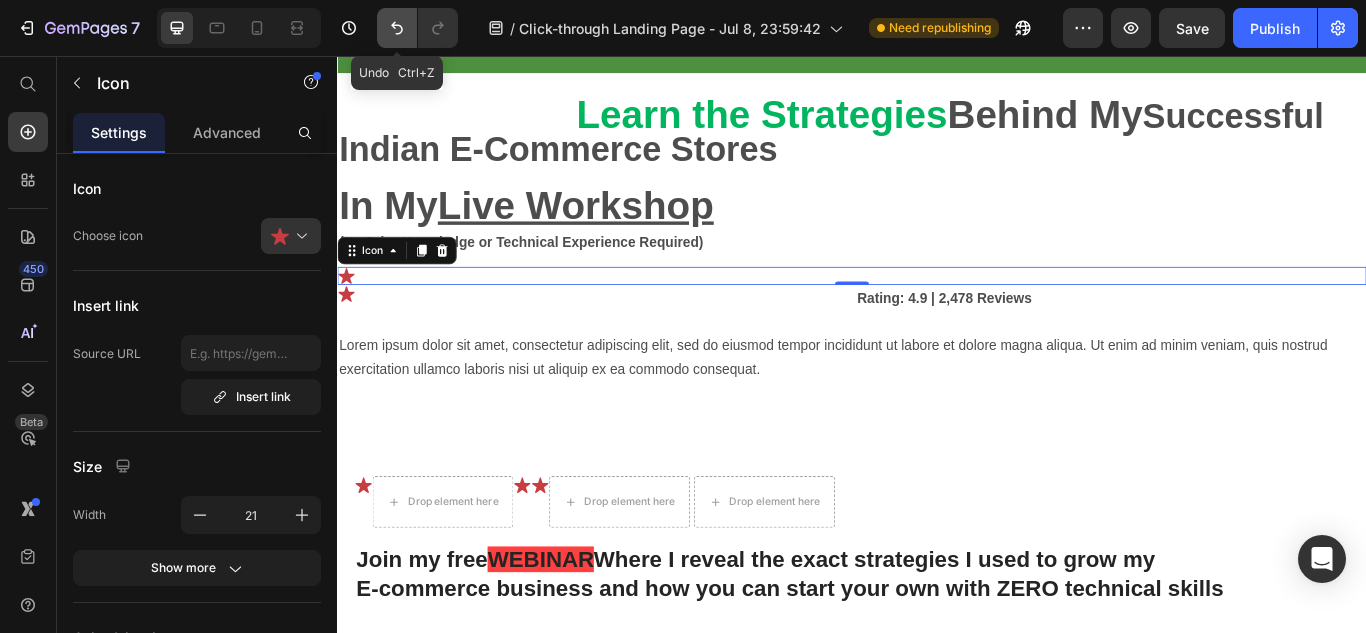click 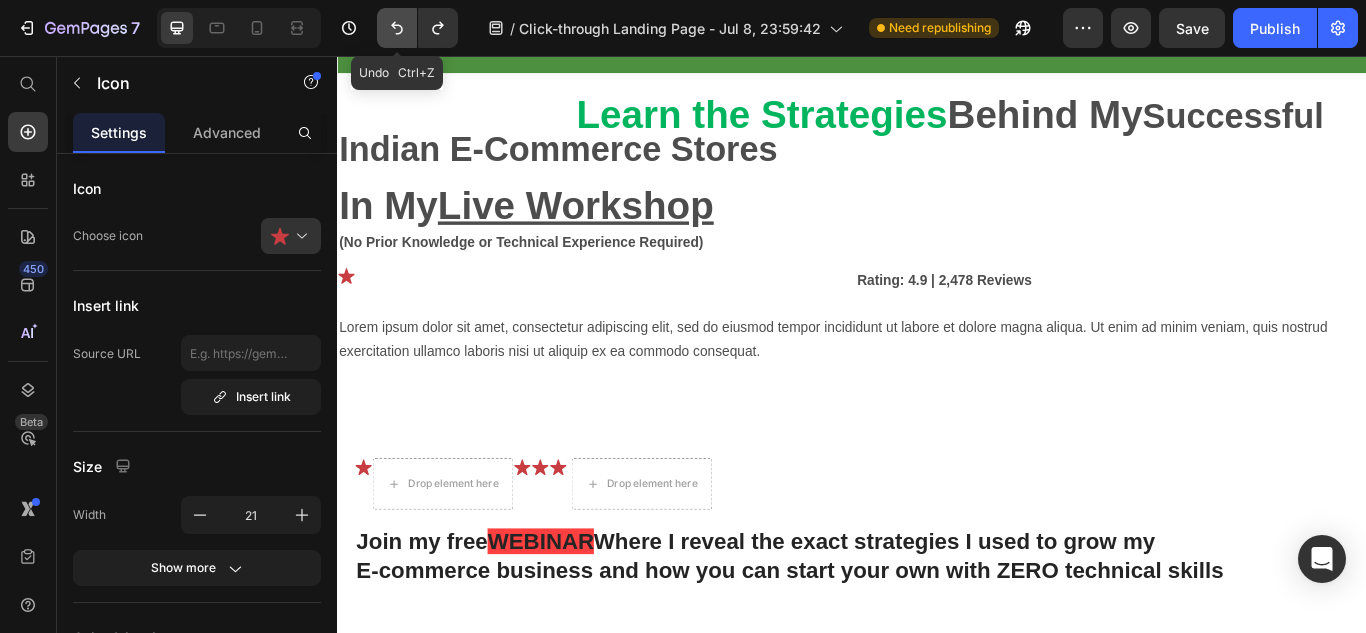 click 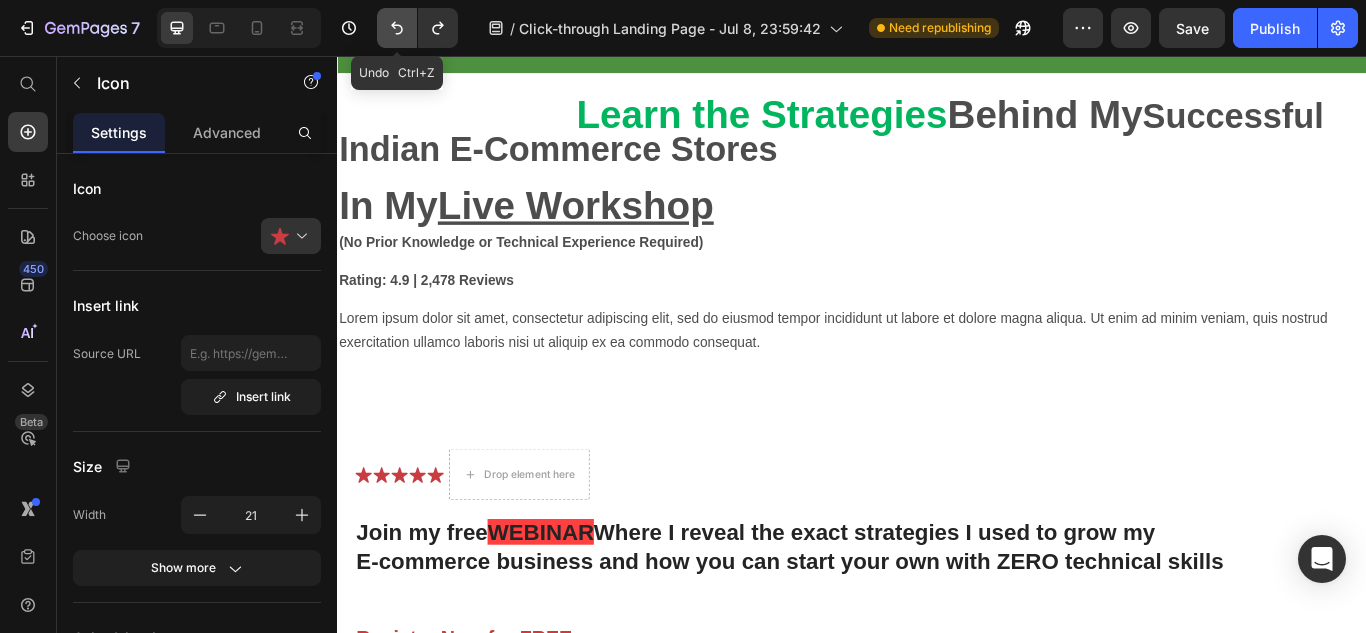 click 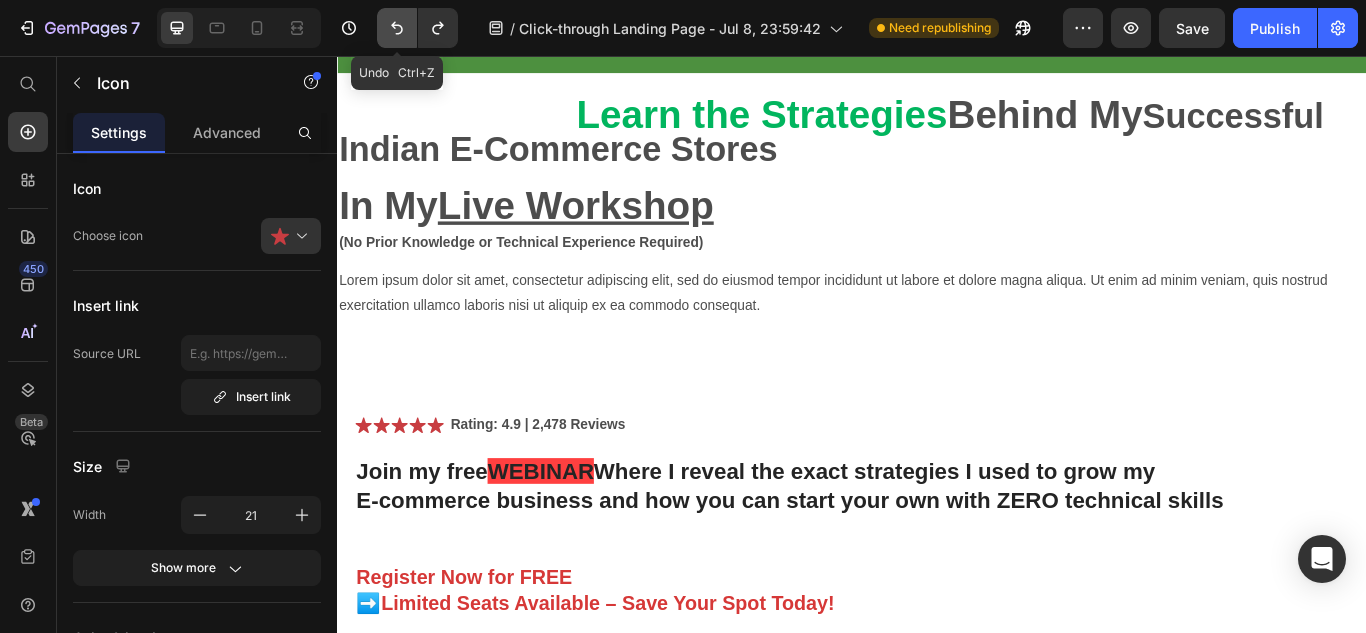 click 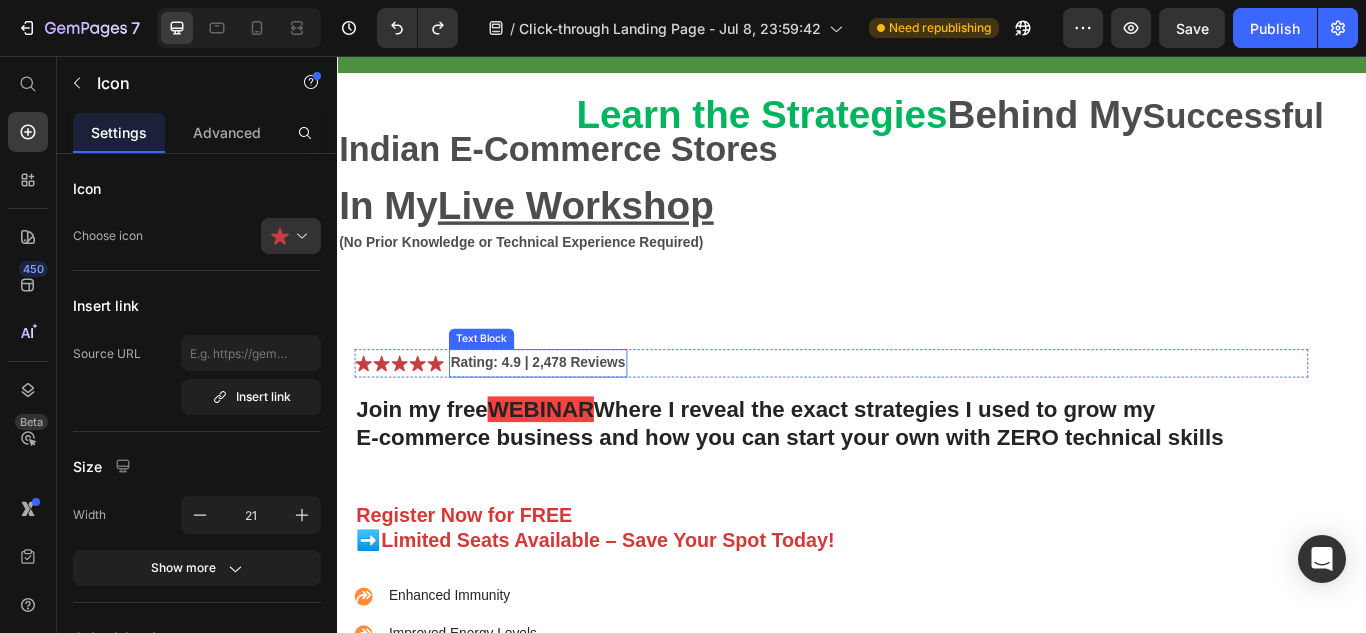 click on "Rating: 4.9 | 2,478 Reviews" at bounding box center [571, 413] 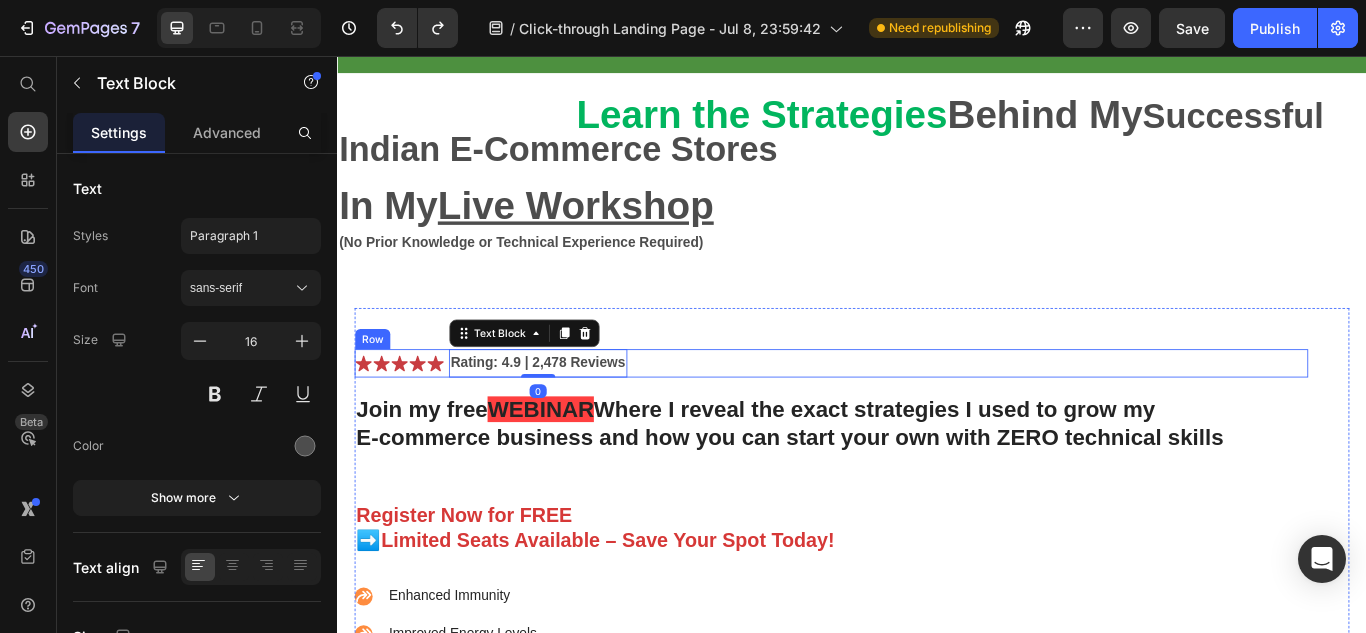 click on "Icon
Icon
Icon
Icon
Icon Icon List Rating: 4.9 | 2,478 Reviews Text Block   0 Row" at bounding box center (913, 414) 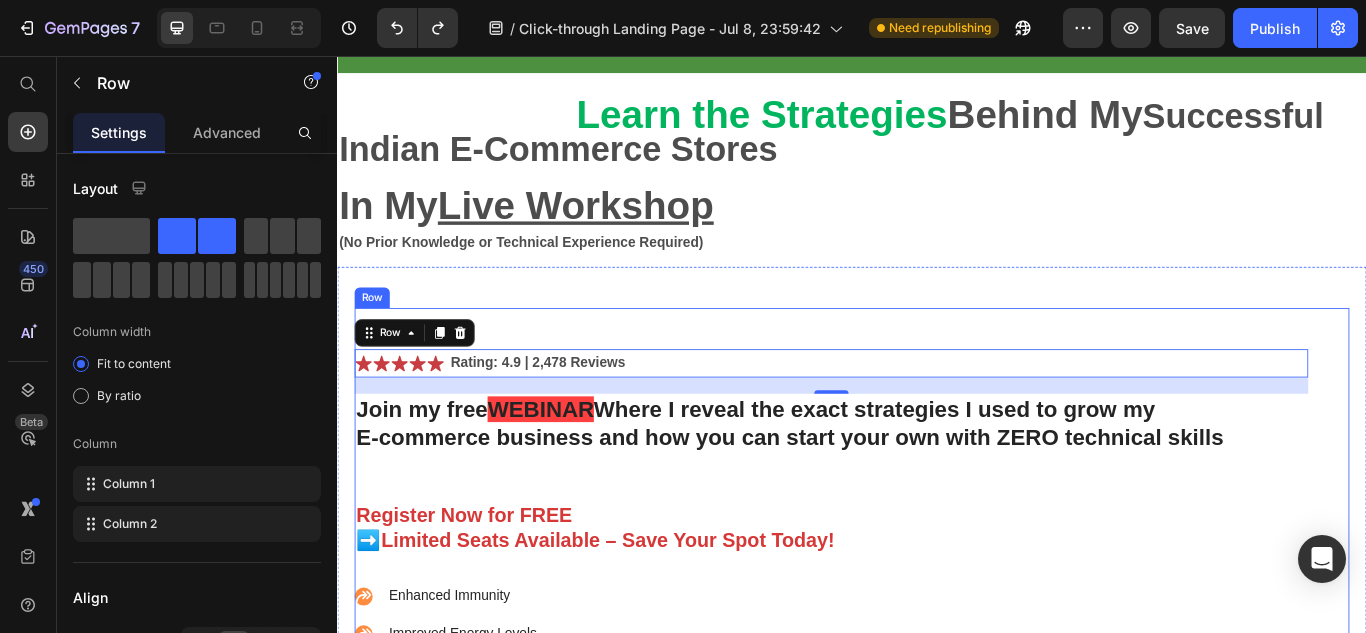 click on "Icon
Icon
Icon
Icon
Icon Icon List Rating: 4.9 | 2,478 Reviews Text Block Row   19 Join my free   WEBINAR    Where I reveal the exact strategies I used to grow my  E-commerce business and how you can start your own with ZERO technical skills Heading Register Now for FREE ➡️Limited Seats Available – Save Your Spot Today! Text Block
Enhanced Immunity
Improved Energy Levels
Support for Heart Health
Joint and Bone Health Item List Instant Health Boost Button
Icon Try it & love it for  30 days or your money back Text Block Row Row" at bounding box center (937, 664) 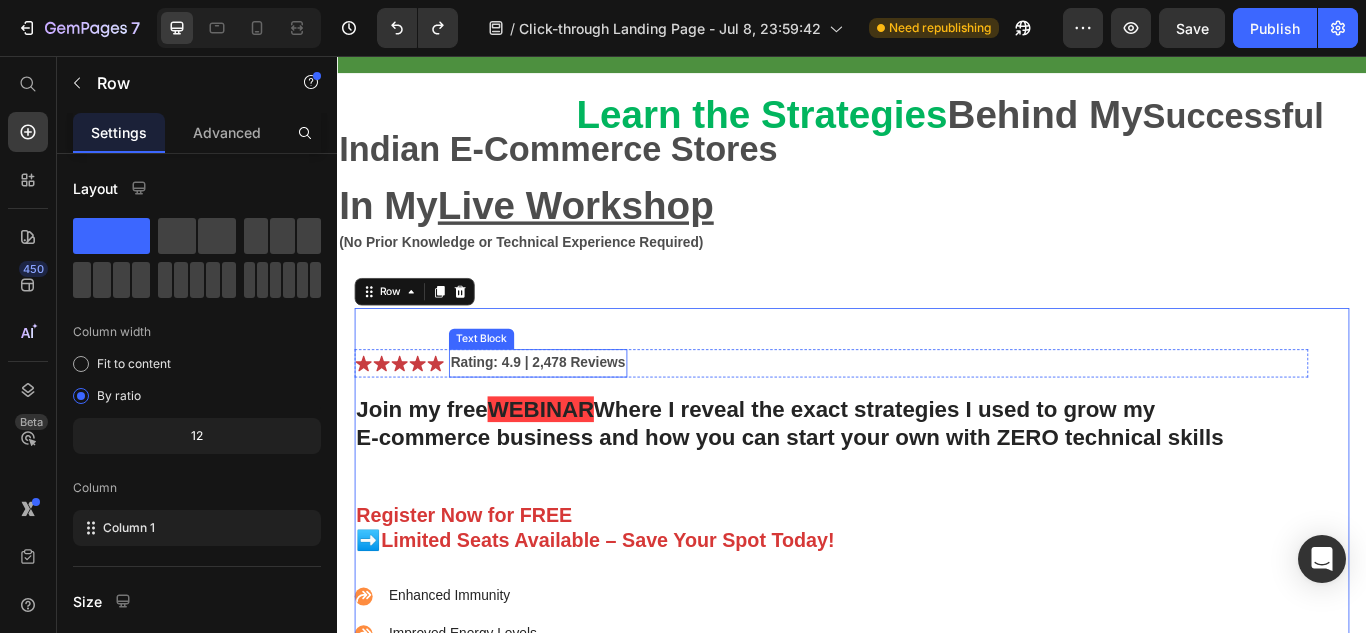 click on "Rating: 4.9 | 2,478 Reviews" at bounding box center [571, 413] 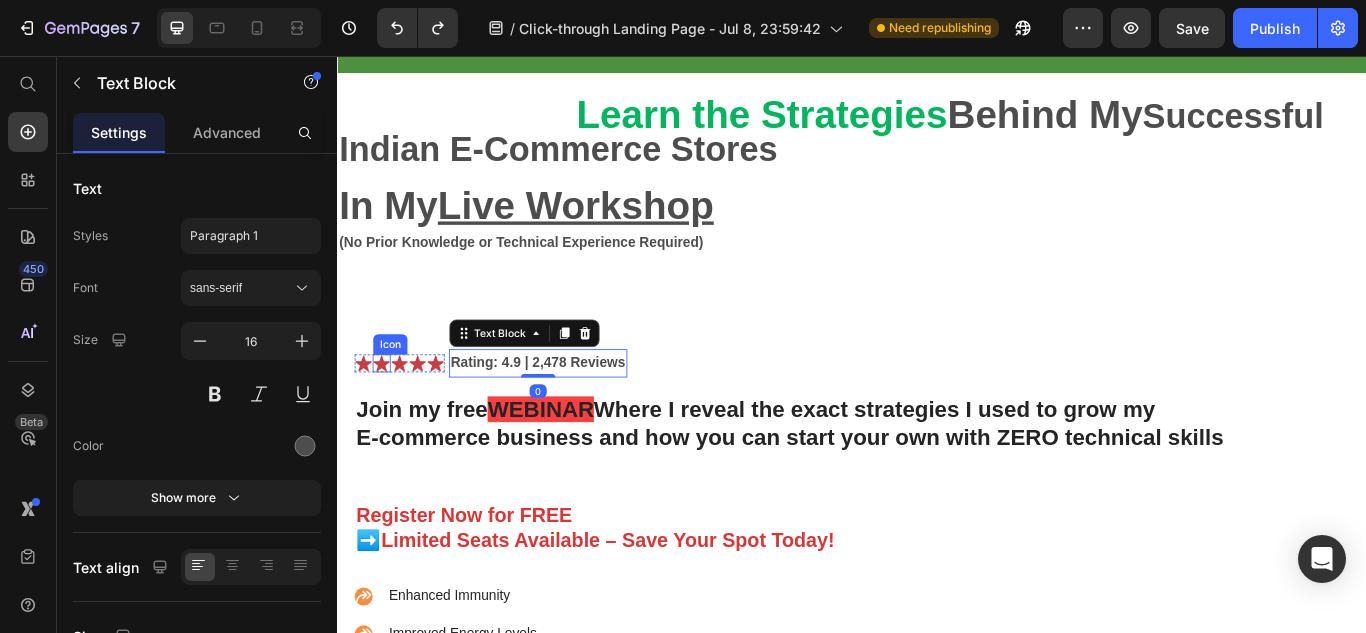 click 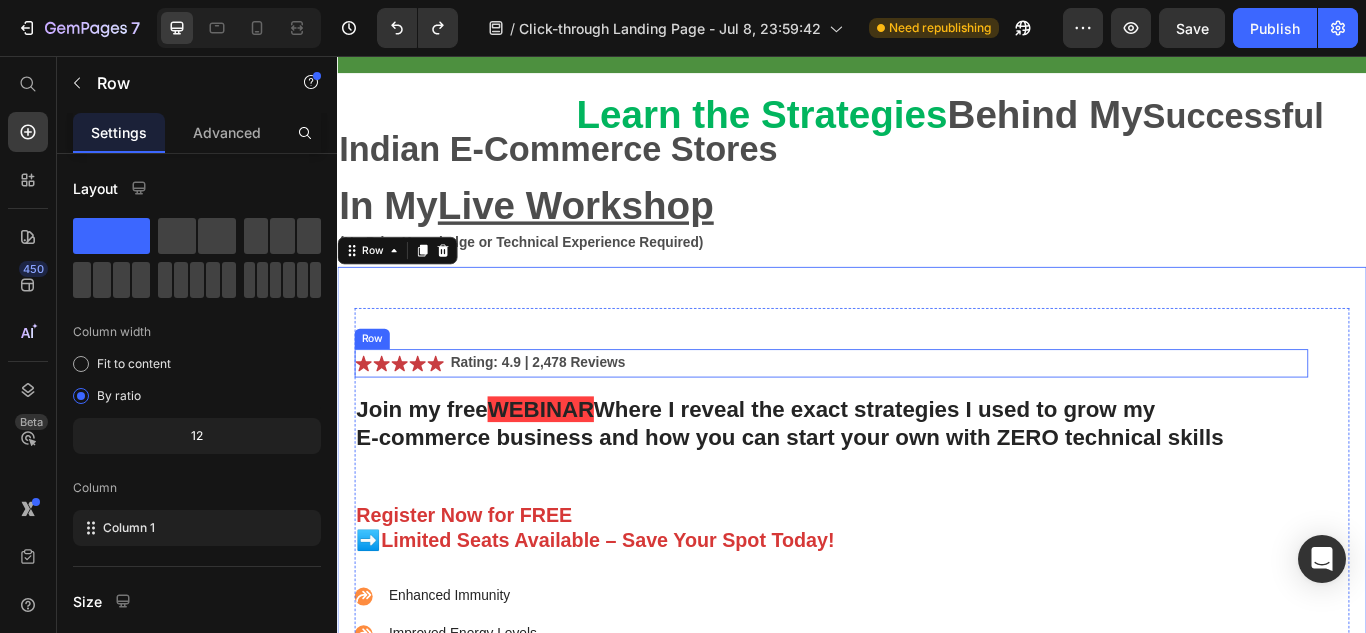 drag, startPoint x: 719, startPoint y: 414, endPoint x: 654, endPoint y: 339, distance: 99.24717 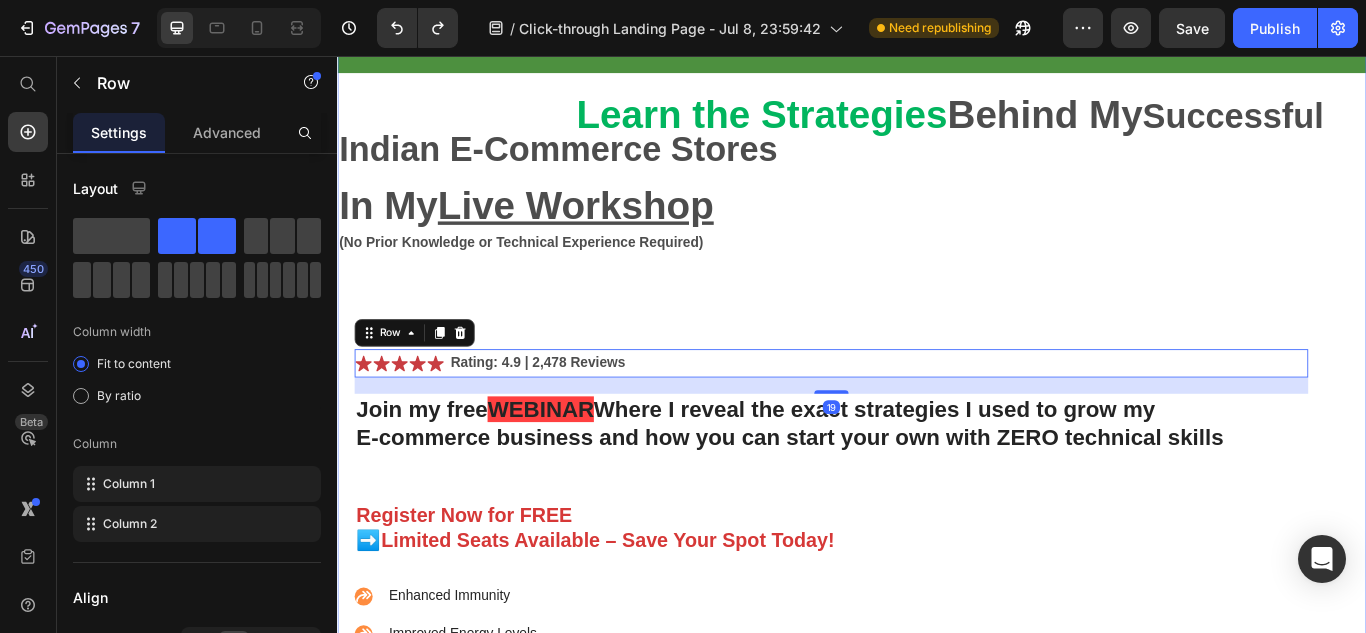 click on "INDIA’S MOST COMPREHENSIVE                                                                              E-COMMERCE WORKSHOP Text Block Row                                                                                Learn the Strategies  Behind My                                        Successful Indian E-Commerce Stores                               In My  Live Workshop Text Block                                                                               (No Prior Knowledge or Technical Experience Required) Text Block
Icon
Icon
Icon
Icon
Icon Icon List Rating: 4.9 | 2,478 Reviews Text Block Row   19 Join my free   WEBINAR    Where I reveal the exact strategies I used to grow my  E-commerce business and how you can start your own with ZERO technical skills Heading Text Block Item List" at bounding box center [937, 472] 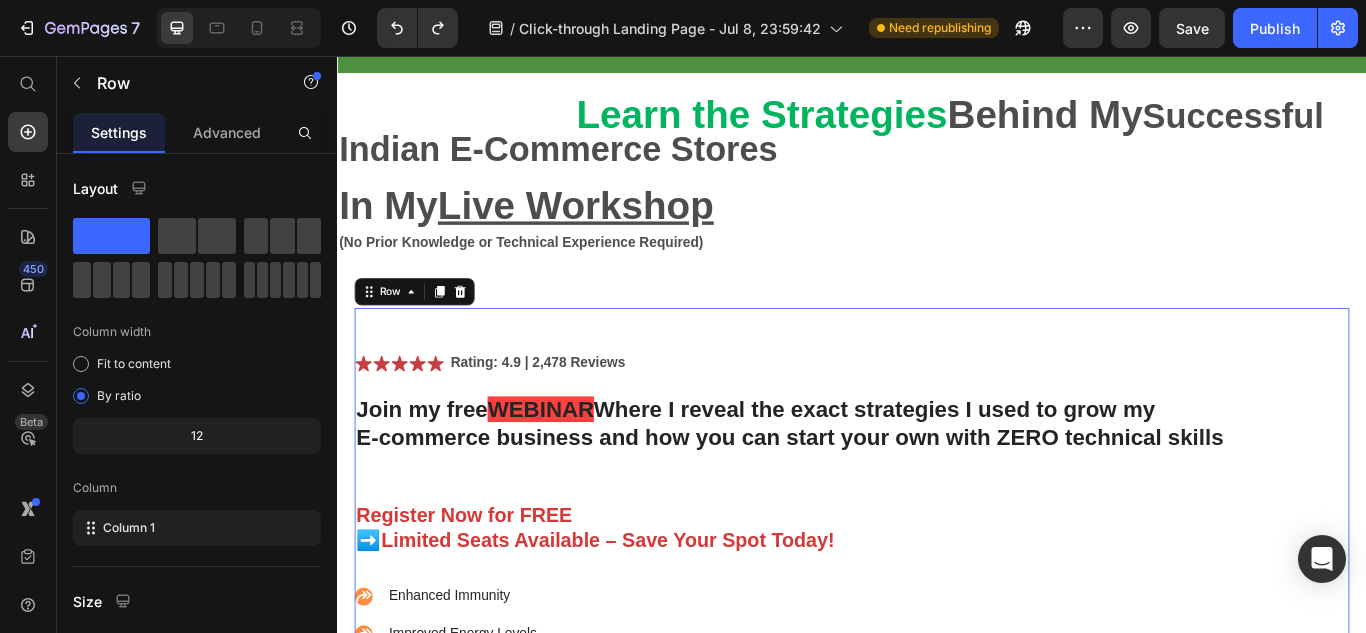 click on "Icon
Icon
Icon
Icon
Icon Icon List Rating: 4.9 | 2,478 Reviews Text Block Row Join my free   WEBINAR    Where I reveal the exact strategies I used to grow my  E-commerce business and how you can start your own with ZERO technical skills Heading Register Now for FREE ➡️Limited Seats Available – Save Your Spot Today! Text Block
Enhanced Immunity
Improved Energy Levels
Support for Heart Health
Joint and Bone Health Item List Instant Health Boost Button
Icon Try it & love it for  30 days or your money back Text Block Row Row   0 Video Row" at bounding box center (937, 640) 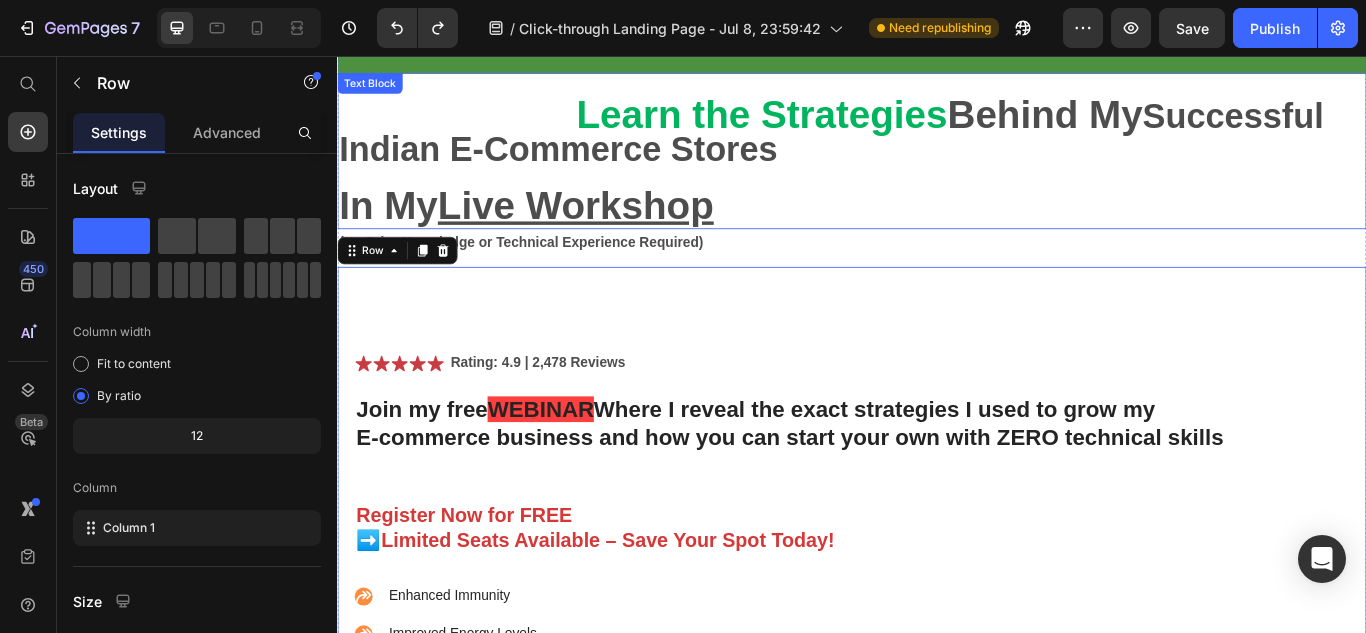 click on "In My  Live Workshop" at bounding box center (557, 230) 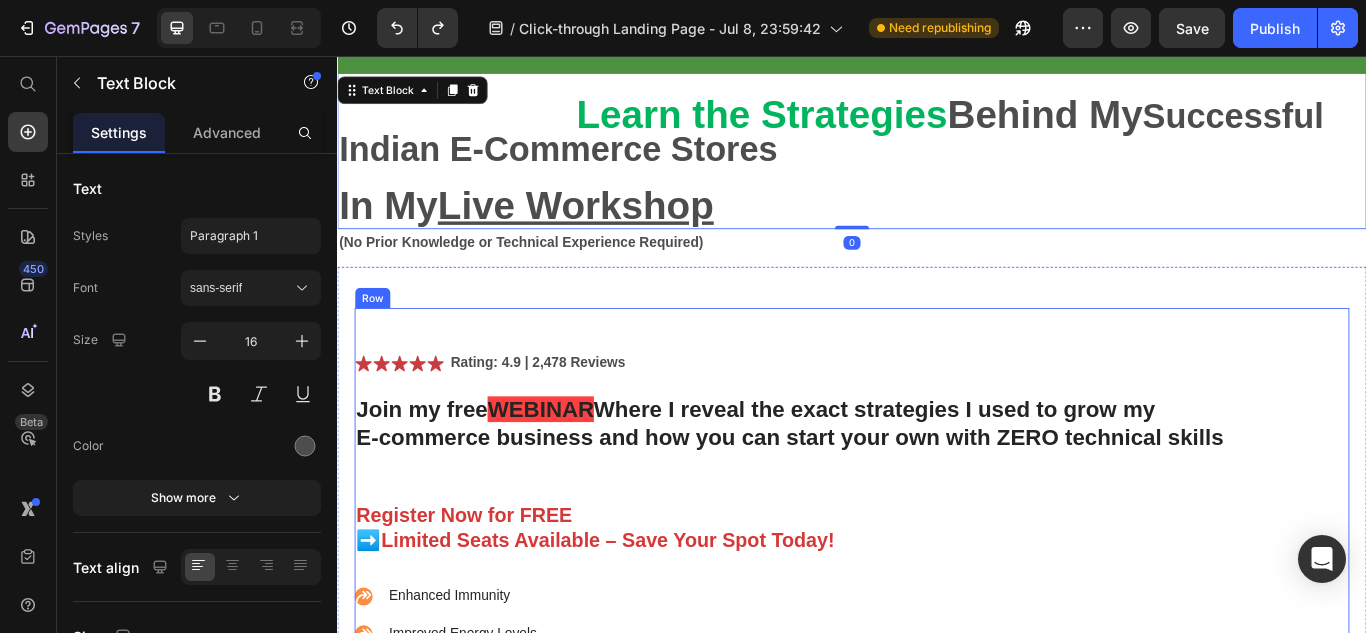 click on "Icon
Icon
Icon
Icon
Icon Icon List Rating: 4.9 | [NUMBER] Reviews Text Block Row Join my free   WEBINAR    Where I reveal the exact strategies I used to grow my  E-commerce business and how you can start your own with ZERO technical skills Heading Register Now for FREE ➡️Limited Seats Available – Save Your Spot Today! Text Block
Enhanced Immunity
Improved Energy Levels
Support for Heart Health
Joint and Bone Health Item List Instant Health Boost Button
Icon Try it & love it for  30 days or your money back Text Block Row" at bounding box center [913, 664] 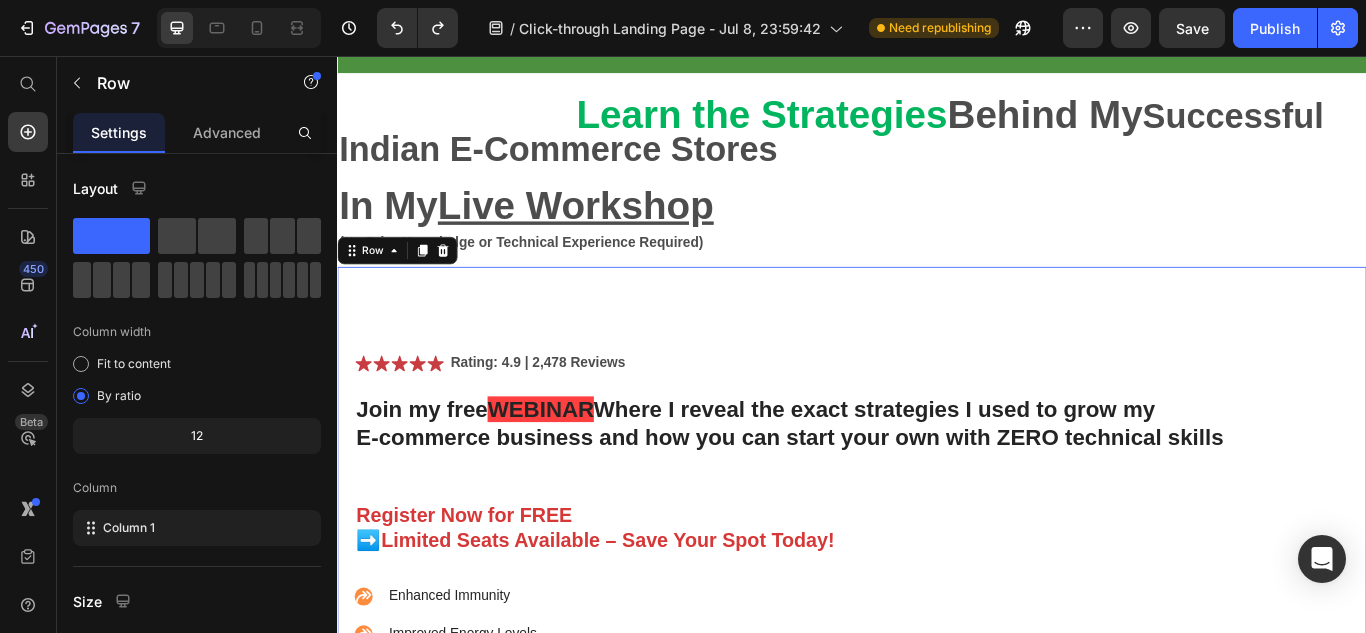 click on "Icon
Icon
Icon
Icon
Icon Icon List Rating: 4.9 | 2,478 Reviews Text Block Row Join my free   WEBINAR    Where I reveal the exact strategies I used to grow my  E-commerce business and how you can start your own with ZERO technical skills Heading Register Now for FREE ➡️Limited Seats Available – Save Your Spot Today! Text Block
Enhanced Immunity
Improved Energy Levels
Support for Heart Health
Joint and Bone Health Item List Instant Health Boost Button
Icon Try it & love it for  30 days or your money back Text Block Row Row Video Row   0" at bounding box center (937, 640) 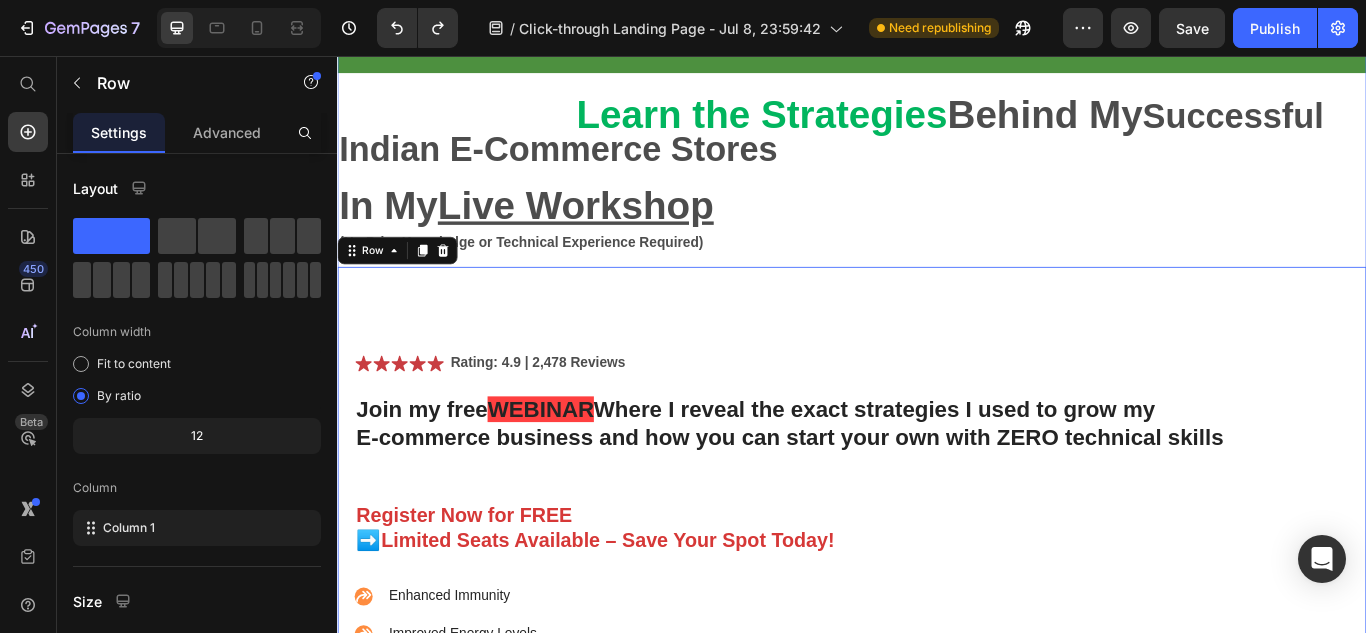 click on "INDIA’S MOST COMPREHENSIVE                                                                              E-COMMERCE WORKSHOP Text Block Row                                                                                Learn the Strategies  Behind My                                        Successful Indian E-Commerce Stores                               In My  Live Workshop Text Block                                                                               (No Prior Knowledge or Technical Experience Required) Text Block
Icon
Icon
Icon
Icon
Icon Icon List Rating: 4.9 | 2,478 Reviews Text Block Row Join my free   WEBINAR    Where I reveal the exact strategies I used to grow my  E-commerce business and how you can start your own with ZERO technical skills Heading Register Now for FREE Row" at bounding box center [937, 472] 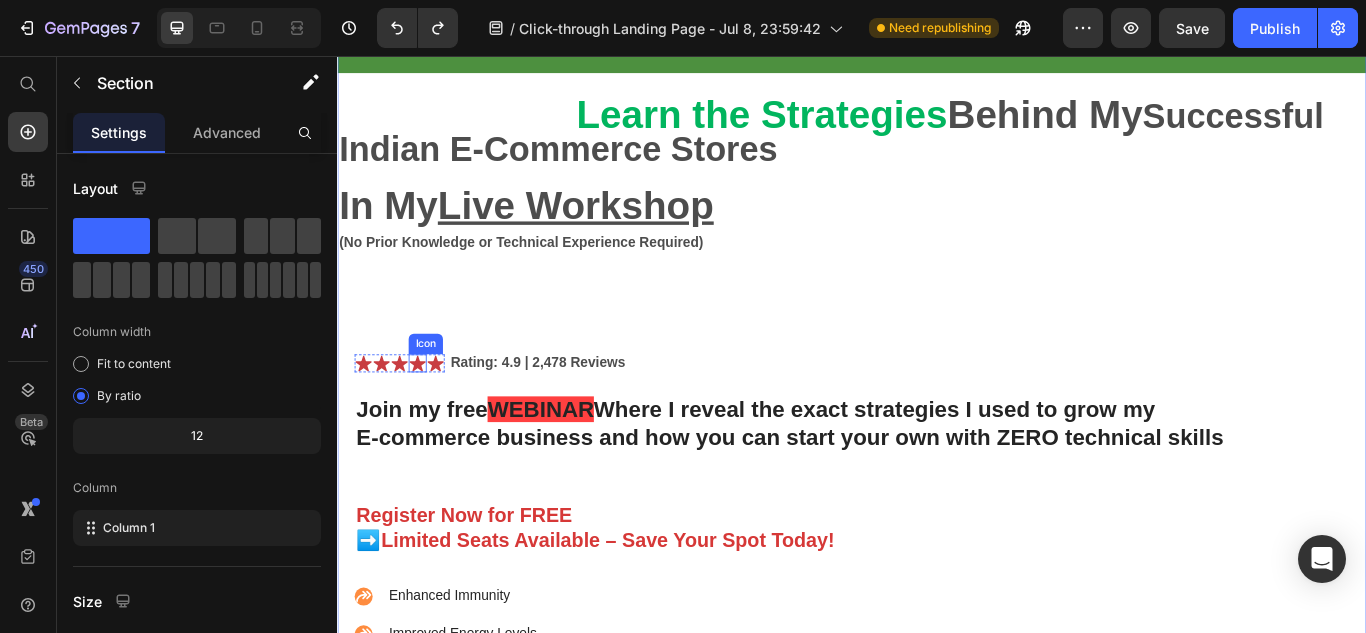 click 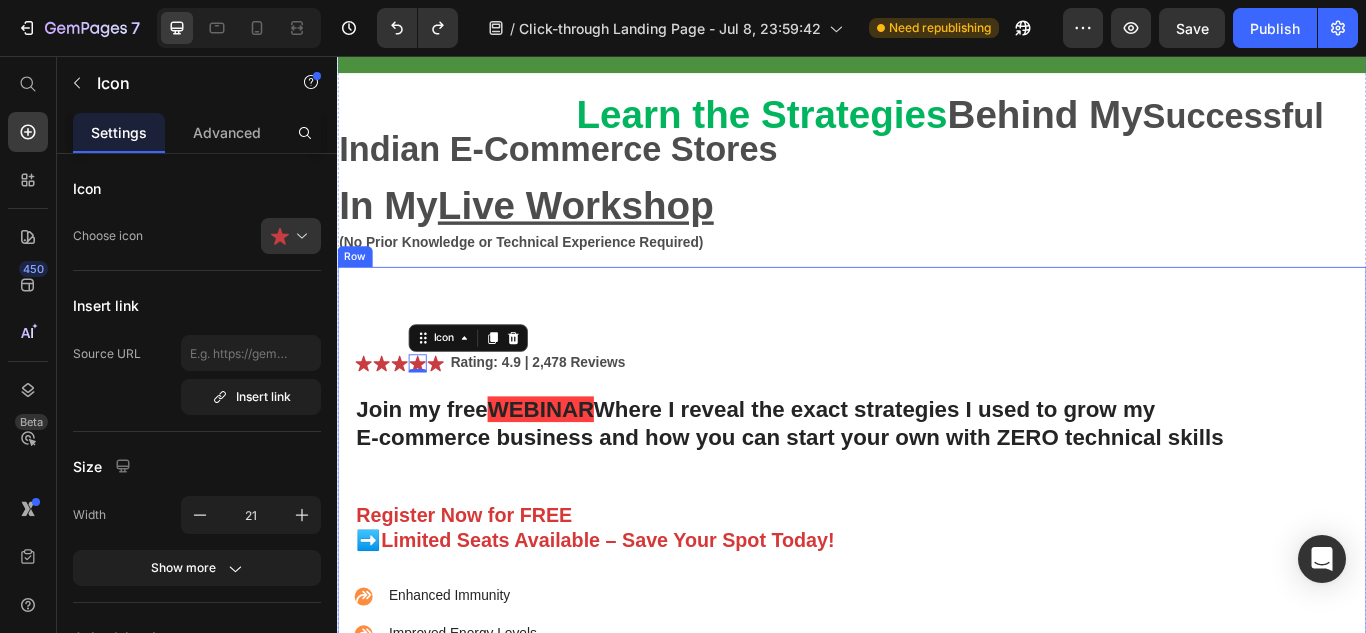 click on "Icon
Icon
Icon
Icon   0
Icon Icon List Rating: 4.9 | 2,478 Reviews Text Block Row Join my free   WEBINAR    Where I reveal the exact strategies I used to grow my  E-commerce business and how you can start your own with ZERO technical skills Heading Register Now for FREE ➡️Limited Seats Available – Save Your Spot Today! Text Block
Enhanced Immunity
Improved Energy Levels
Support for Heart Health
Joint and Bone Health Item List Instant Health Boost Button
Icon Try it & love it for  30 days or your money back Text Block Row Row Video Row" at bounding box center (937, 640) 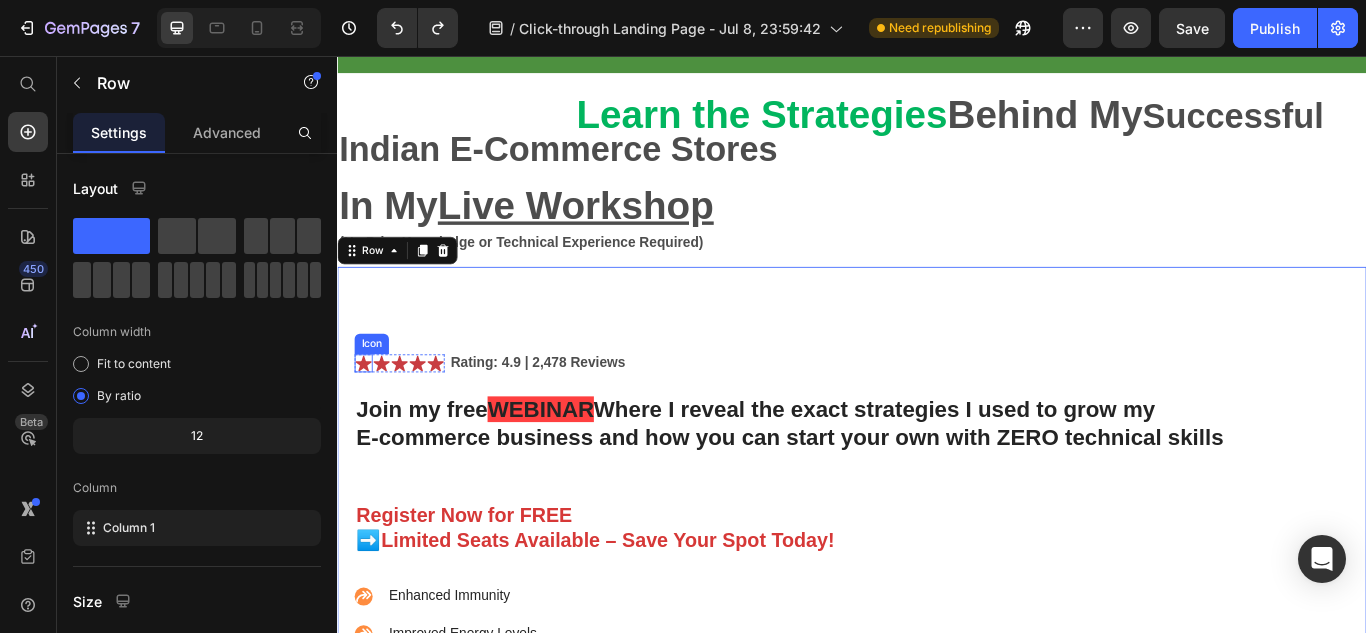 click 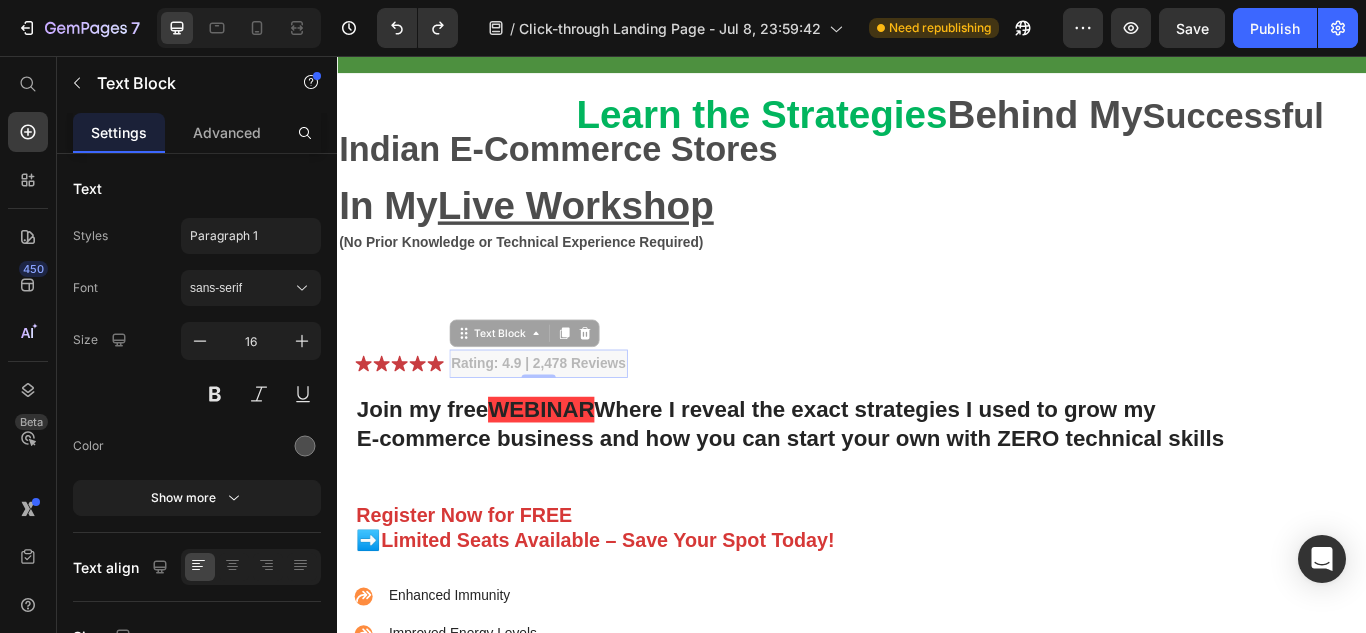 drag, startPoint x: 573, startPoint y: 412, endPoint x: 682, endPoint y: 410, distance: 109.01835 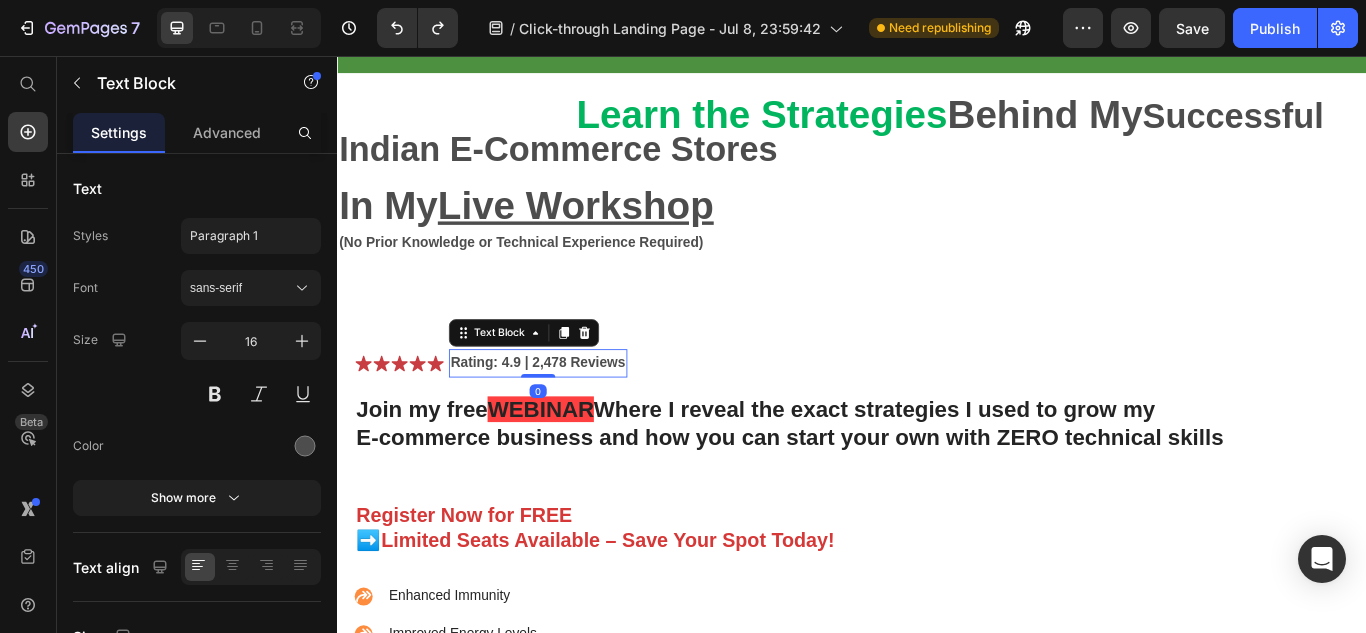 click on "Rating: 4.9 | 2,478 Reviews" at bounding box center (571, 413) 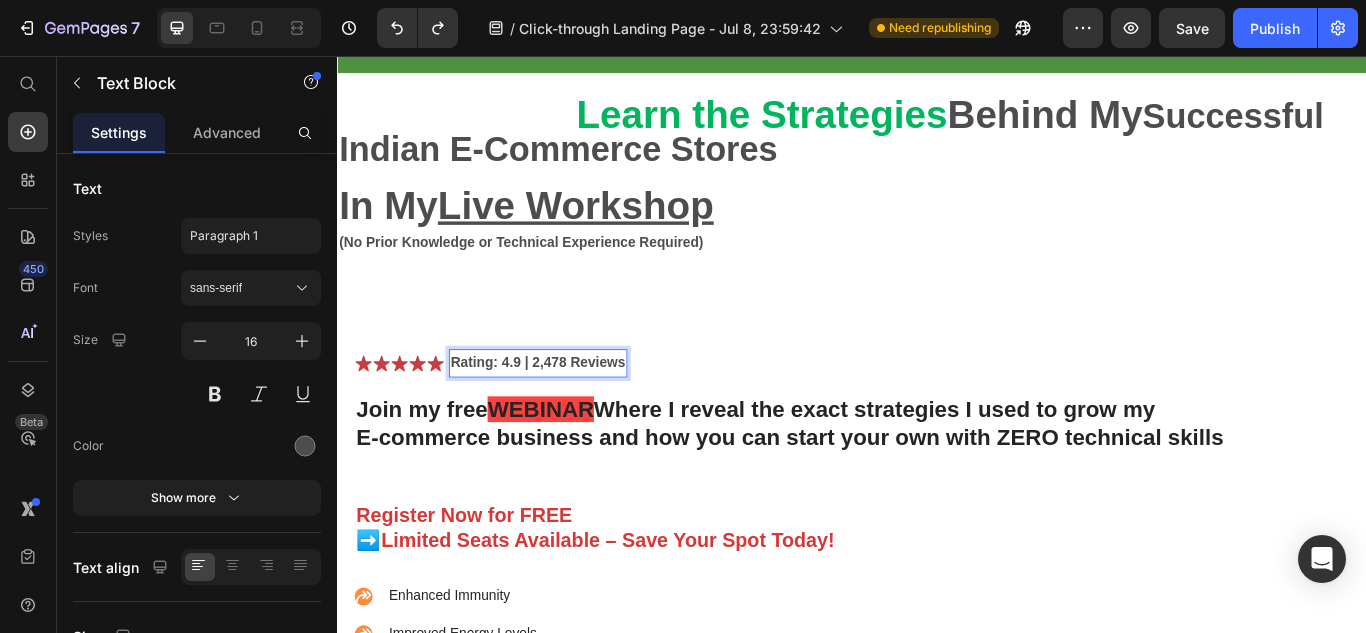 drag, startPoint x: 476, startPoint y: 415, endPoint x: 406, endPoint y: 337, distance: 104.80458 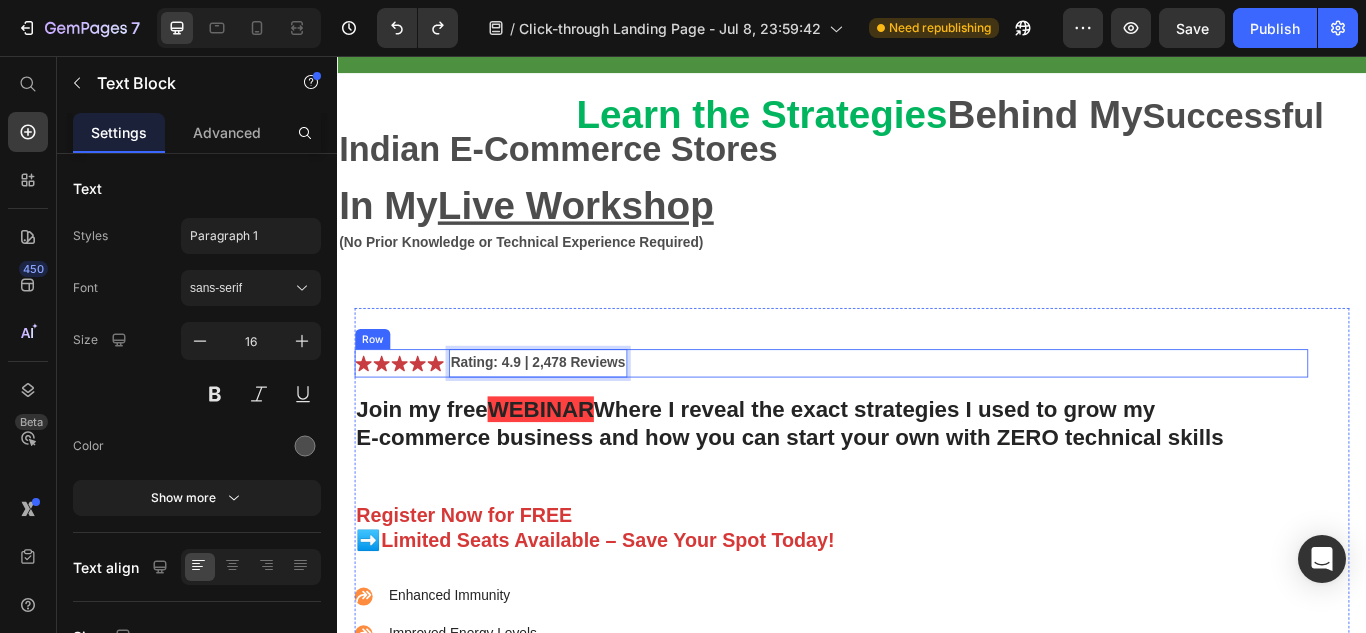 click on "Icon
Icon
Icon
Icon
Icon Icon List Rating: 4.9 | [NUMBER] Reviews Text Block   0 Row Join my free   WEBINAR    Where I reveal the exact strategies I used to grow my  E-commerce business and how you can start your own with ZERO technical skills Heading Register Now for FREE ➡️Limited Seats Available – Save Your Spot Today! Text Block
Enhanced Immunity
Improved Energy Levels
Support for Heart Health
Joint and Bone Health Item List Instant Health Boost Button
Icon Try it & love it for  30 days or your money back Text Block Row" at bounding box center [913, 664] 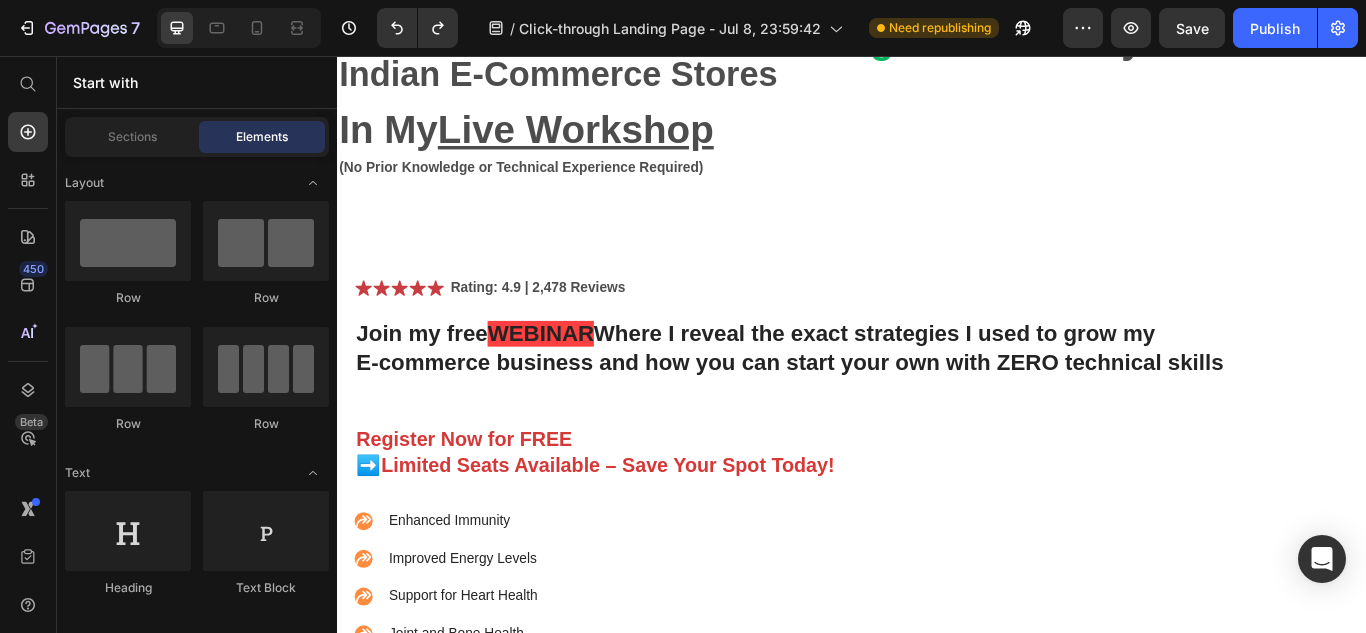 scroll, scrollTop: 252, scrollLeft: 0, axis: vertical 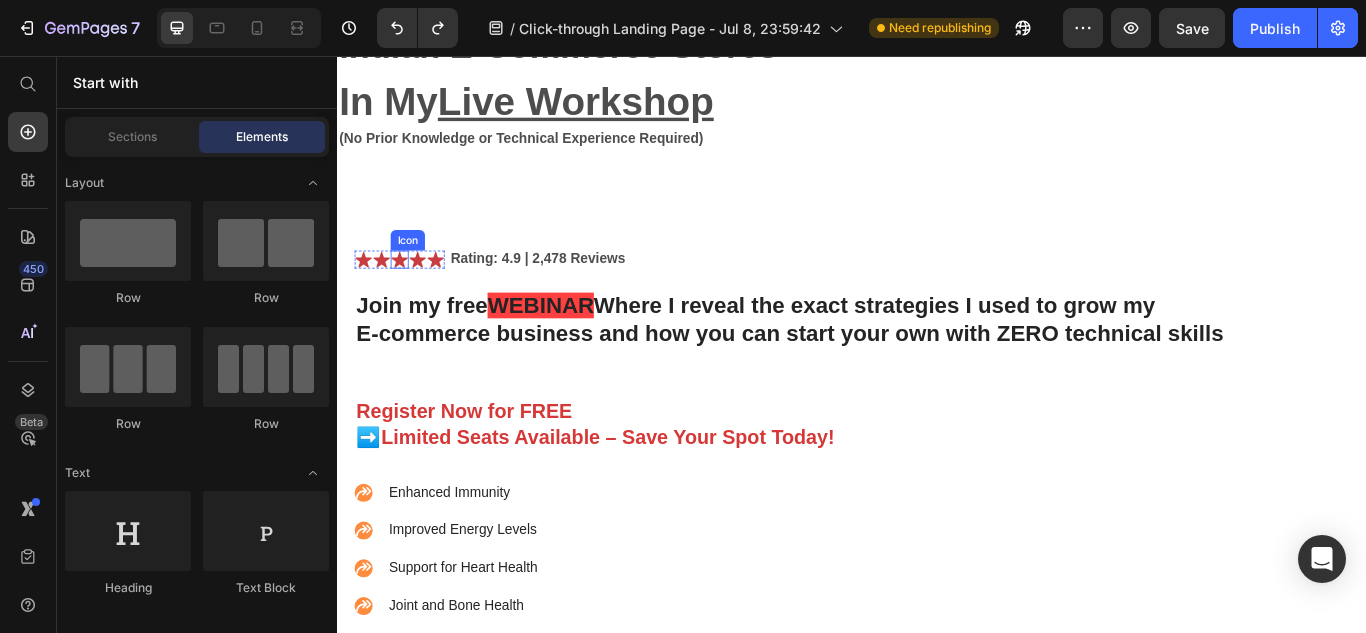 click 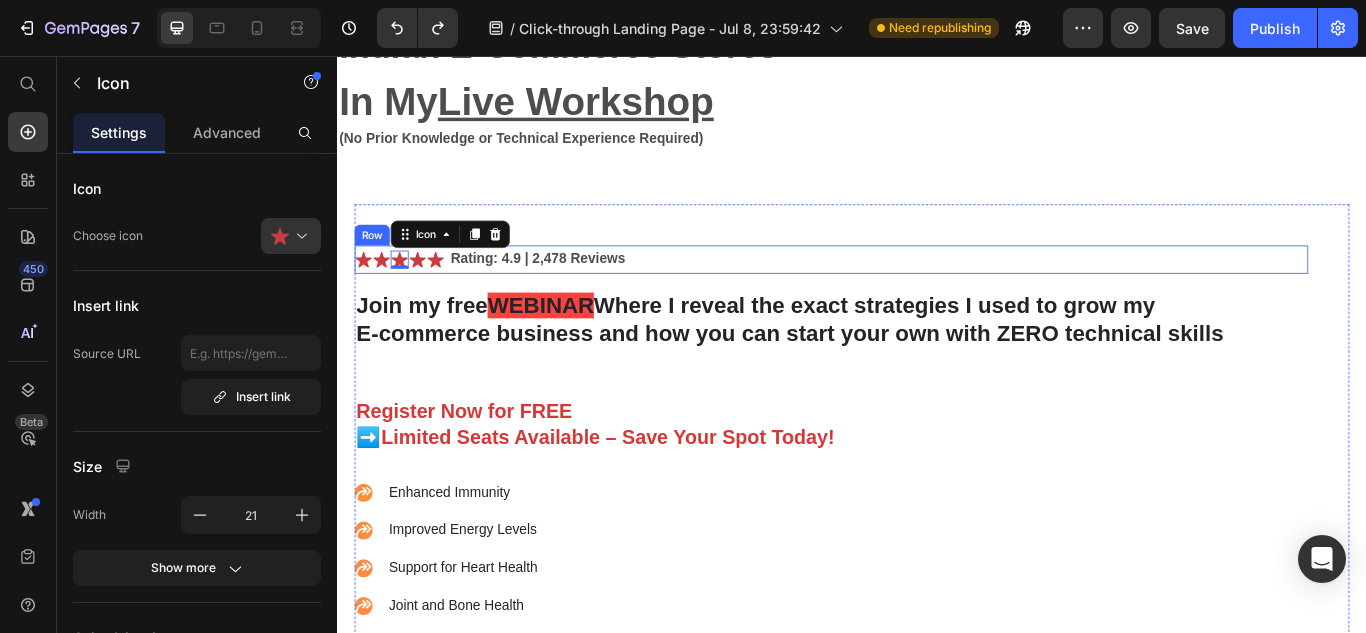 click on "Icon
Icon
Icon   0
Icon
Icon Icon List Rating: 4.9 | 2,478 Reviews Text Block Row" at bounding box center (913, 293) 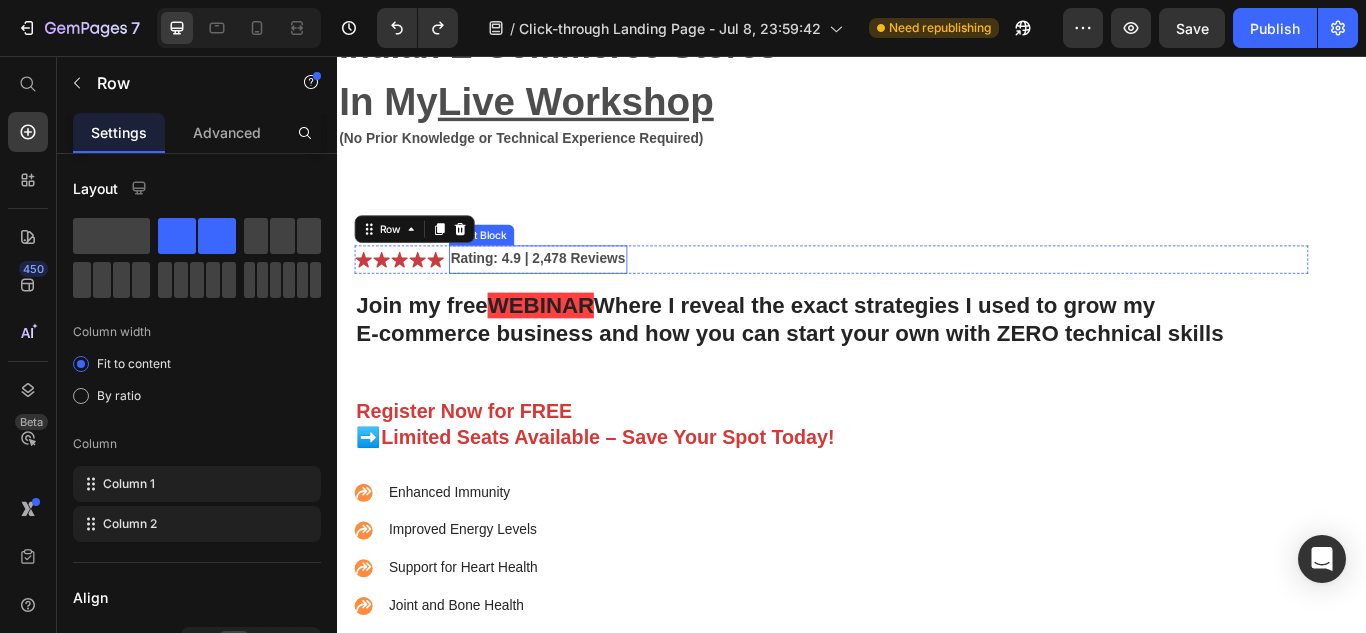 click on "Rating: 4.9 | 2,478 Reviews" at bounding box center (571, 293) 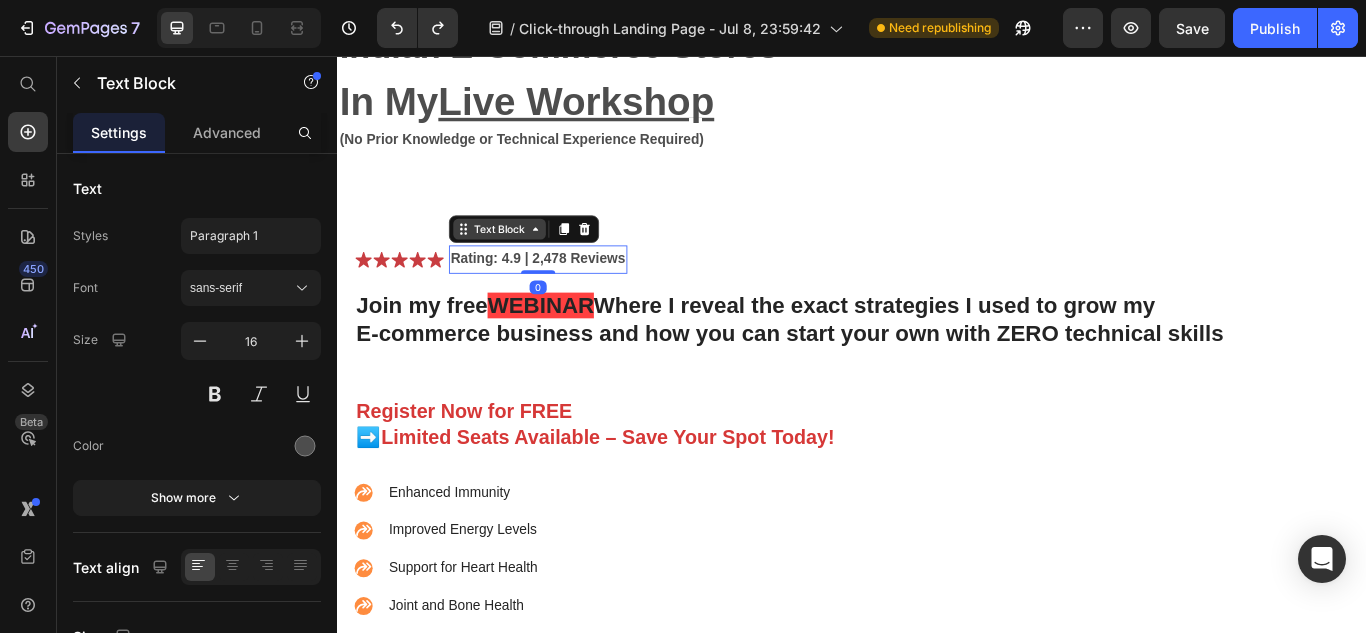 click on "Text Block" at bounding box center (526, 258) 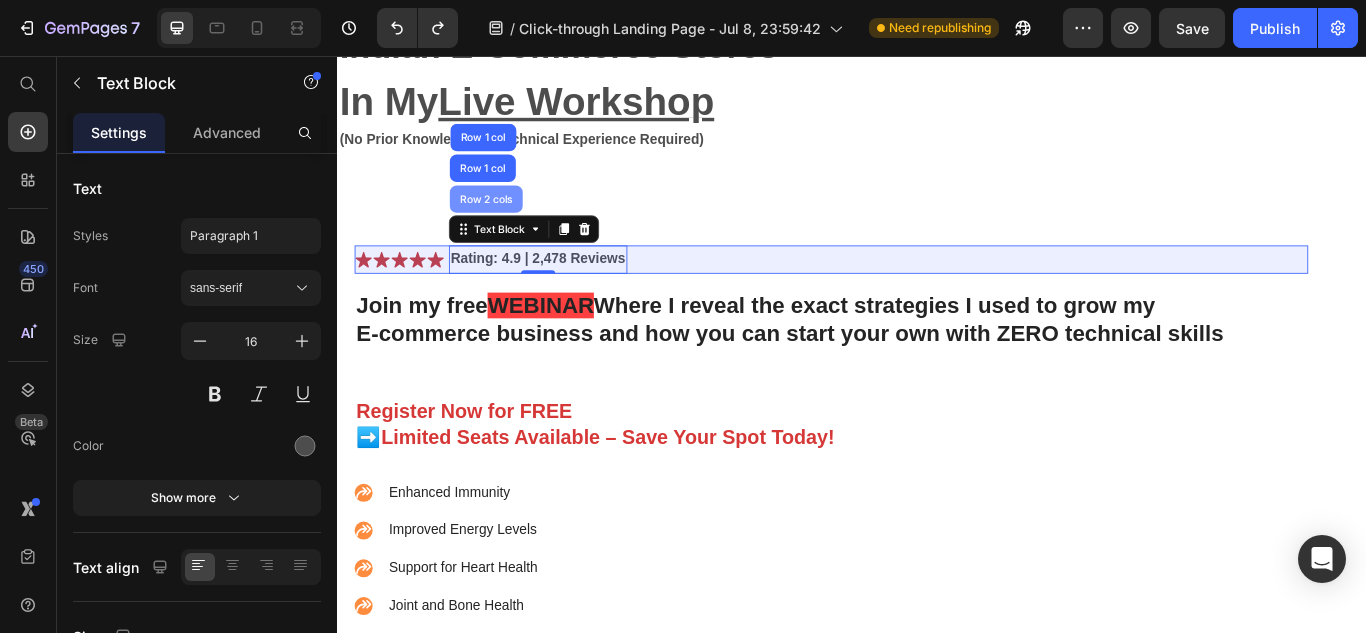click on "Row 2 cols" at bounding box center (510, 223) 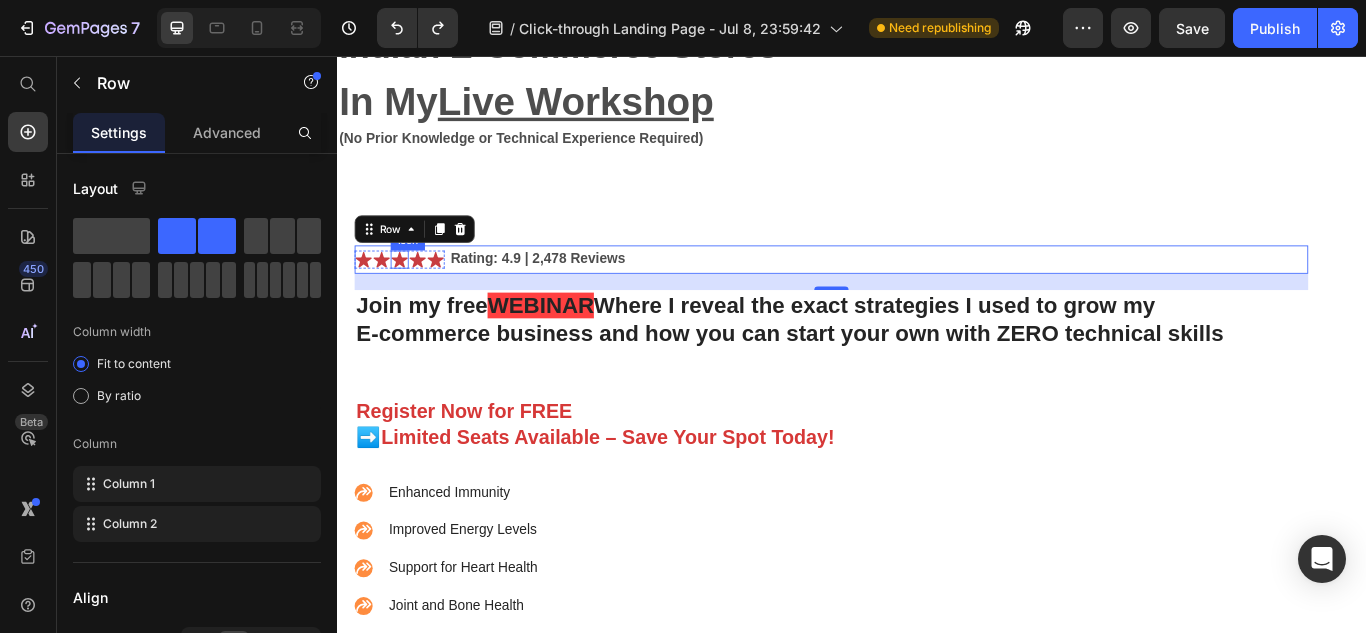 click 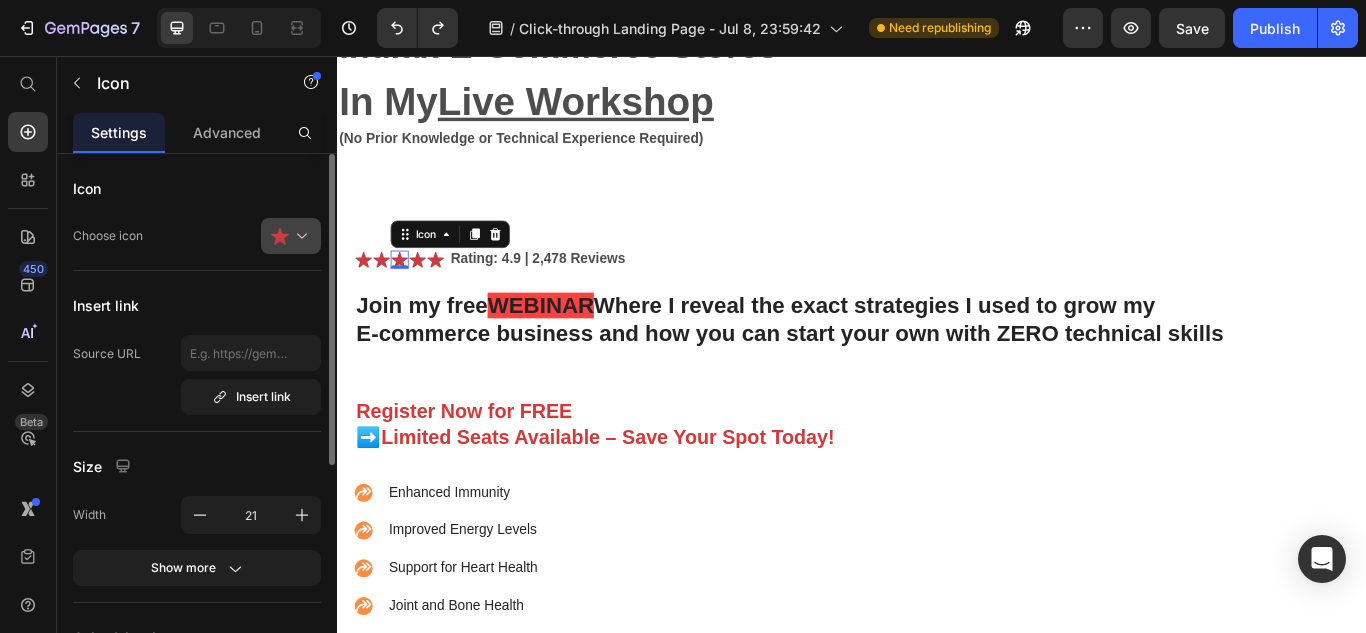 click at bounding box center (299, 236) 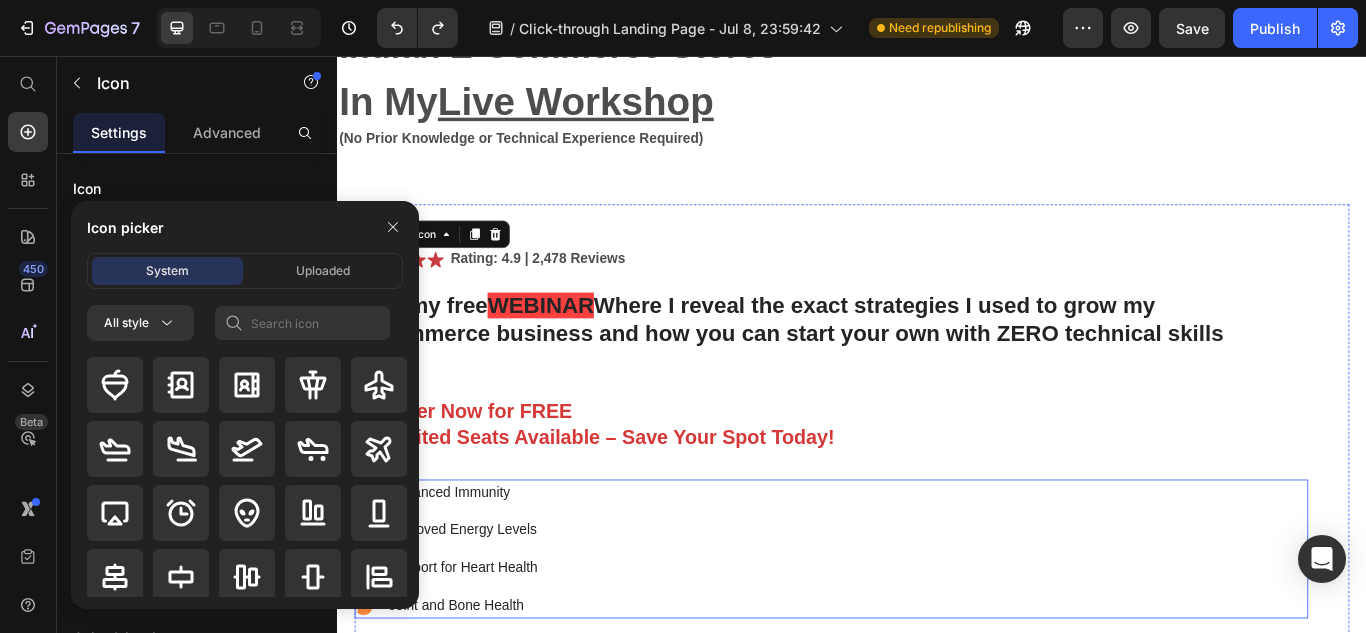 click on "Enhanced Immunity
Improved Energy Levels
Support for Heart Health
Joint and Bone Health" at bounding box center (913, 631) 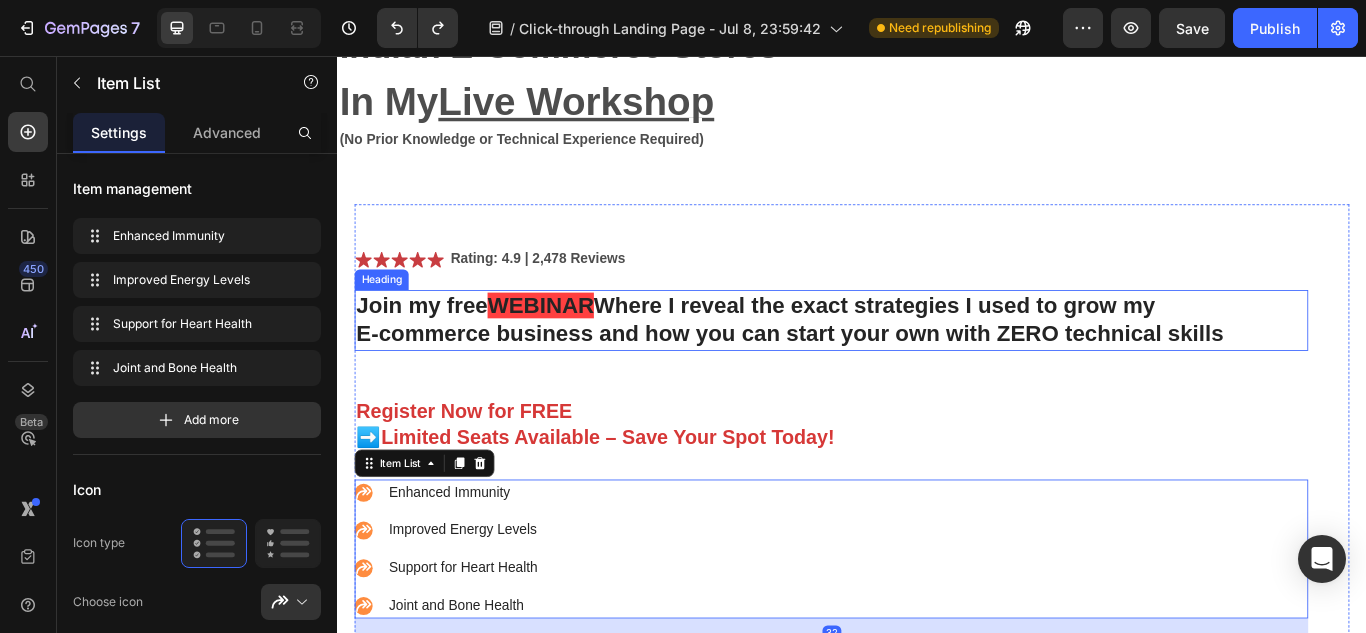 click on "Join my free   WEBINAR    Where I reveal the exact strategies I used to grow my  E-commerce business and how you can start your own with ZERO technical skills" at bounding box center [913, 365] 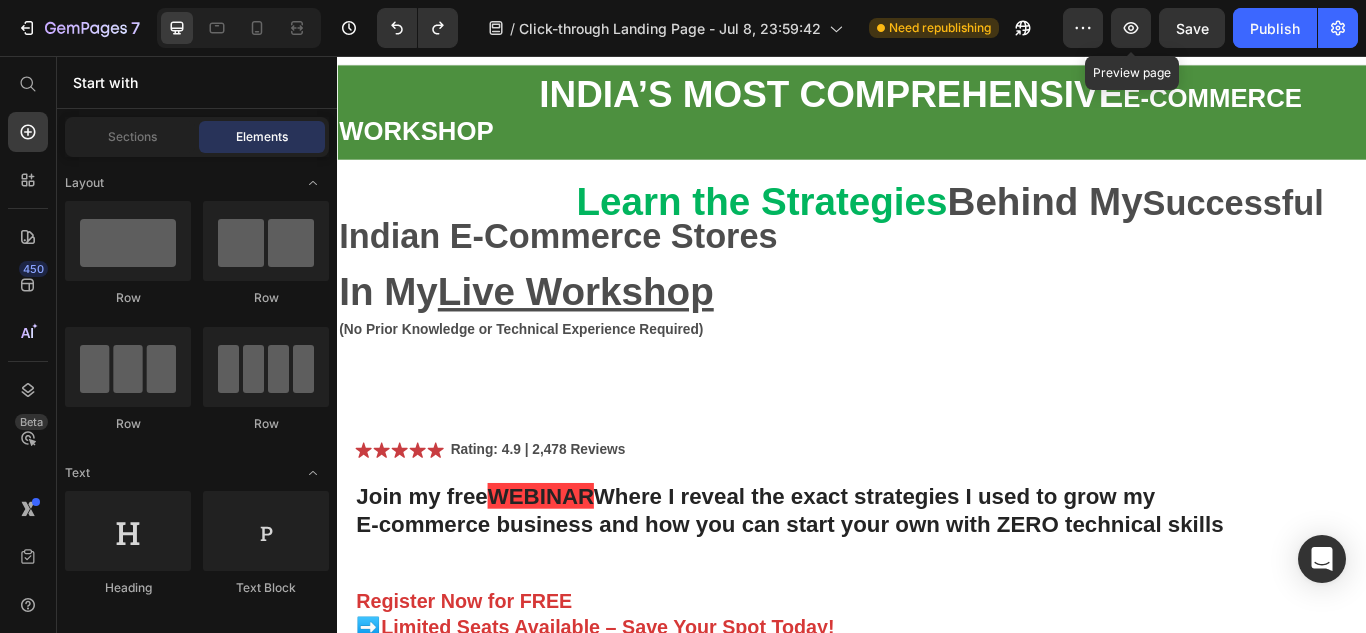 scroll, scrollTop: 64, scrollLeft: 0, axis: vertical 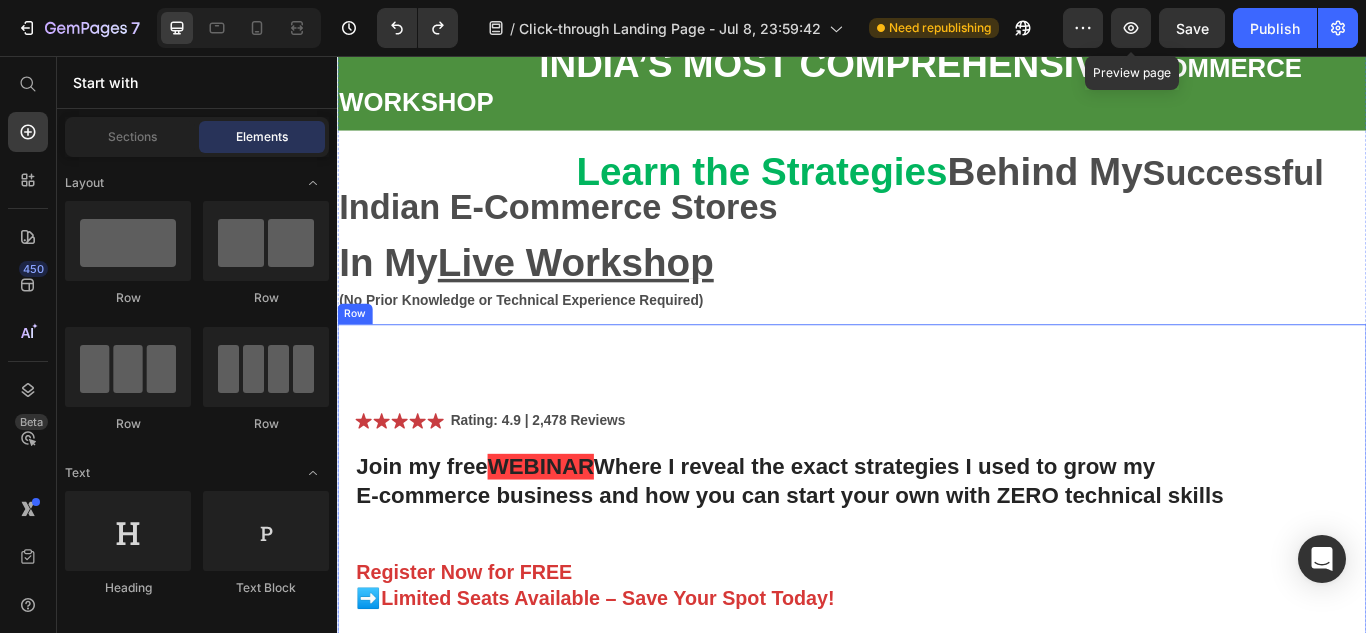 click 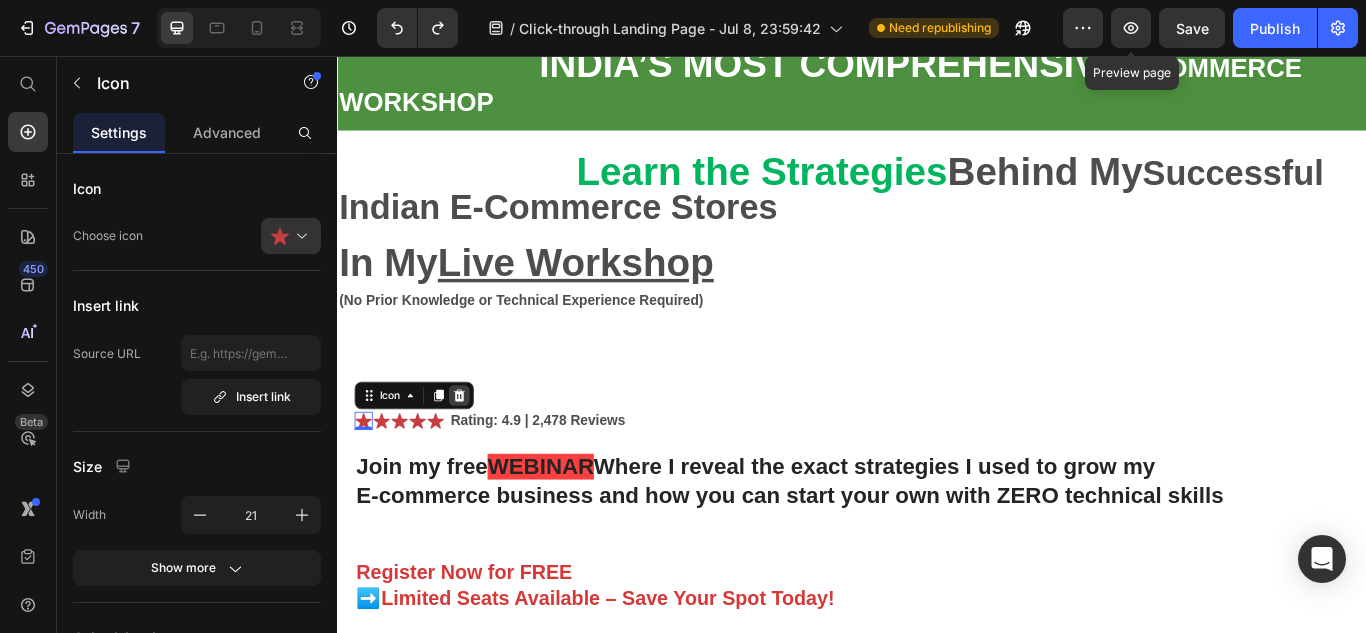 click 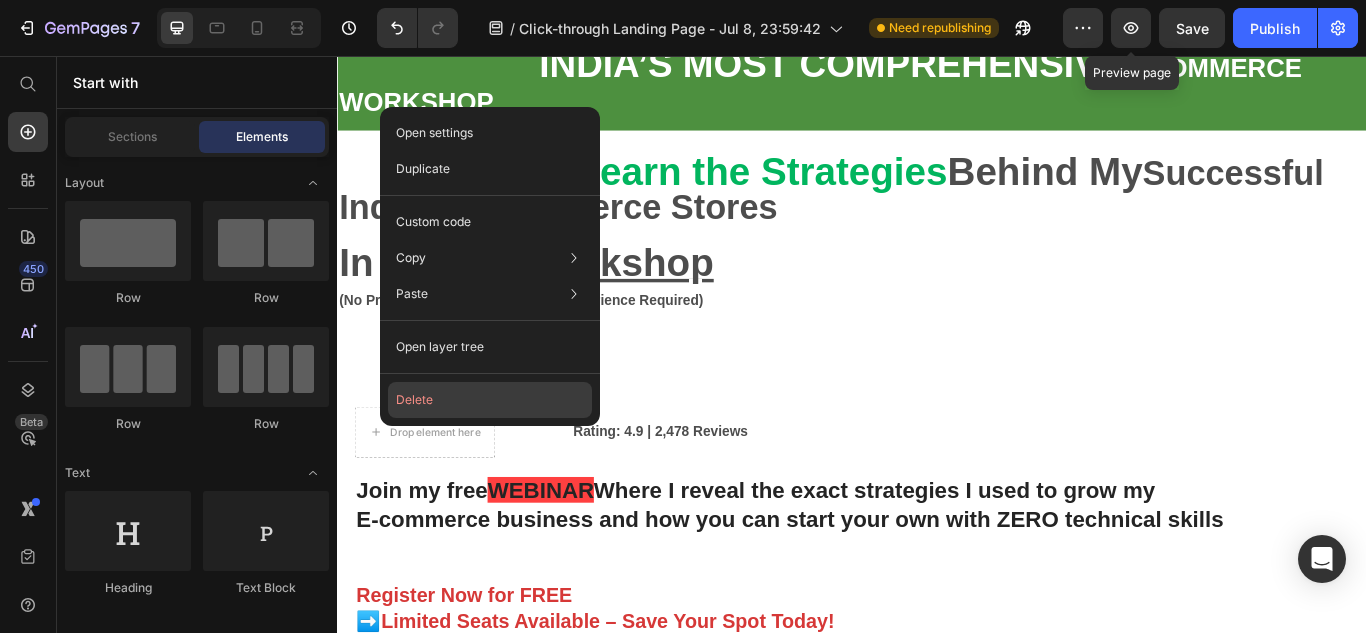 click on "Delete" 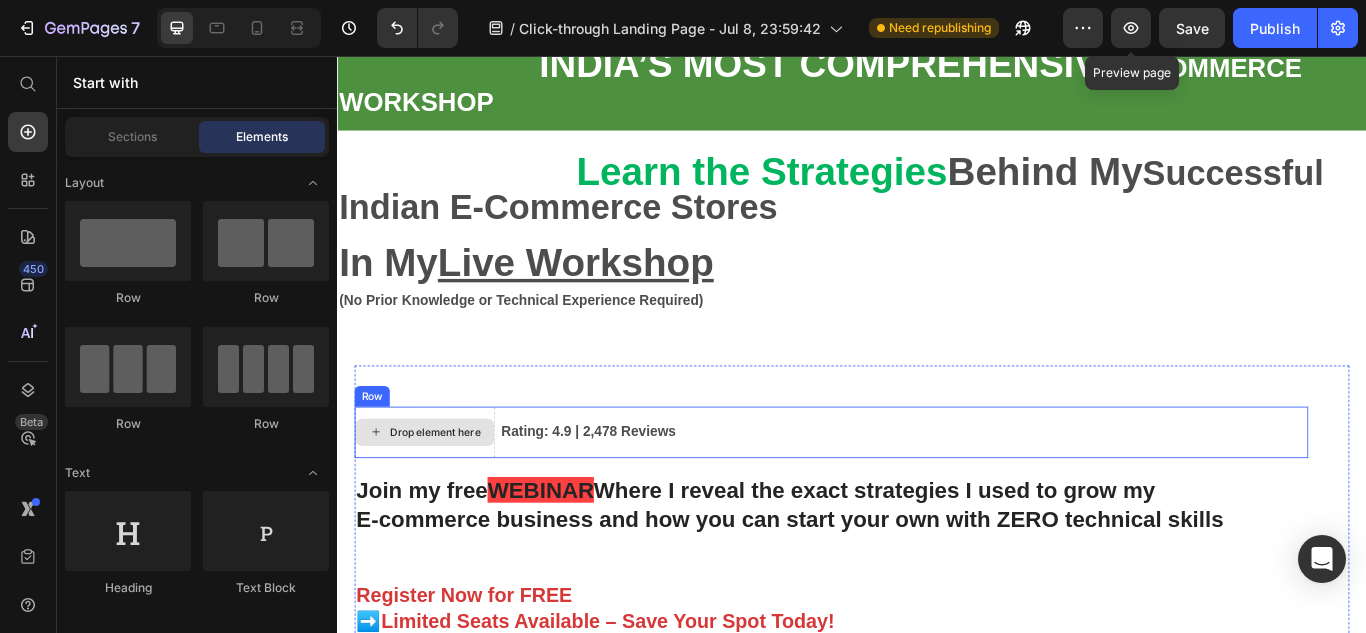 click on "Drop element here" at bounding box center [439, 495] 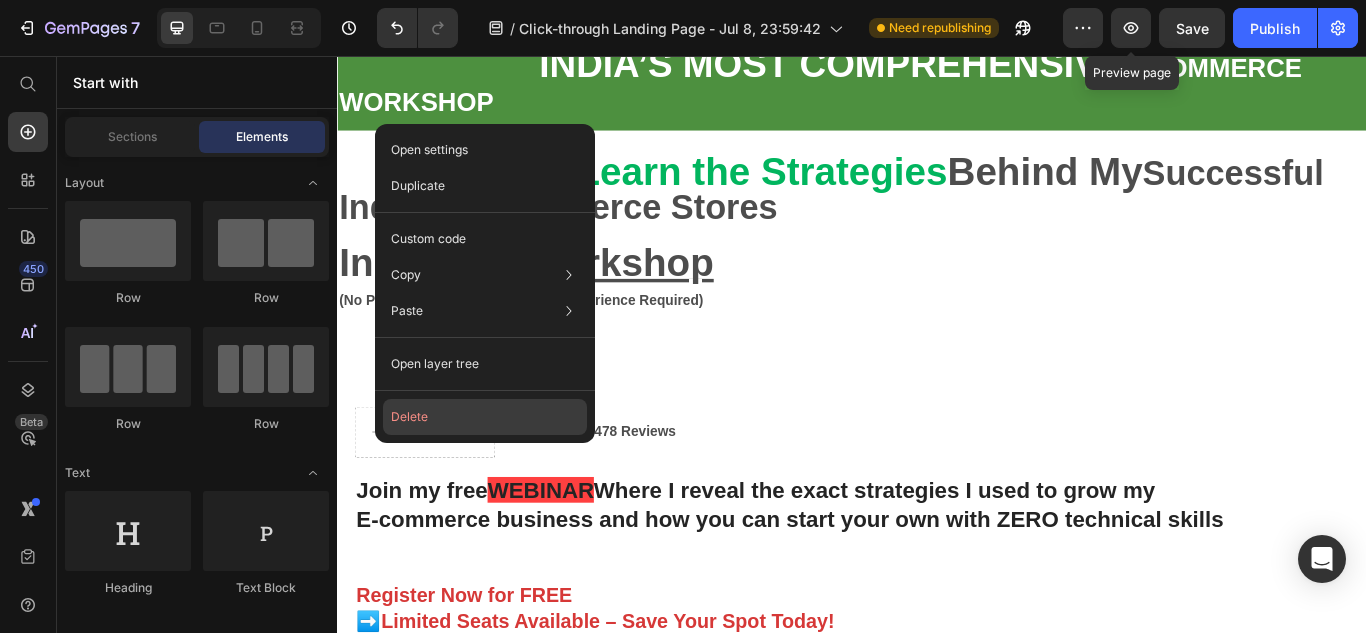 drag, startPoint x: 462, startPoint y: 421, endPoint x: 143, endPoint y: 424, distance: 319.0141 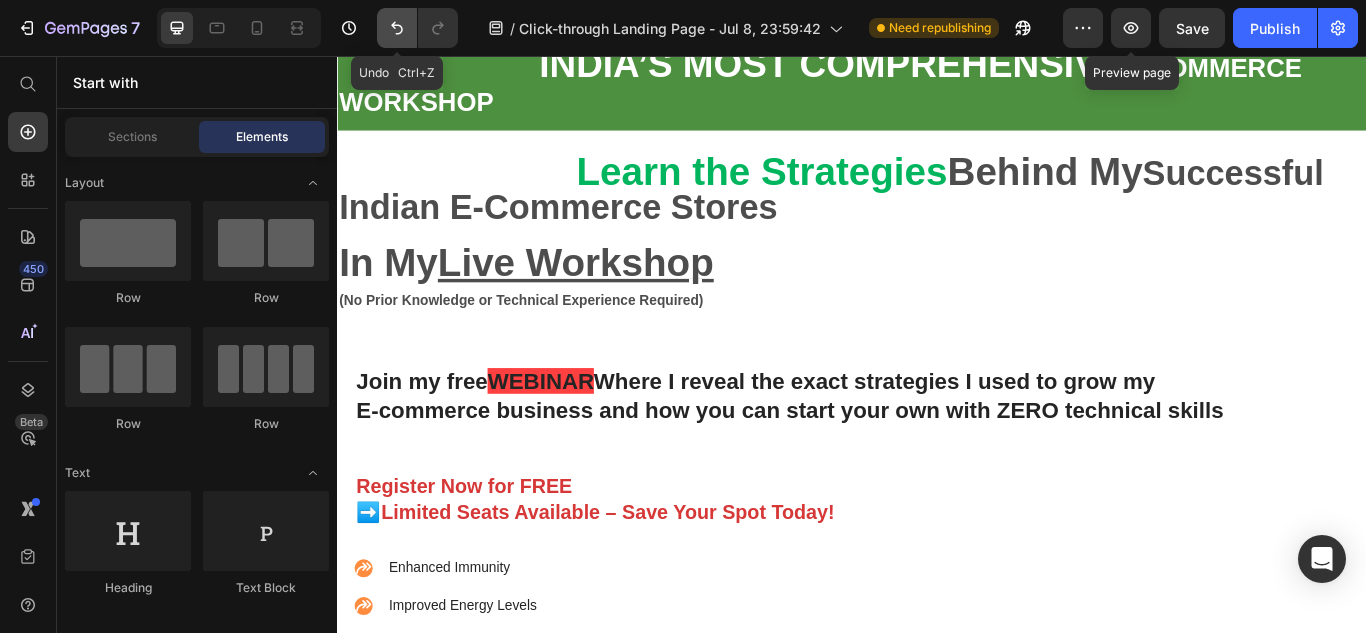 click 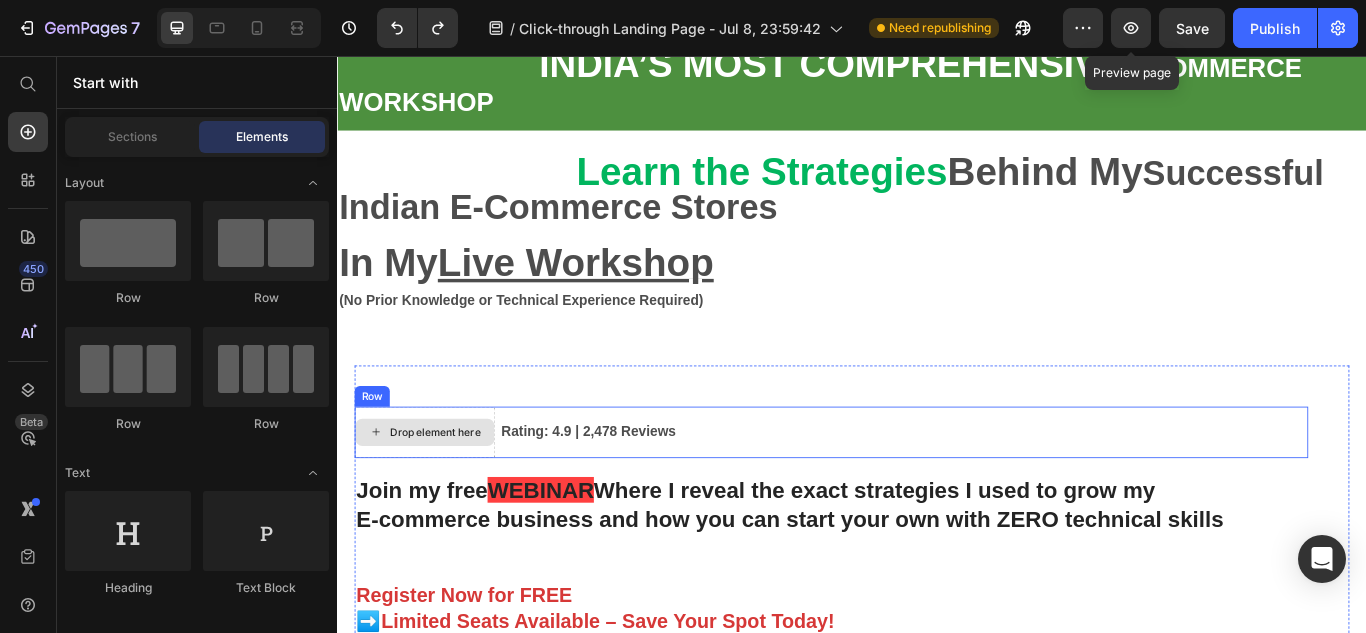 type 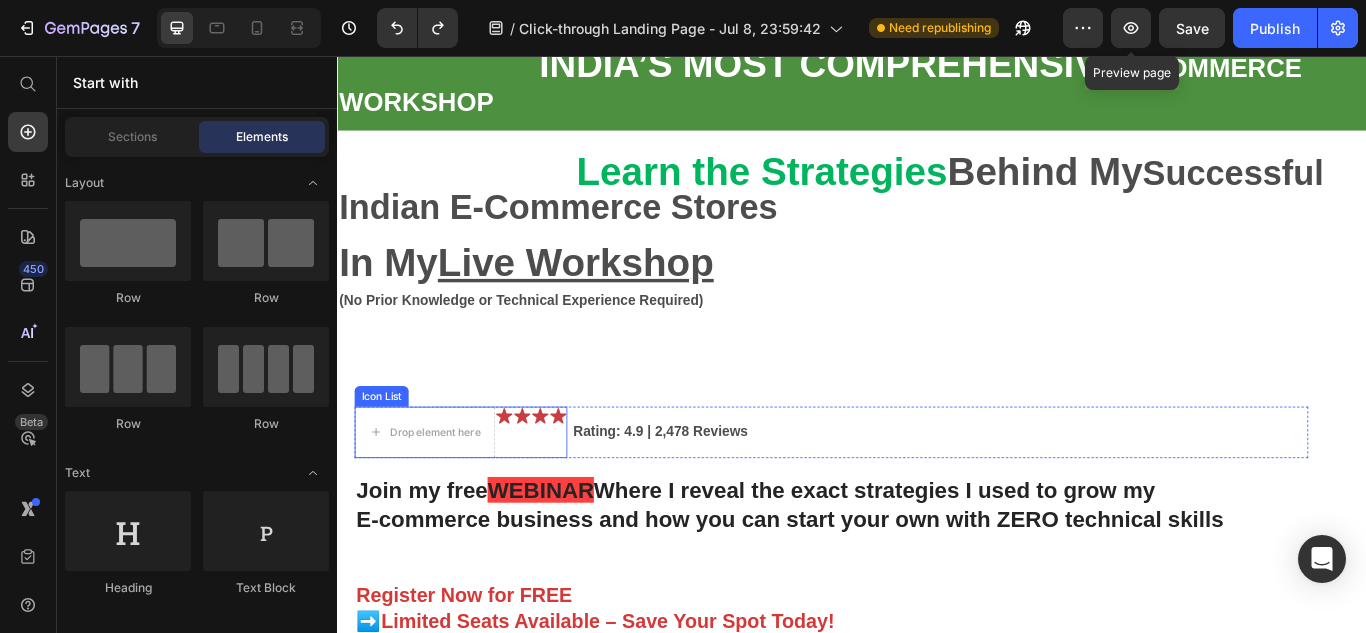 click 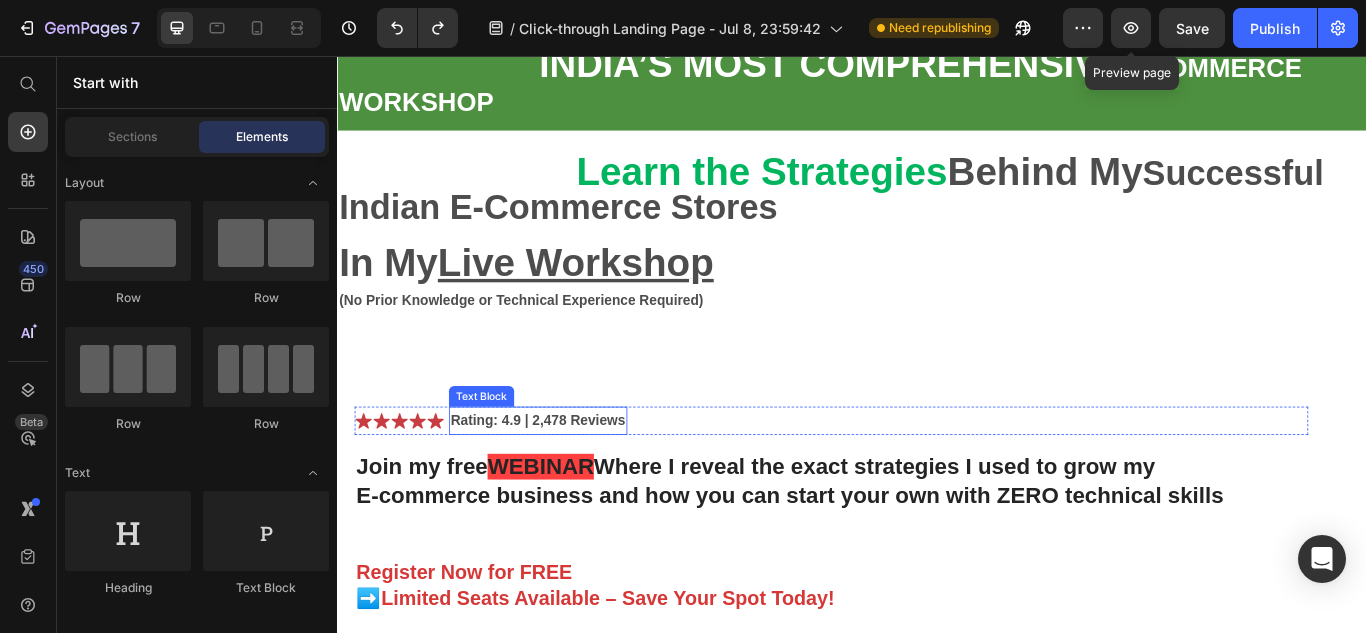 click 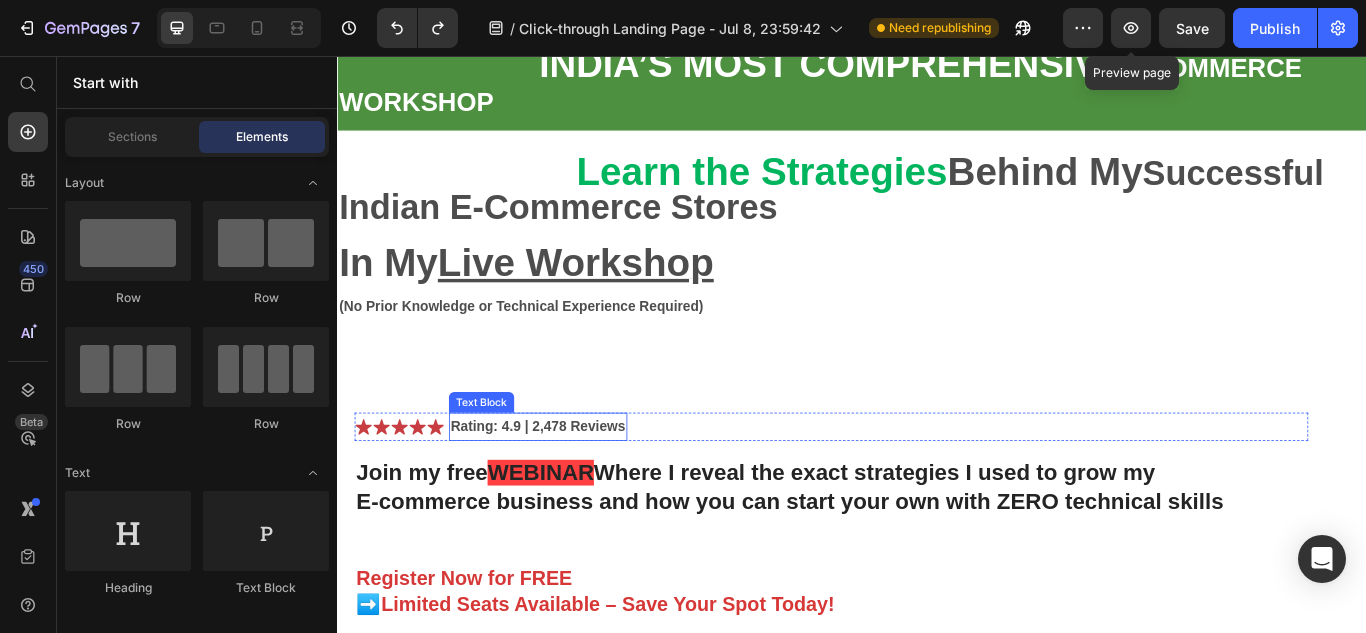 click 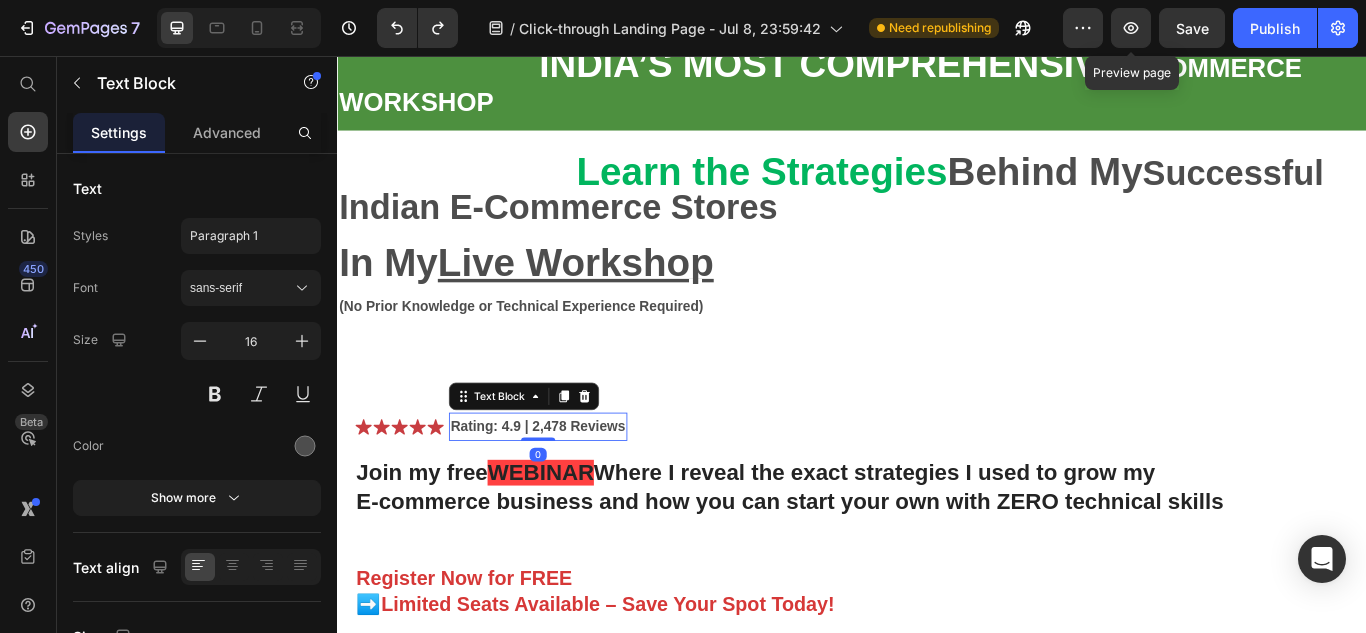 click on "Rating: 4.9 | 2,478 Reviews" at bounding box center [571, 487] 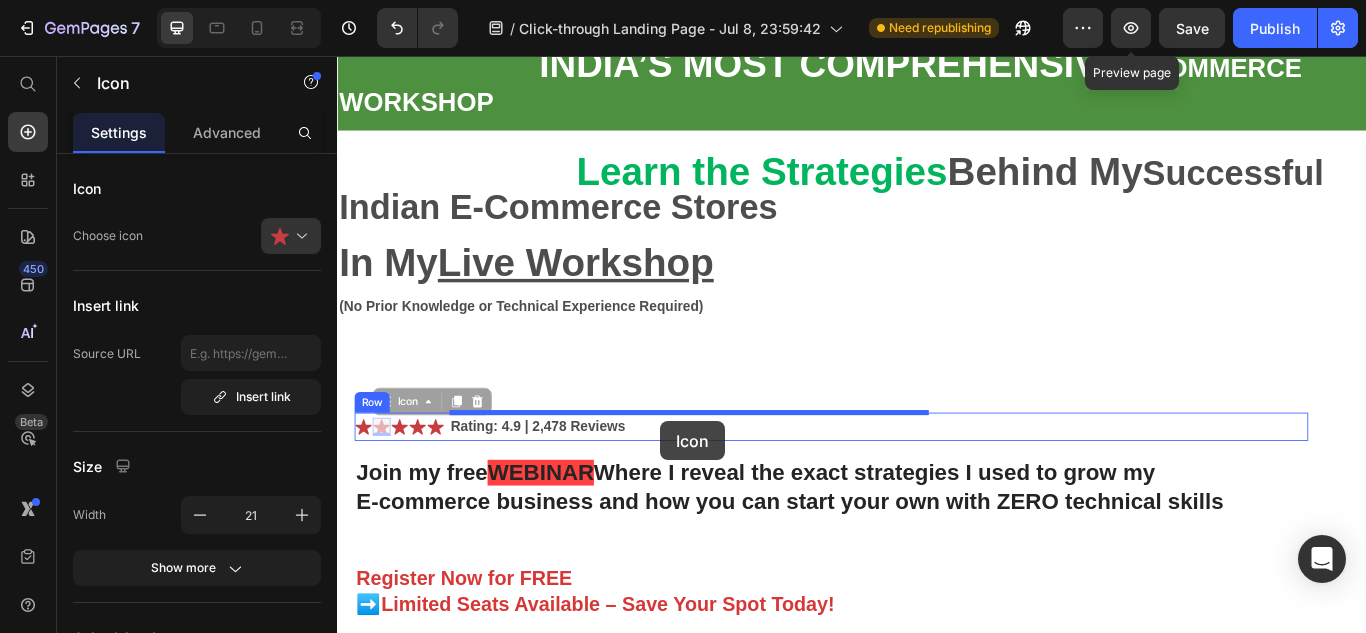drag, startPoint x: 385, startPoint y: 488, endPoint x: 714, endPoint y: 482, distance: 329.05472 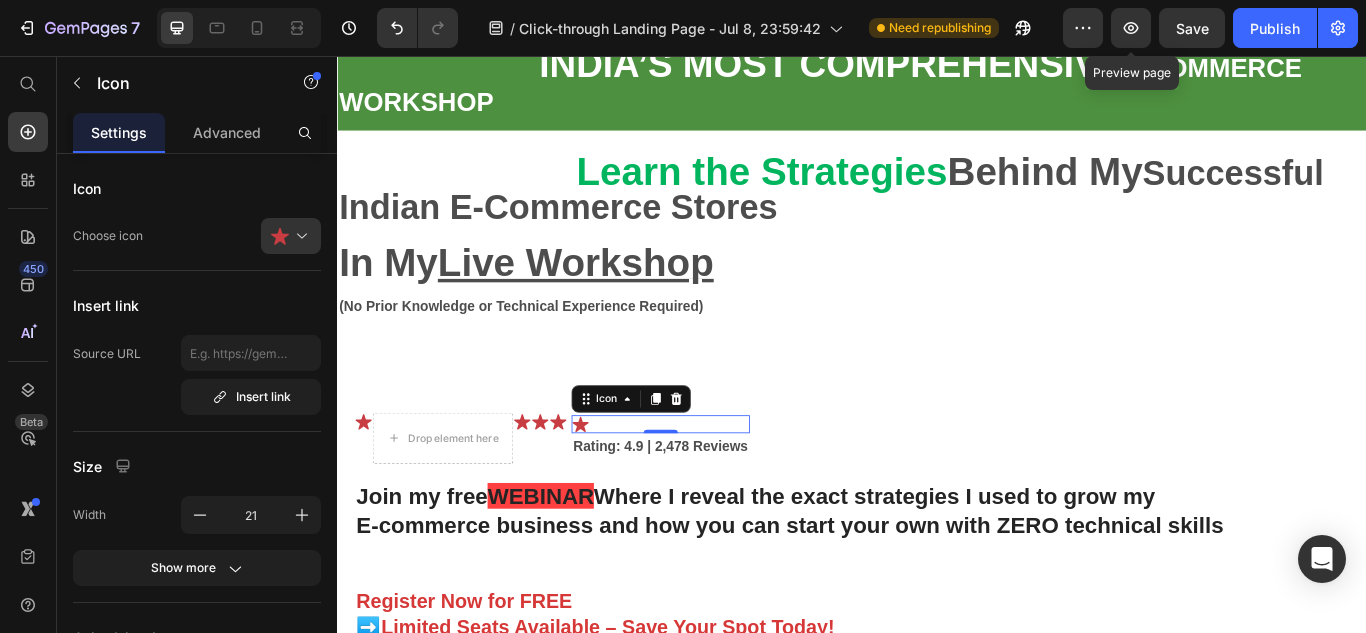 click 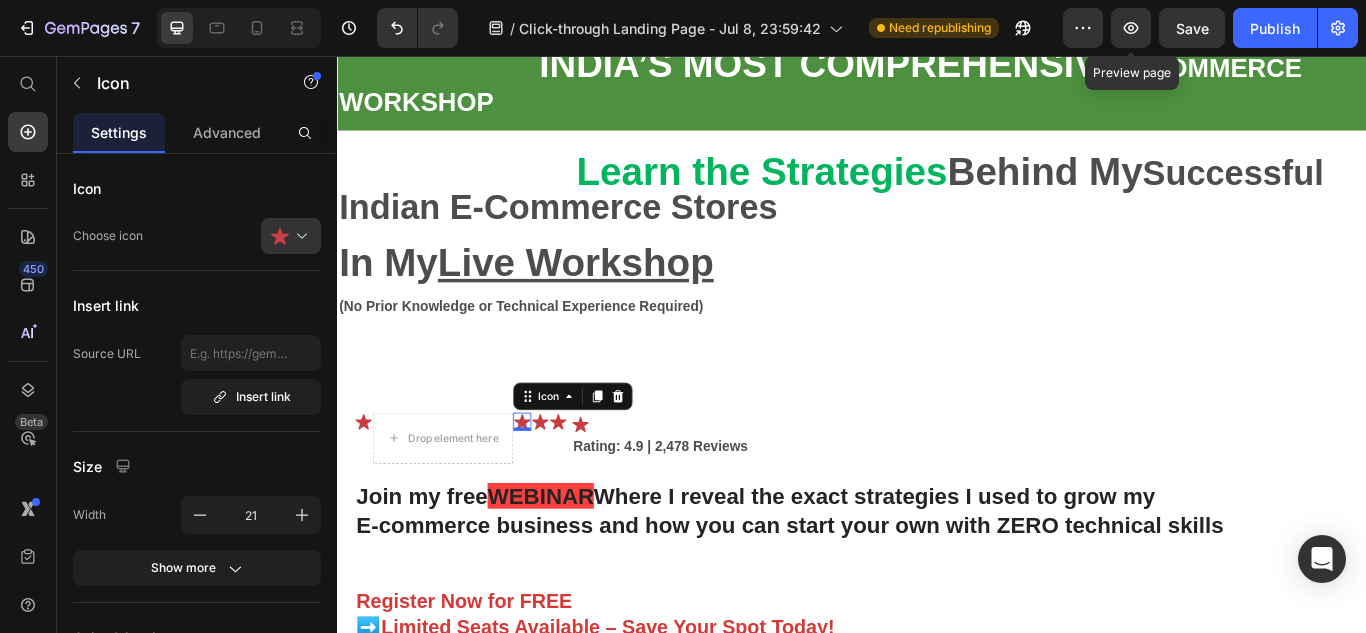 scroll, scrollTop: 652, scrollLeft: 0, axis: vertical 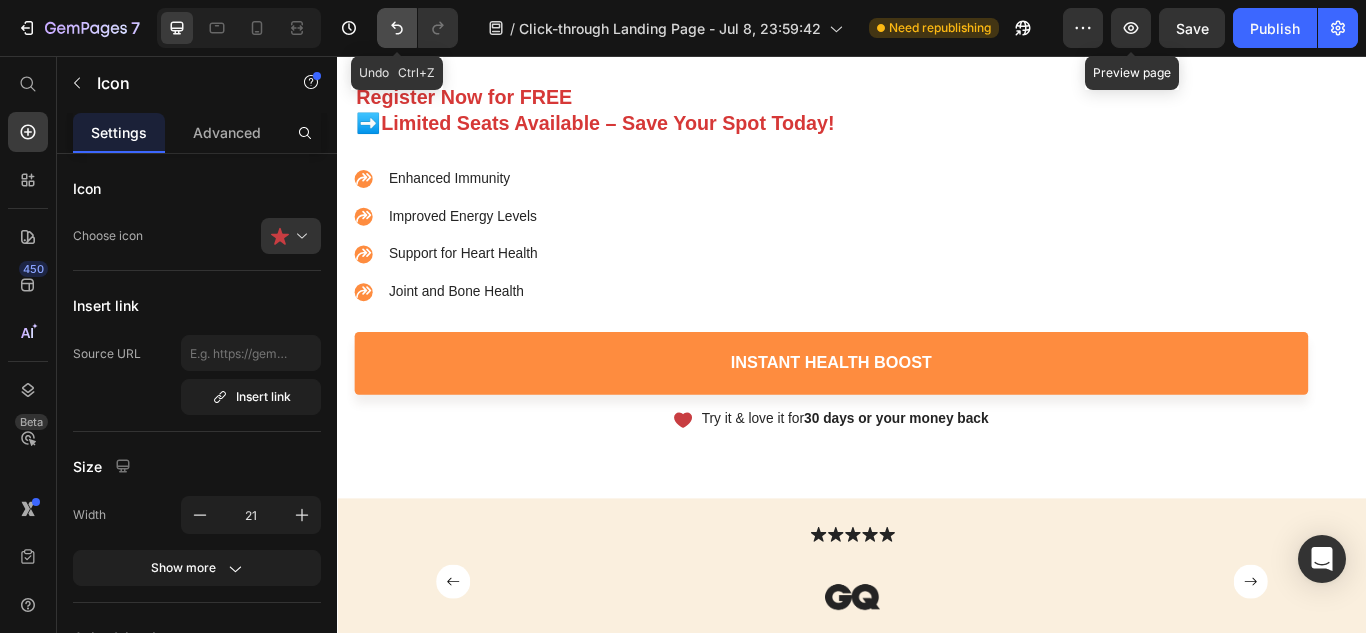 click 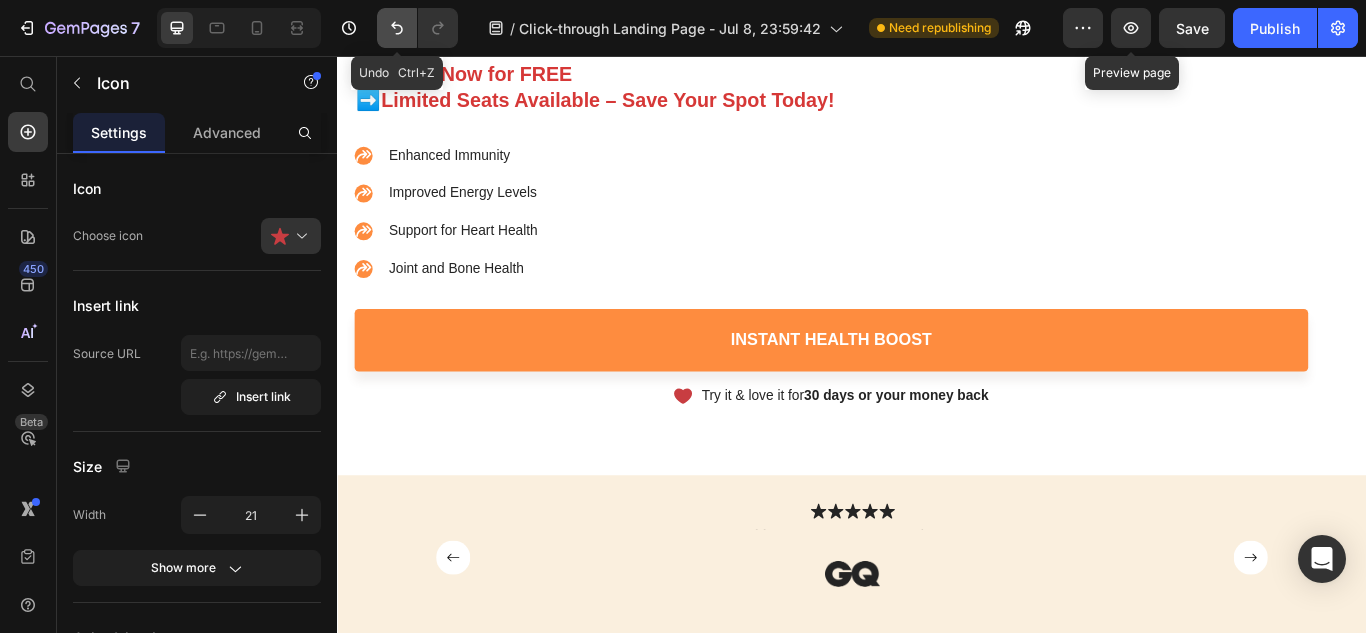 scroll, scrollTop: 625, scrollLeft: 0, axis: vertical 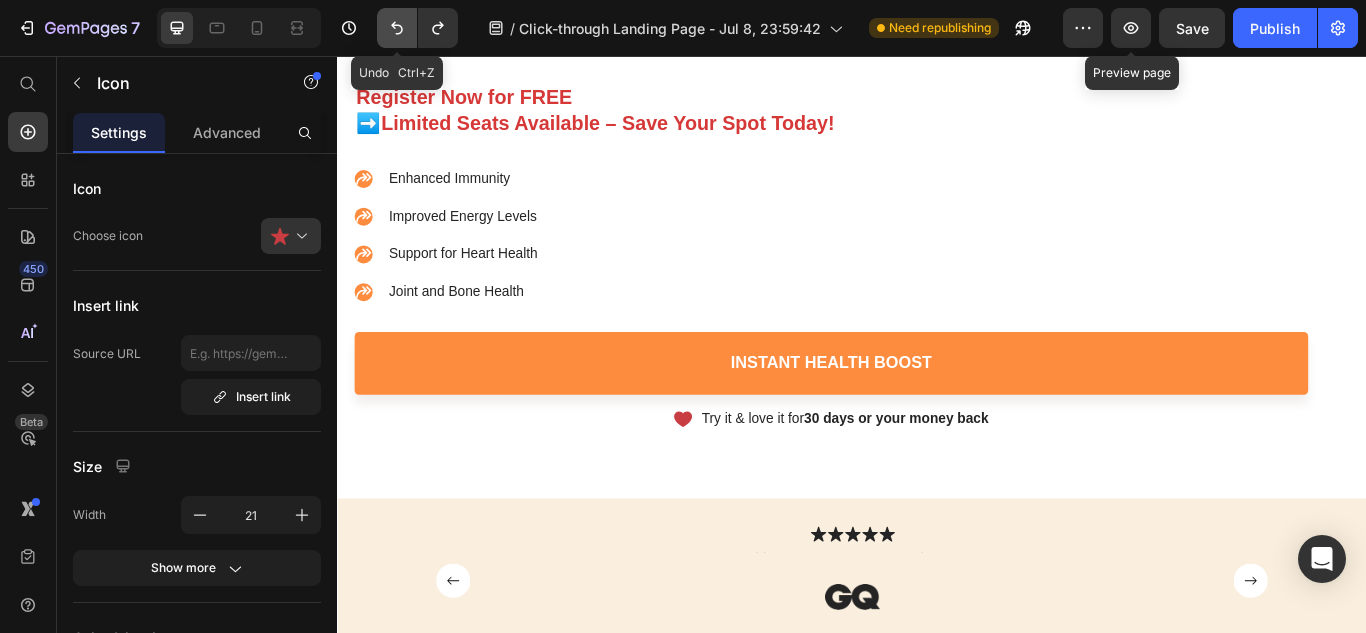 click 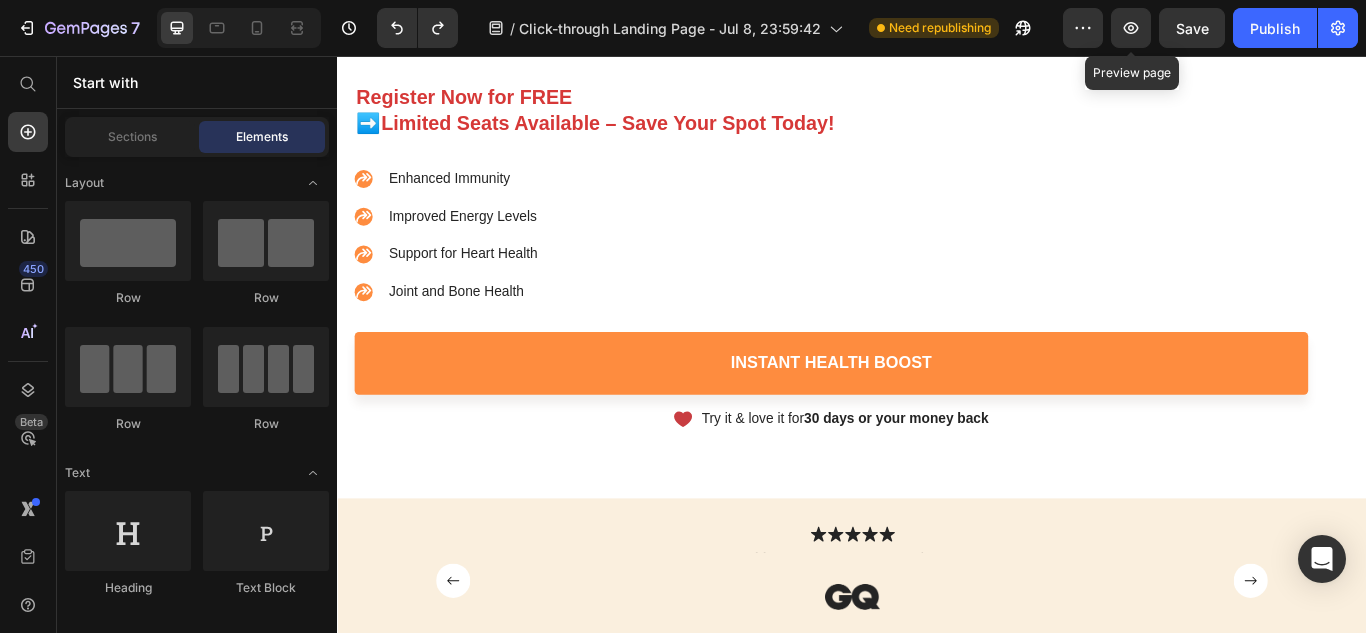 scroll, scrollTop: 0, scrollLeft: 0, axis: both 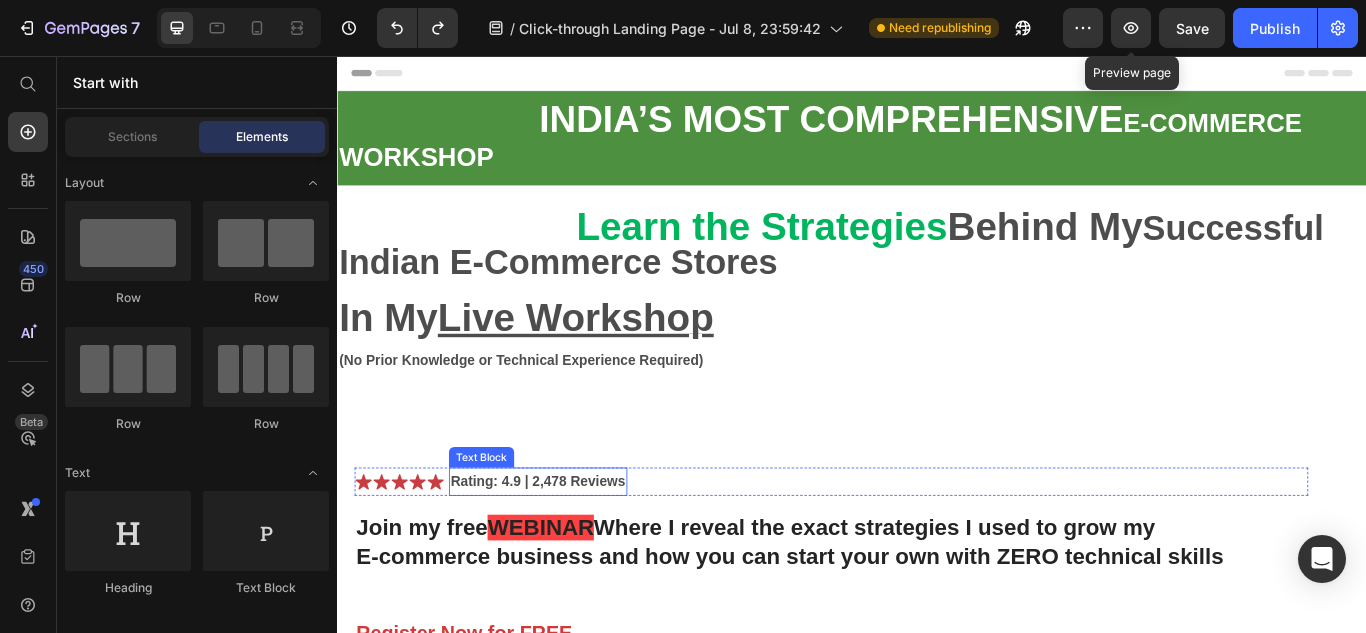 click on "Rating: 4.9 | 2,478 Reviews" at bounding box center [571, 551] 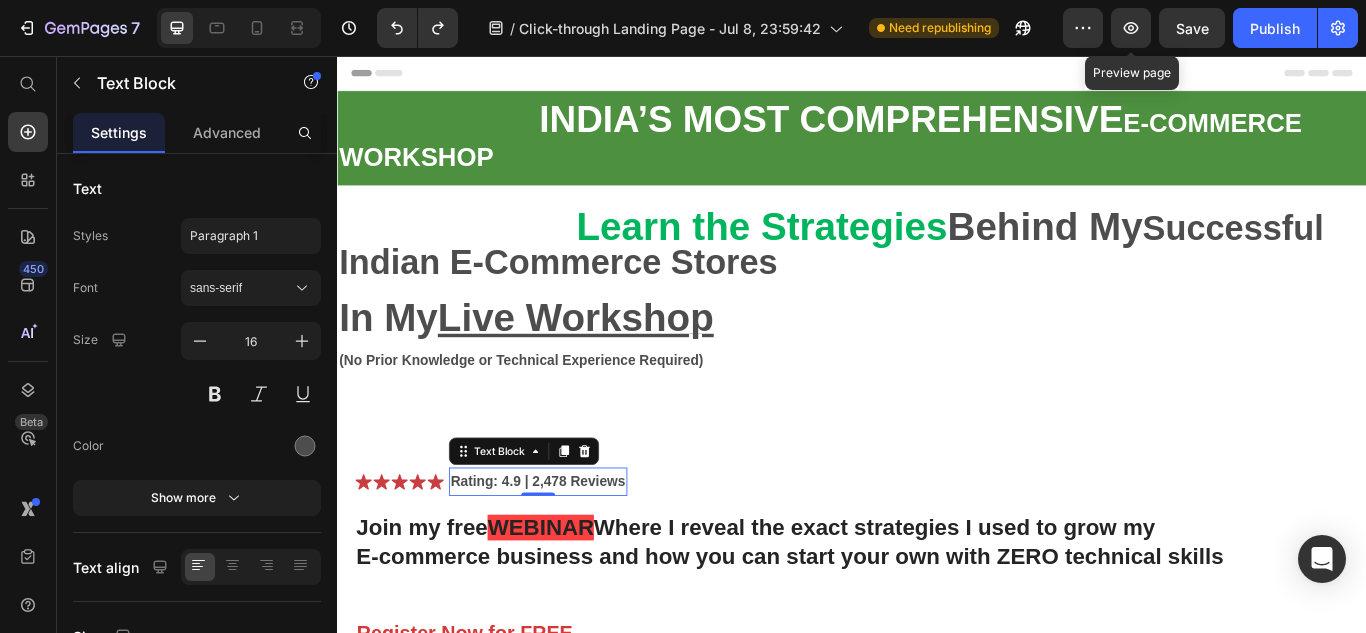 click 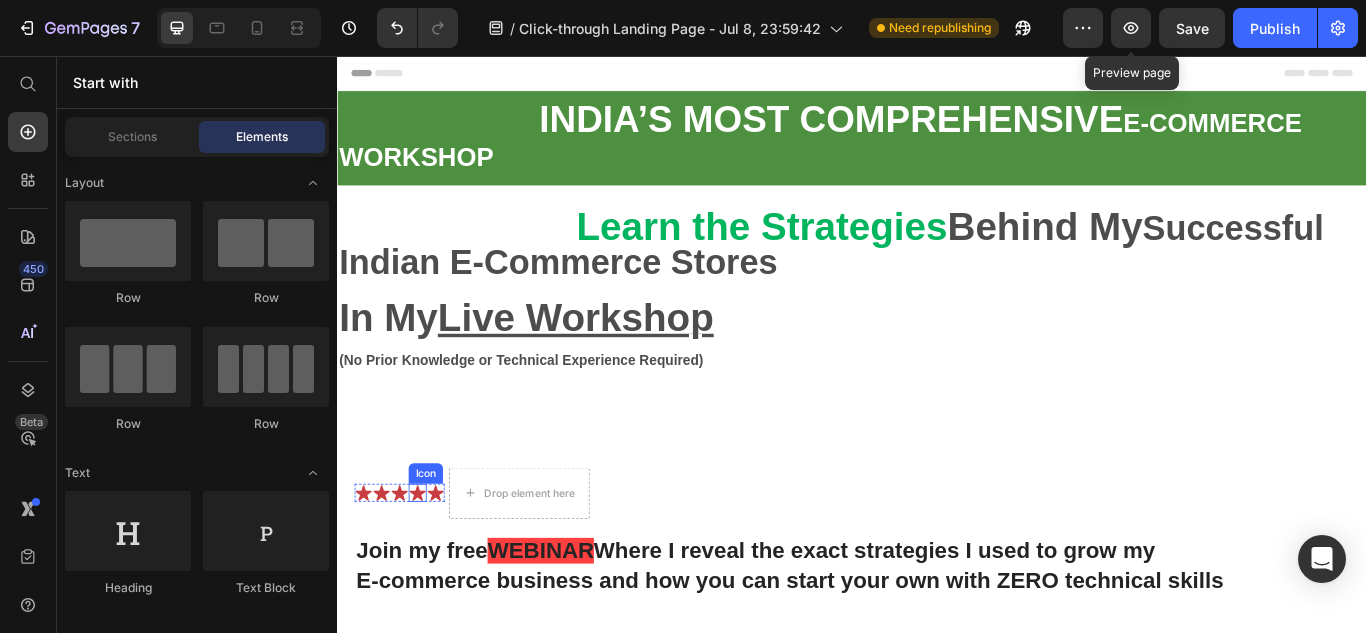 click 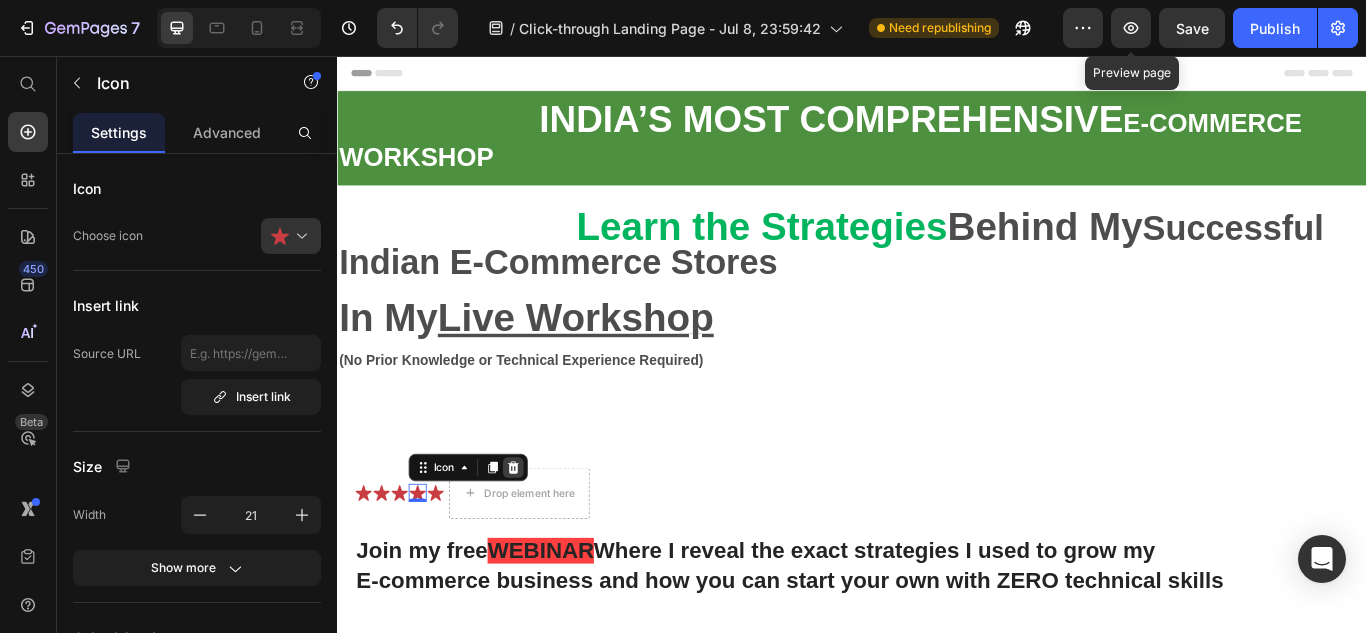 click 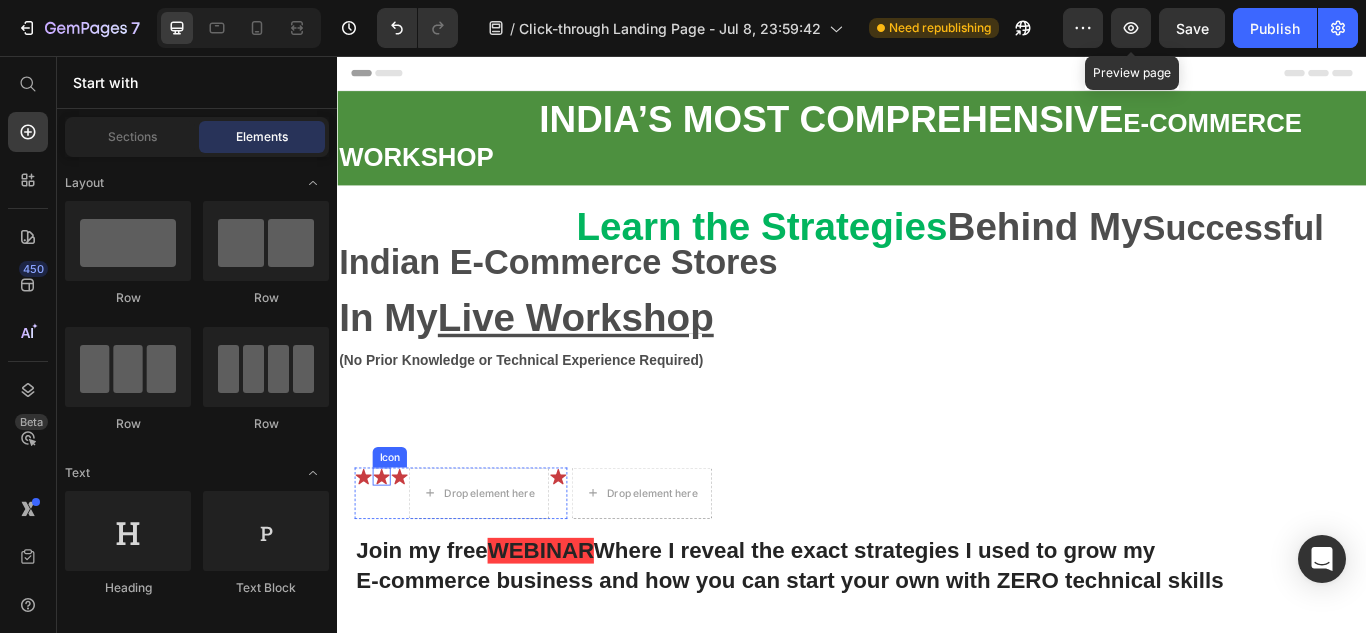 click 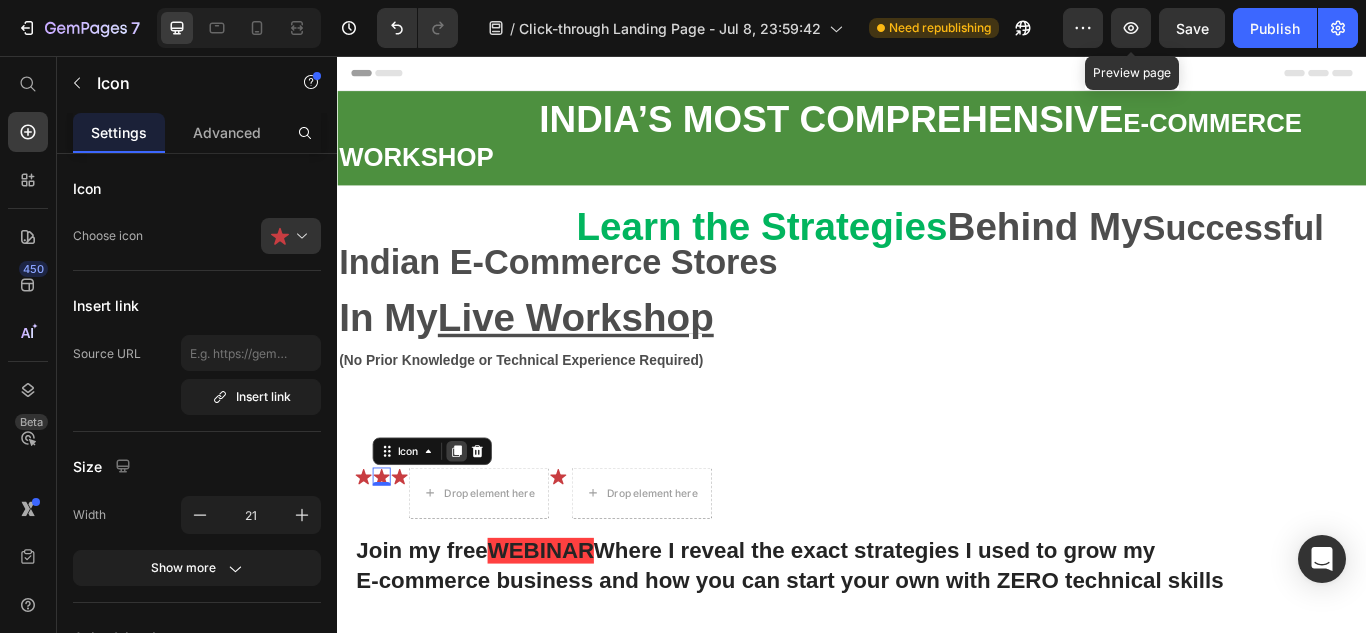 click at bounding box center [476, 517] 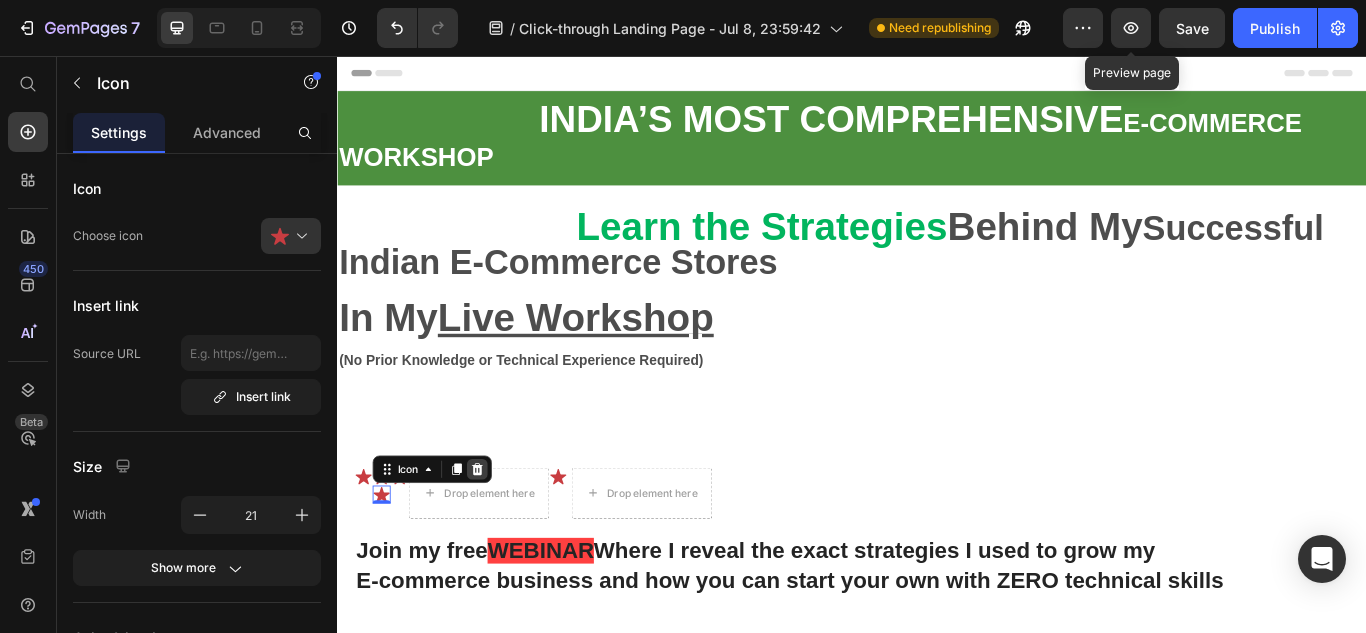 click 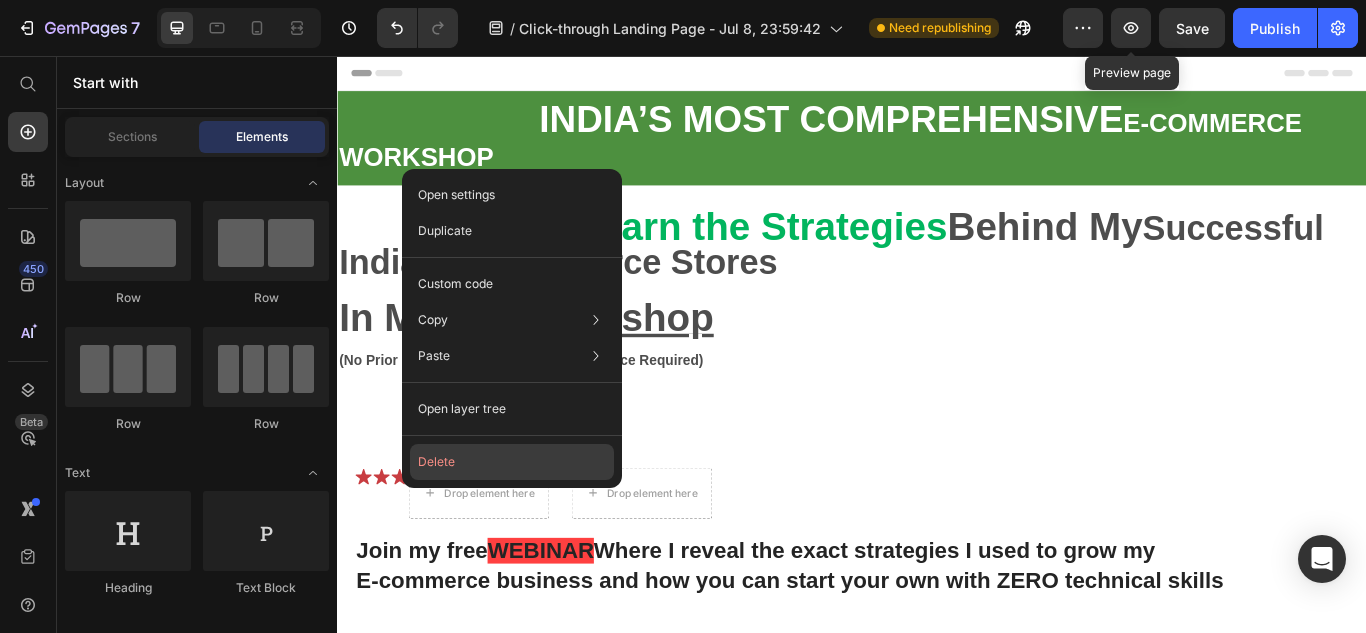 click on "Delete" 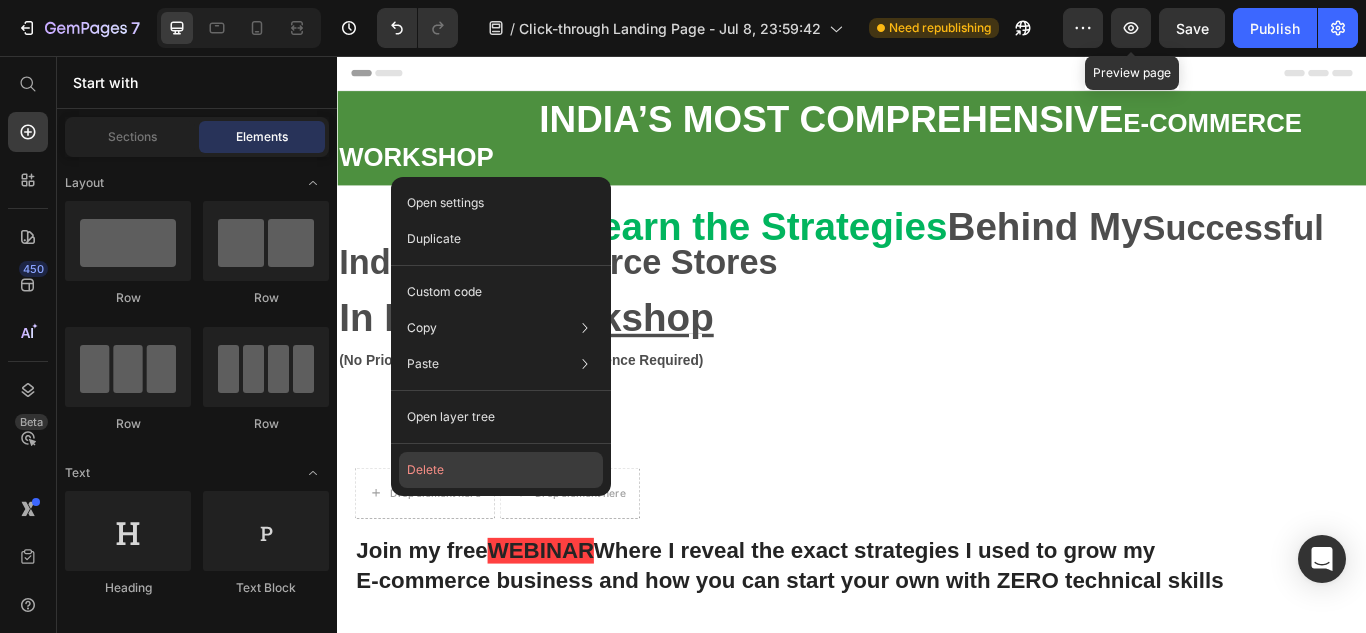 drag, startPoint x: 464, startPoint y: 473, endPoint x: 148, endPoint y: 487, distance: 316.30997 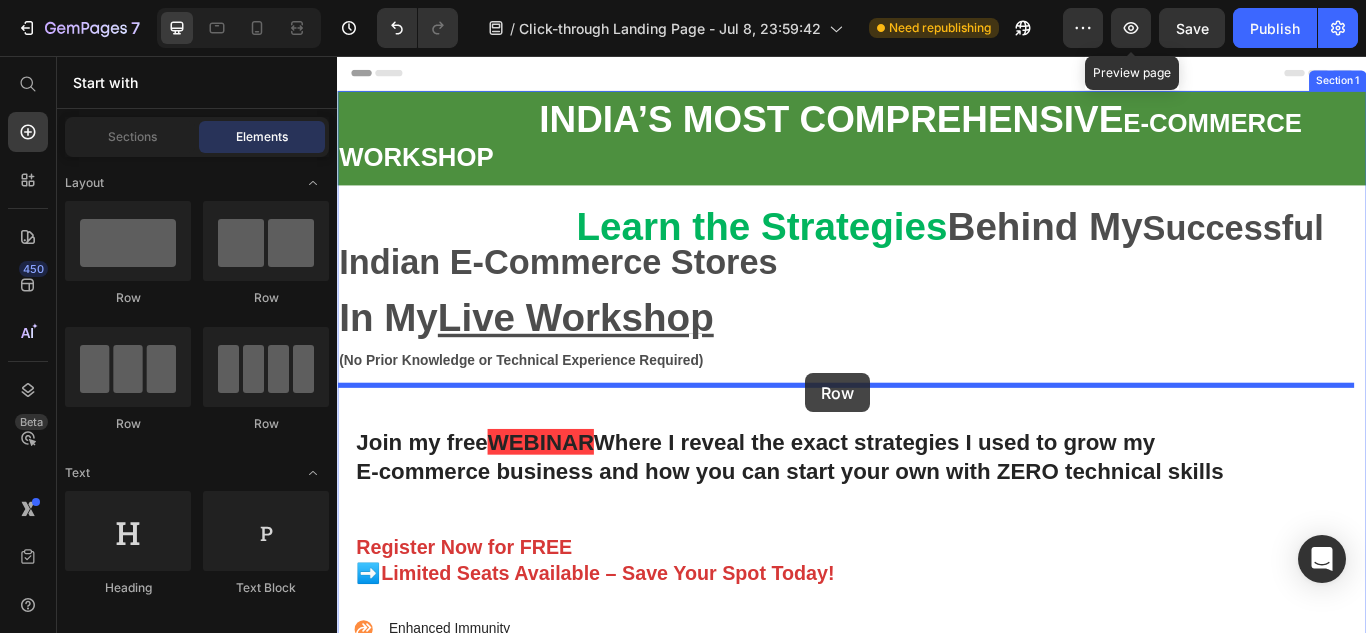 drag, startPoint x: 485, startPoint y: 319, endPoint x: 883, endPoint y: 426, distance: 412.13226 